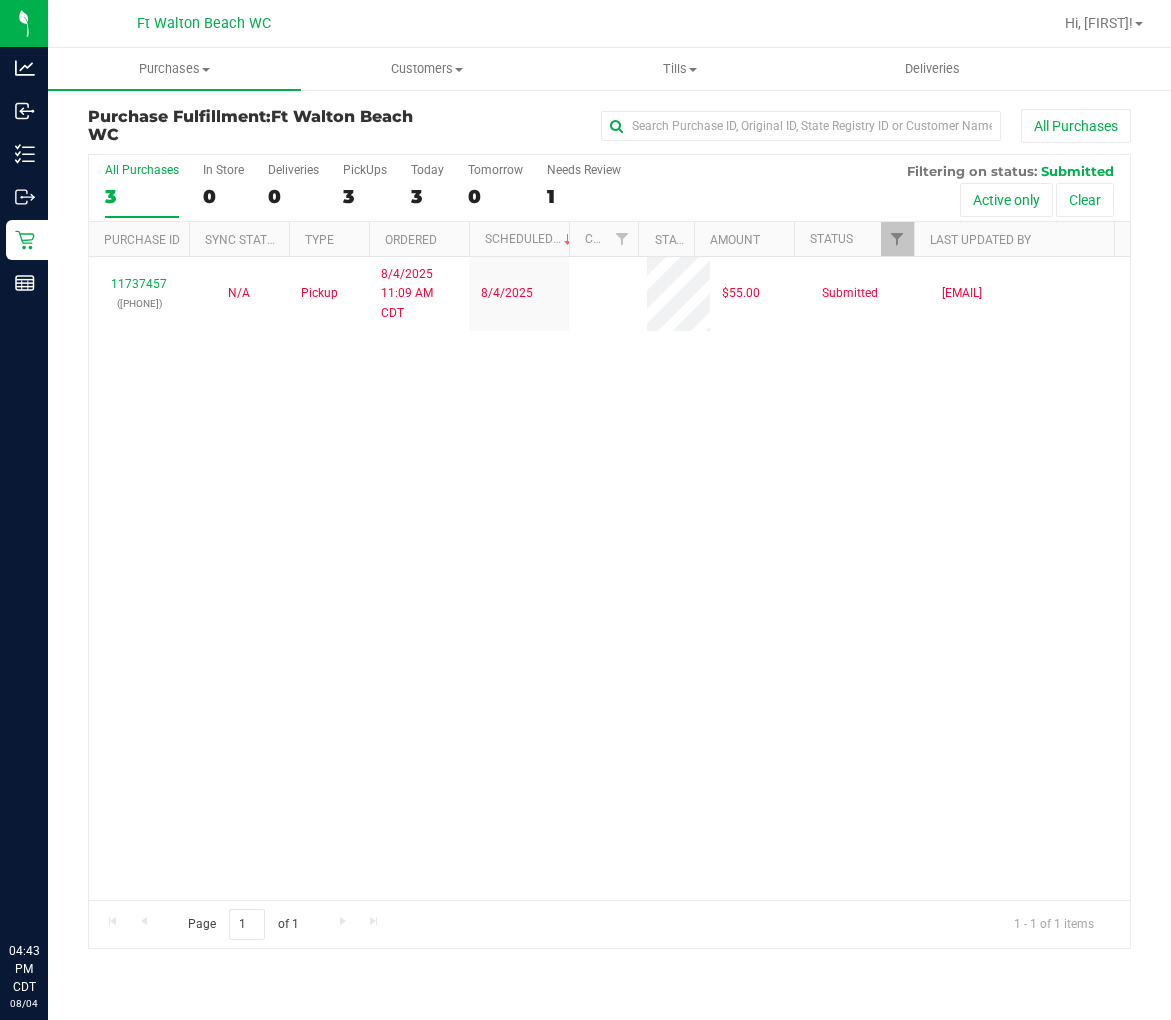 scroll, scrollTop: 0, scrollLeft: 0, axis: both 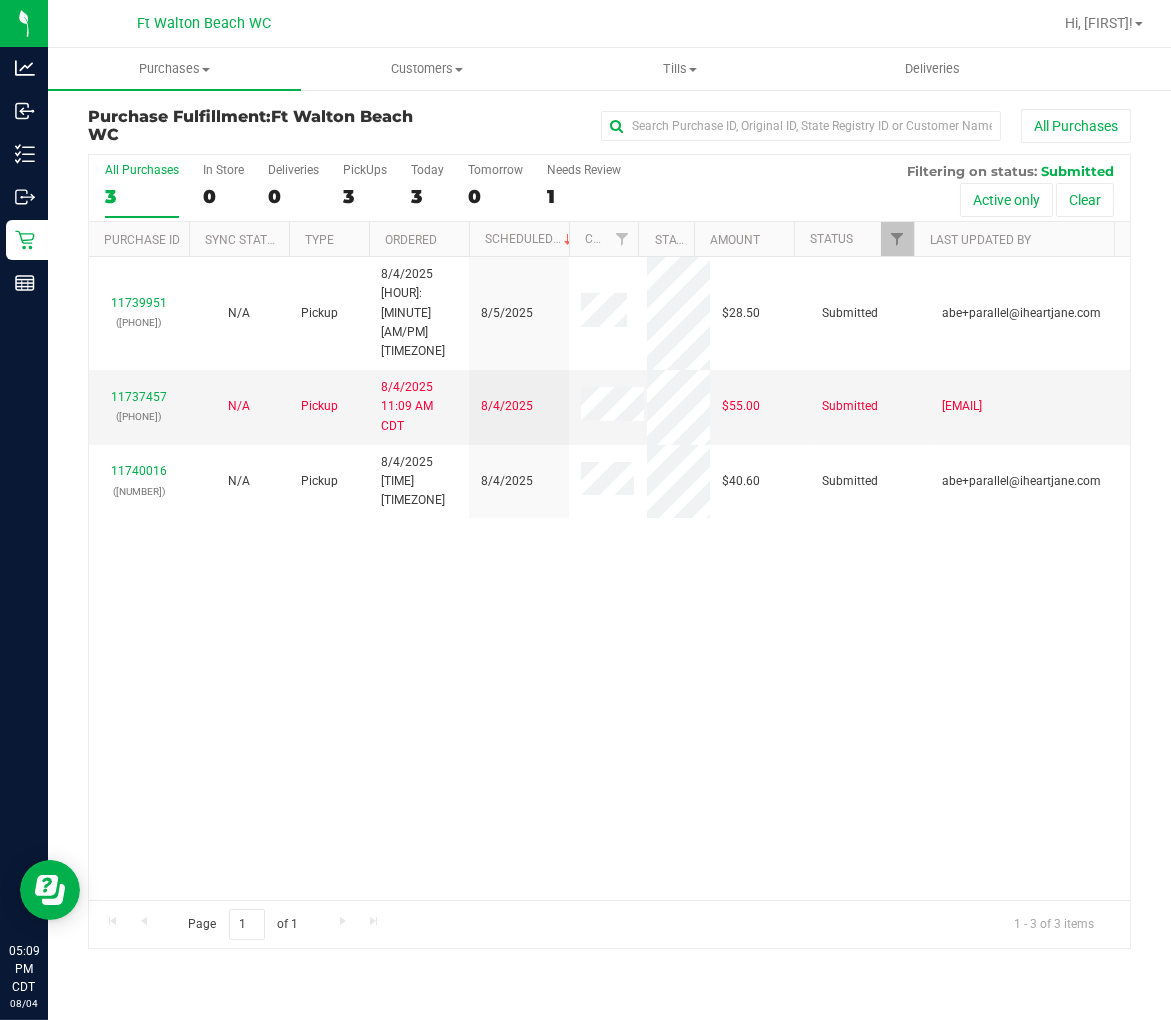 click on "All Purchases" at bounding box center (142, 170) 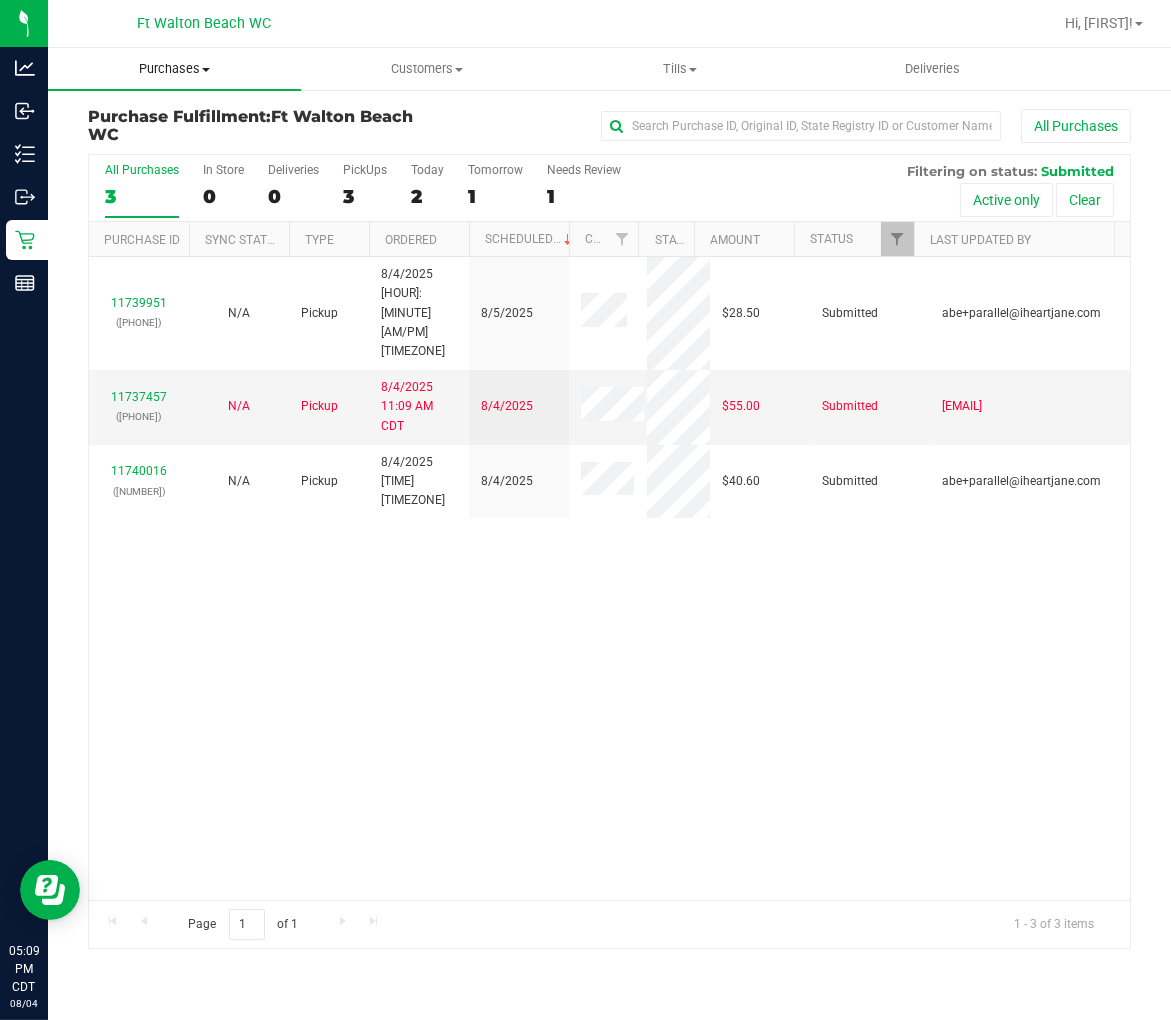 click on "Purchases" at bounding box center (174, 69) 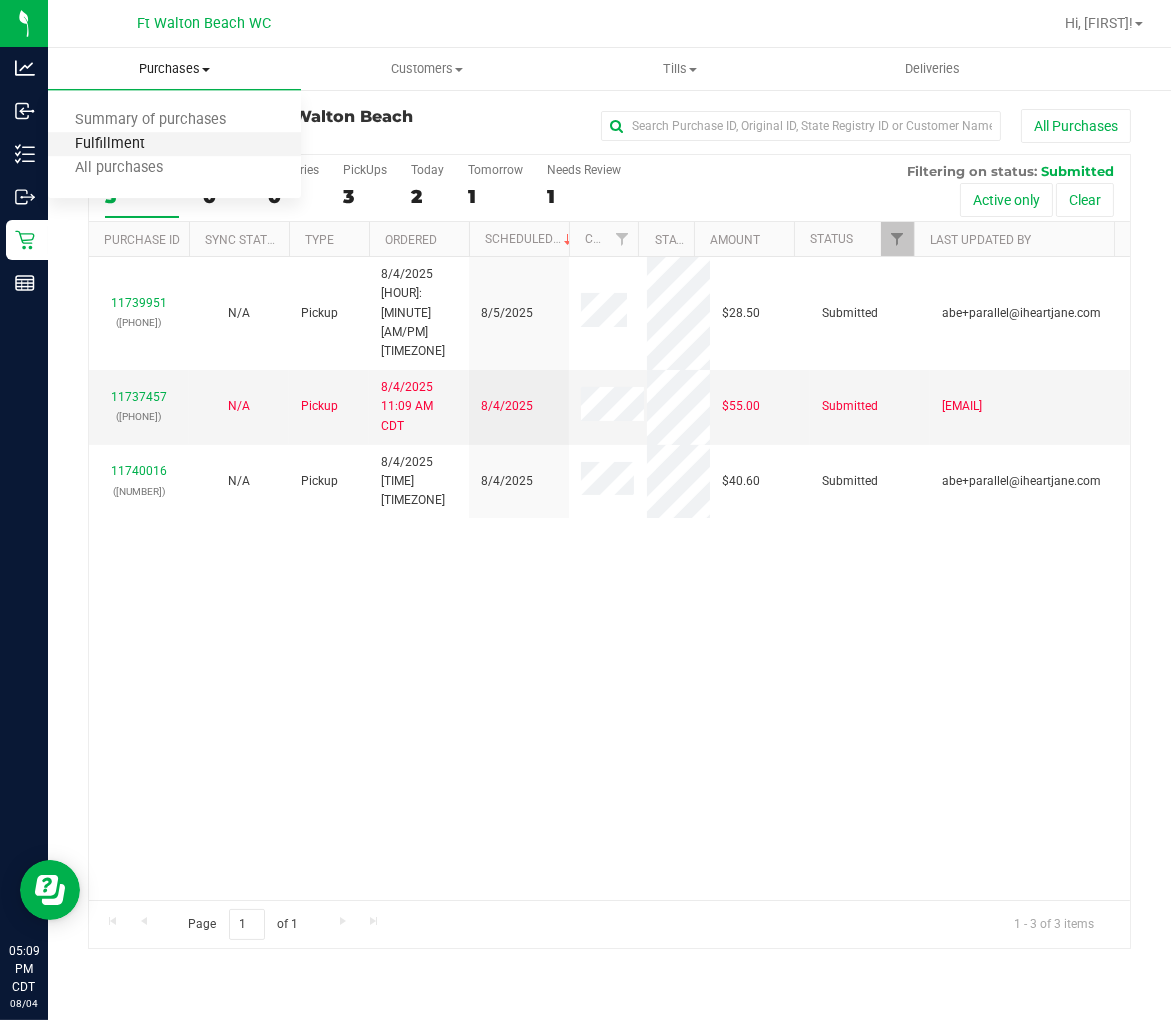 click on "Fulfillment" at bounding box center [110, 144] 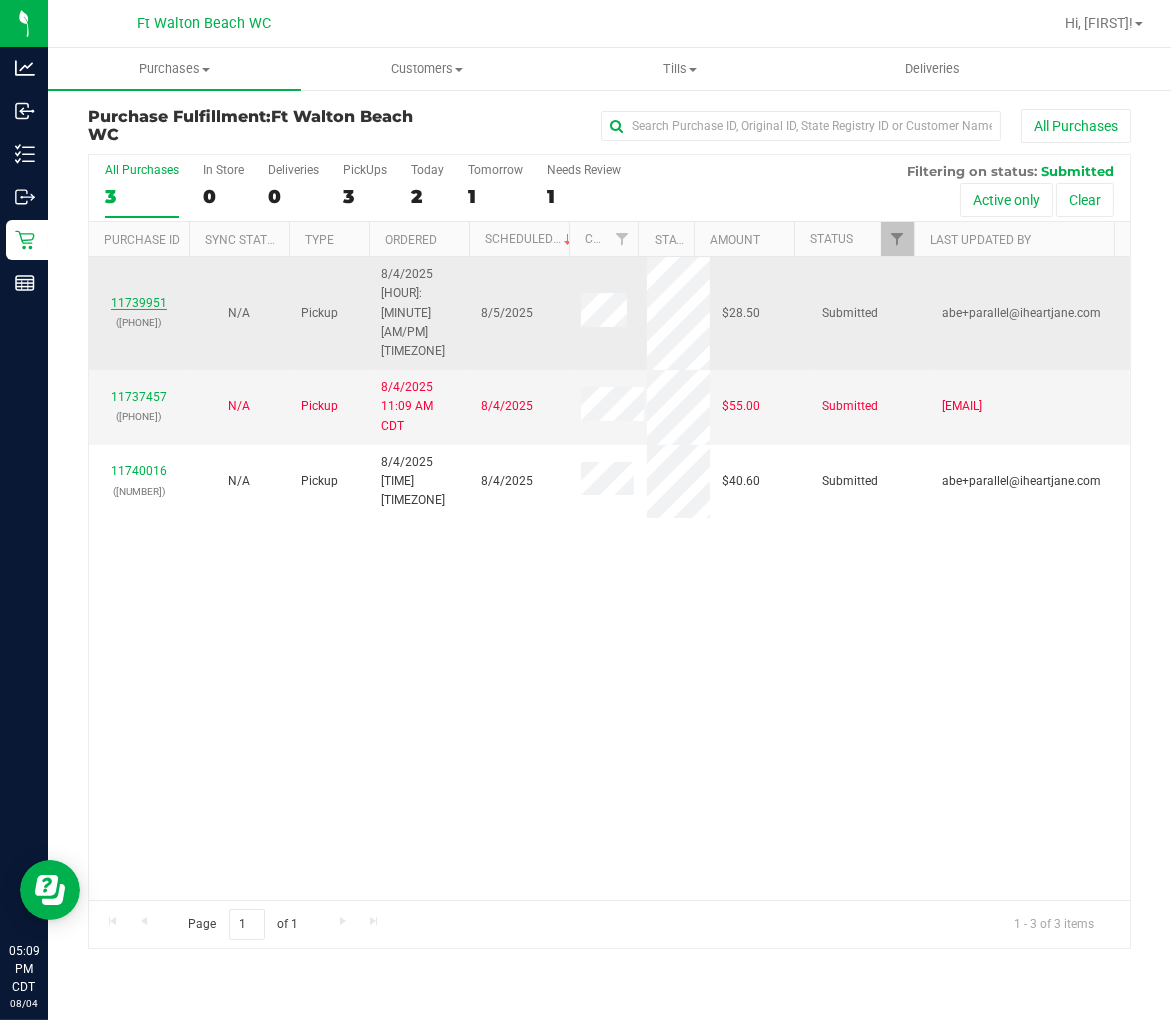 click on "11739951" at bounding box center [139, 303] 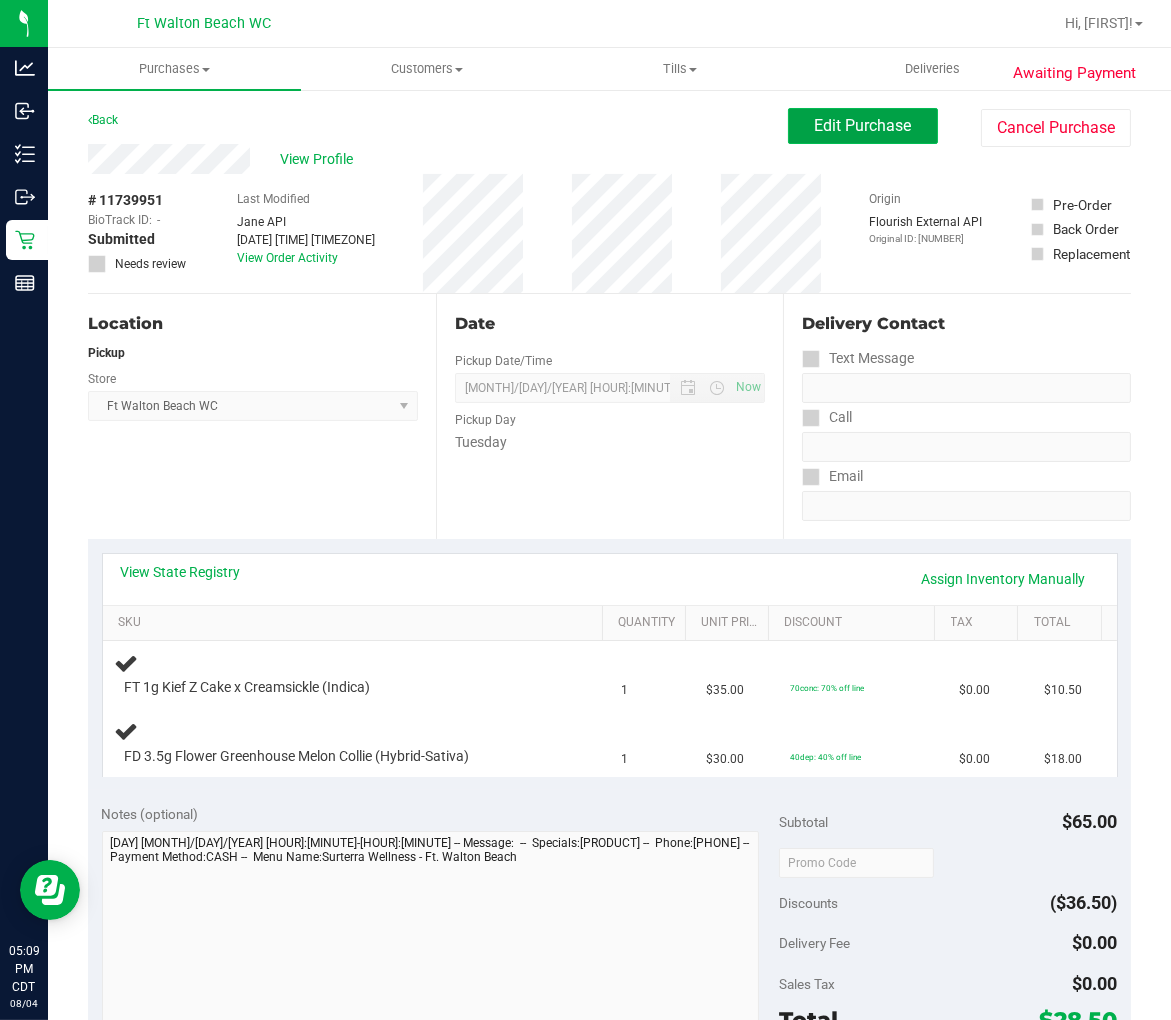 click on "Edit Purchase" at bounding box center (863, 125) 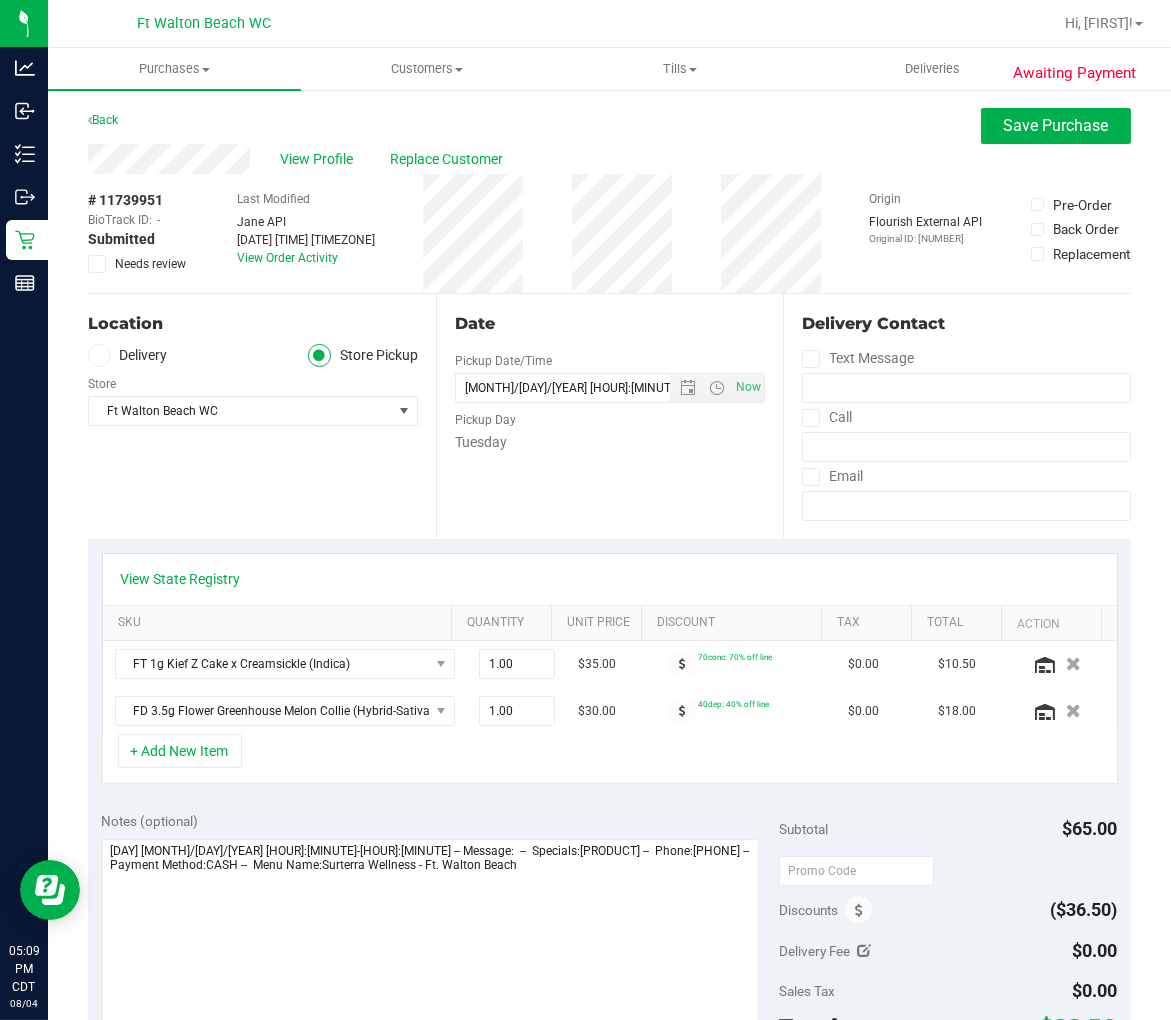 click at bounding box center (97, 264) 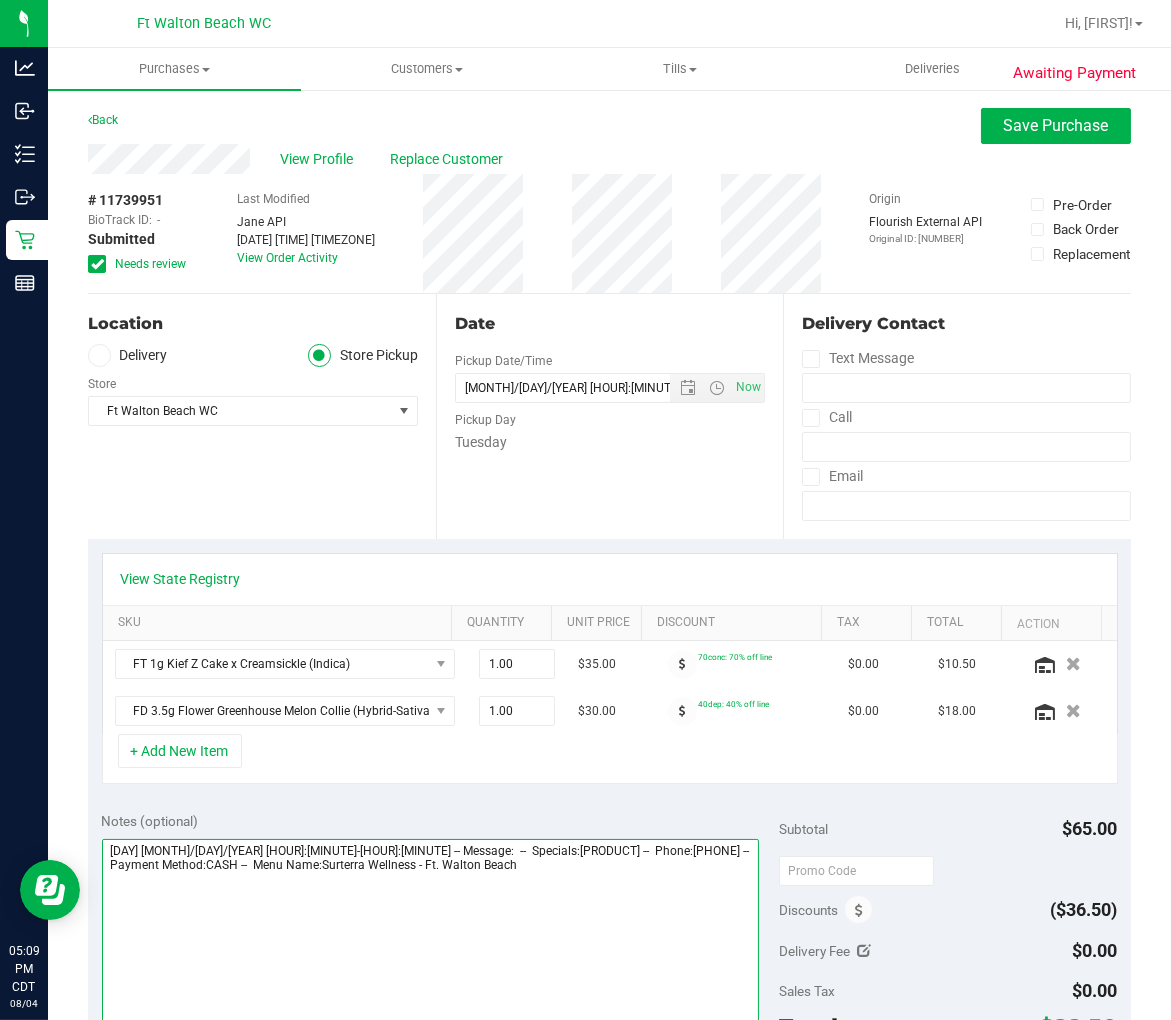 click at bounding box center (430, 935) 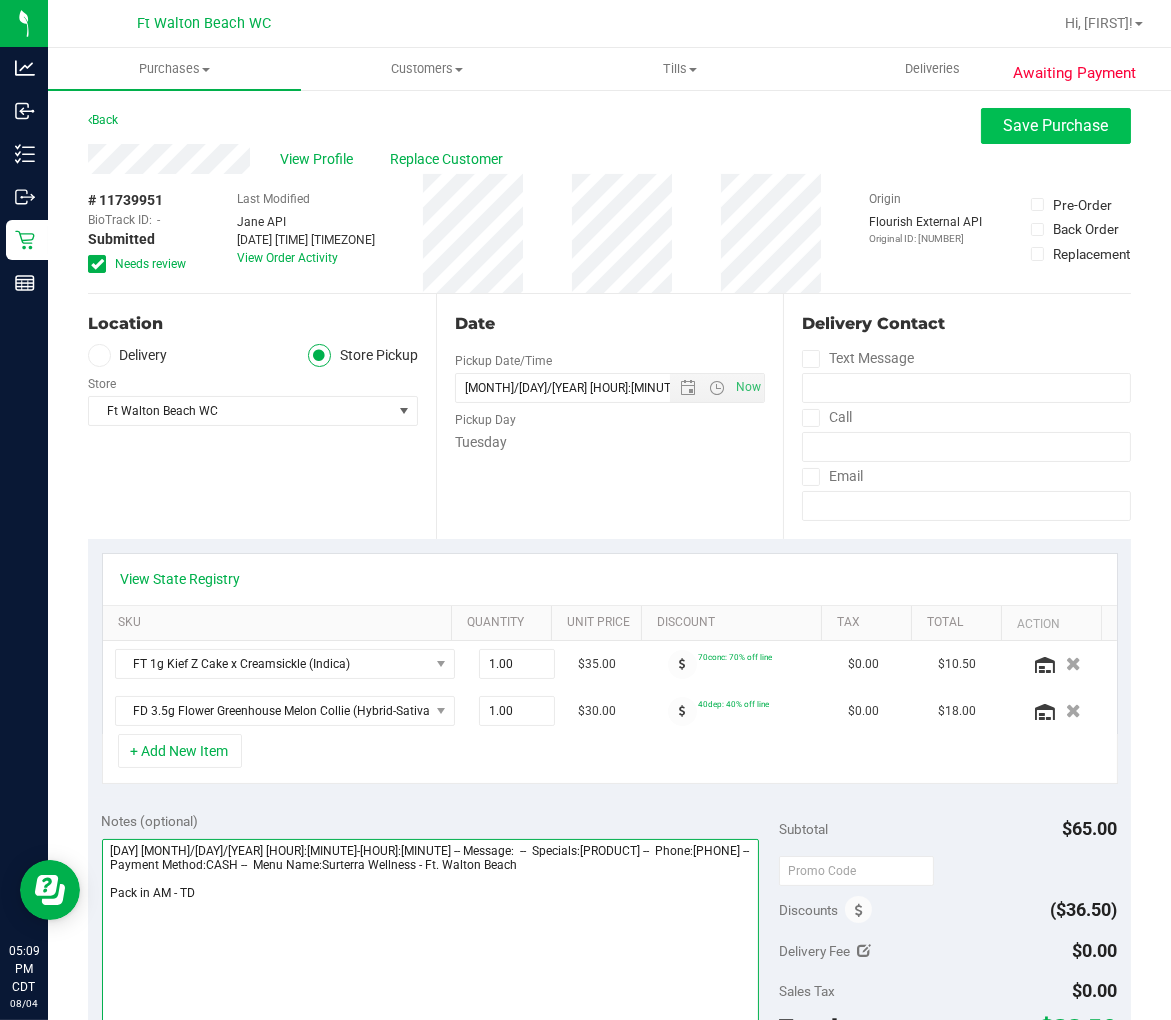type on "[DAY] [MONTH]/[DAY]/[YEAR] [HOUR]:[MINUTE]-[HOUR]:[MINUTE] -- Message:  --  Specials:[PRODUCT] --  Phone:[PHONE] --  Payment Method:CASH --  Menu Name:Surterra Wellness - Ft. Walton Beach
Pack in AM - TD" 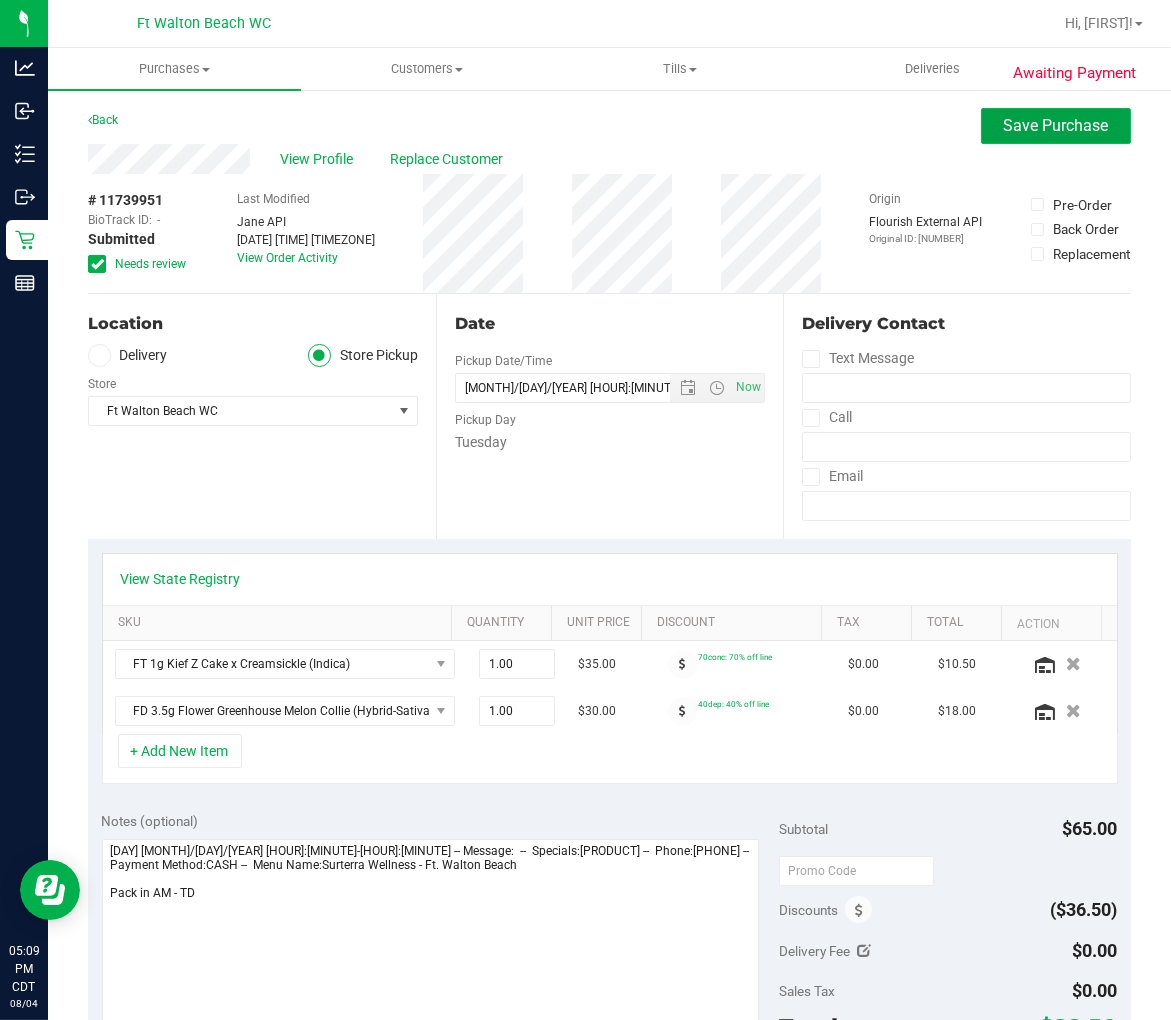 click on "Save Purchase" at bounding box center [1056, 125] 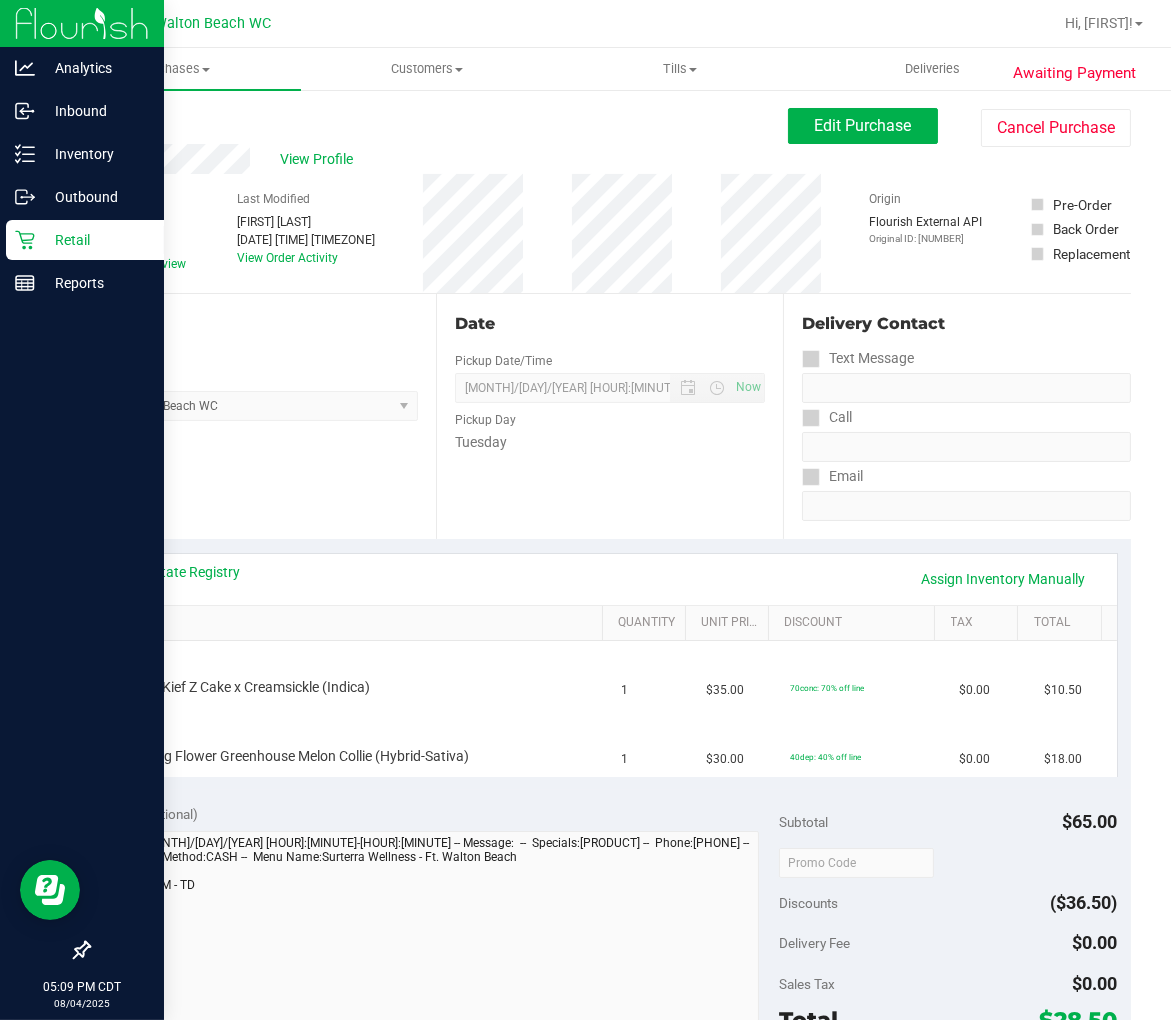 click on "Retail" at bounding box center [95, 240] 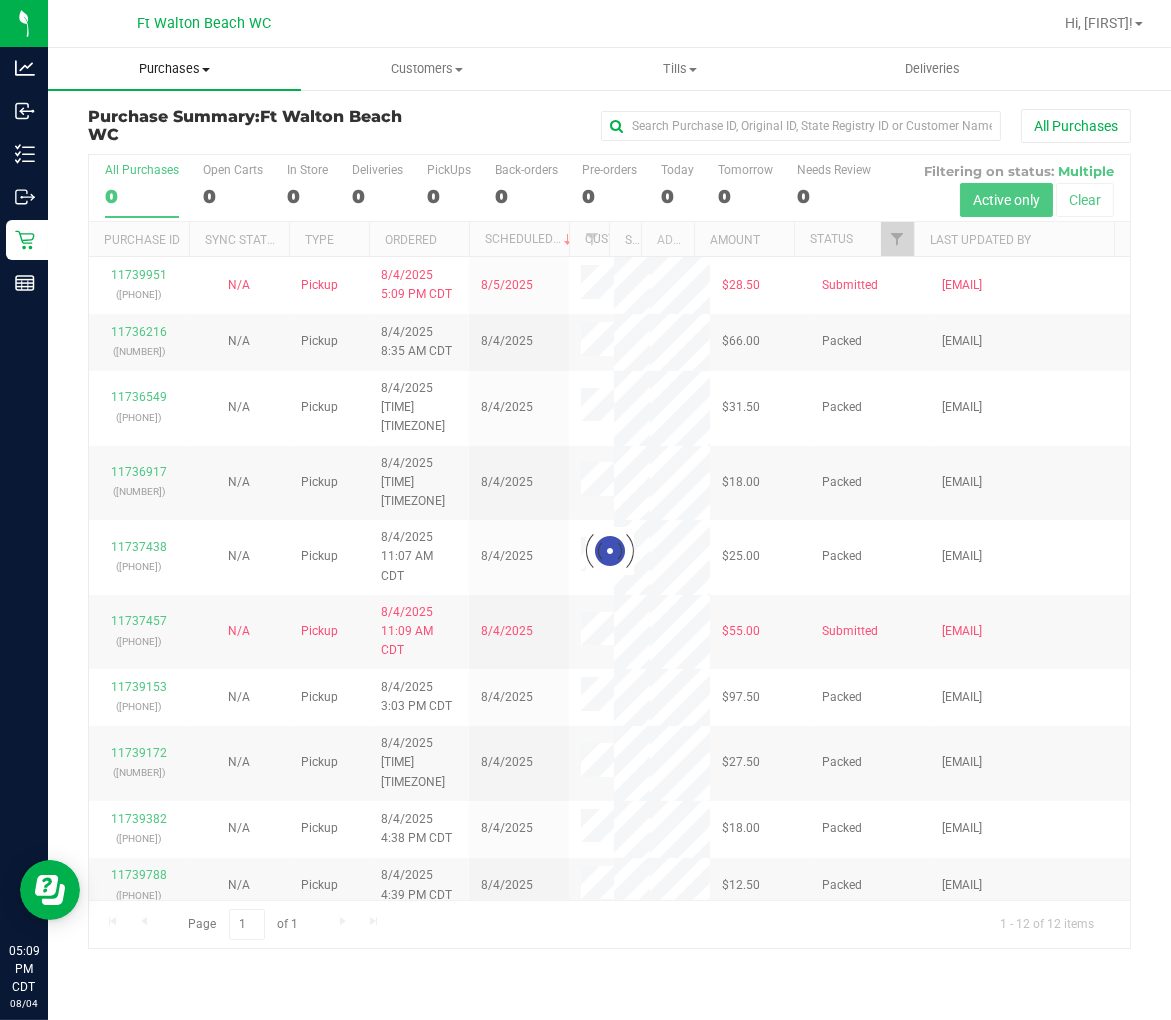 click on "Purchases" at bounding box center (174, 69) 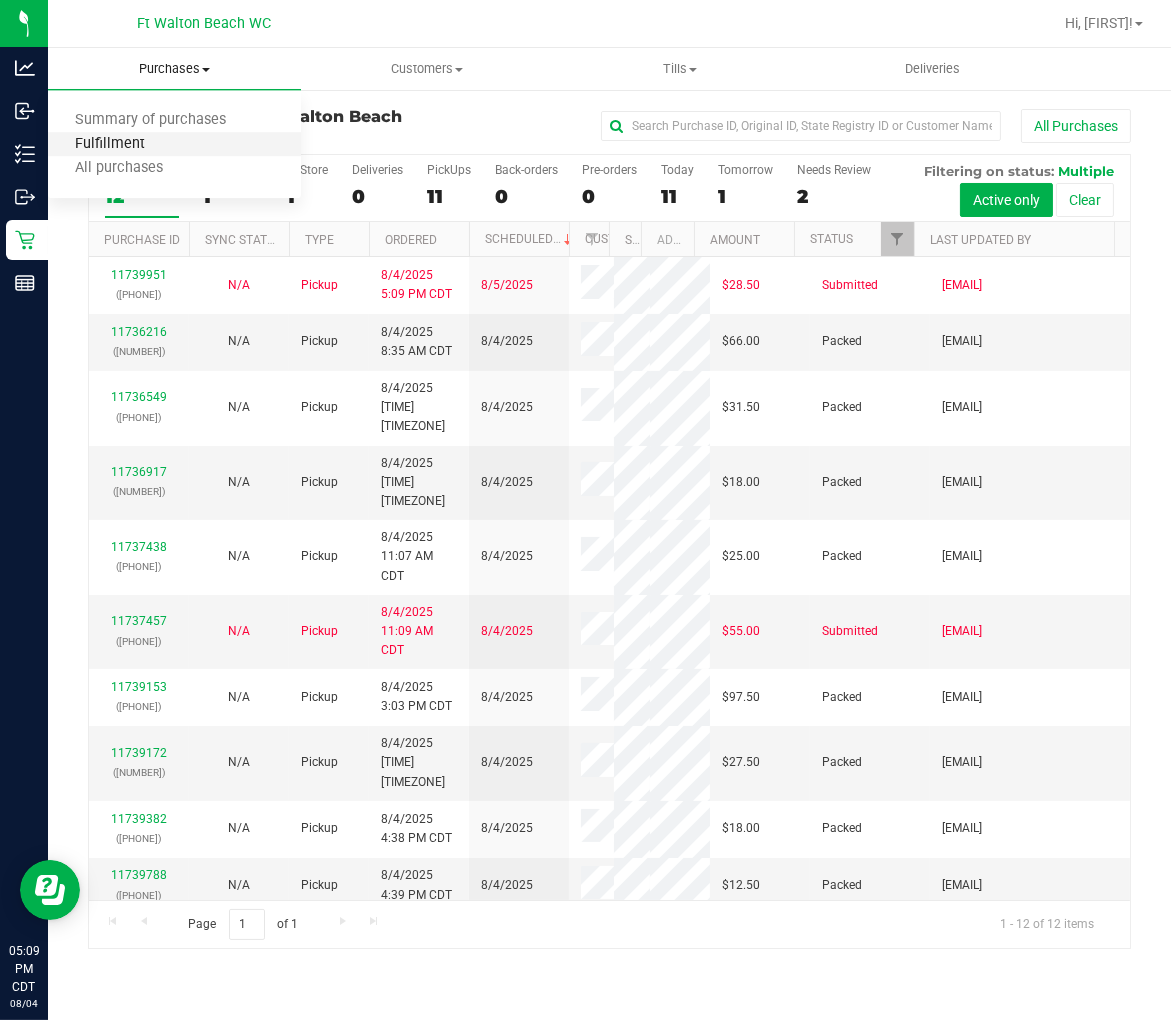 click on "Fulfillment" at bounding box center [110, 144] 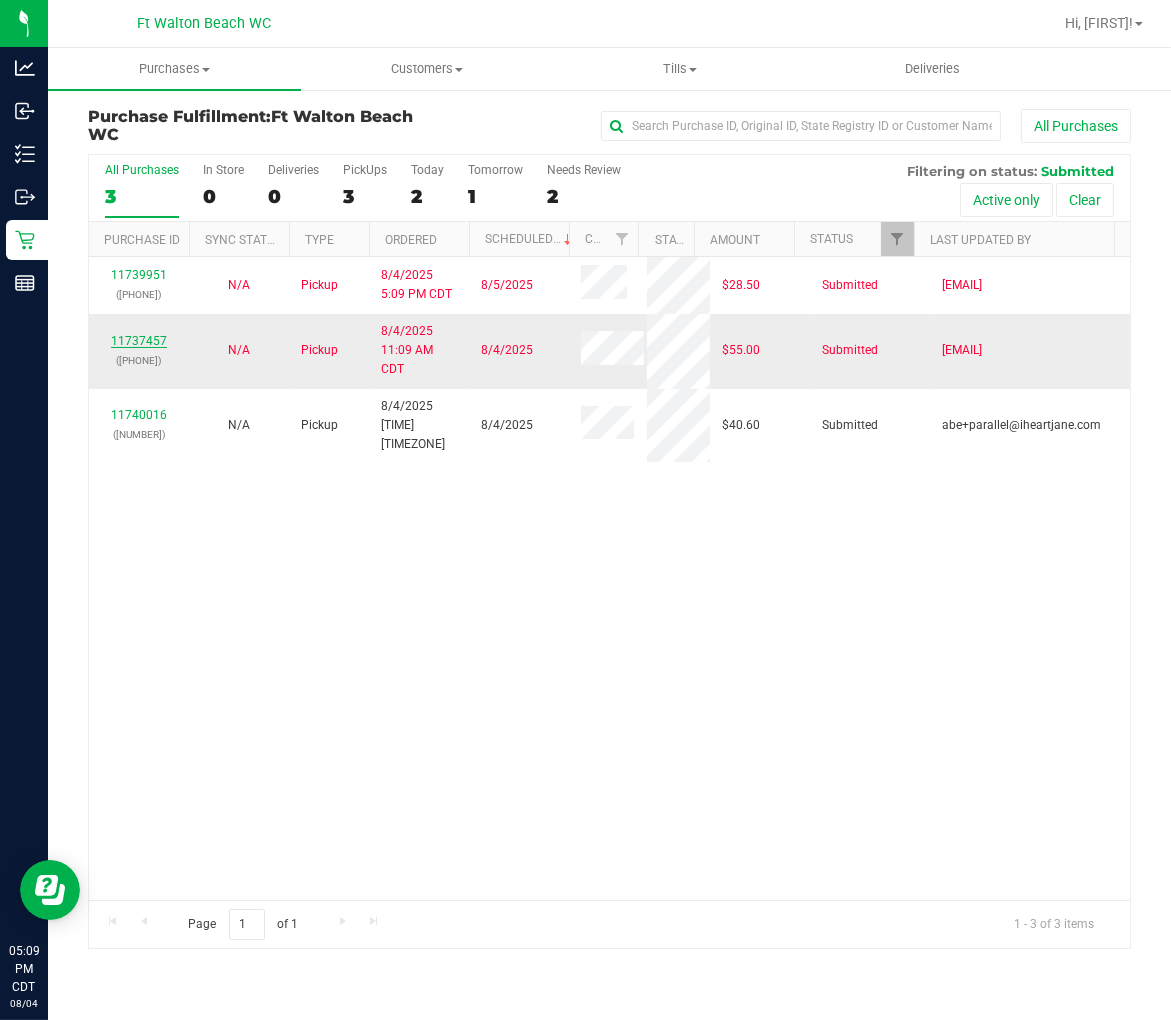 click on "11737457" at bounding box center (139, 341) 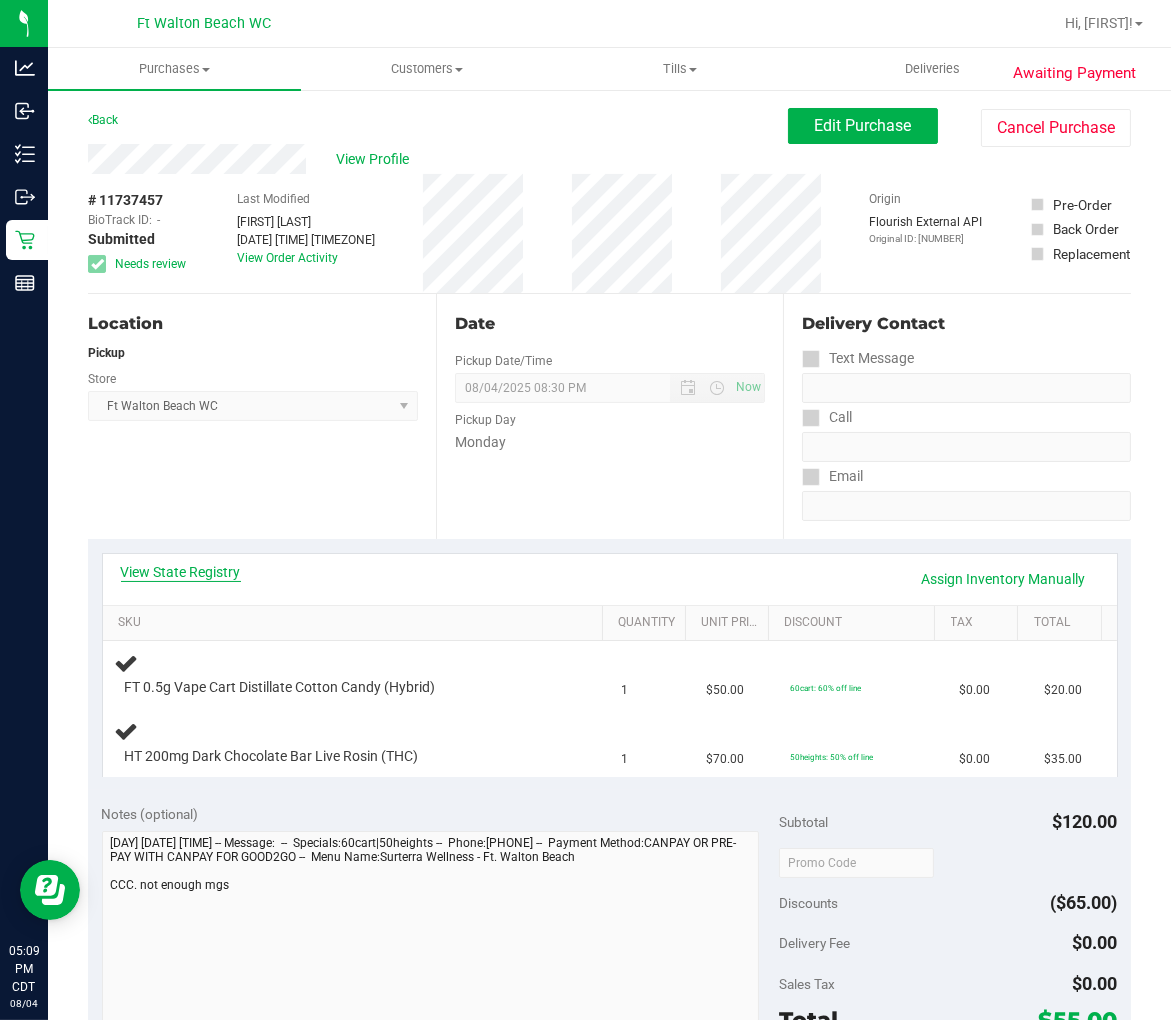 click on "View State Registry" at bounding box center (181, 572) 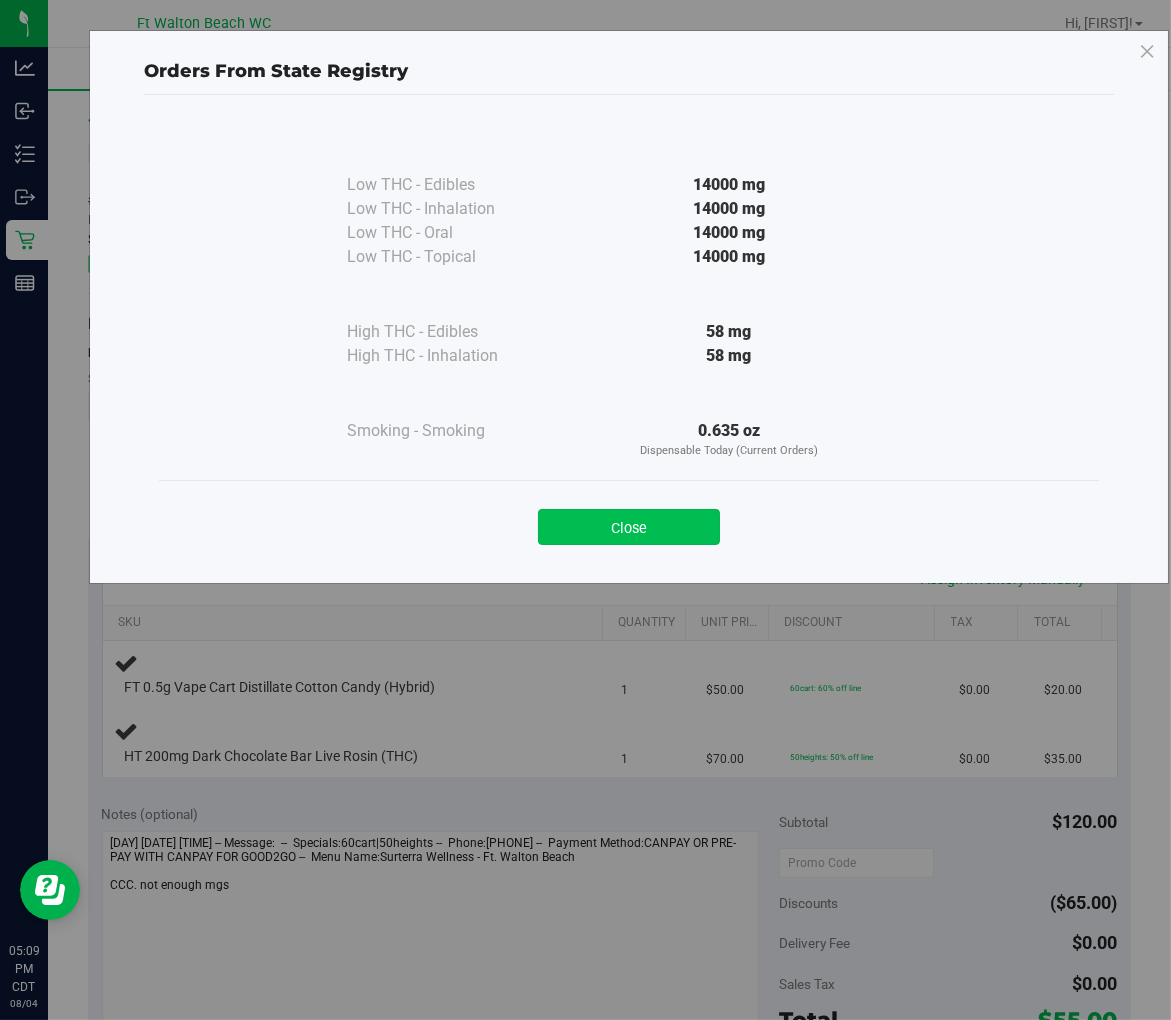 click on "Close" at bounding box center (629, 527) 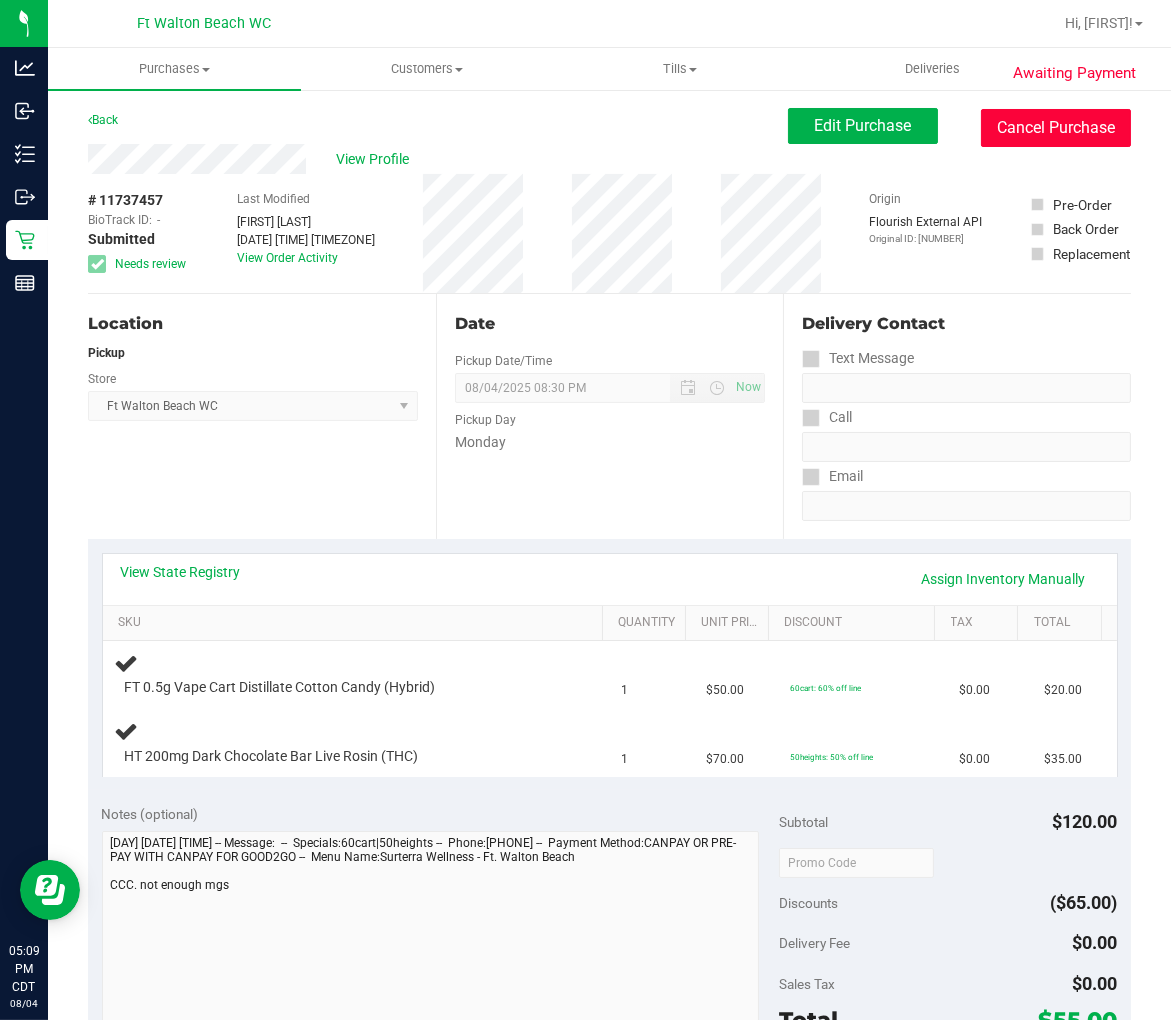 click on "Cancel Purchase" at bounding box center [1056, 128] 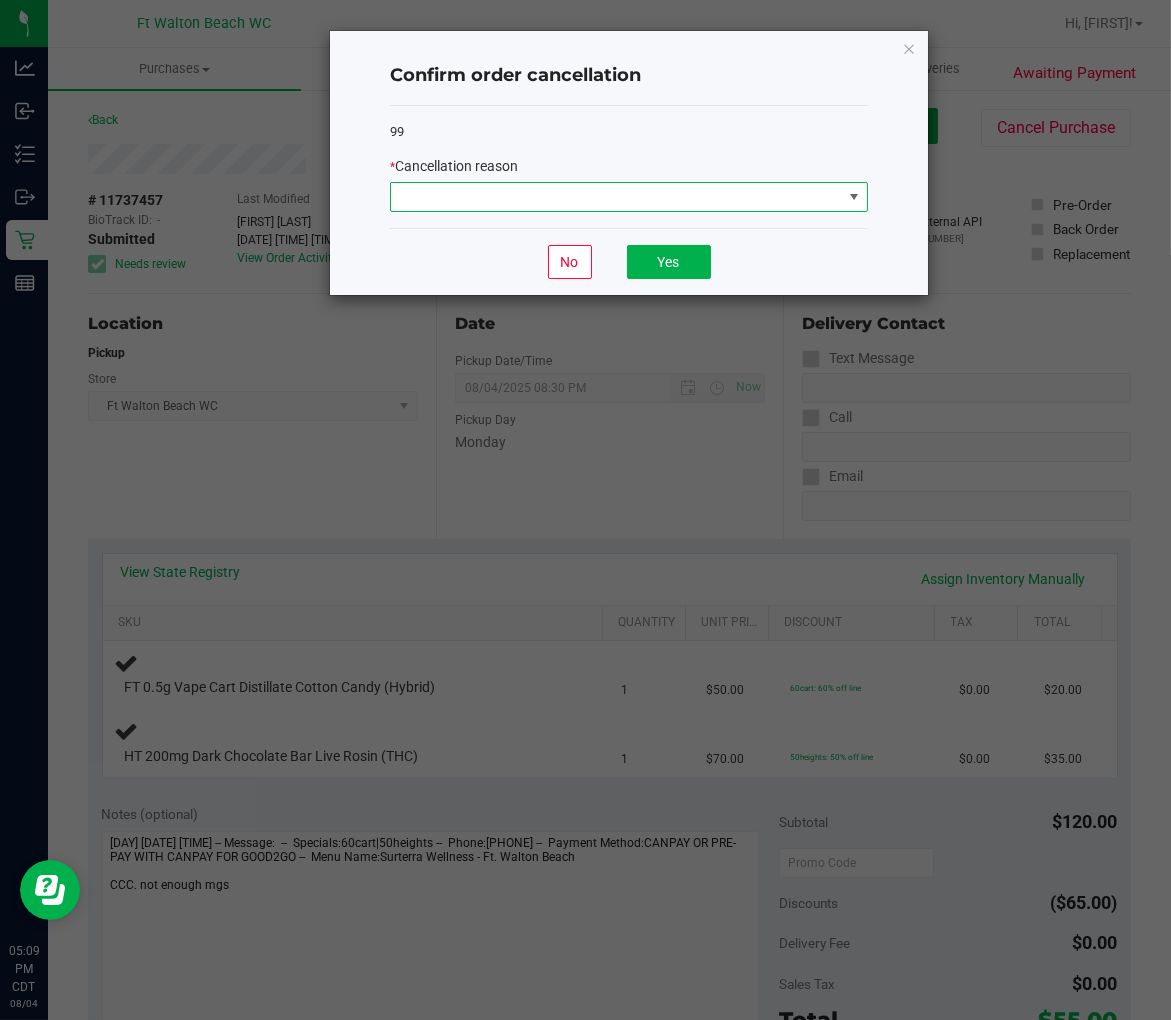 click at bounding box center (616, 197) 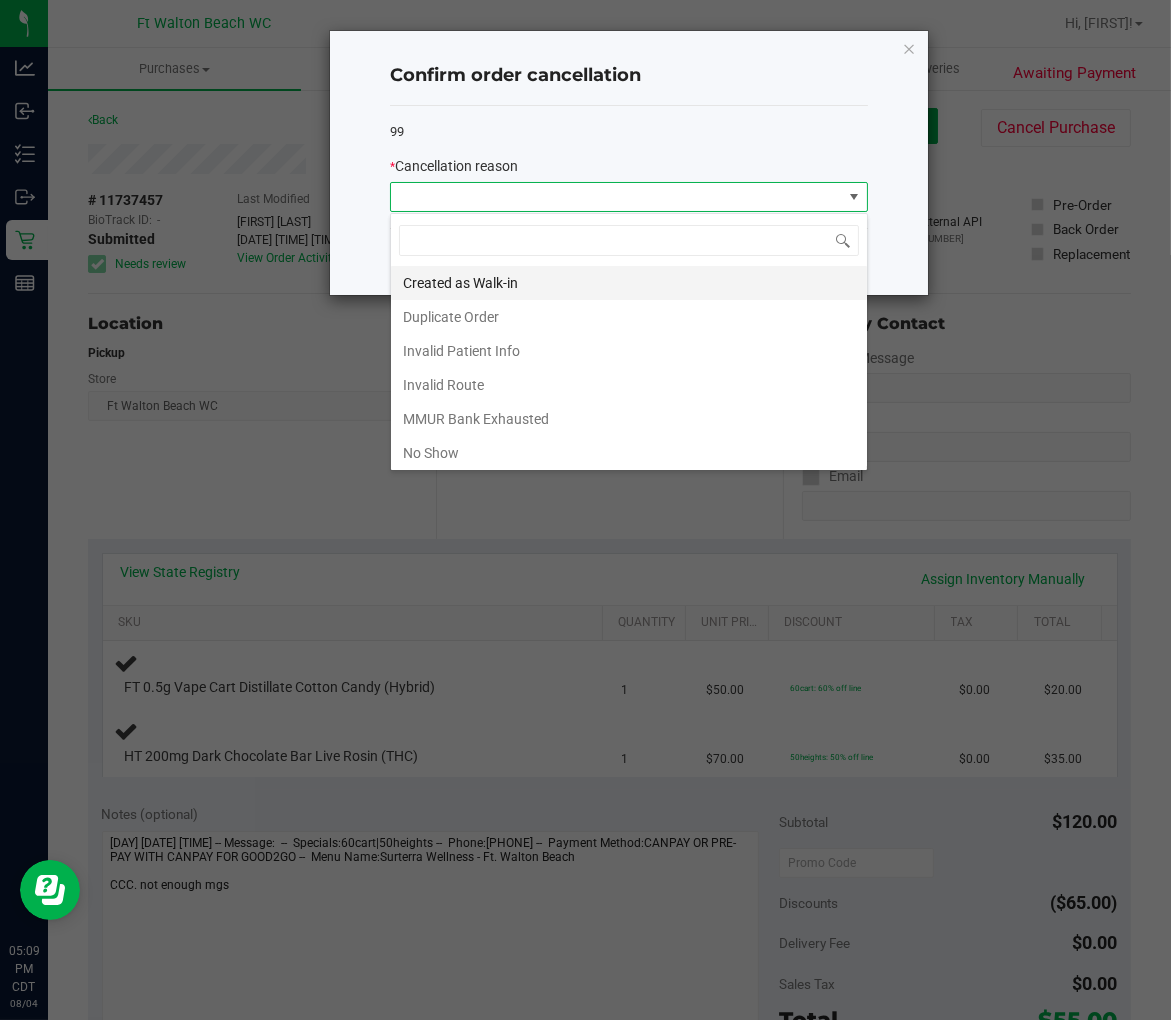 scroll, scrollTop: 99970, scrollLeft: 99522, axis: both 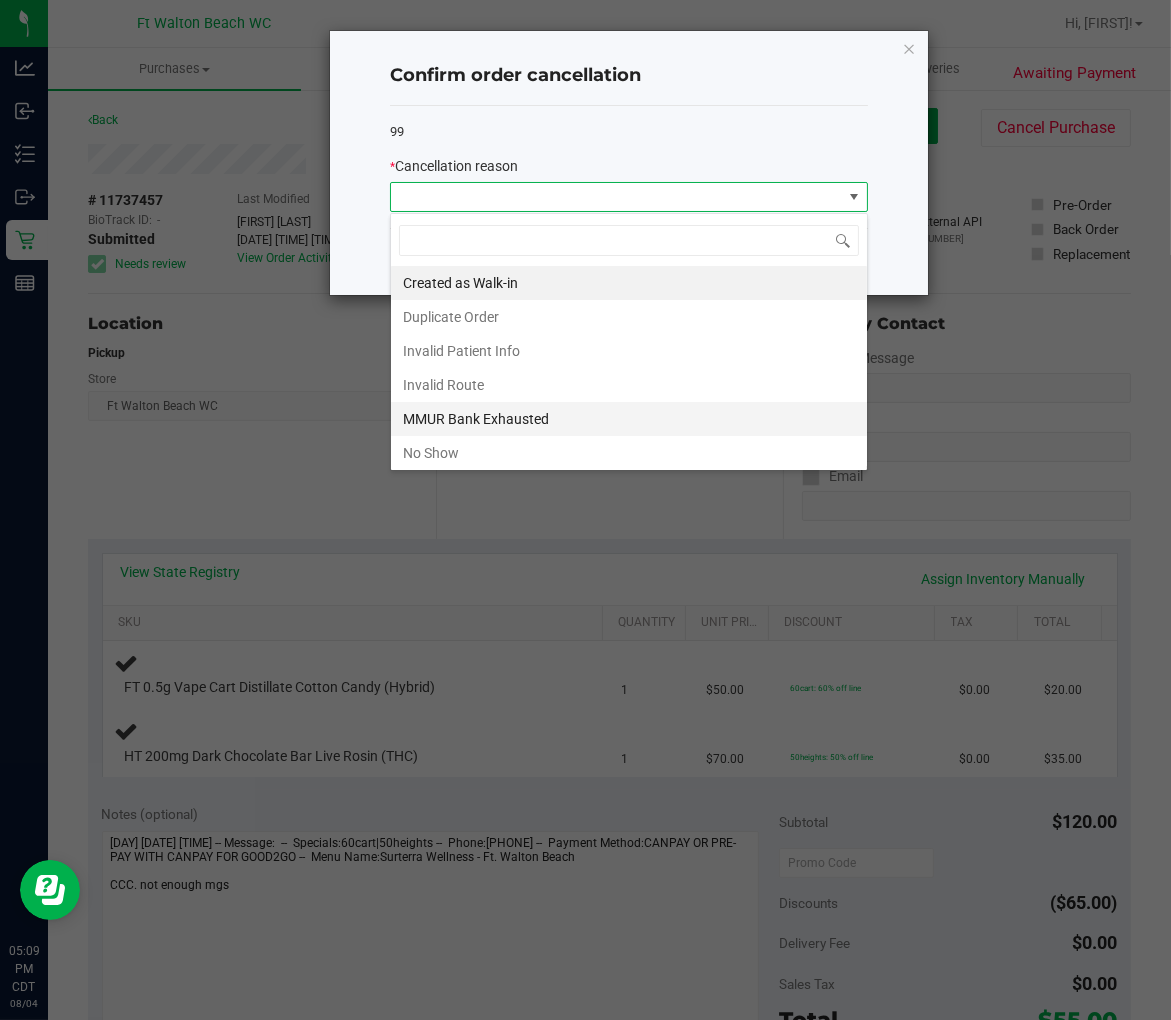 click on "MMUR Bank Exhausted" at bounding box center (629, 419) 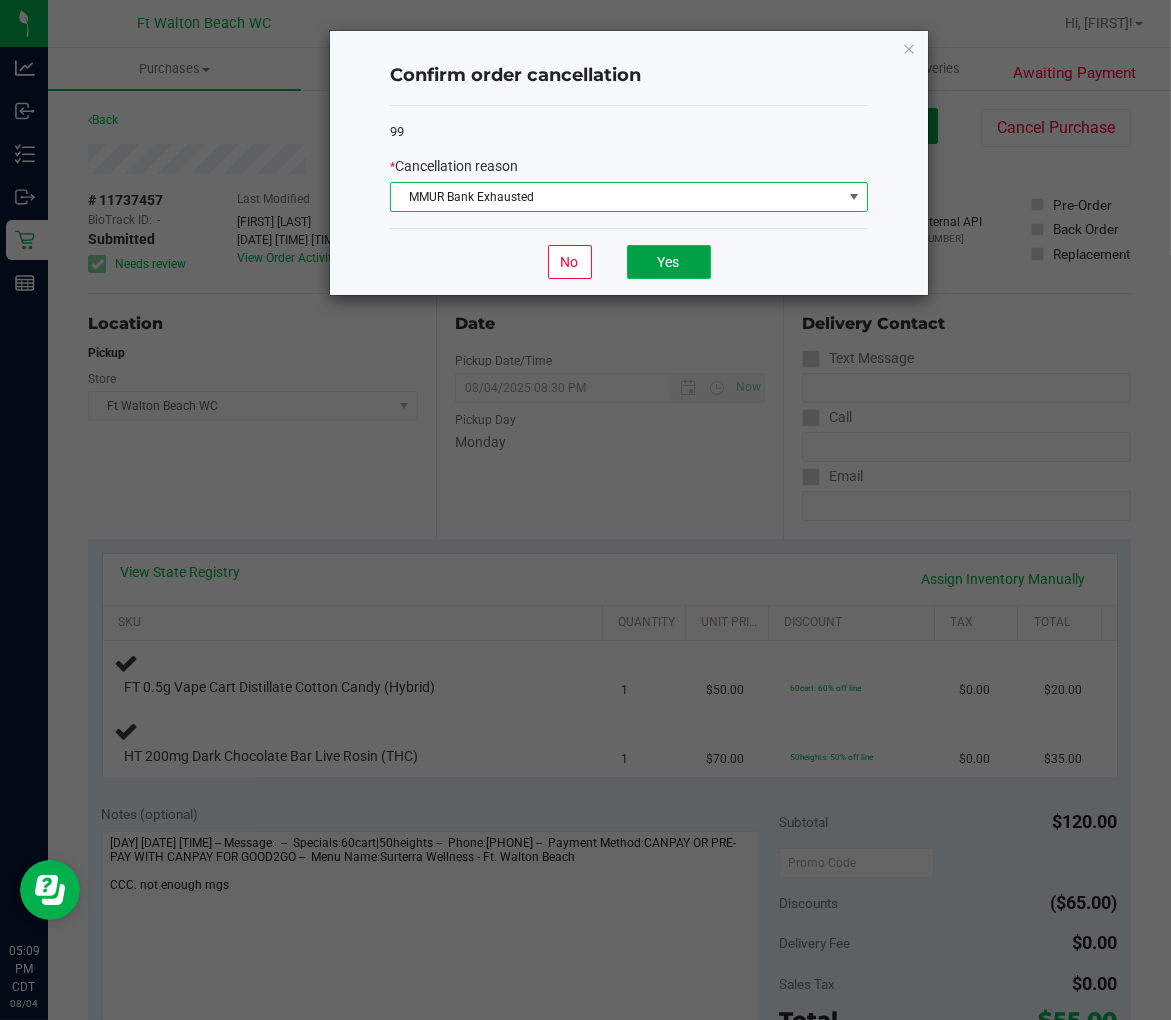 click on "Yes" 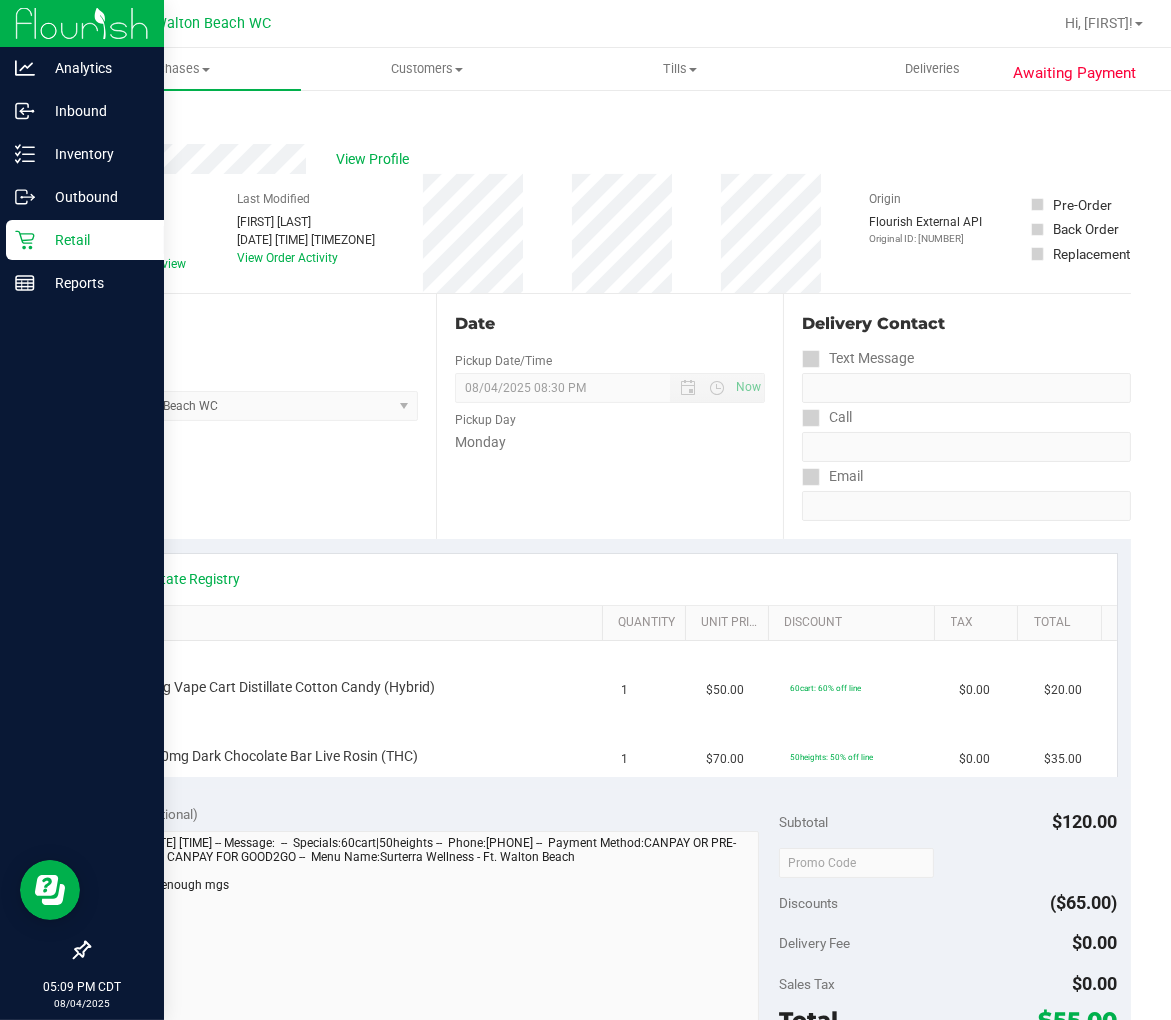 click on "Retail" at bounding box center (95, 240) 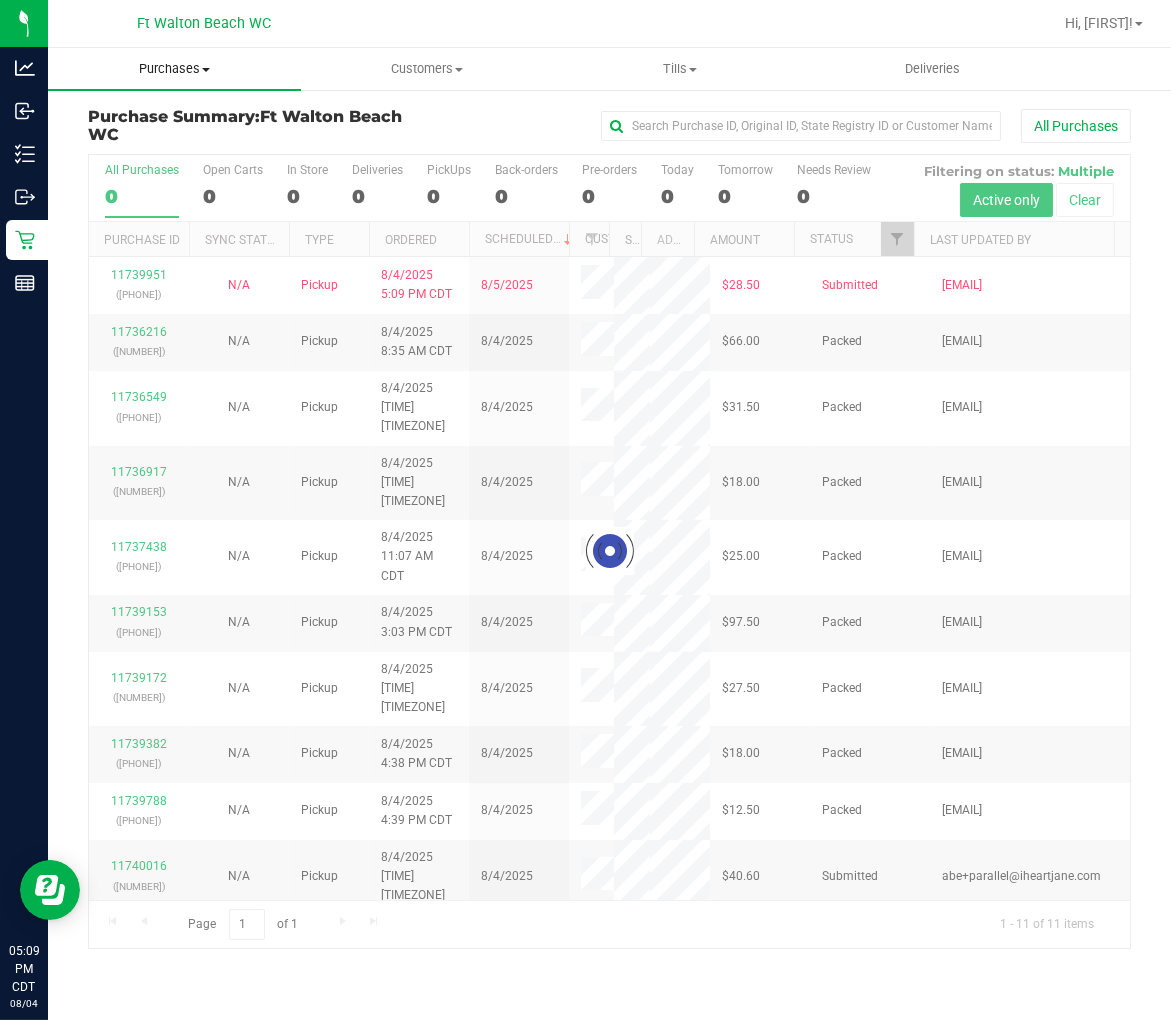 click on "Purchases" at bounding box center (174, 69) 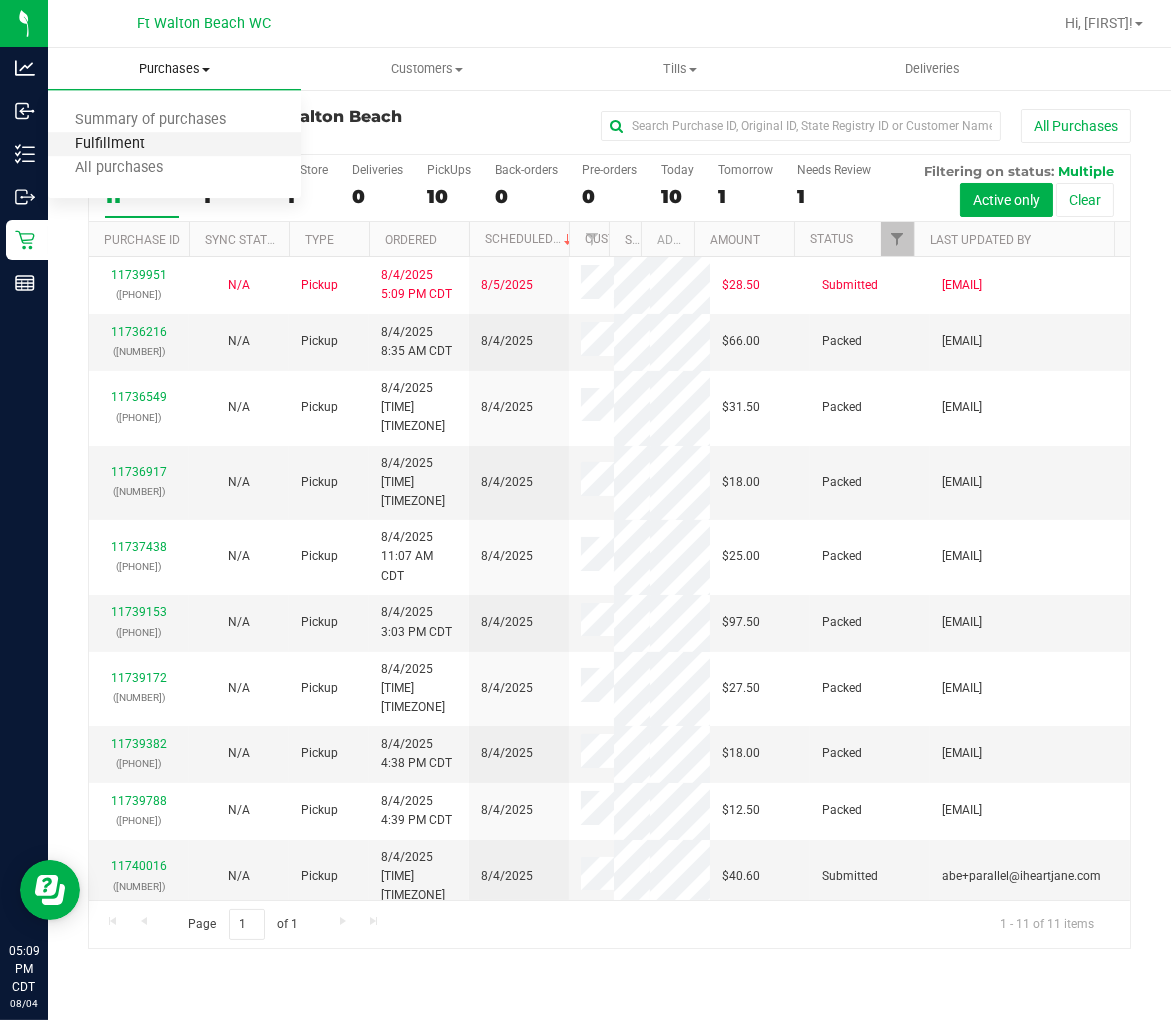 click on "Fulfillment" at bounding box center (110, 144) 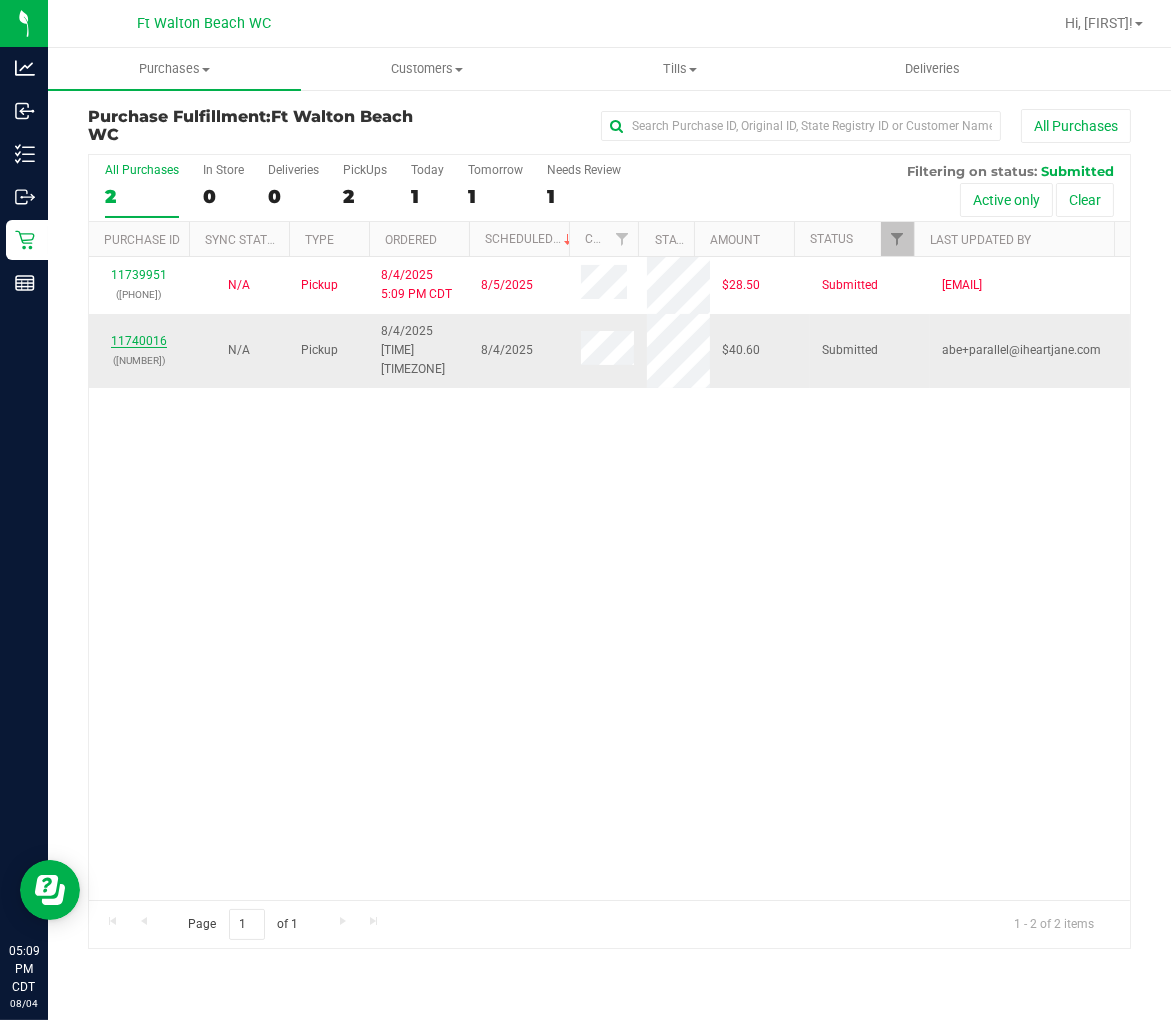 click on "11740016" at bounding box center (139, 341) 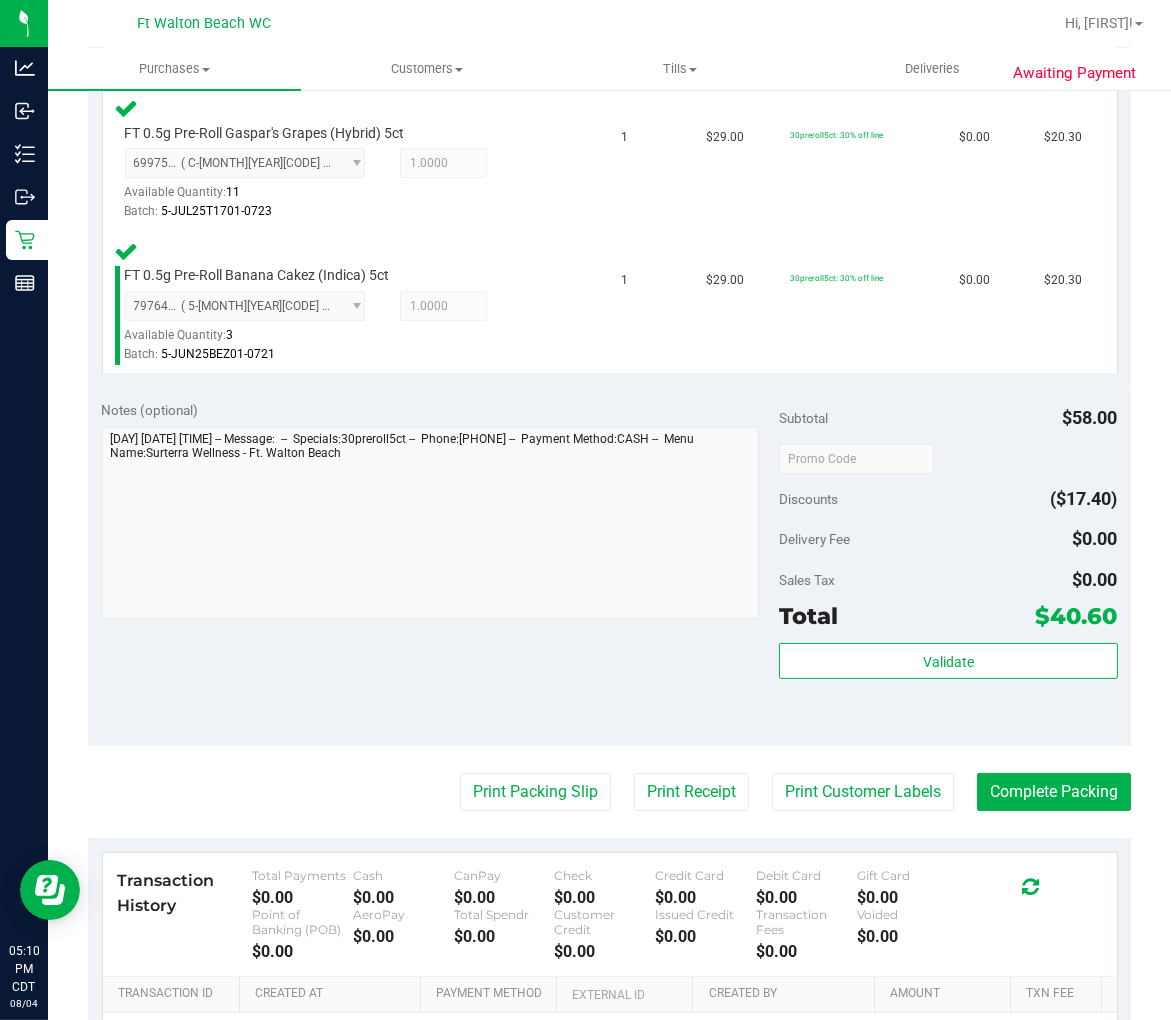 scroll, scrollTop: 555, scrollLeft: 0, axis: vertical 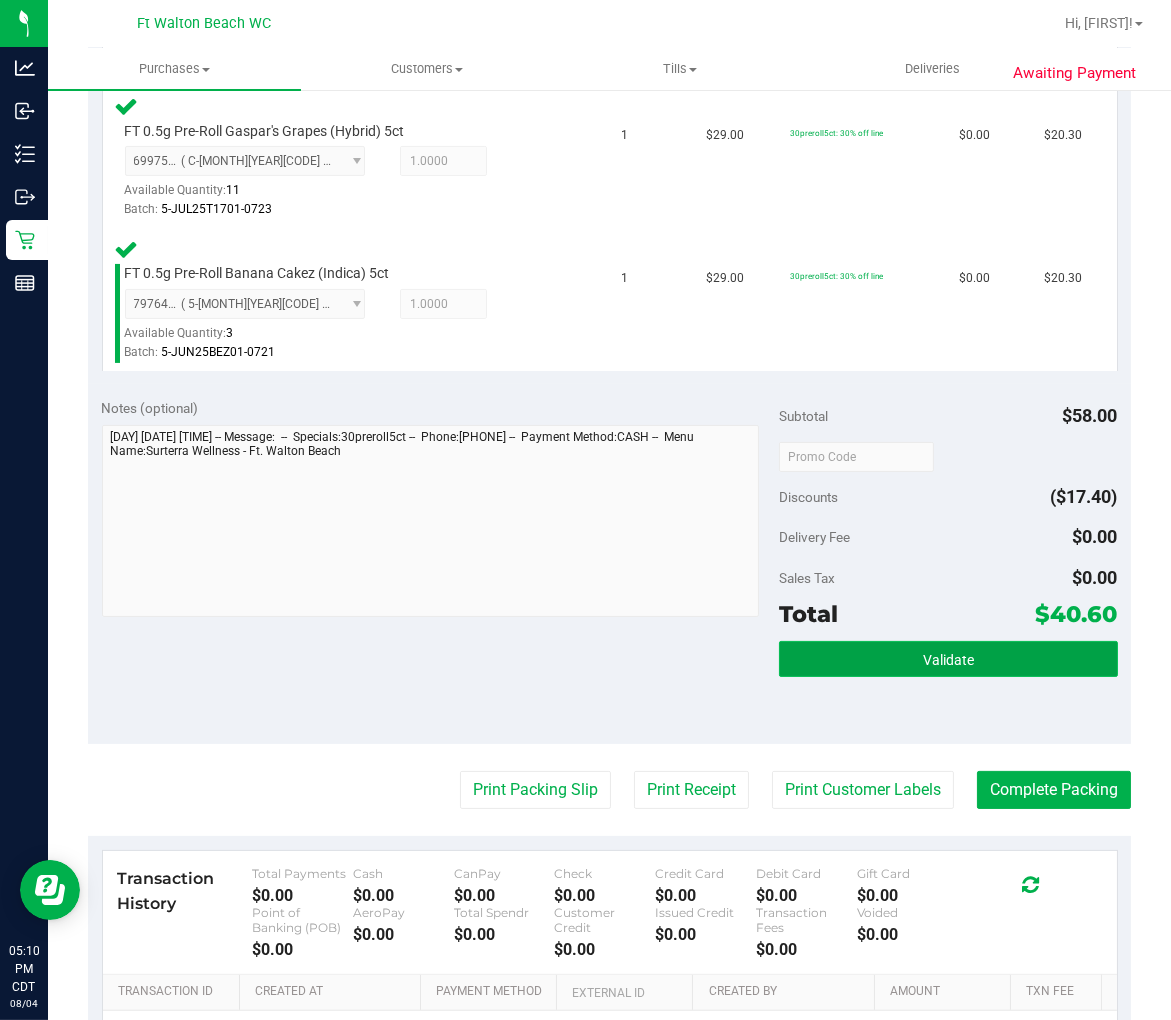 click on "Validate" at bounding box center [948, 660] 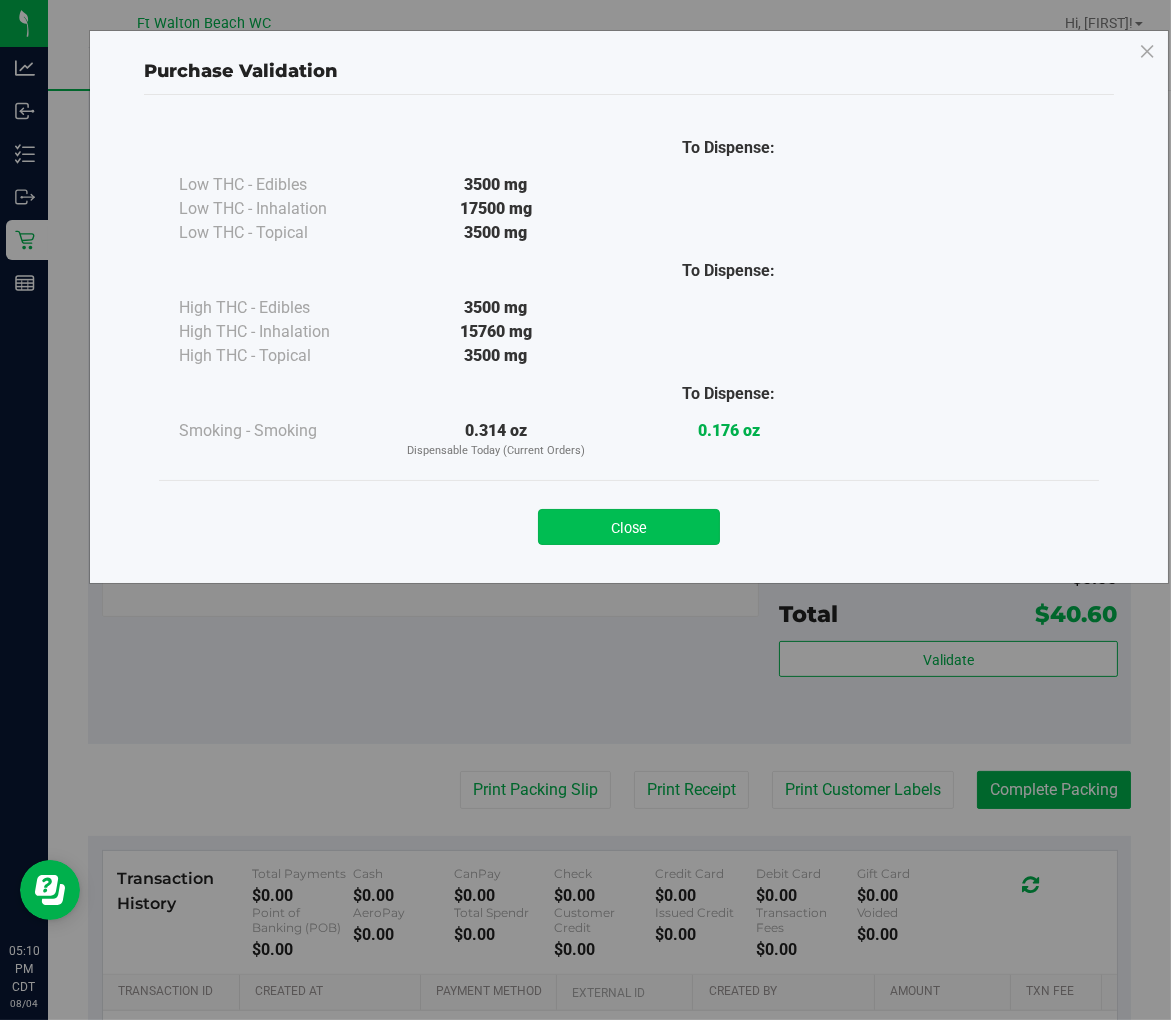 click on "Close" at bounding box center (629, 527) 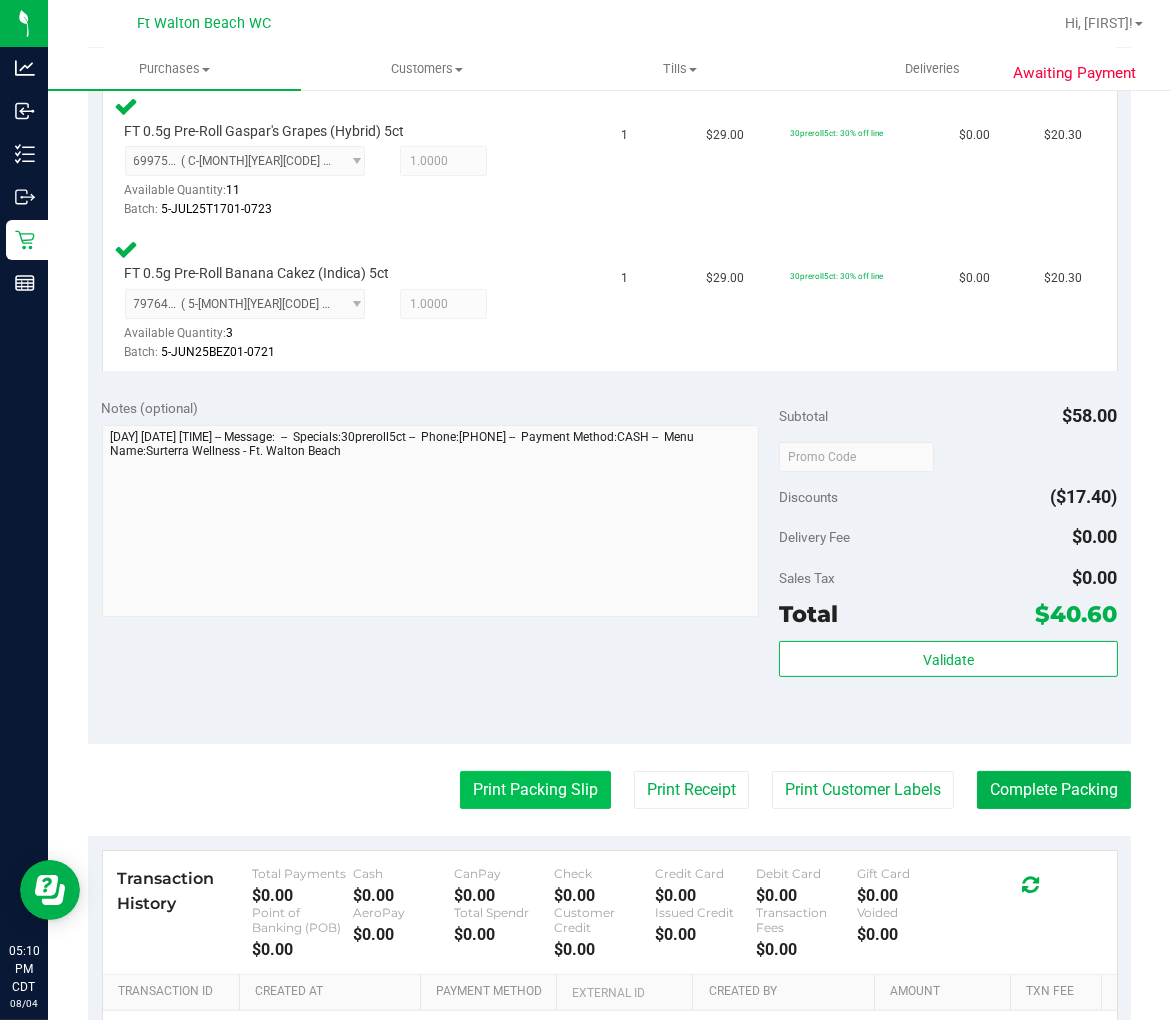 click on "Print Packing Slip" at bounding box center (535, 790) 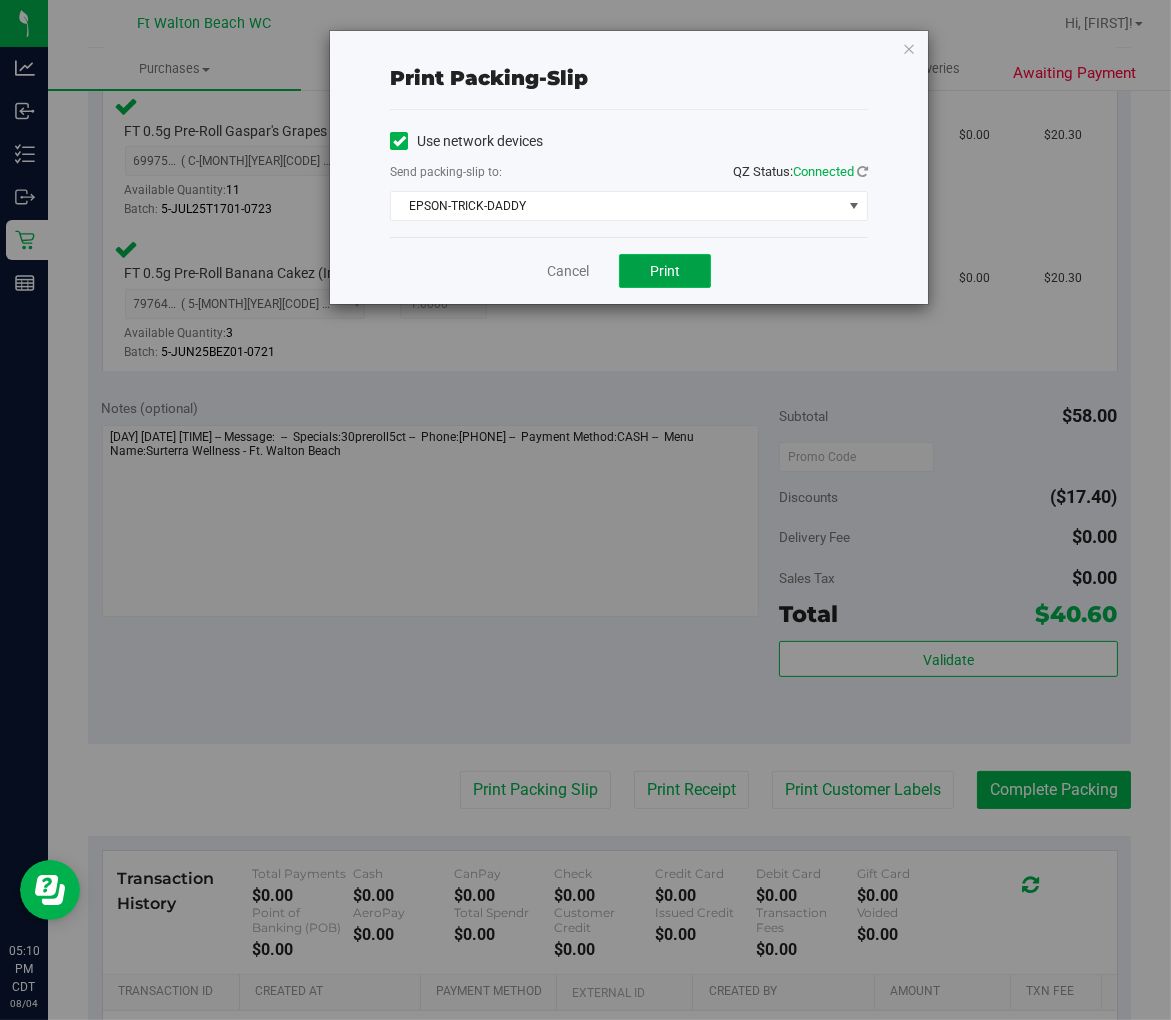 click on "Print" at bounding box center (665, 271) 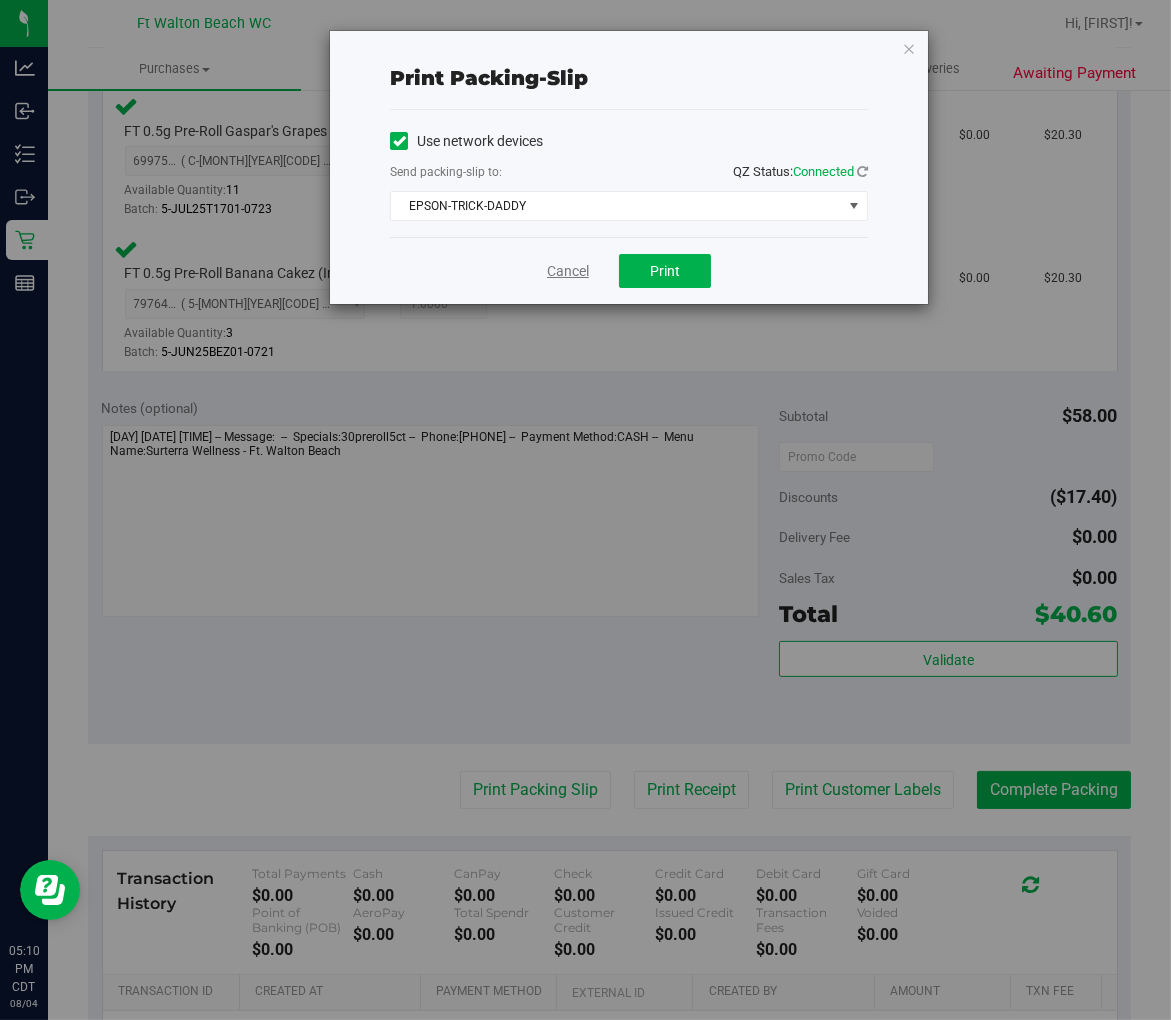 click on "Cancel" at bounding box center (568, 271) 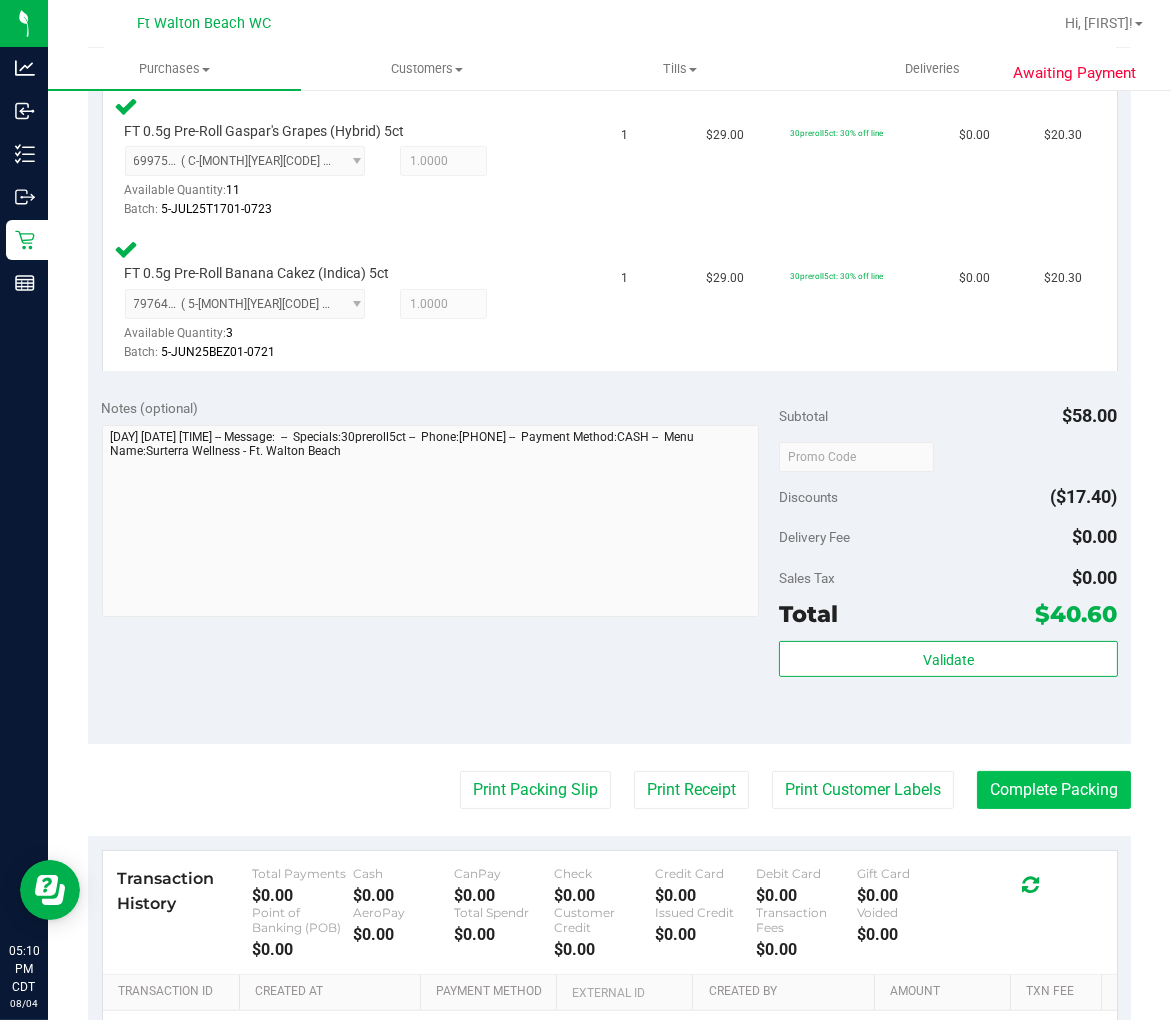 click on "Complete Packing" at bounding box center (1054, 790) 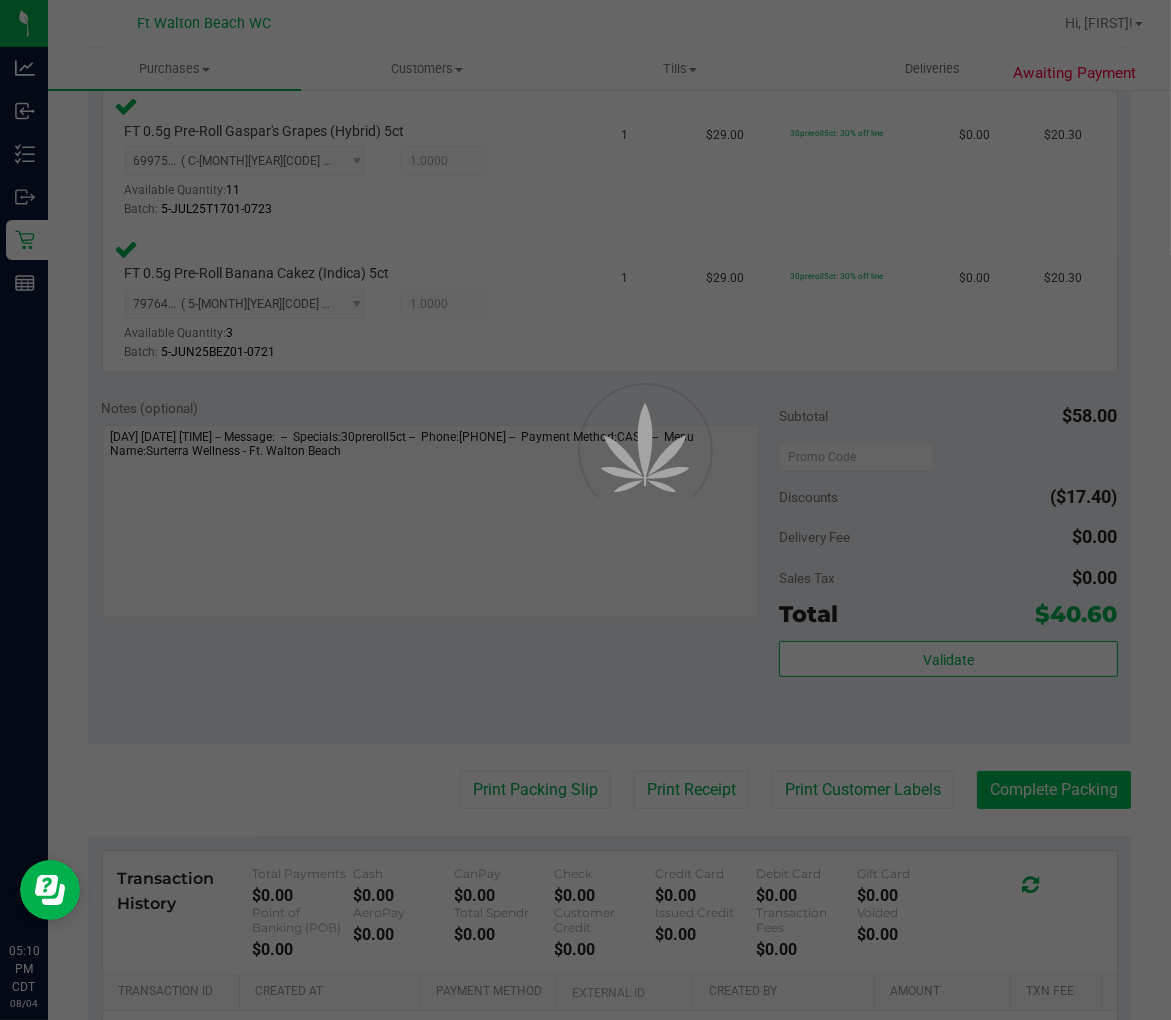 scroll, scrollTop: 0, scrollLeft: 0, axis: both 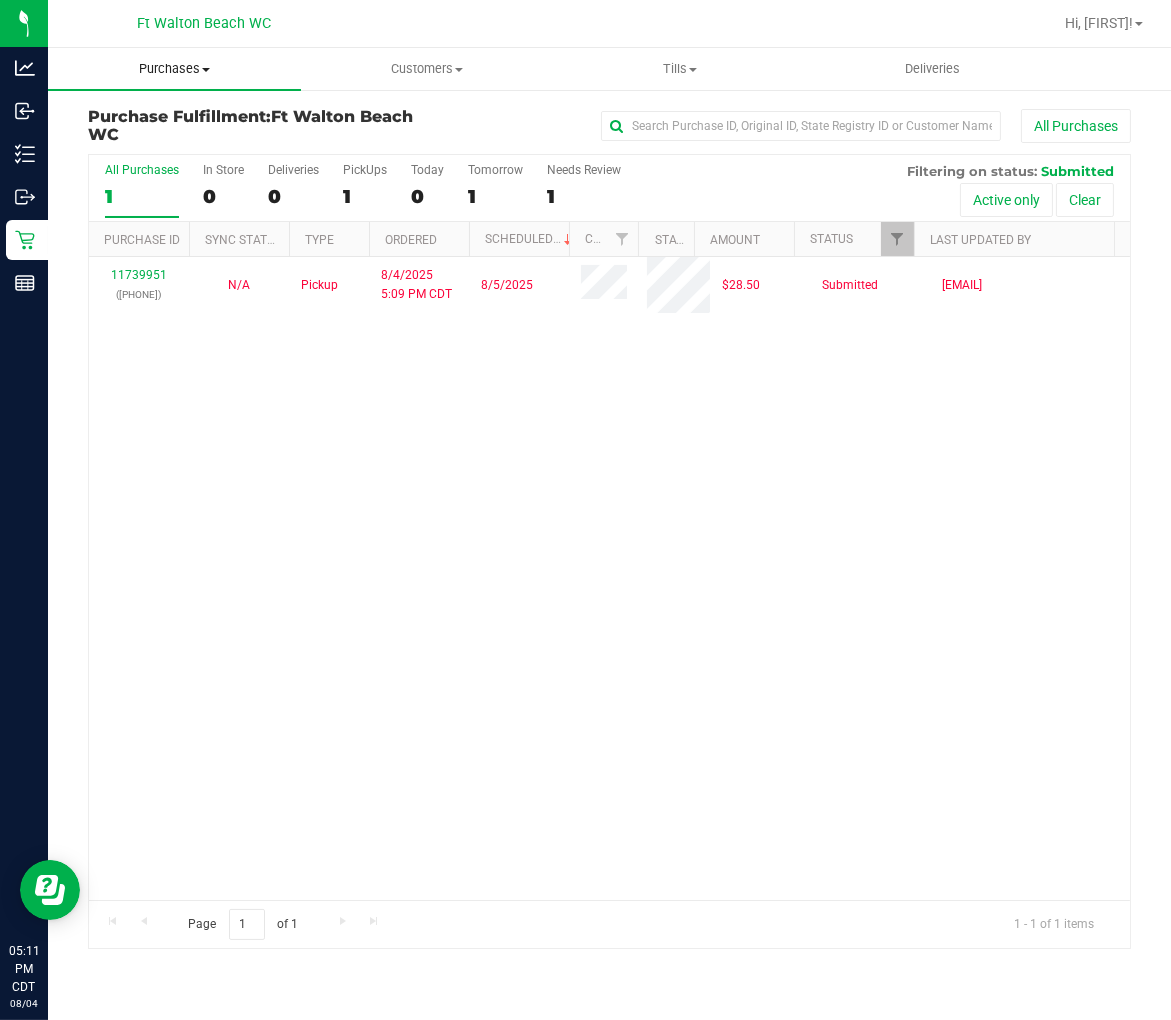 click on "Purchases
Summary of purchases
Fulfillment
All purchases" at bounding box center (174, 69) 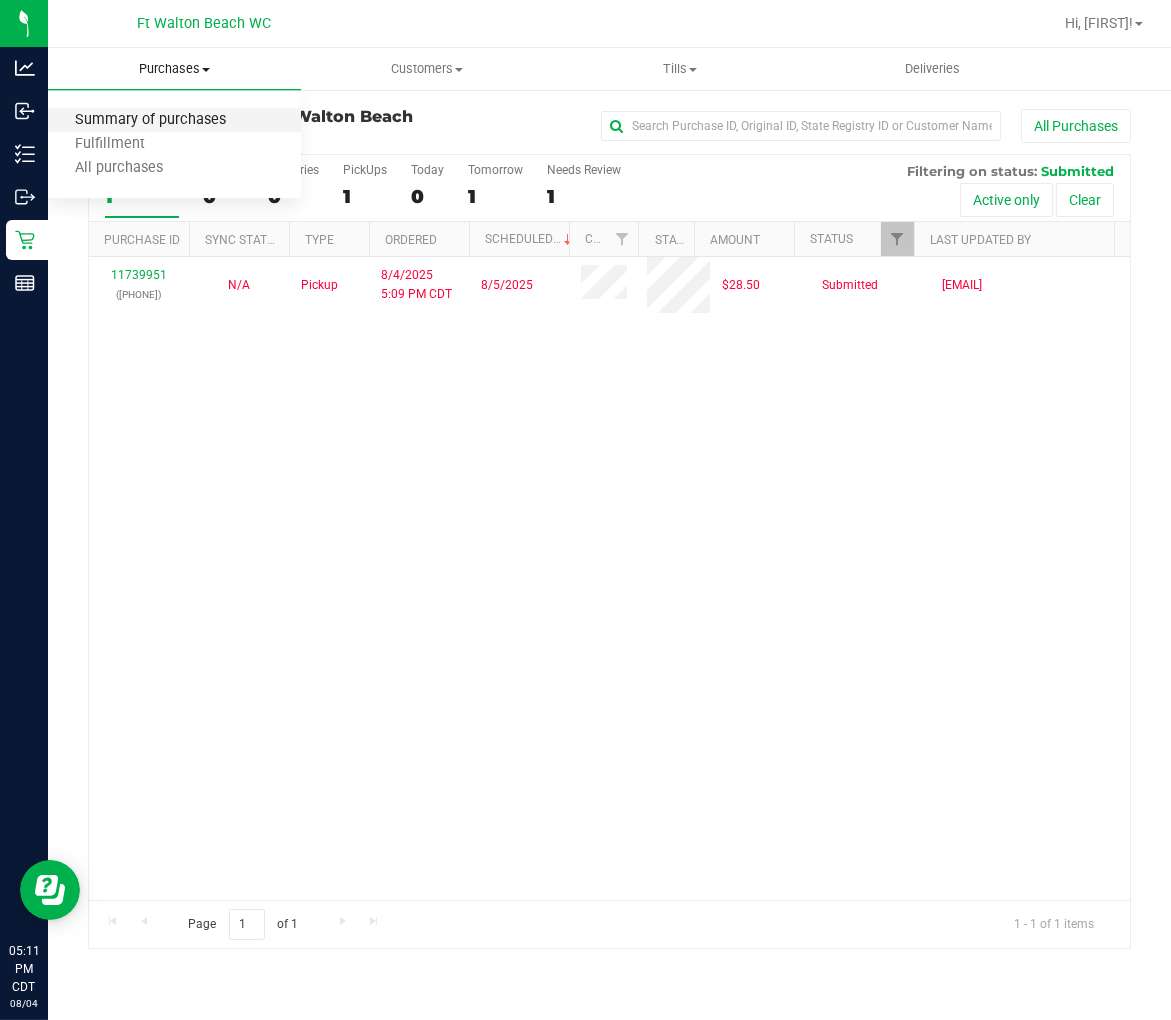 click on "Summary of purchases" at bounding box center [150, 120] 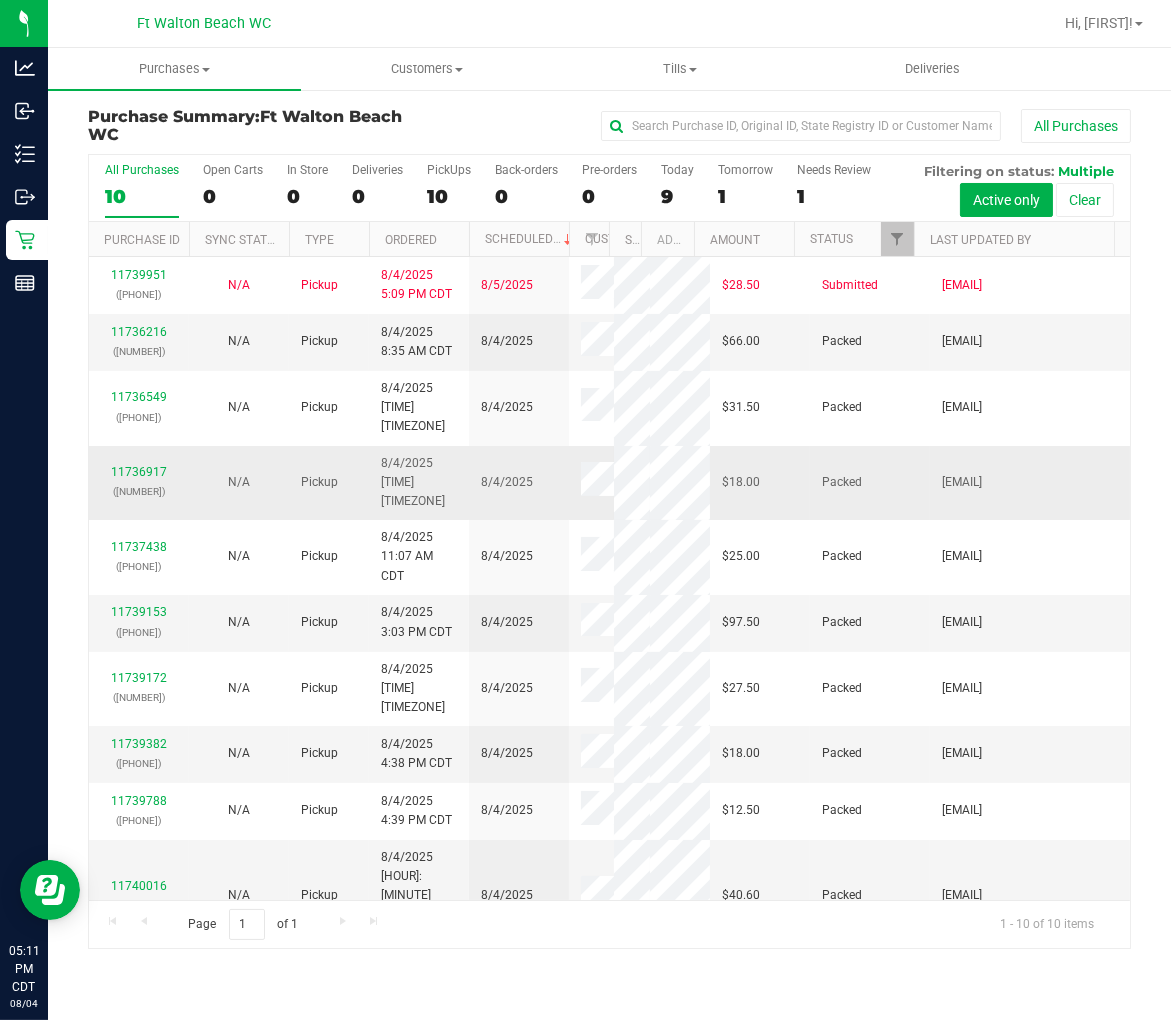 scroll, scrollTop: 45, scrollLeft: 0, axis: vertical 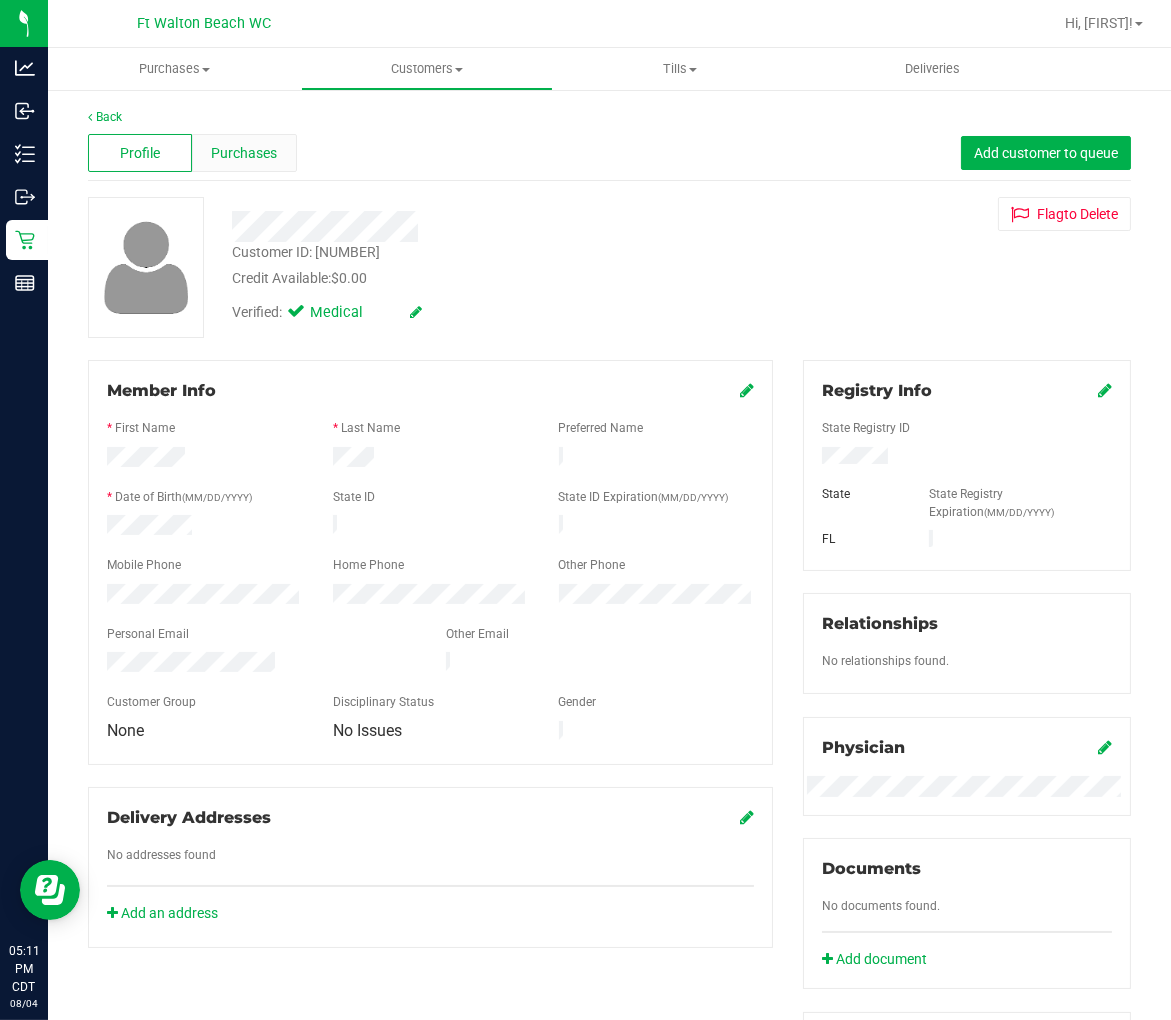 click on "Purchases" at bounding box center [244, 153] 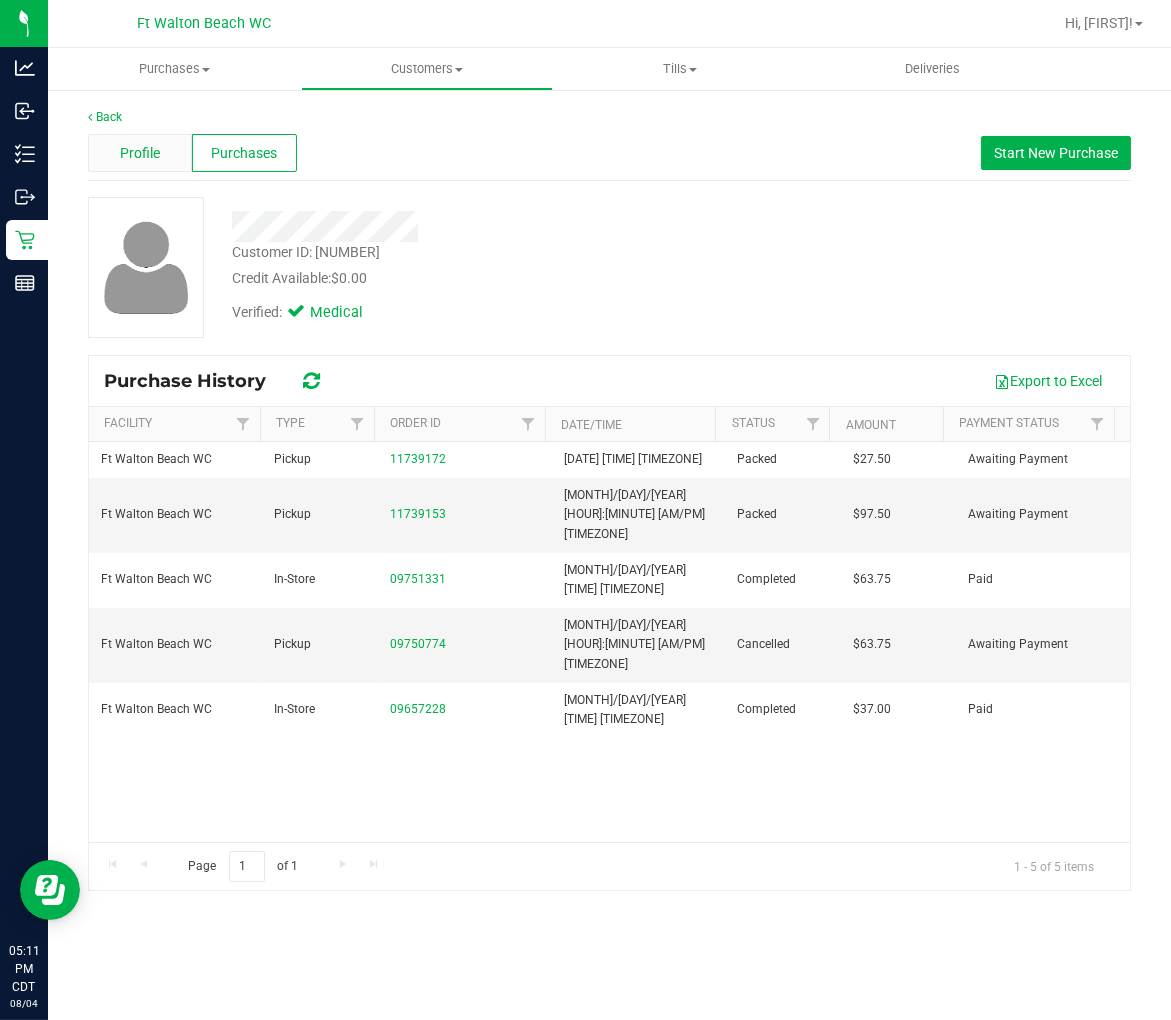 click on "Profile" at bounding box center (140, 153) 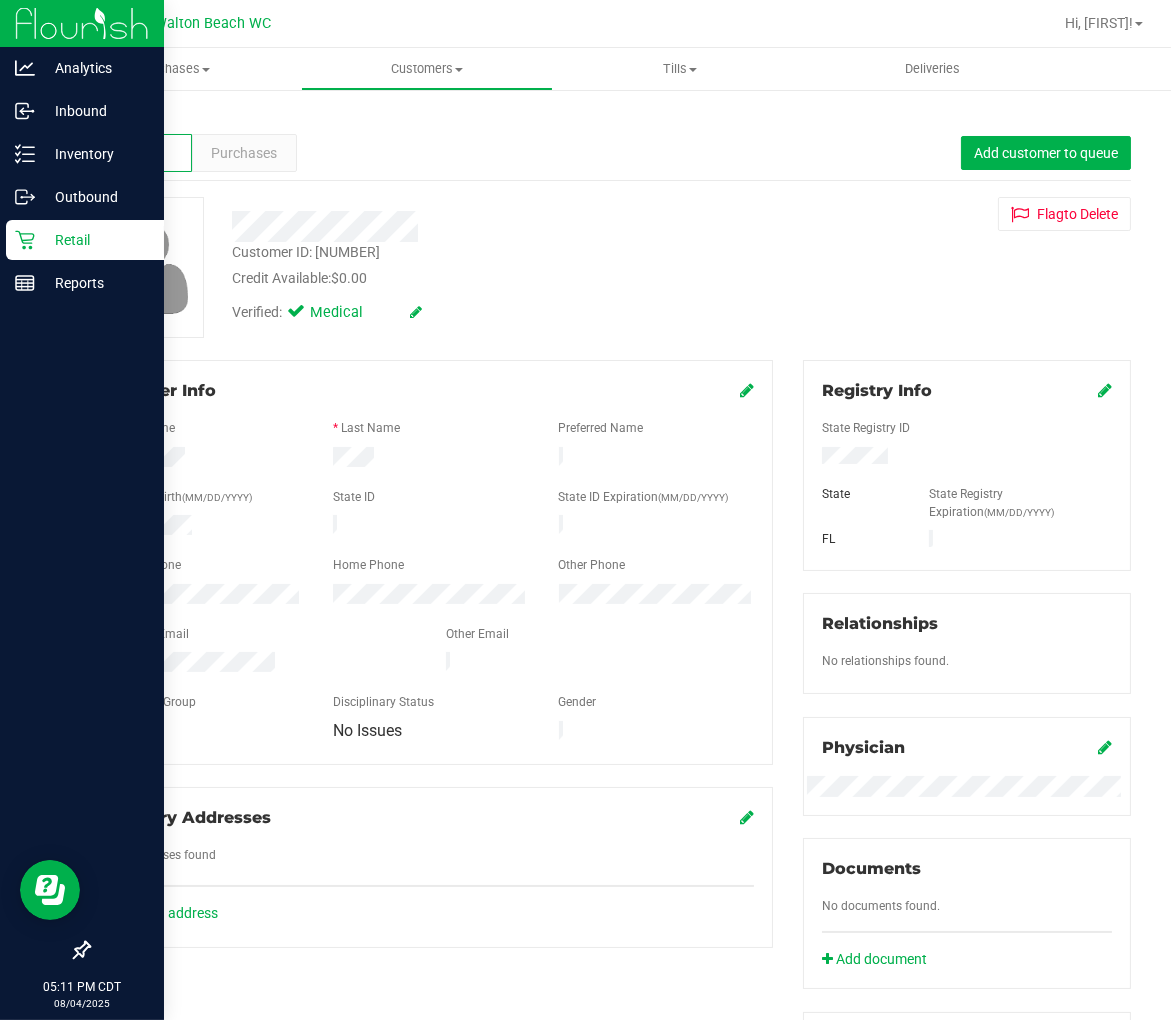 click on "Retail" at bounding box center (85, 240) 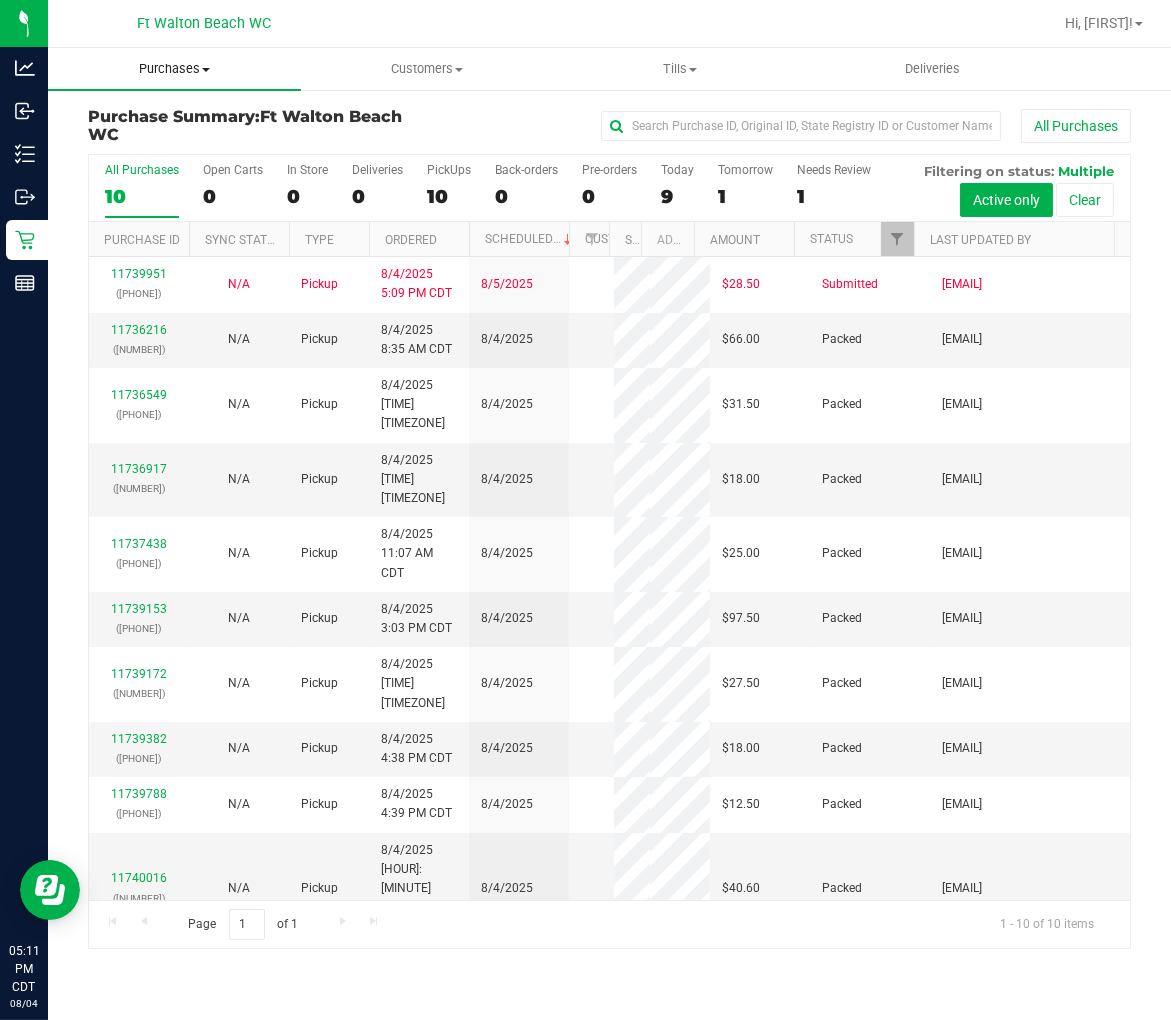 click on "Purchases" at bounding box center [174, 69] 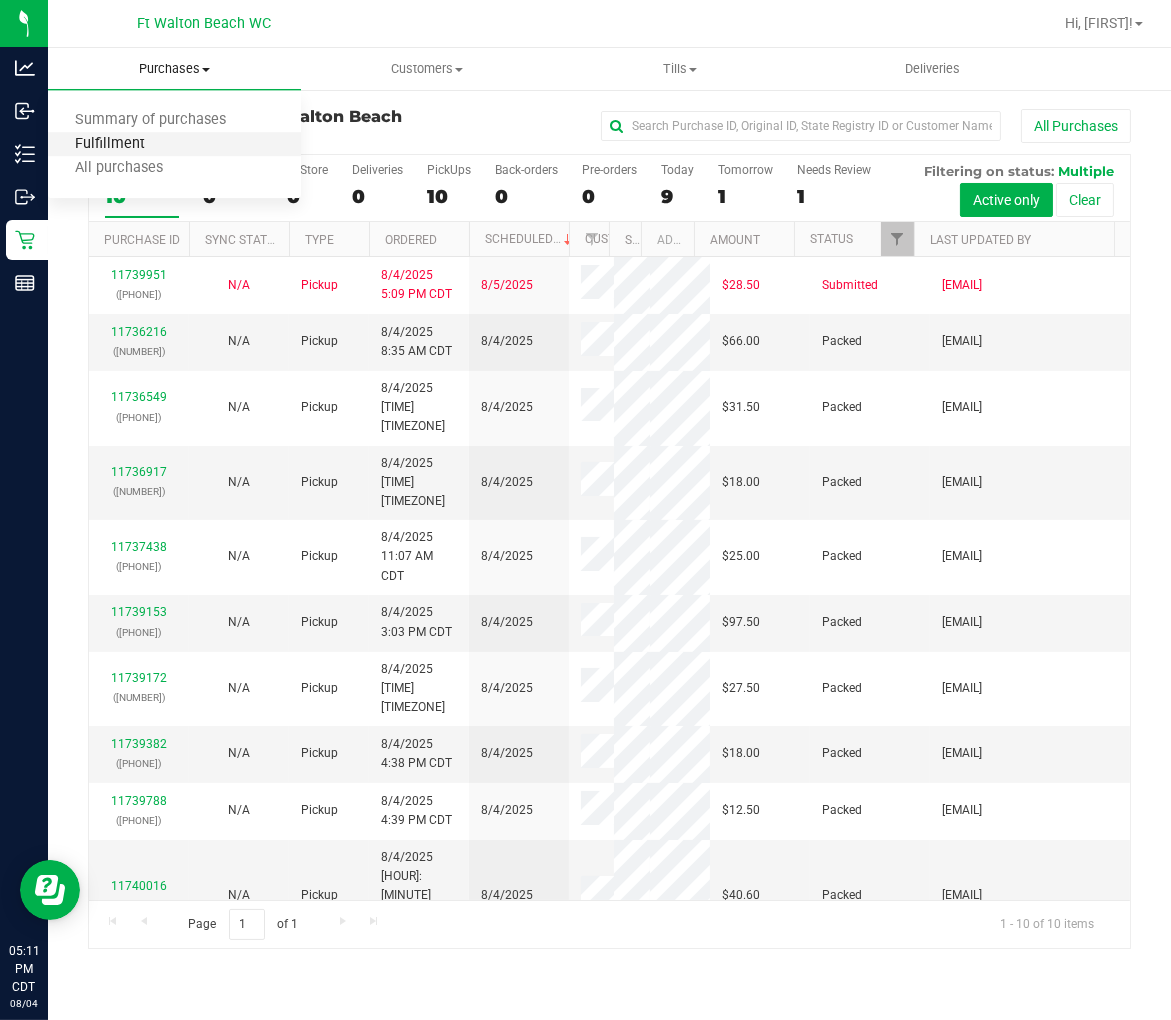 click on "Fulfillment" at bounding box center [110, 144] 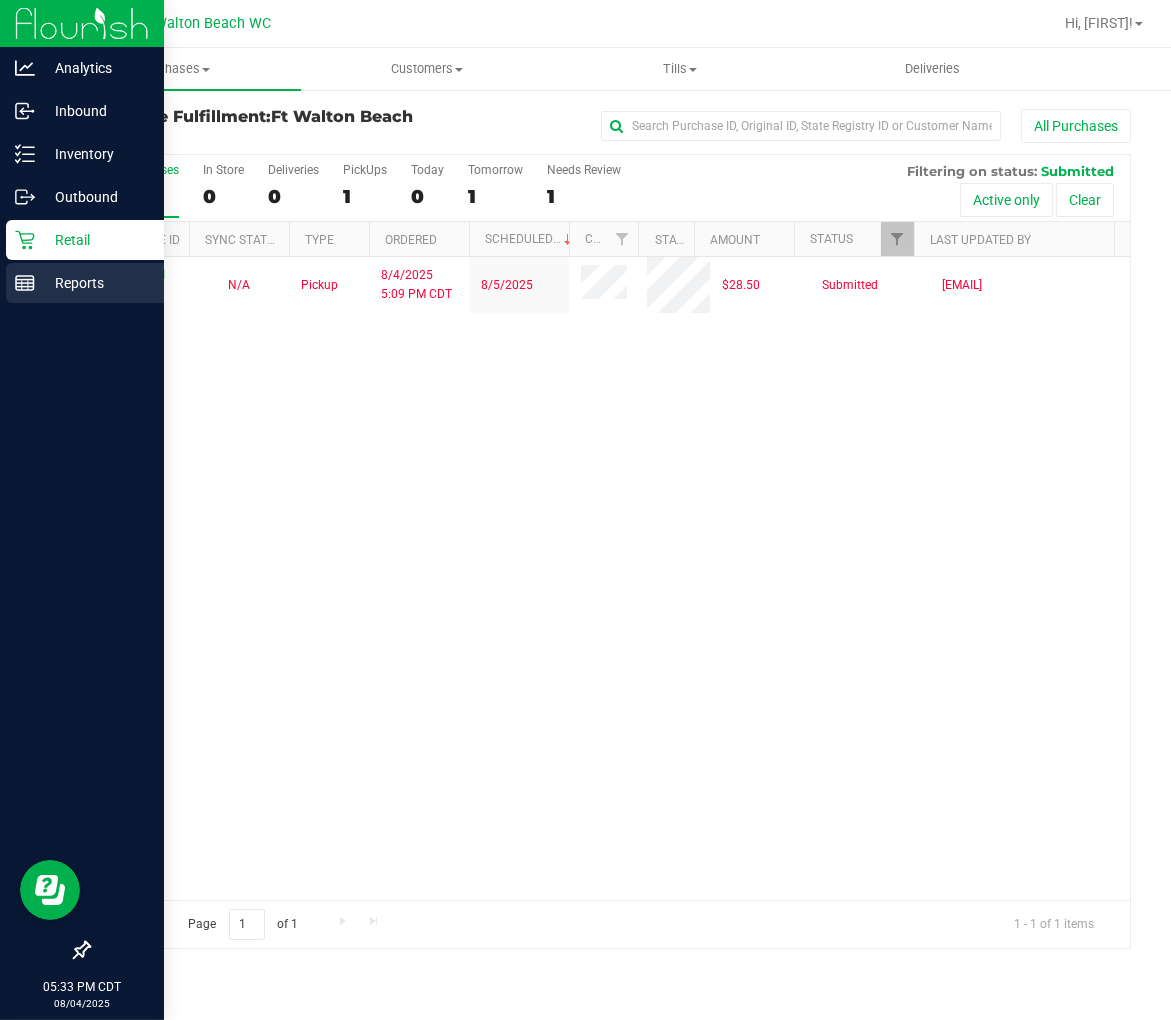 click 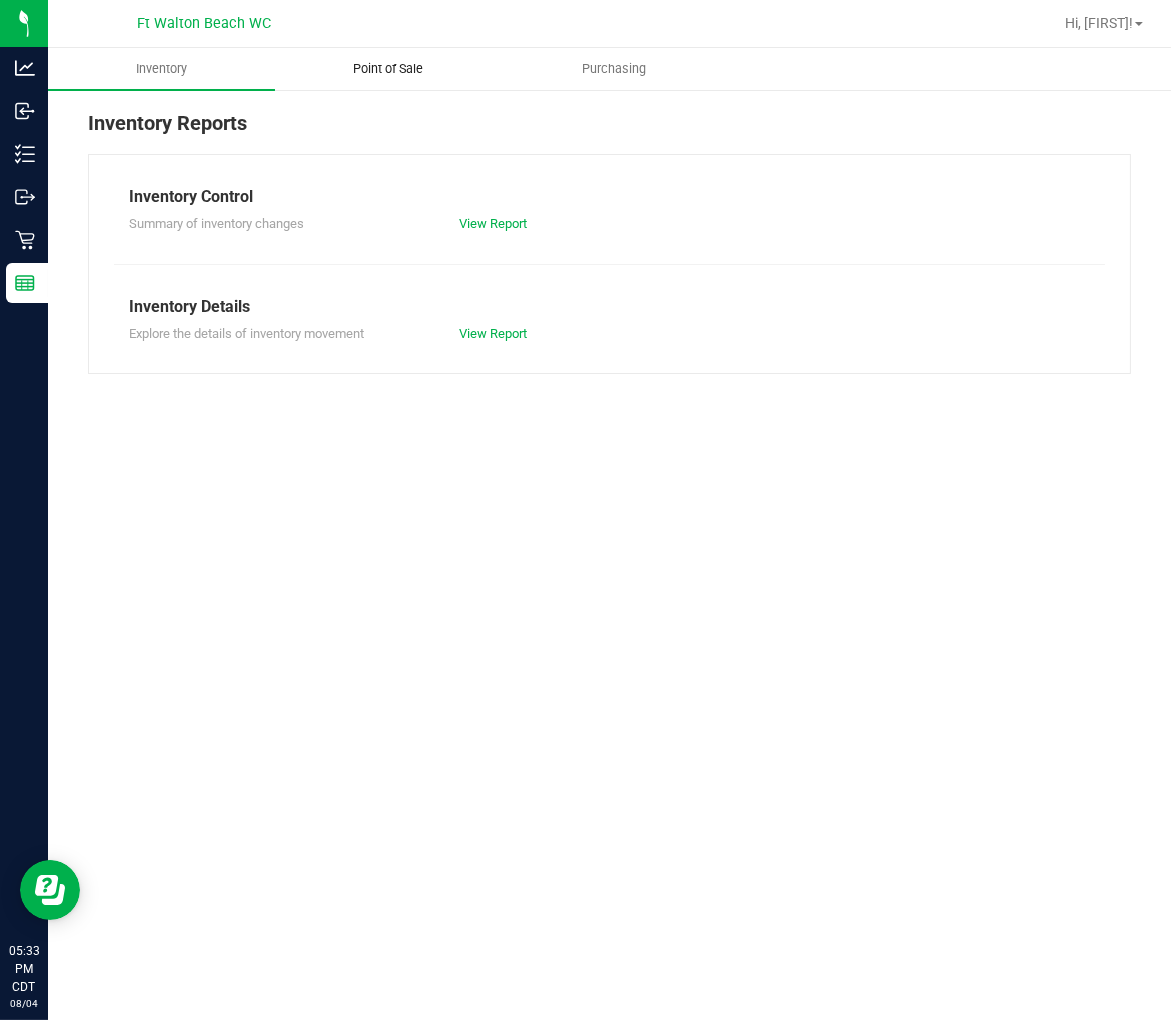 click on "Point of Sale" at bounding box center (388, 69) 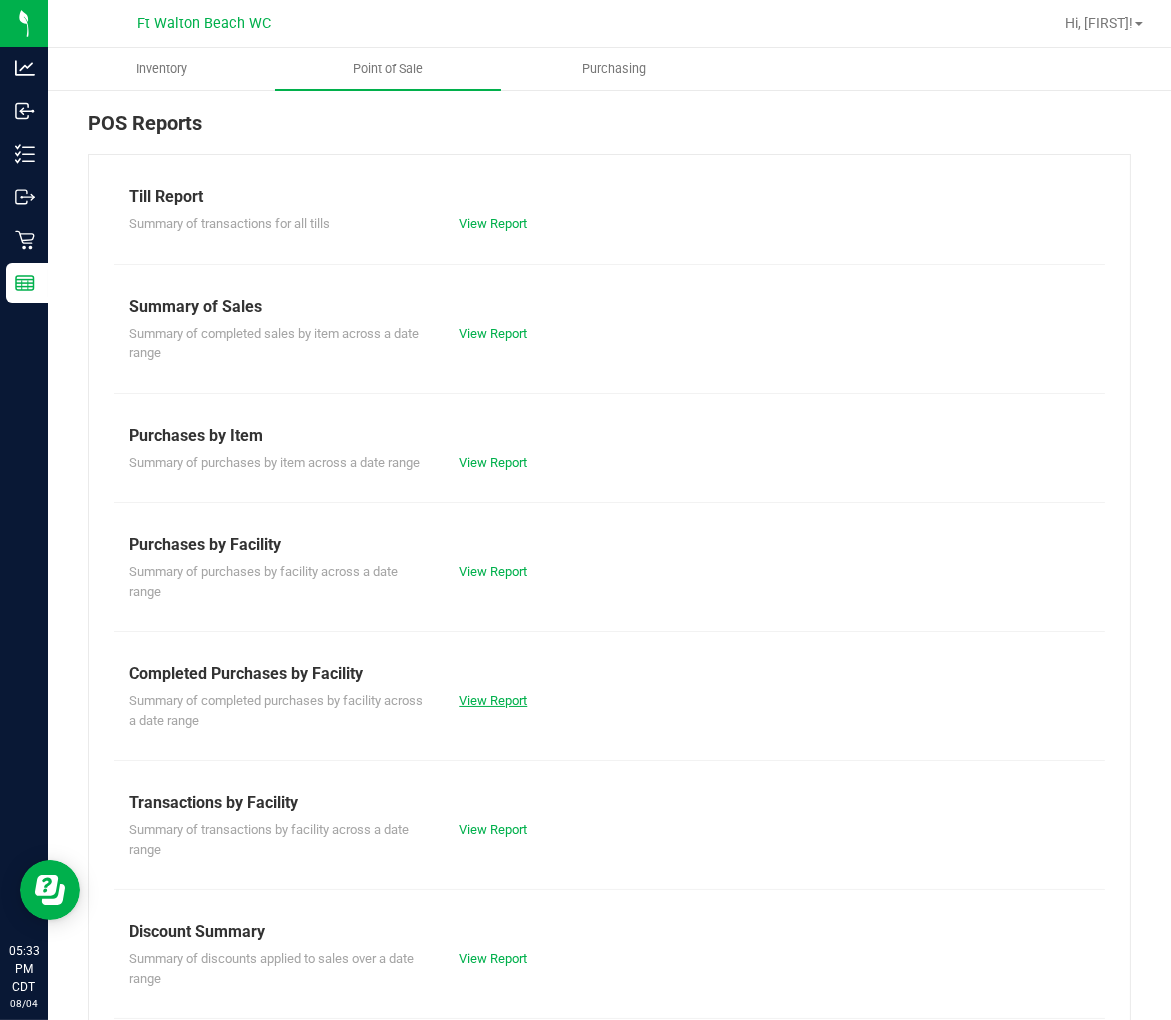 click on "View Report" at bounding box center (493, 700) 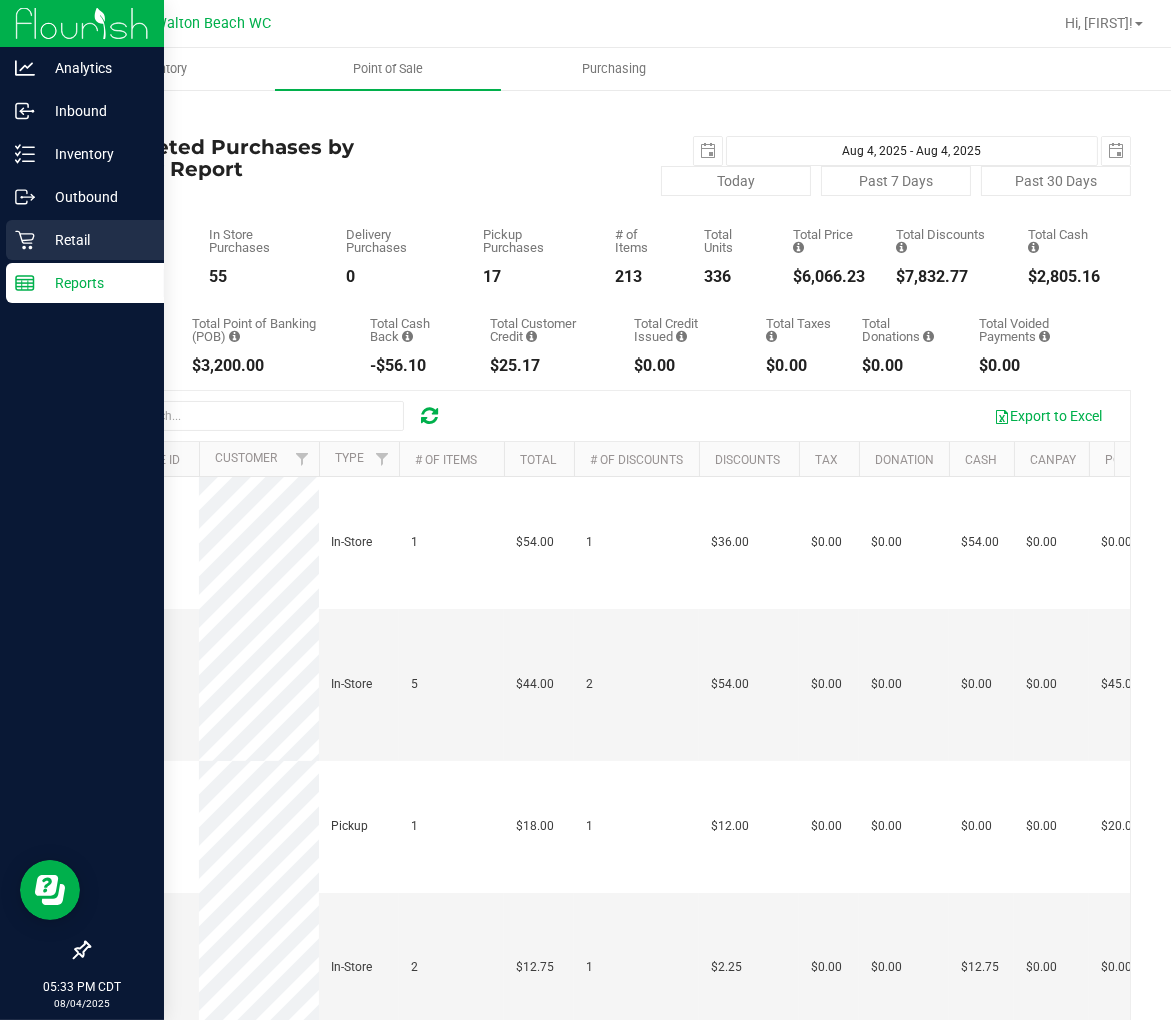 click on "Retail" at bounding box center [95, 240] 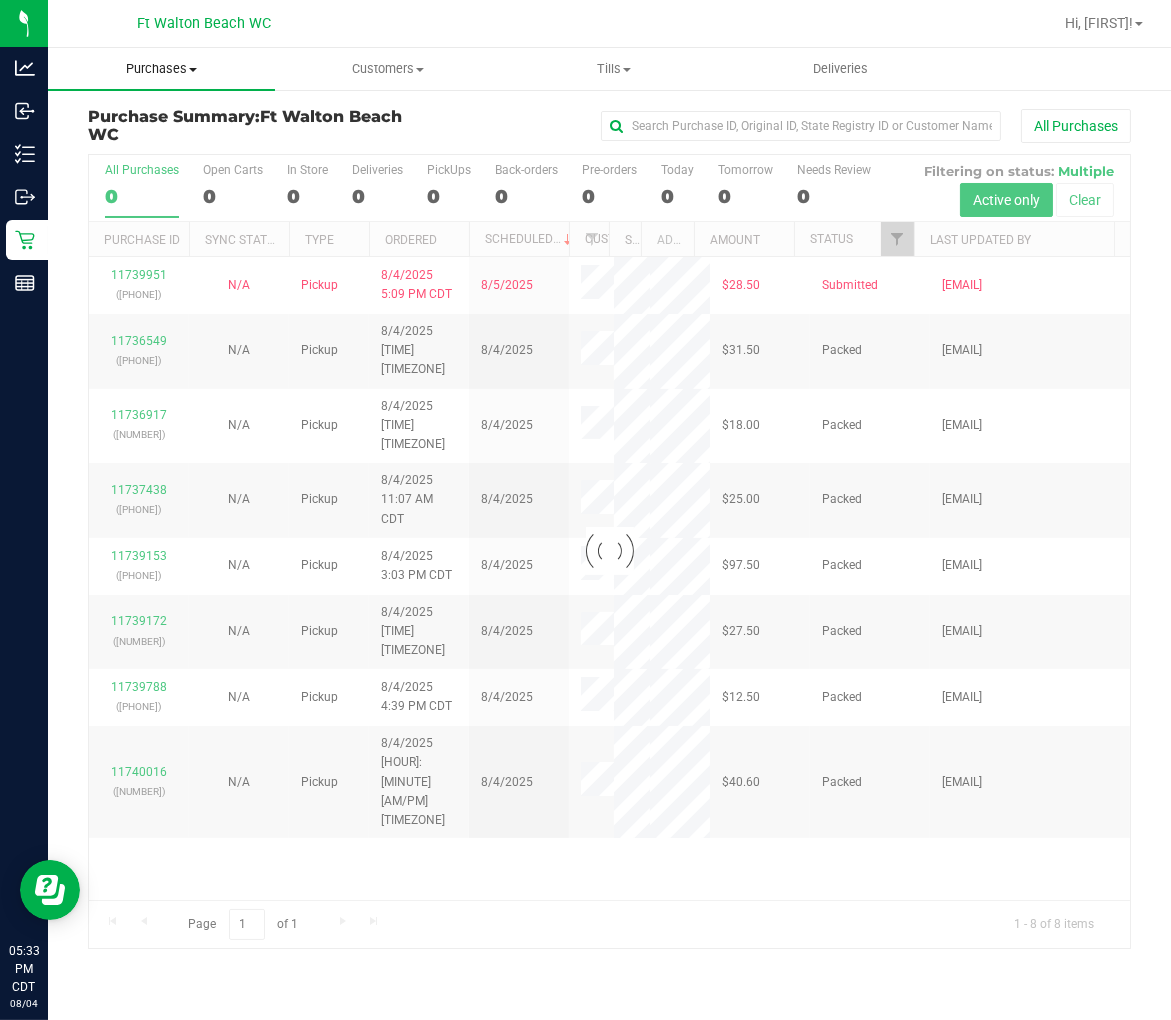 click on "Purchases" at bounding box center [161, 69] 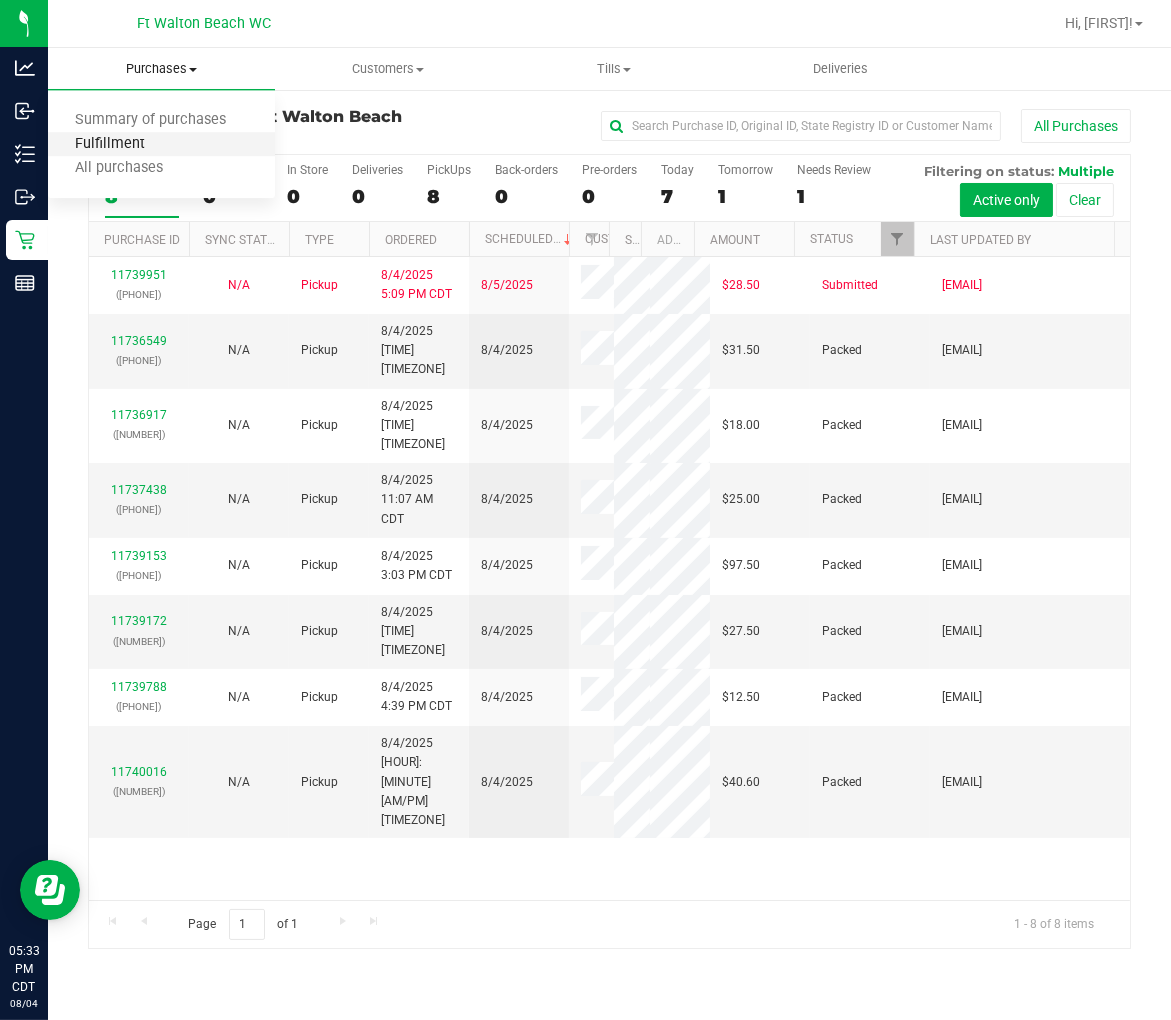 click on "Fulfillment" at bounding box center (110, 144) 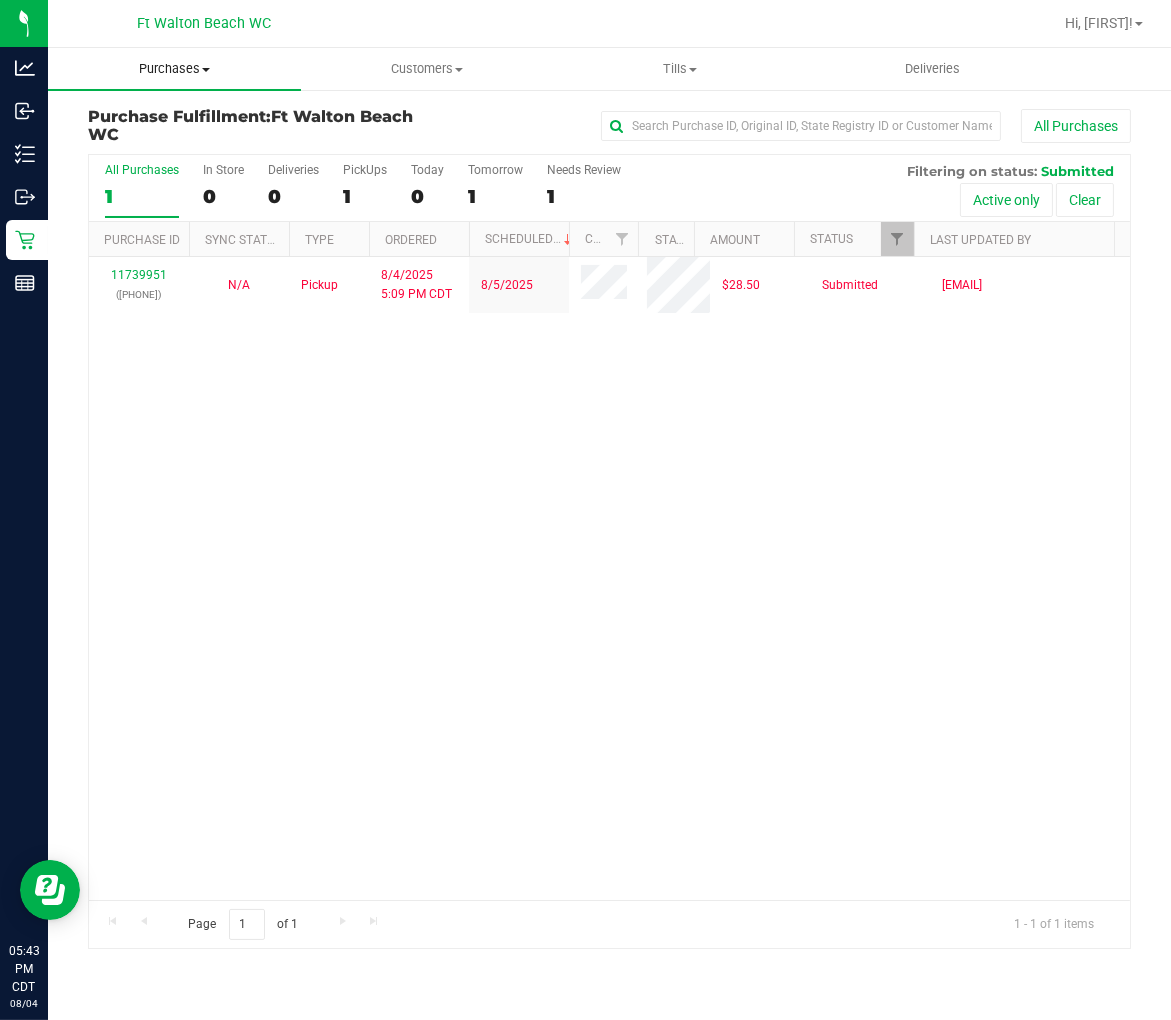 click at bounding box center (206, 70) 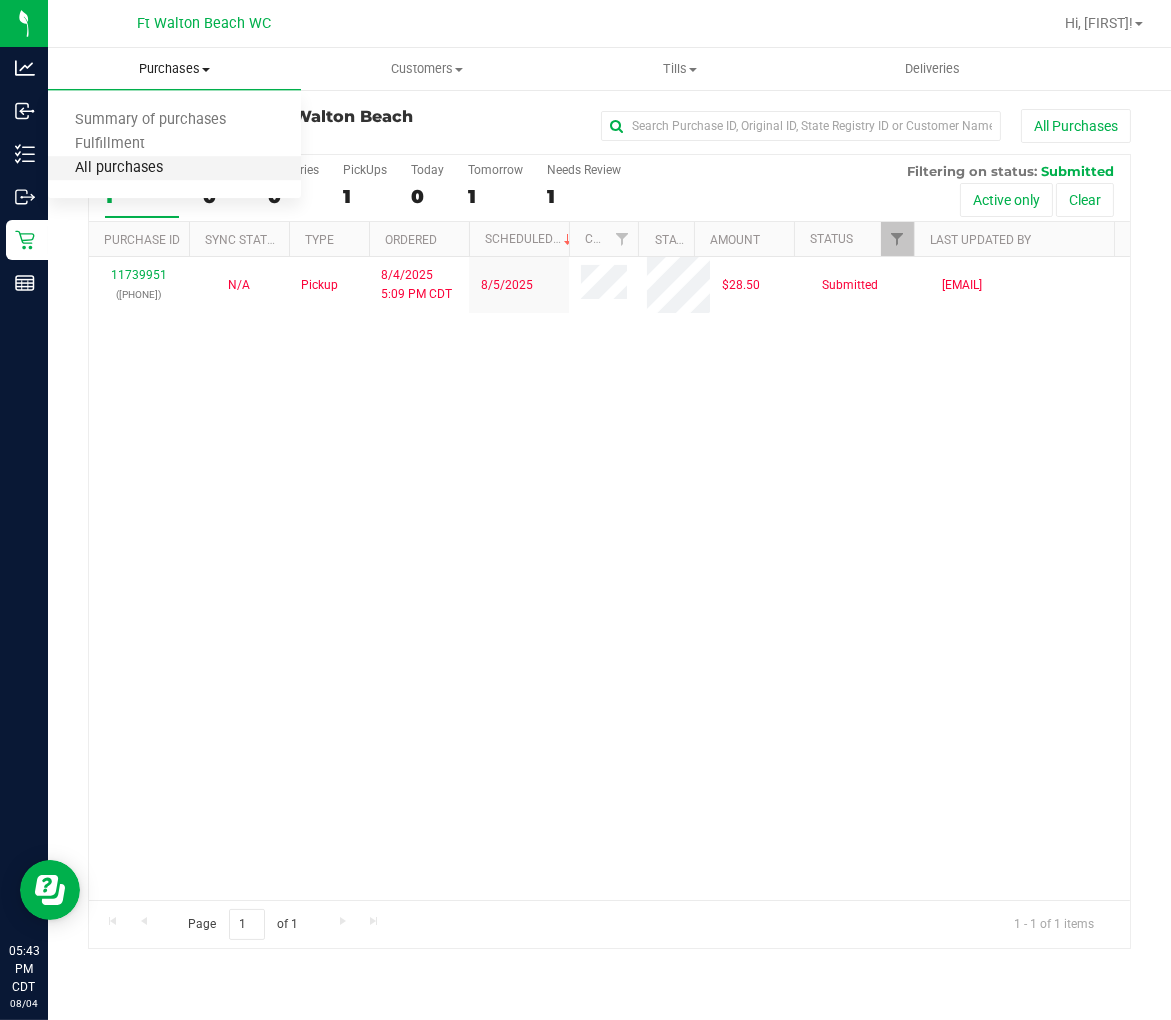 click on "All purchases" at bounding box center (119, 168) 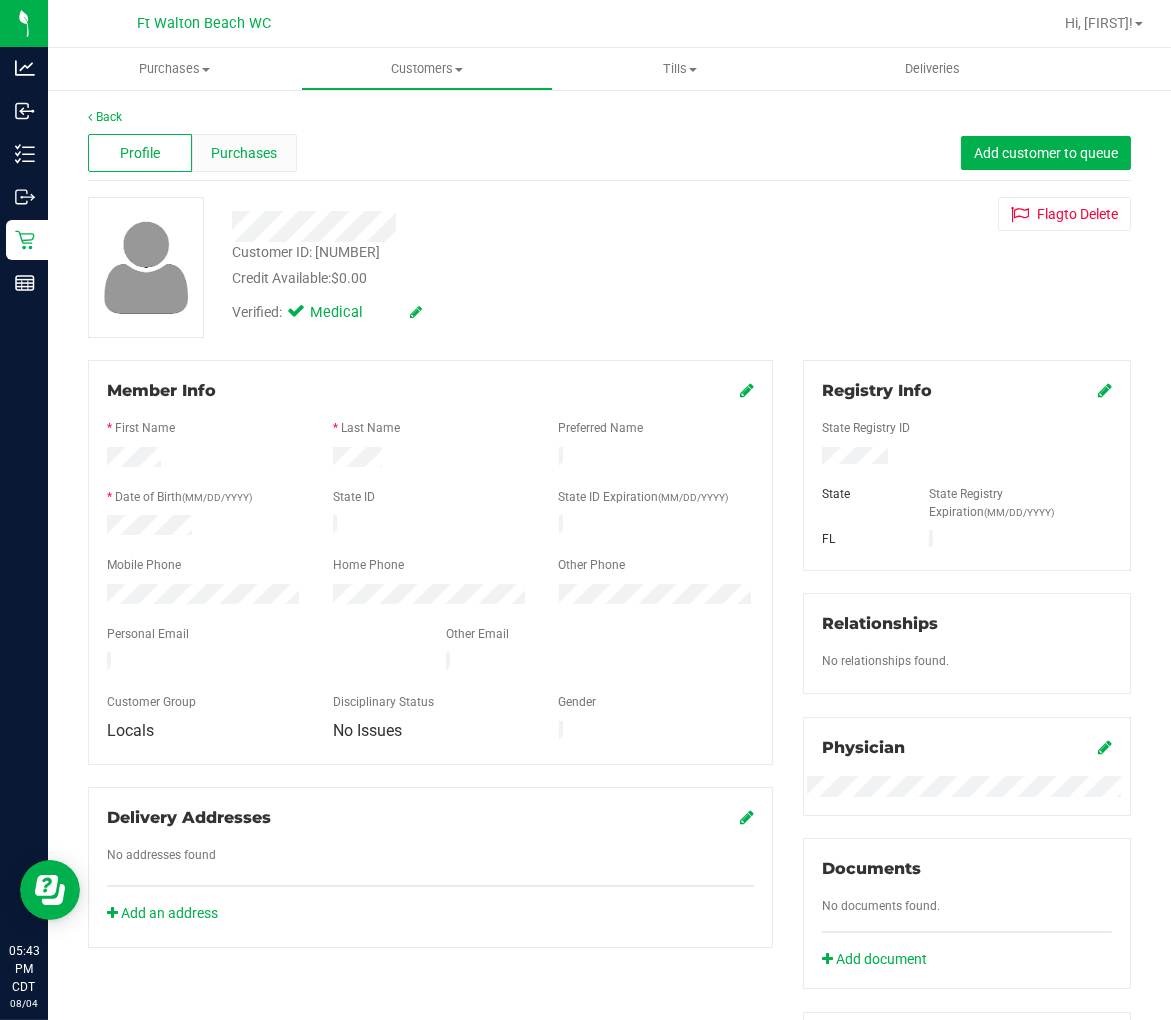 click on "Purchases" at bounding box center [244, 153] 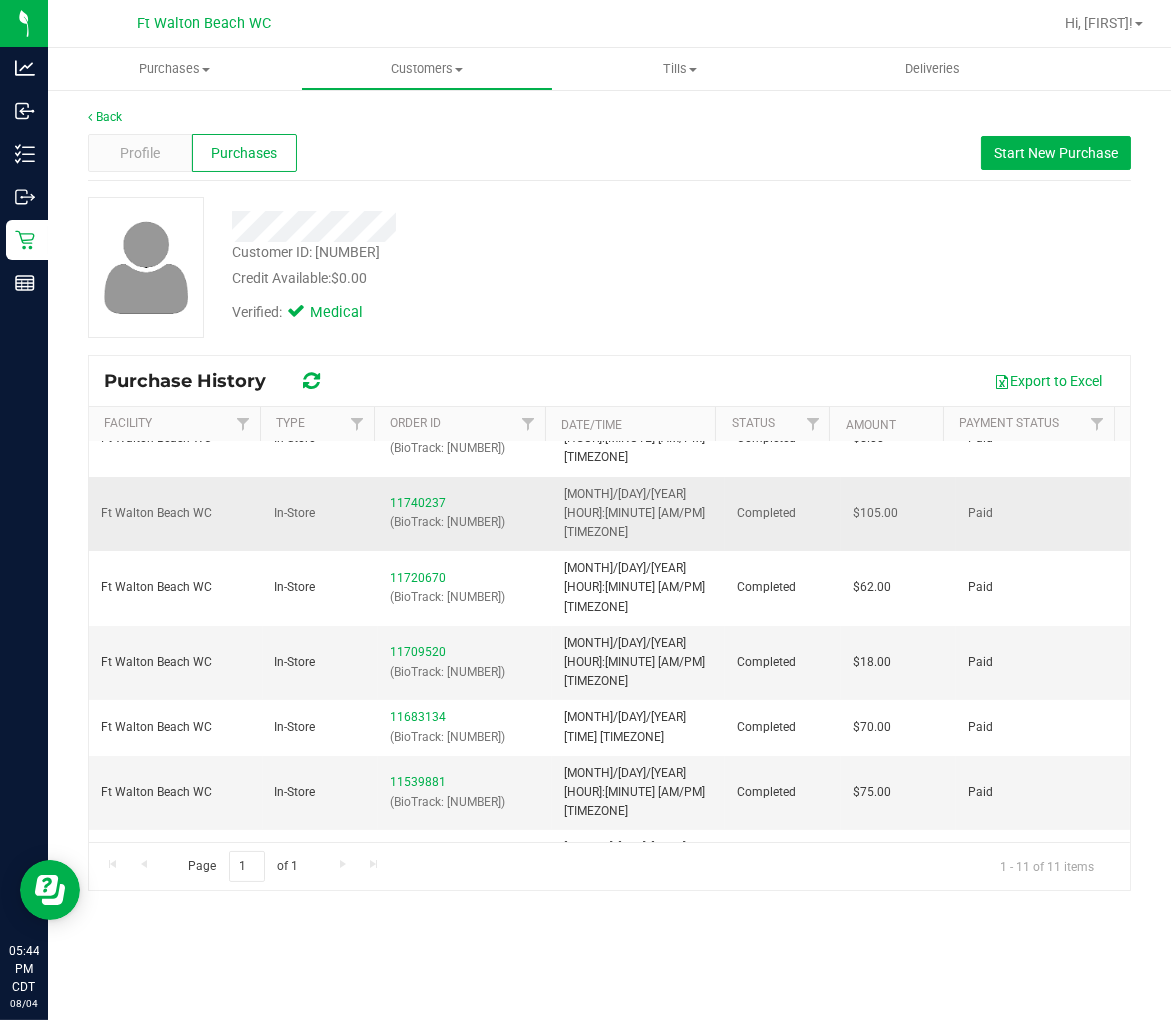 scroll, scrollTop: 0, scrollLeft: 0, axis: both 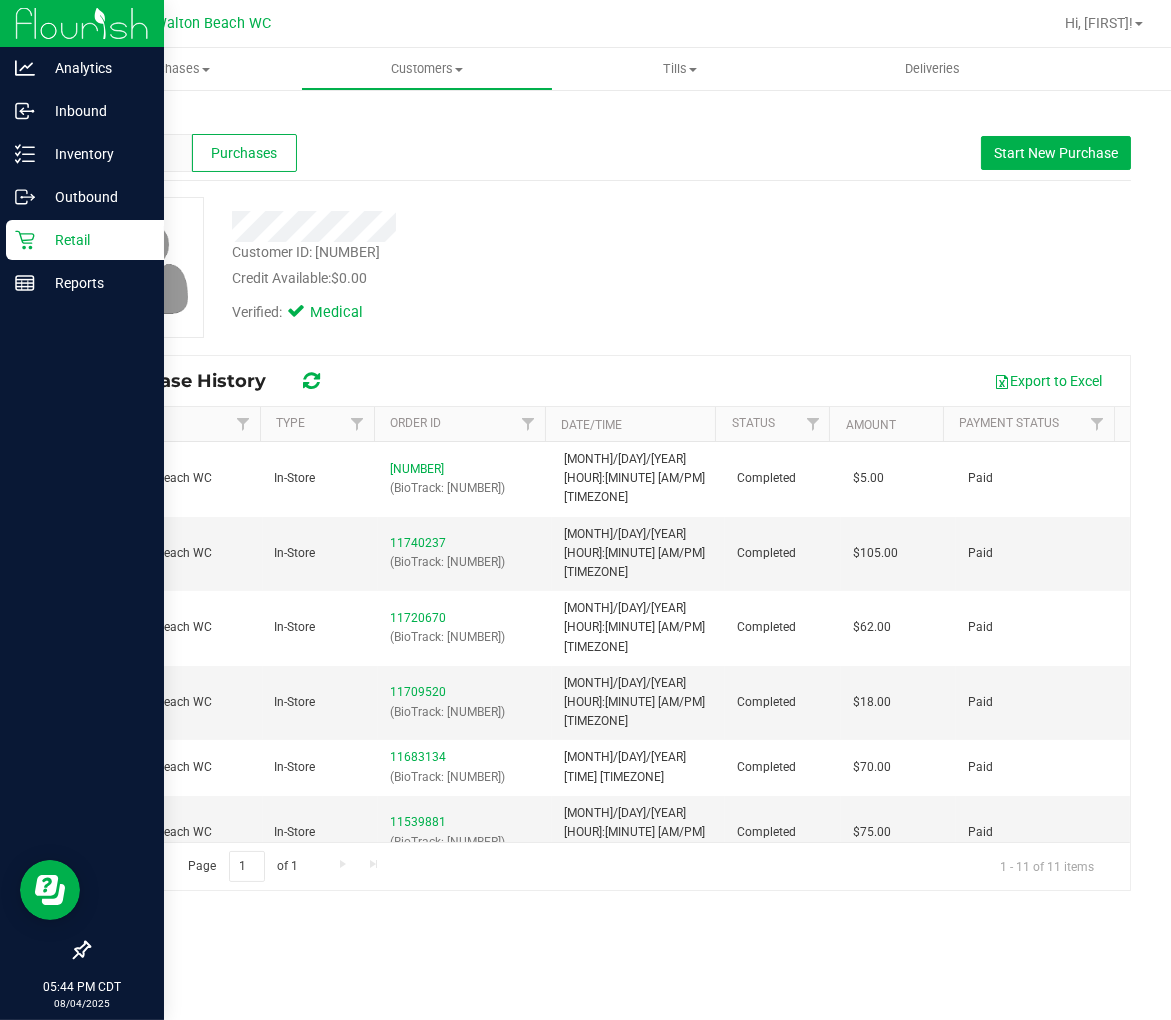 click on "Retail" at bounding box center (85, 240) 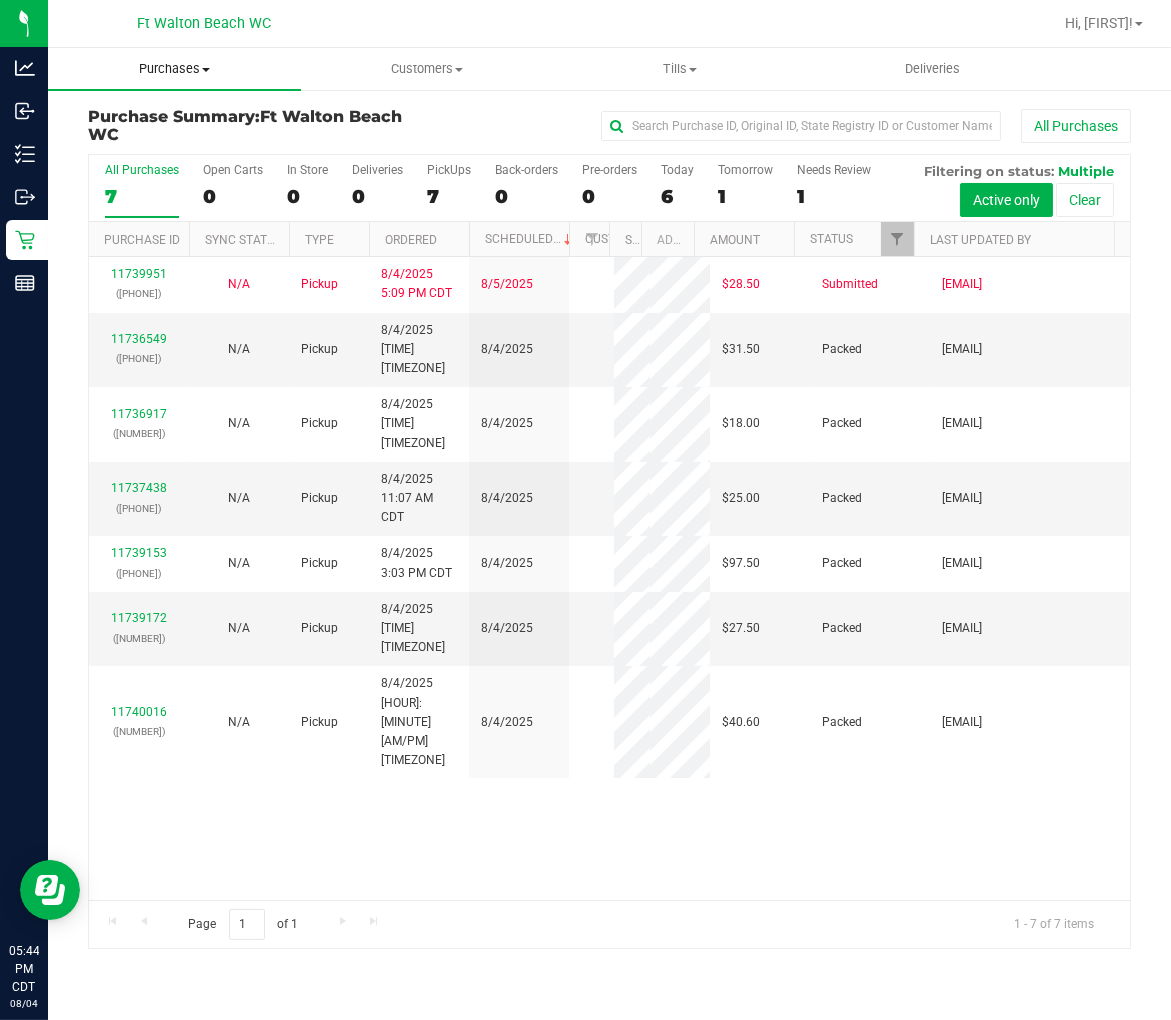 click on "Purchases" at bounding box center [174, 69] 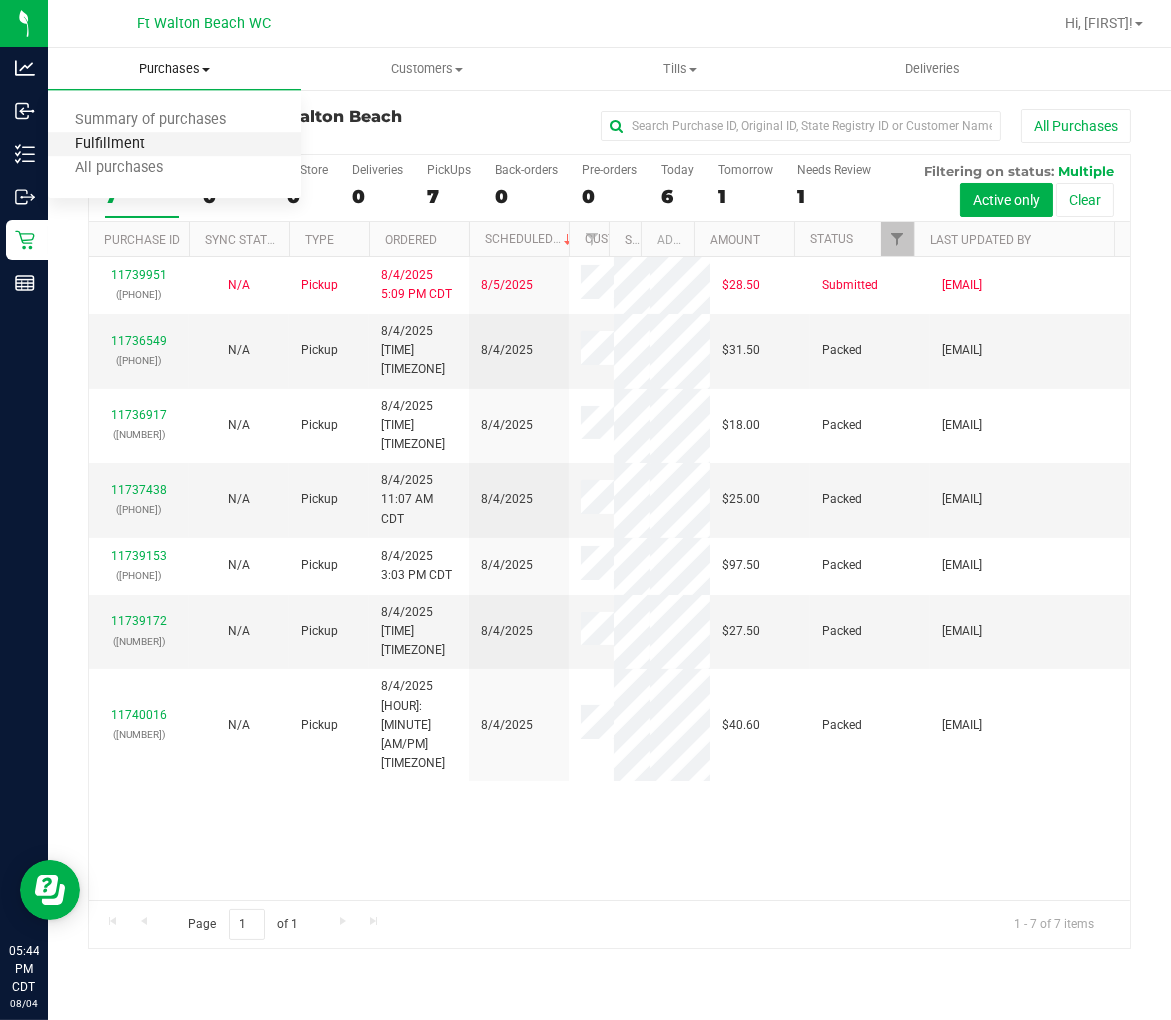click on "Fulfillment" at bounding box center [110, 144] 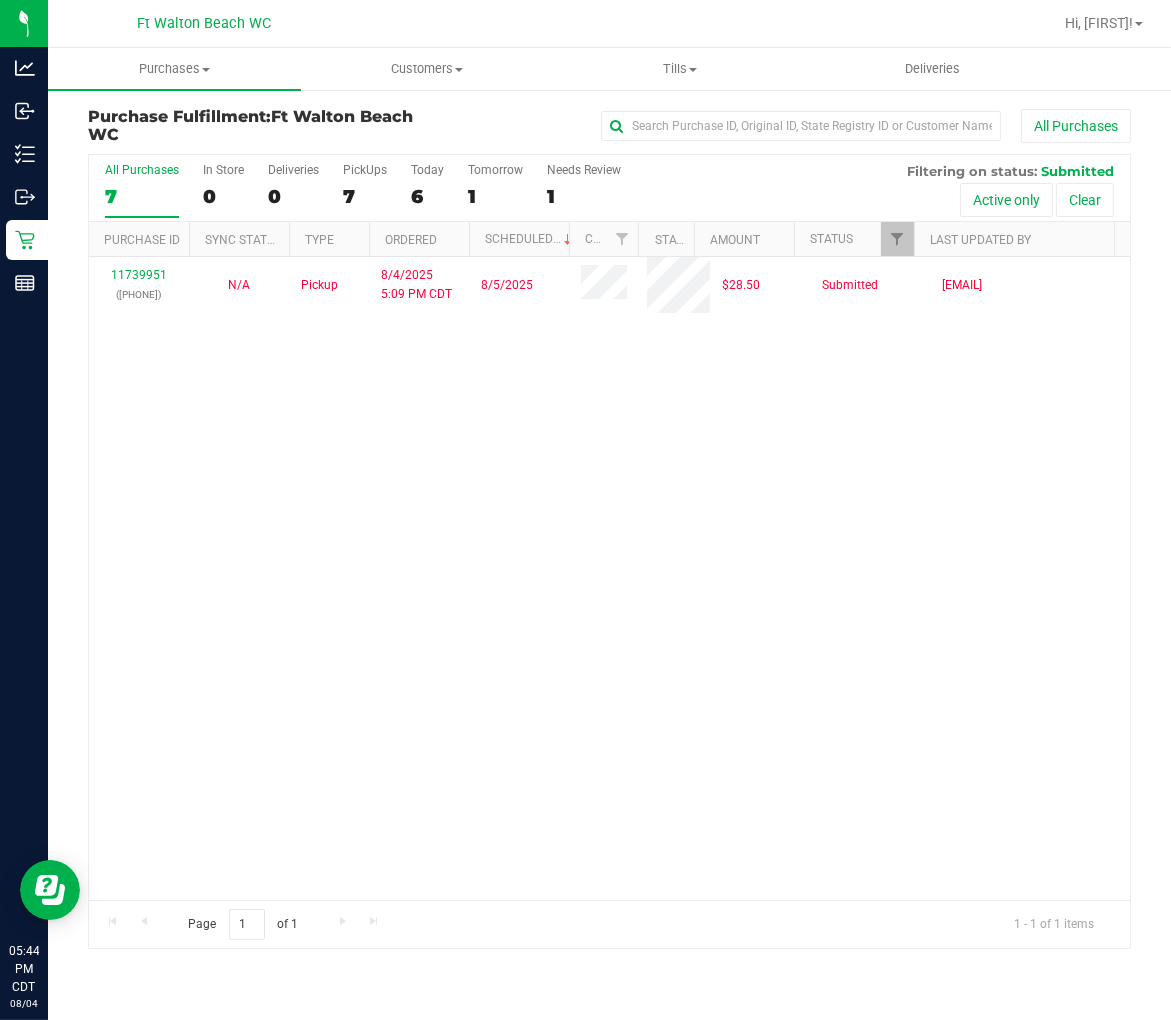 click on "[NUMBER]
([NUMBER])
N/A
Pickup [MONTH]/[DAY]/[YEAR] [HOUR]:[MINUTE] [AM/PM] [MONTH]/[DAY]
[PRICE]
Submitted [EMAIL]" at bounding box center [609, 578] 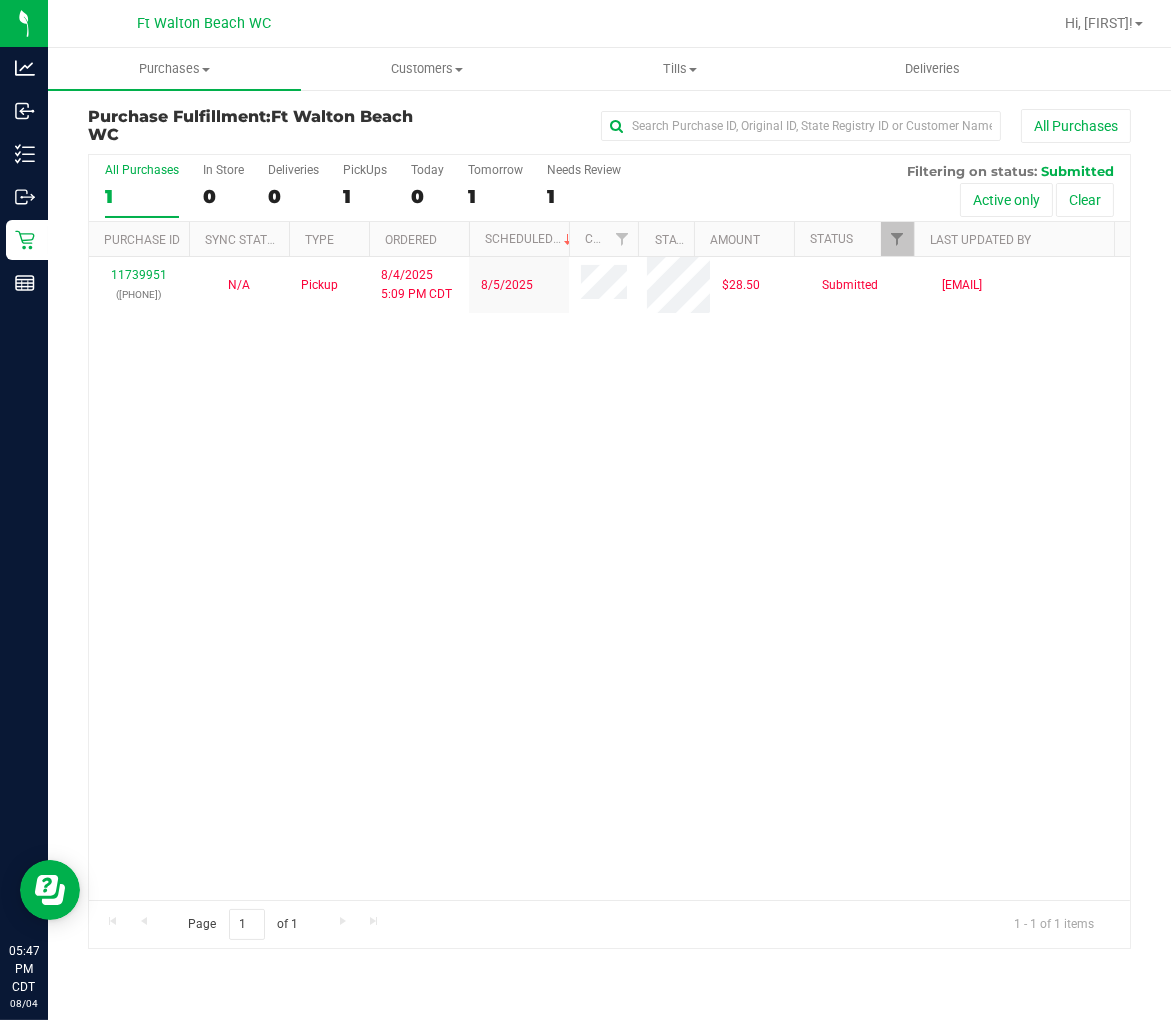 click on "[NUMBER]
([NUMBER])
N/A
Pickup [MONTH]/[DAY]/[YEAR] [HOUR]:[MINUTE] [AM/PM] [MONTH]/[DAY]
[PRICE]
Submitted [EMAIL]" at bounding box center [609, 578] 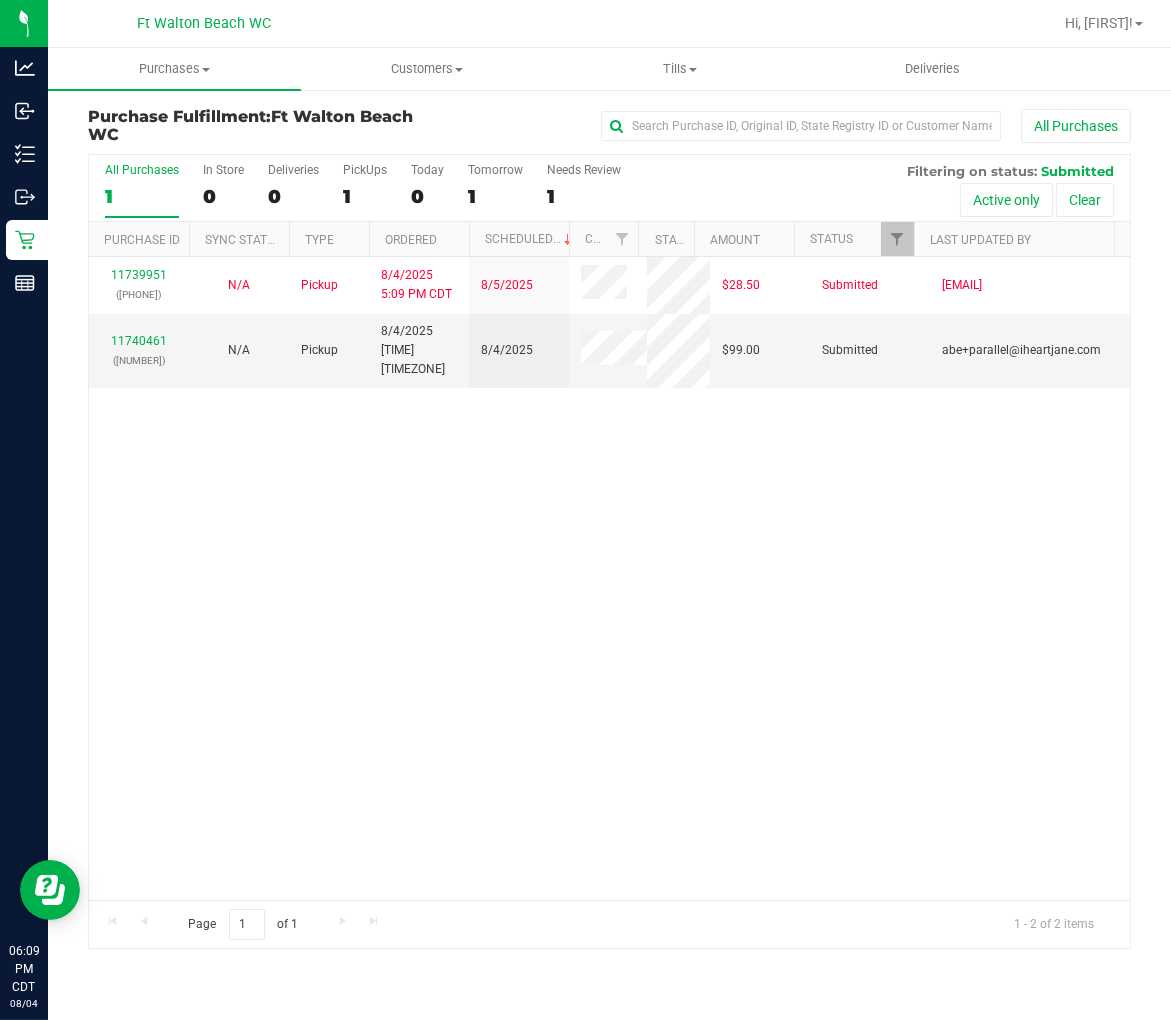 click on "All Purchases
1" at bounding box center (142, 190) 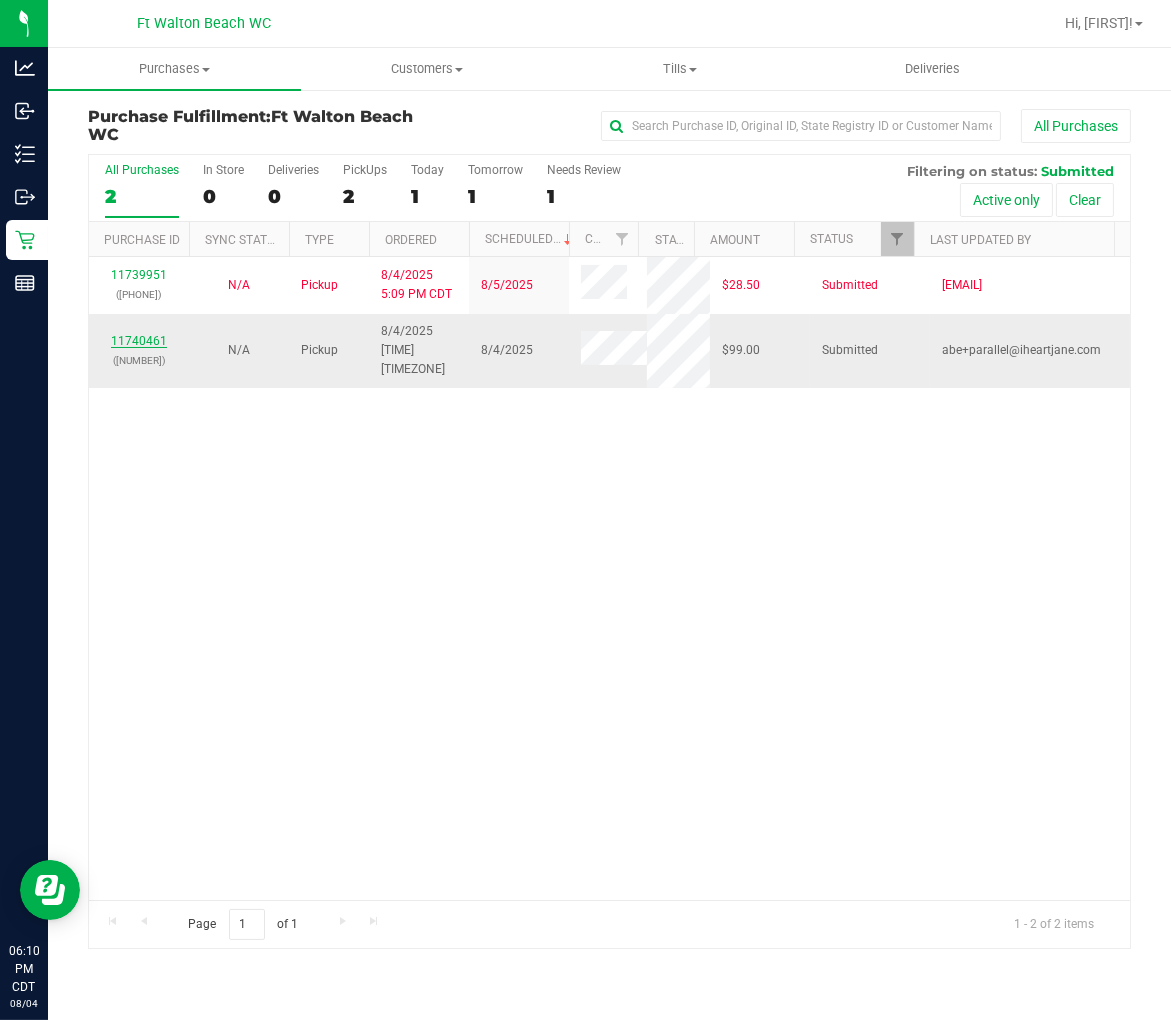 click on "11740461" at bounding box center (139, 341) 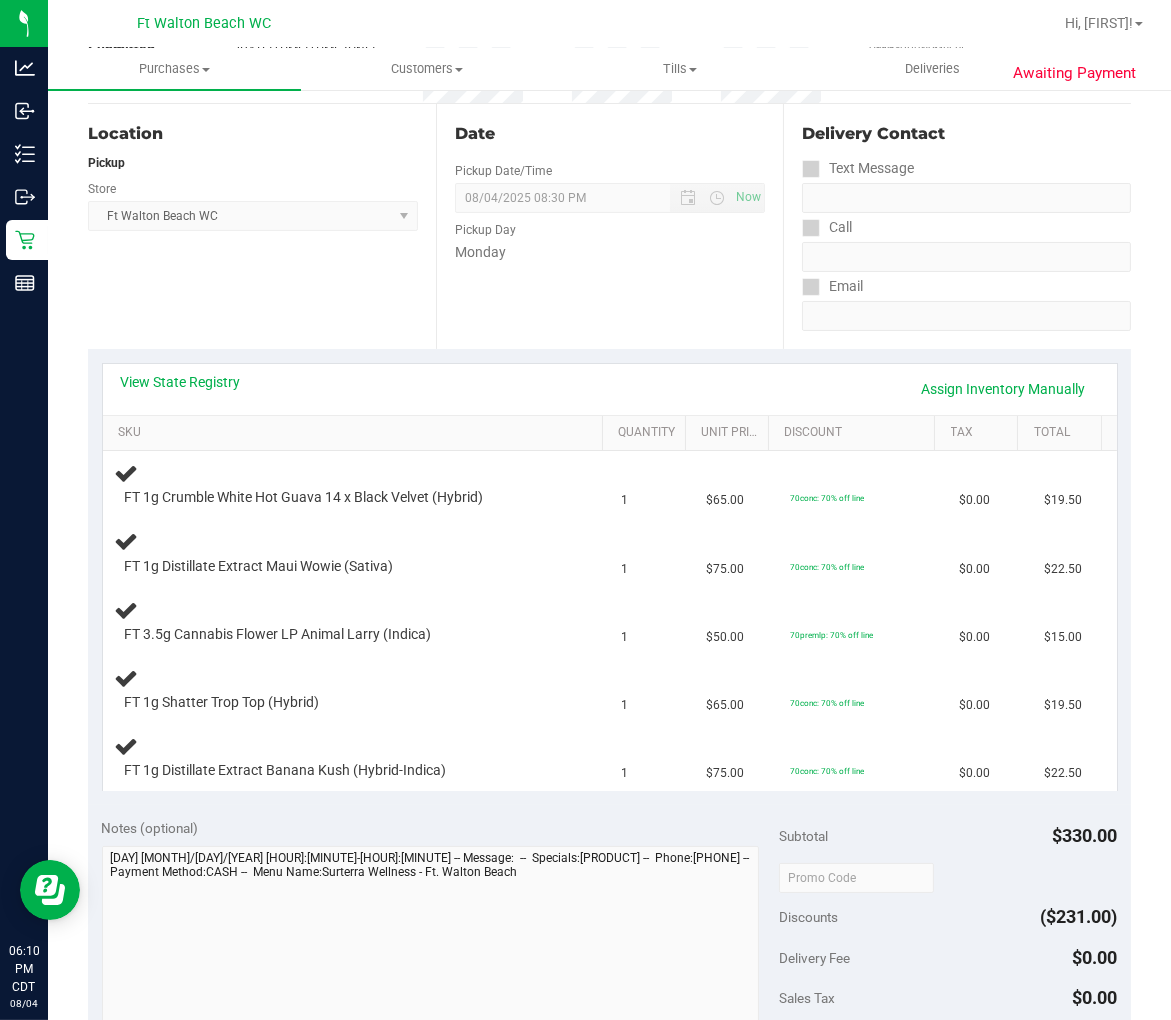 scroll, scrollTop: 222, scrollLeft: 0, axis: vertical 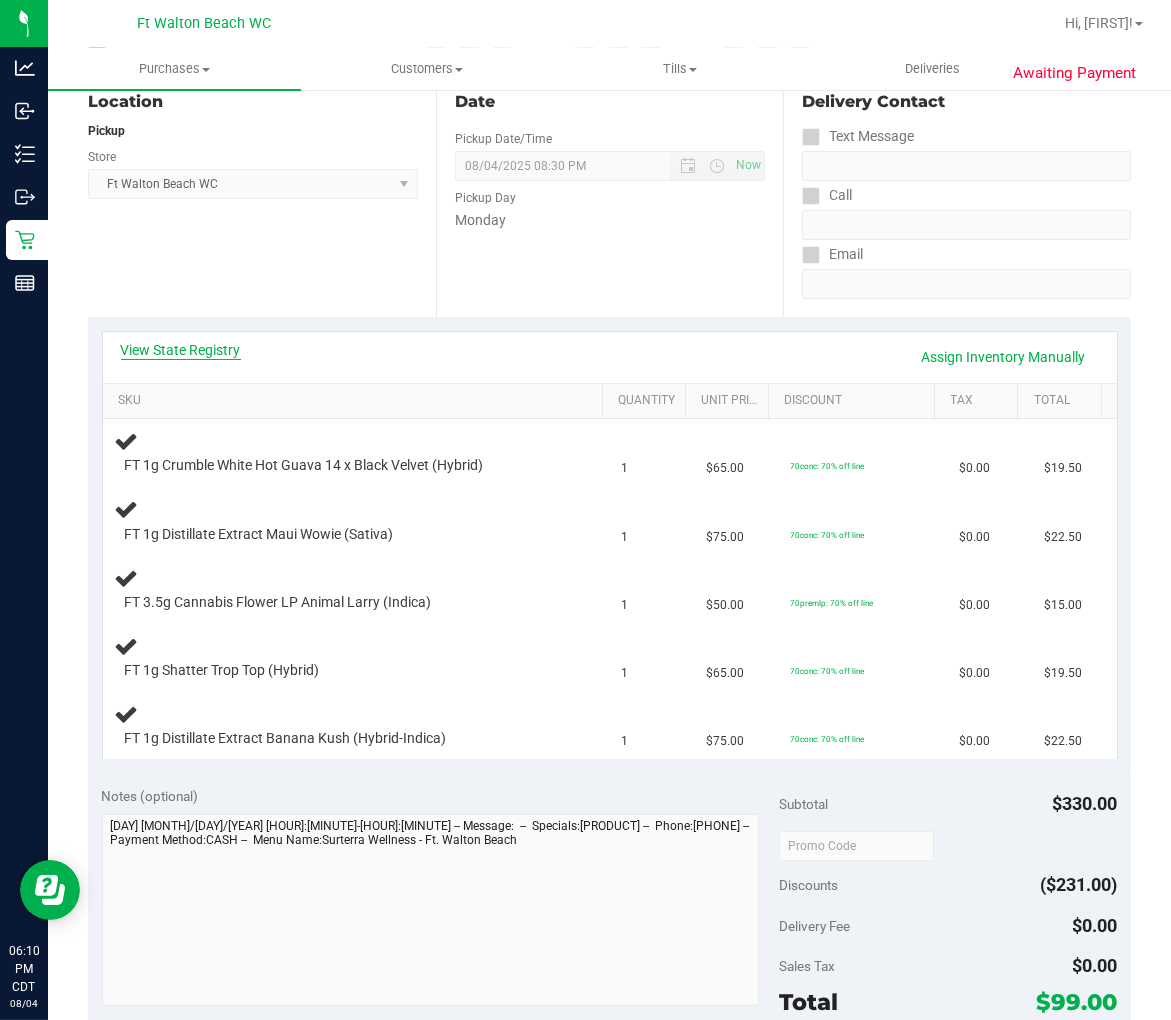 click on "View State Registry" at bounding box center (181, 350) 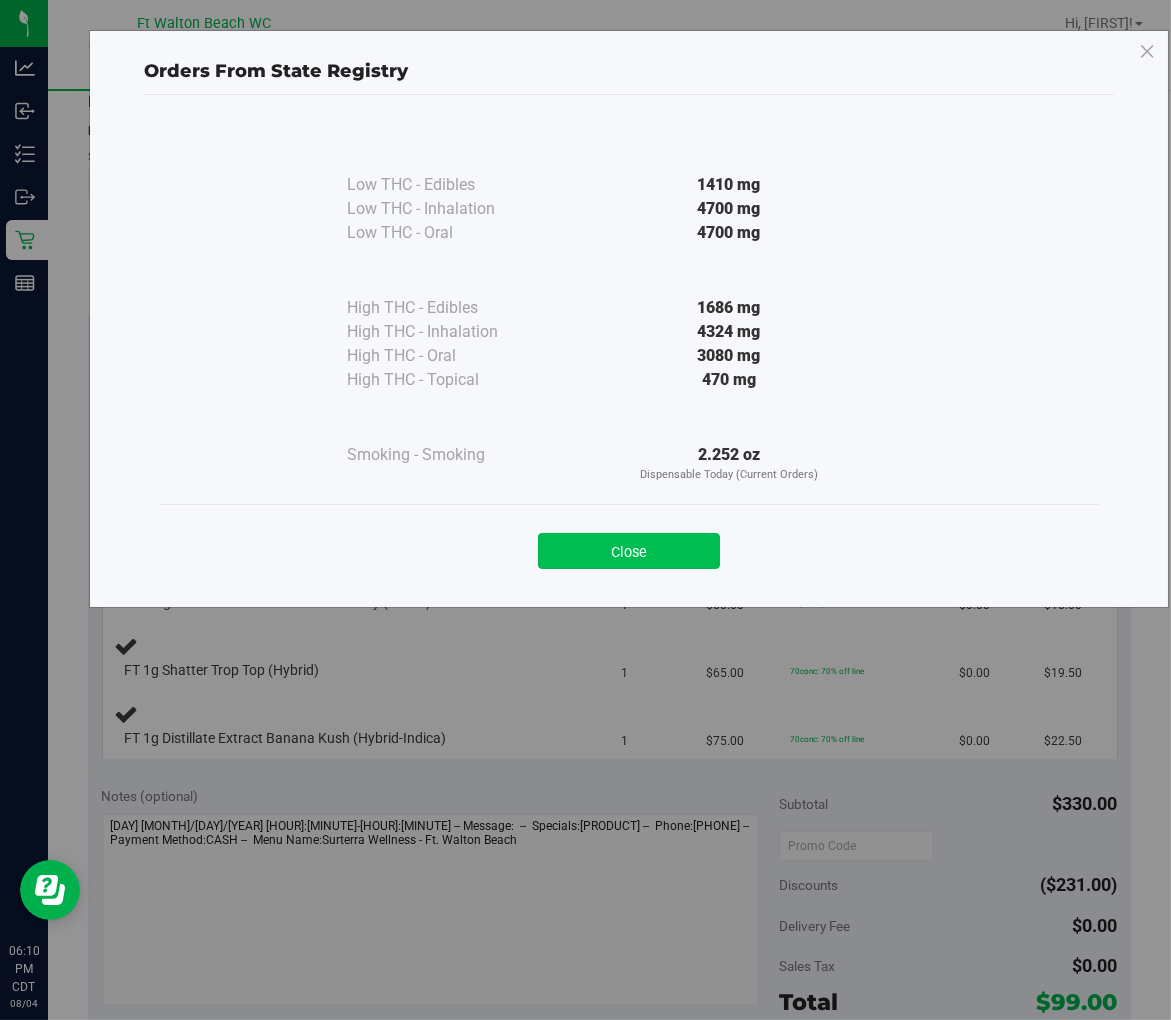 click on "Close" at bounding box center (629, 551) 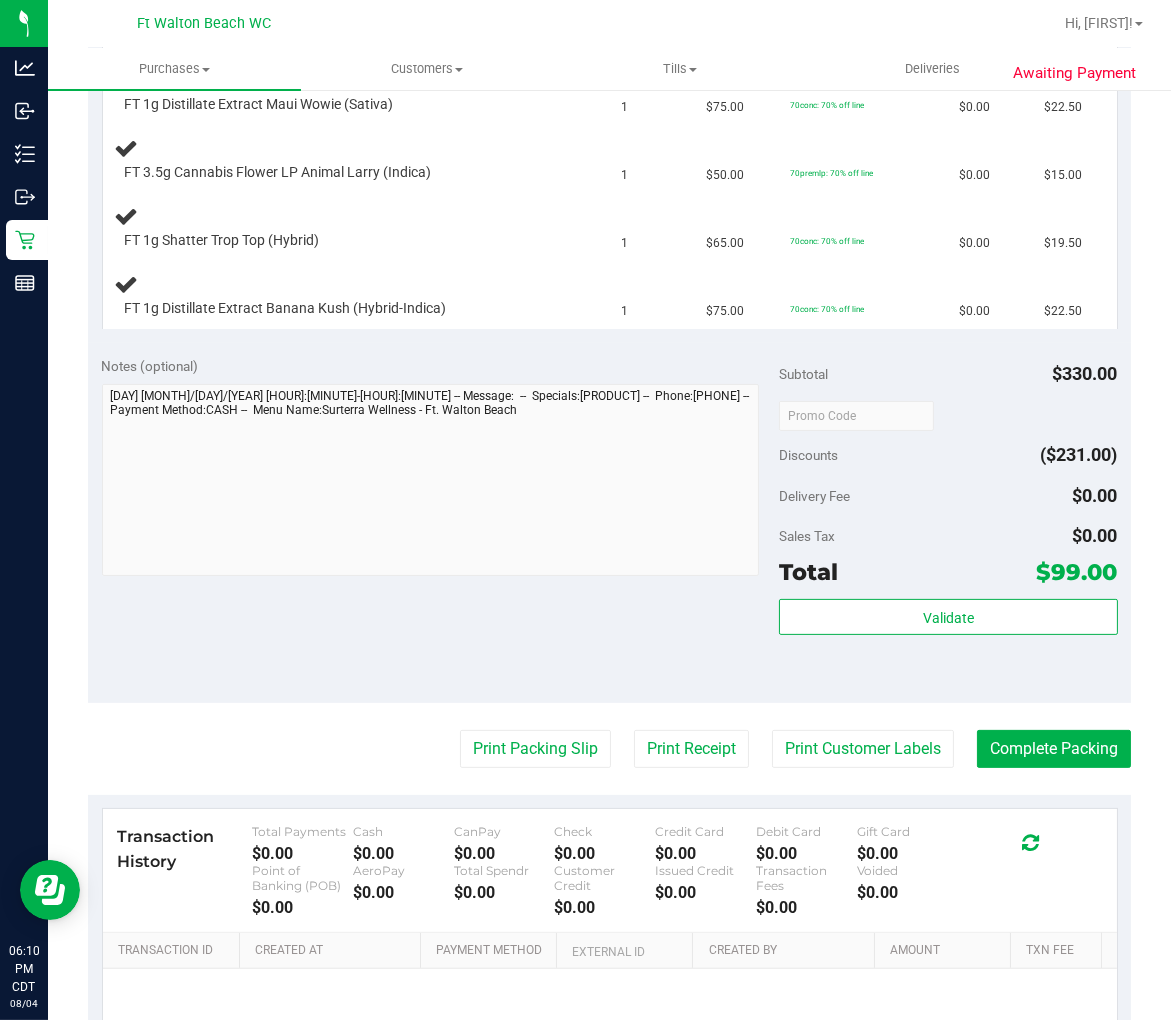 scroll, scrollTop: 666, scrollLeft: 0, axis: vertical 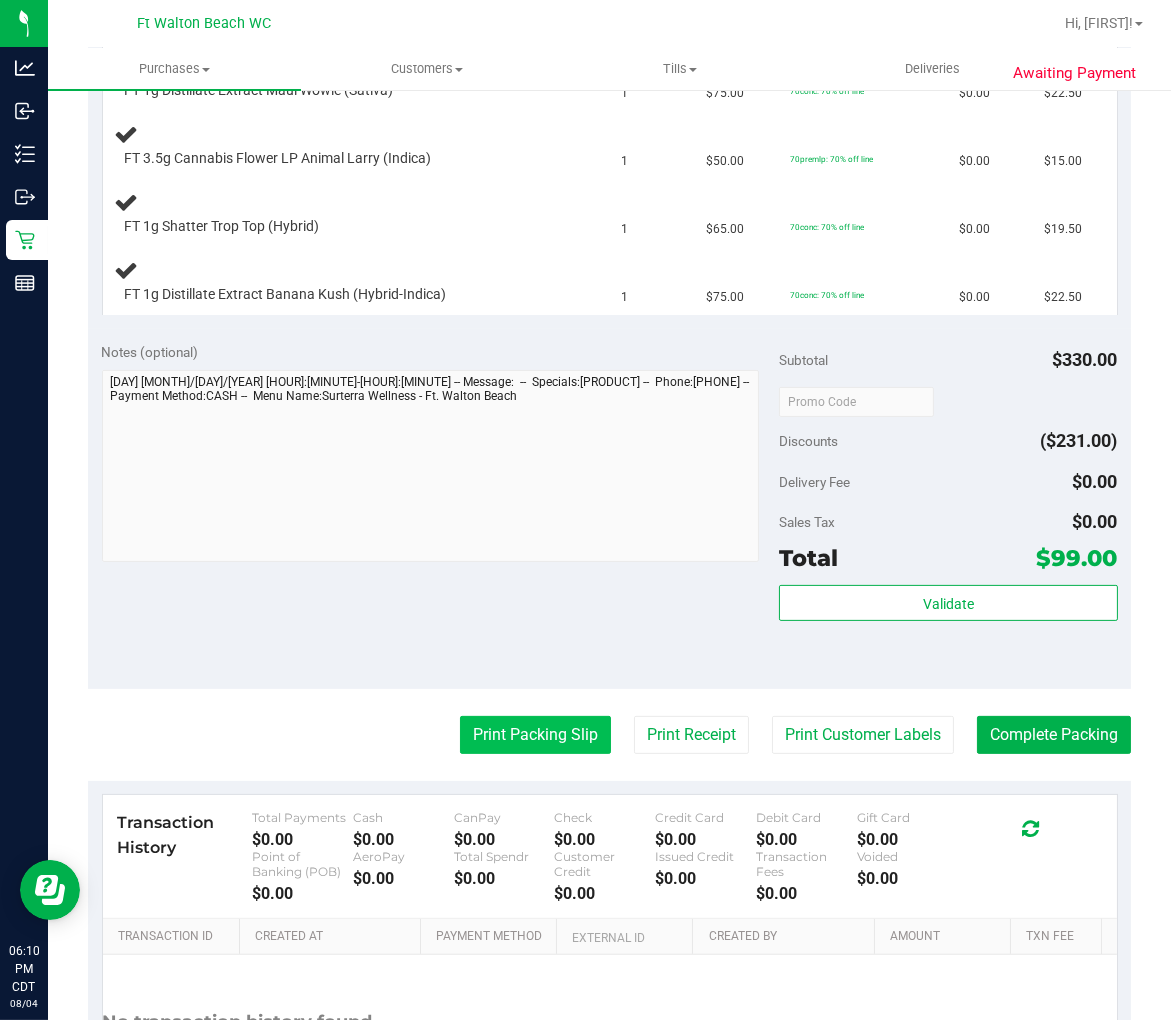 click on "Print Packing Slip" at bounding box center [535, 735] 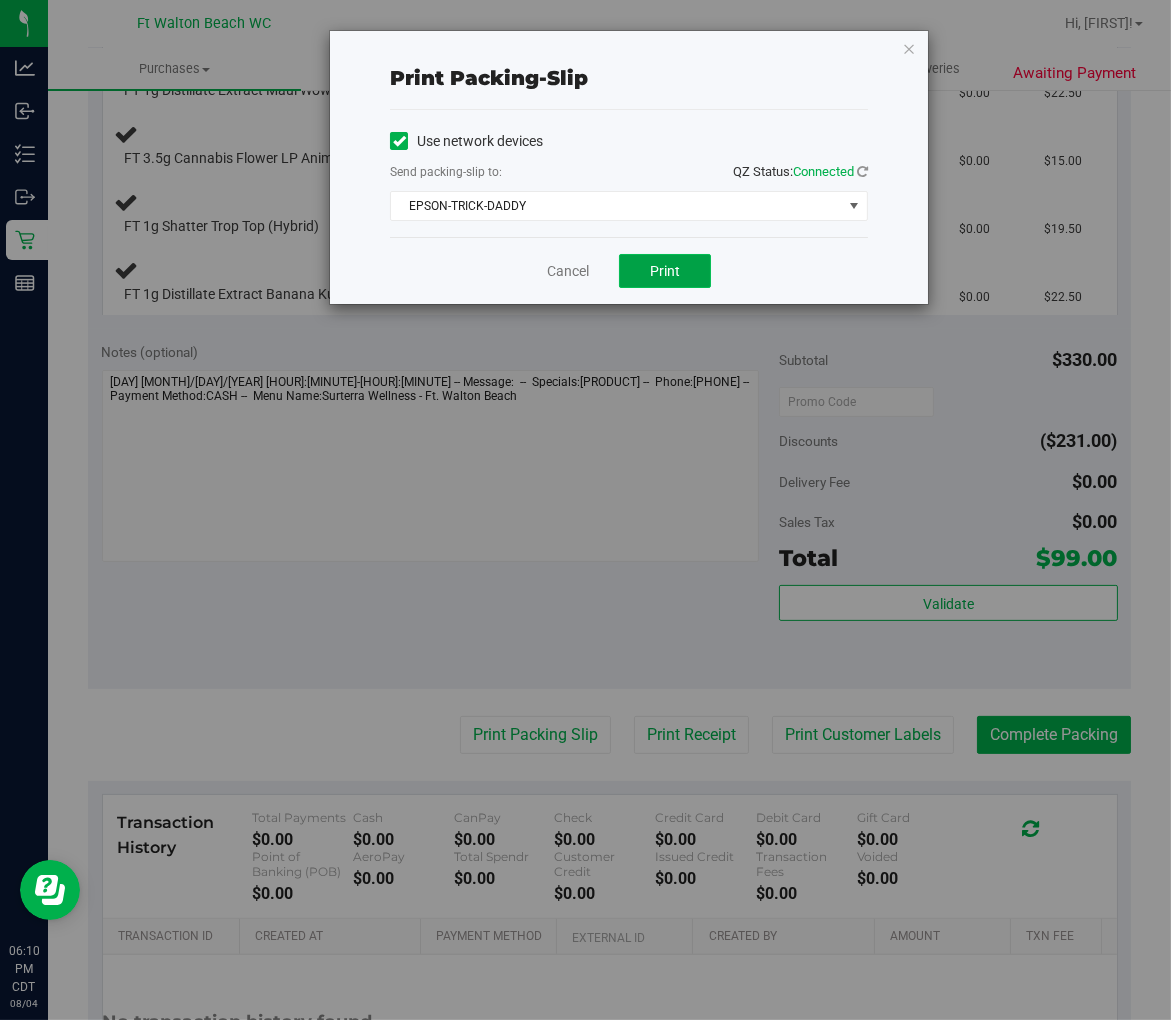 click on "Print" at bounding box center (665, 271) 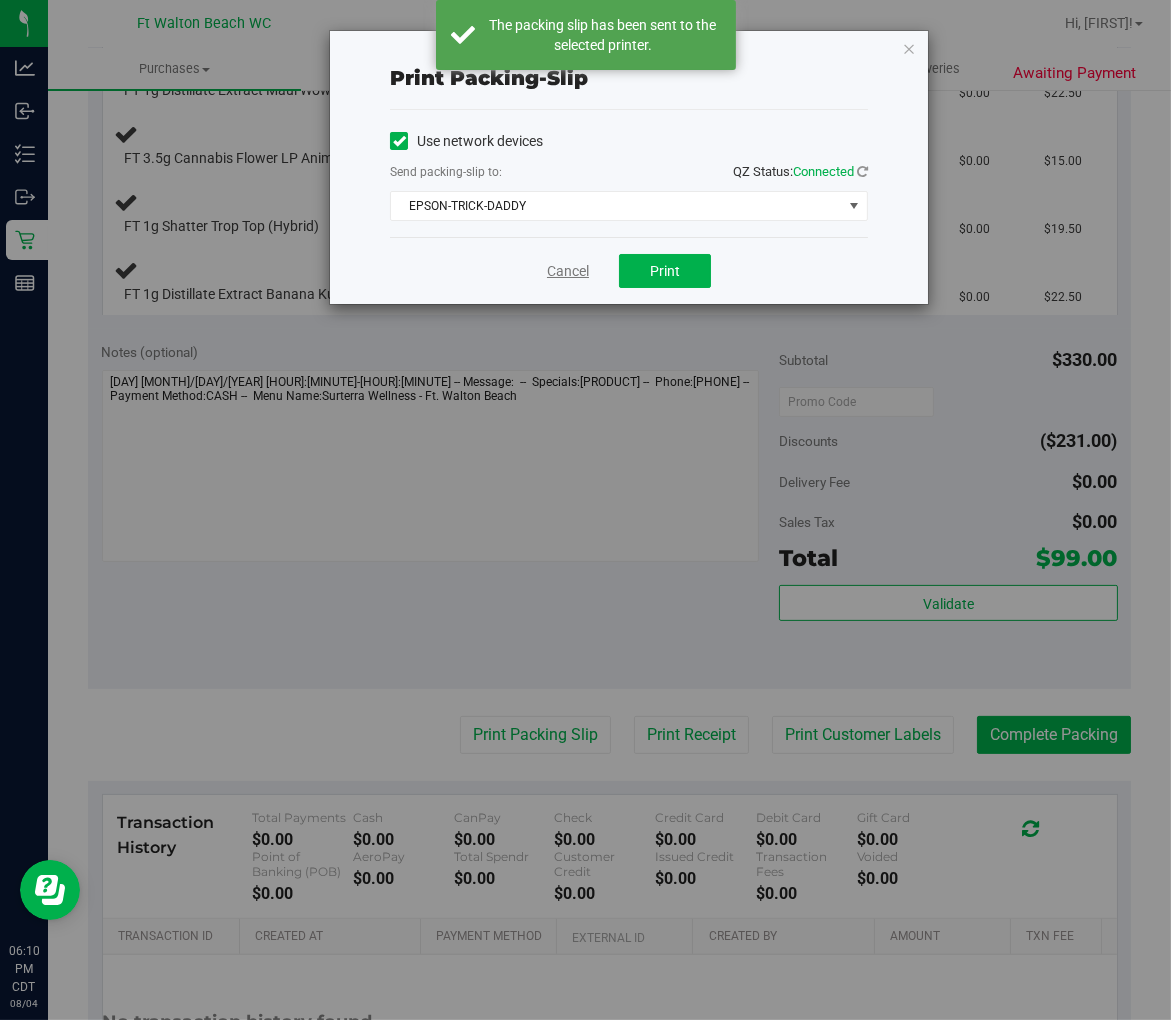 click on "Cancel" at bounding box center [568, 271] 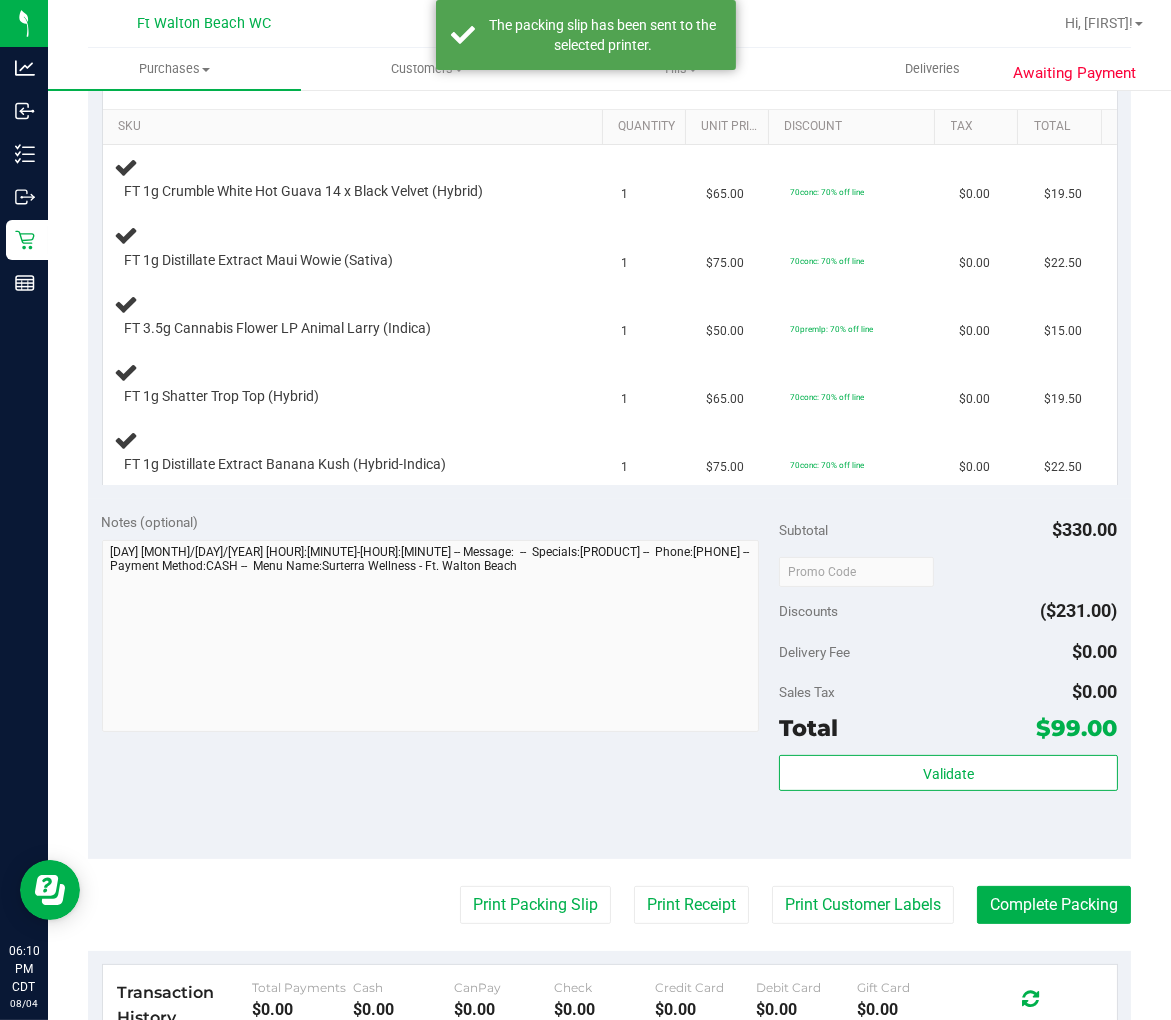 scroll, scrollTop: 333, scrollLeft: 0, axis: vertical 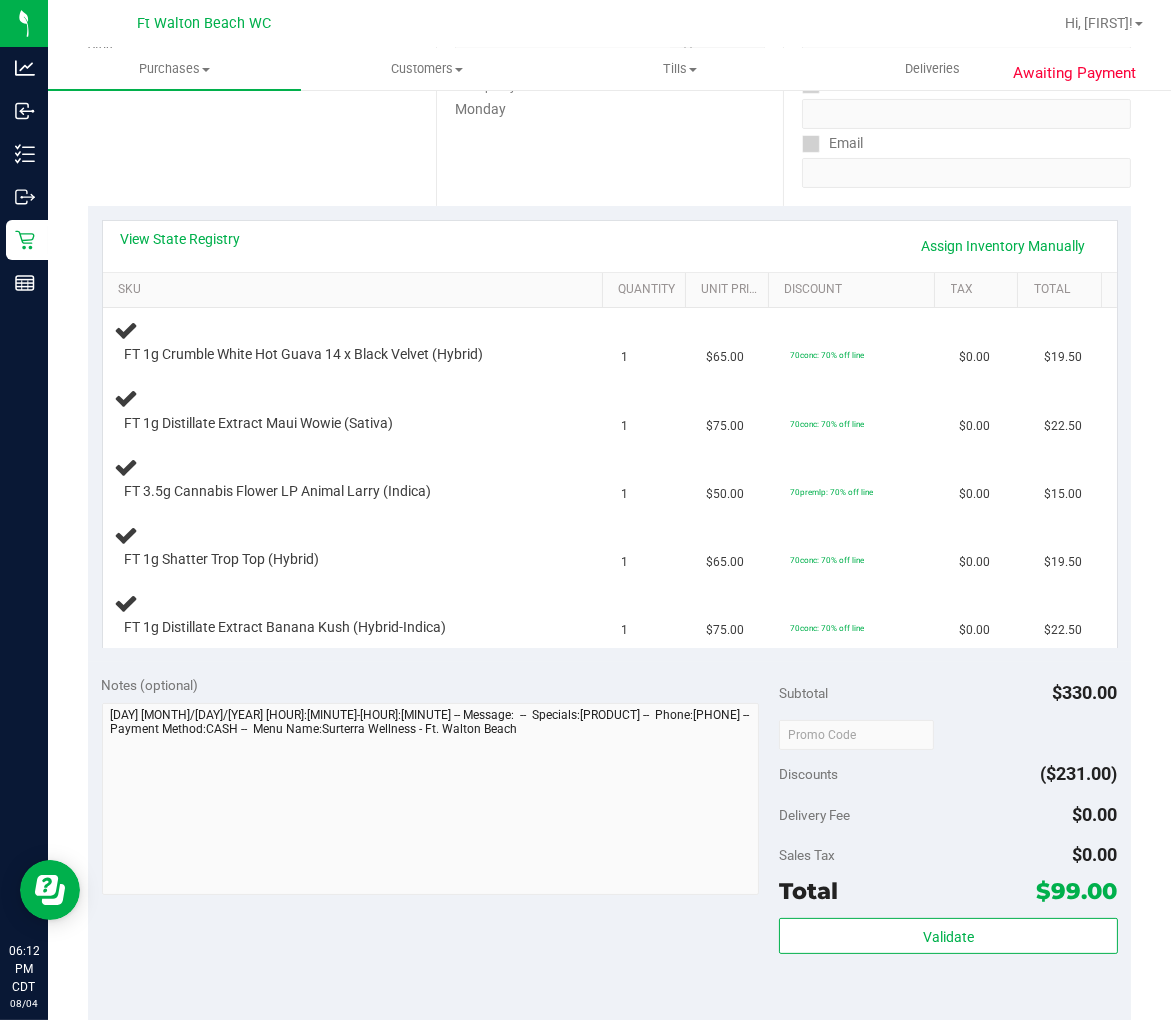type 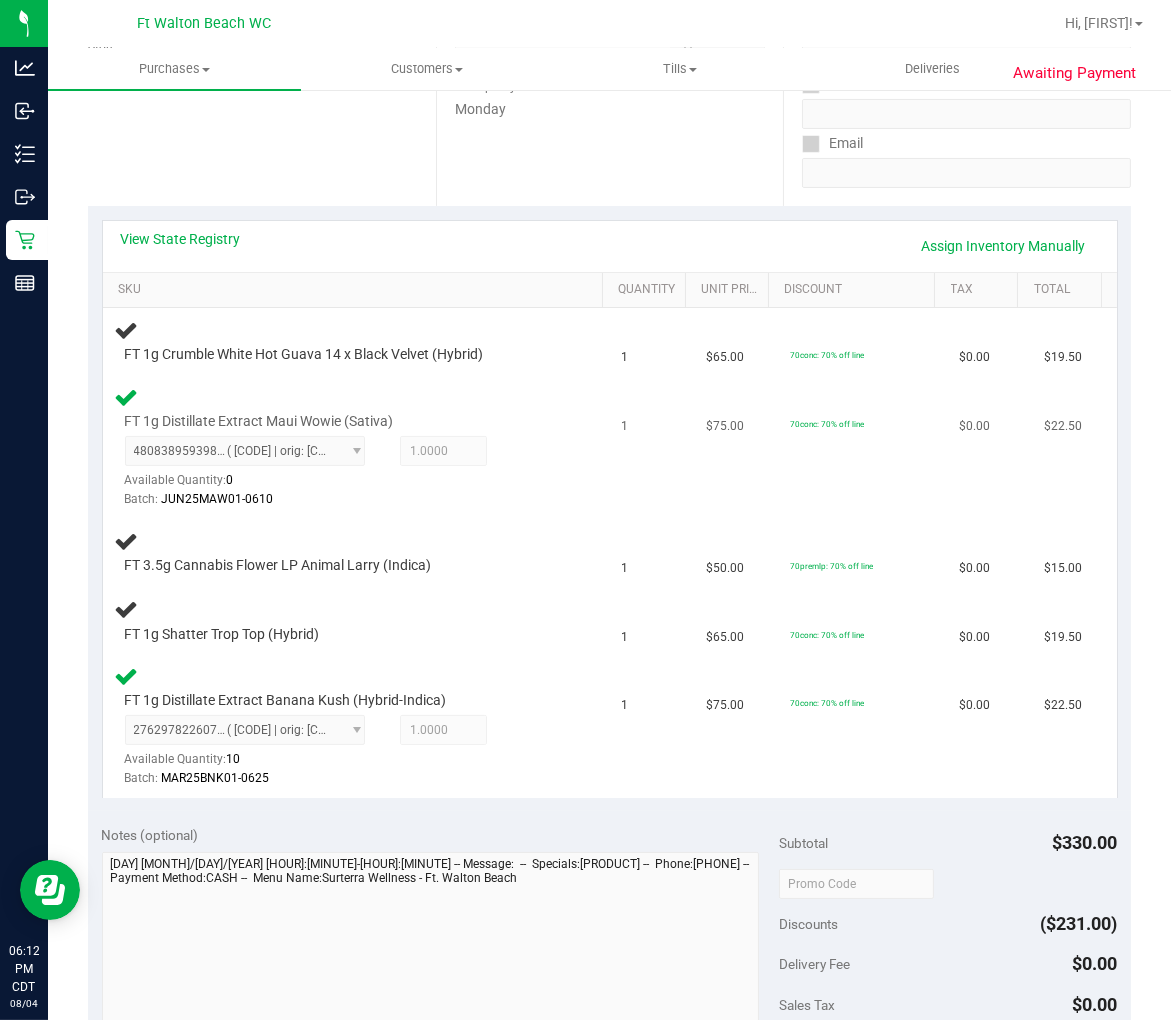 click on "[NUMBER]
(
[CODE] | orig: [CODE]
)
[NUMBER]
Available Quantity:  0
1.0000 1
Batch:
[CODE]" at bounding box center [342, 472] 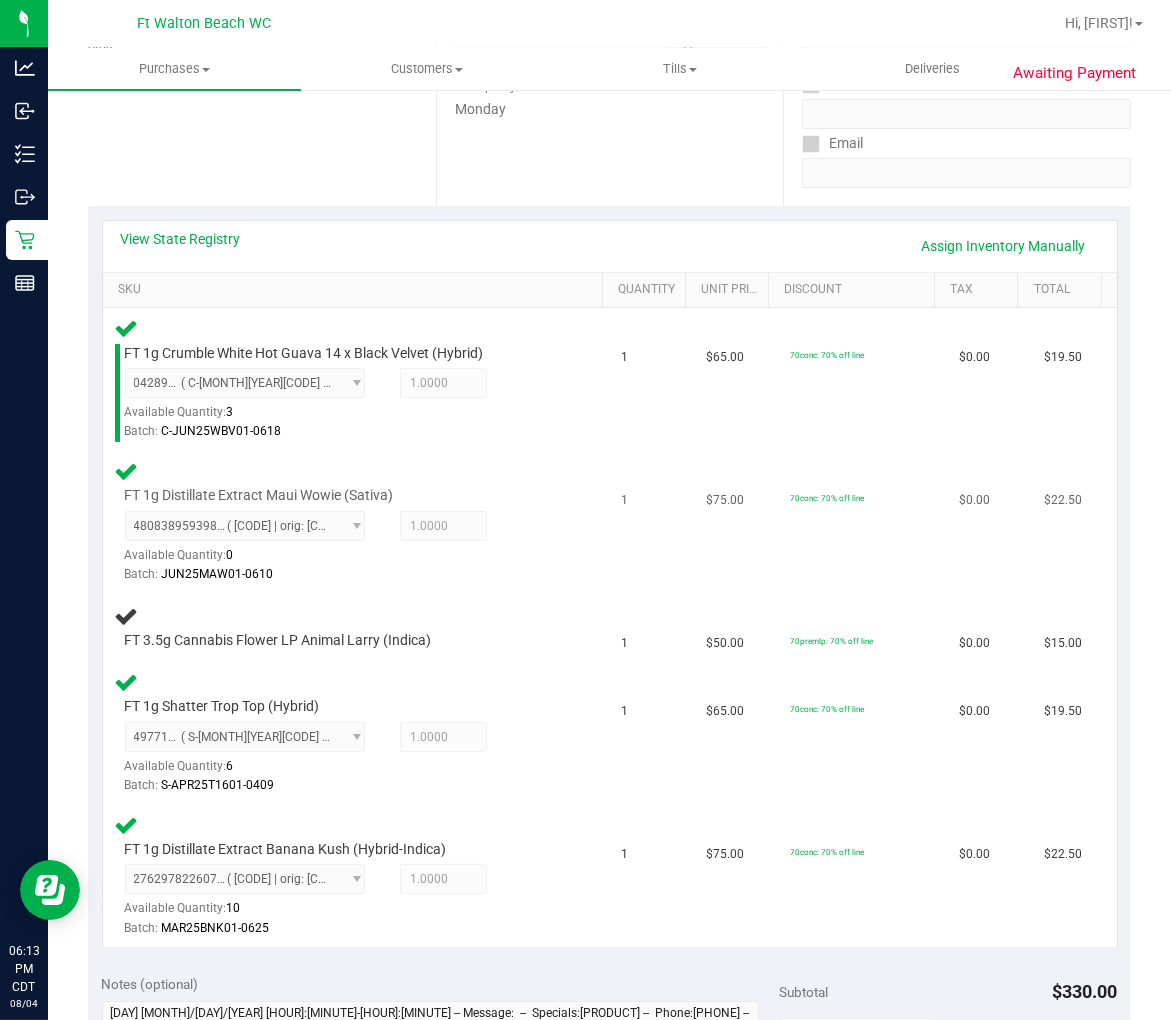 click on "[NUMBER]
(
[CODE] | orig: [CODE]
)
[NUMBER]
Available Quantity:  0
1.0000 1
Batch:
[CODE]" at bounding box center (342, 547) 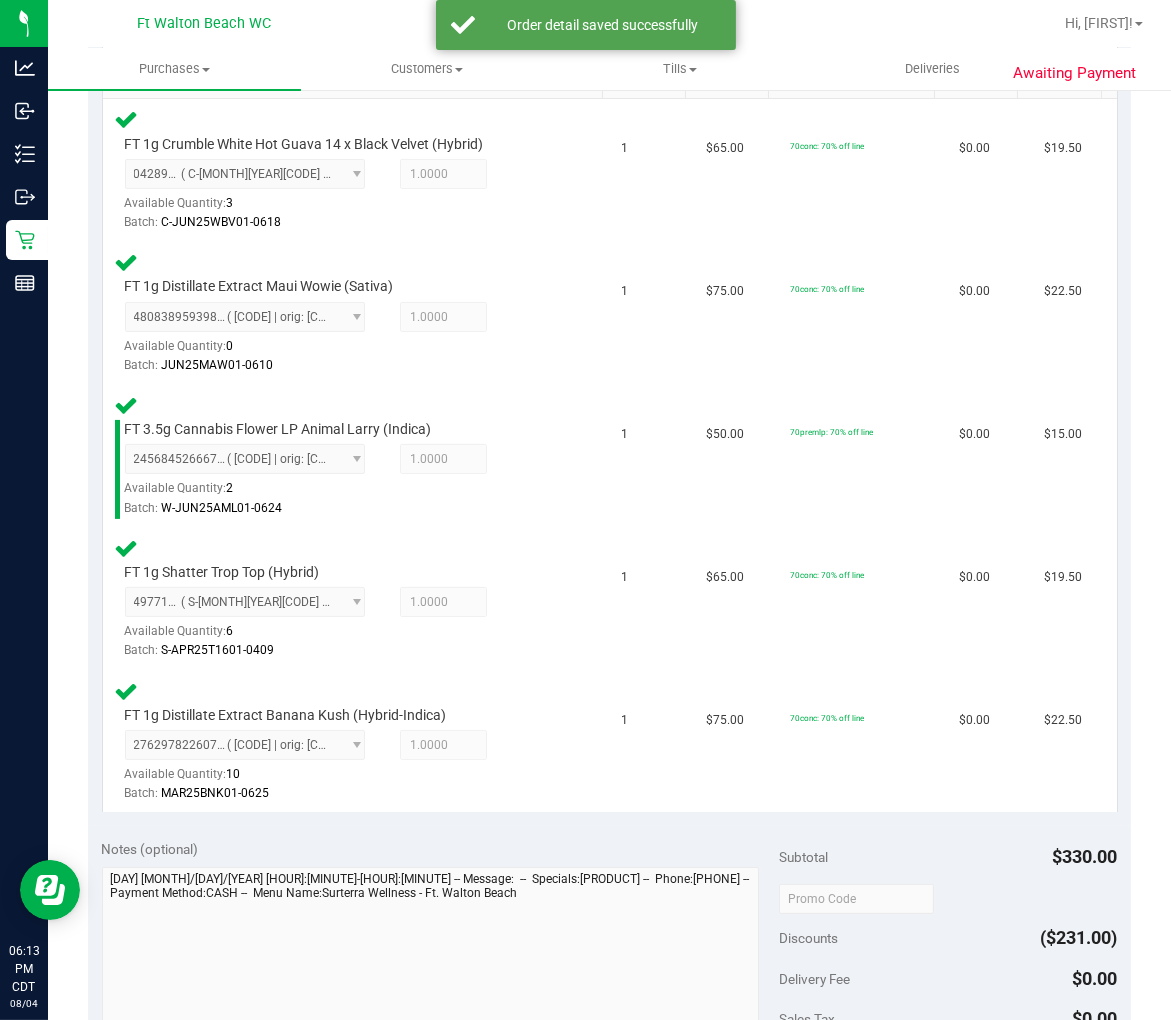 scroll, scrollTop: 777, scrollLeft: 0, axis: vertical 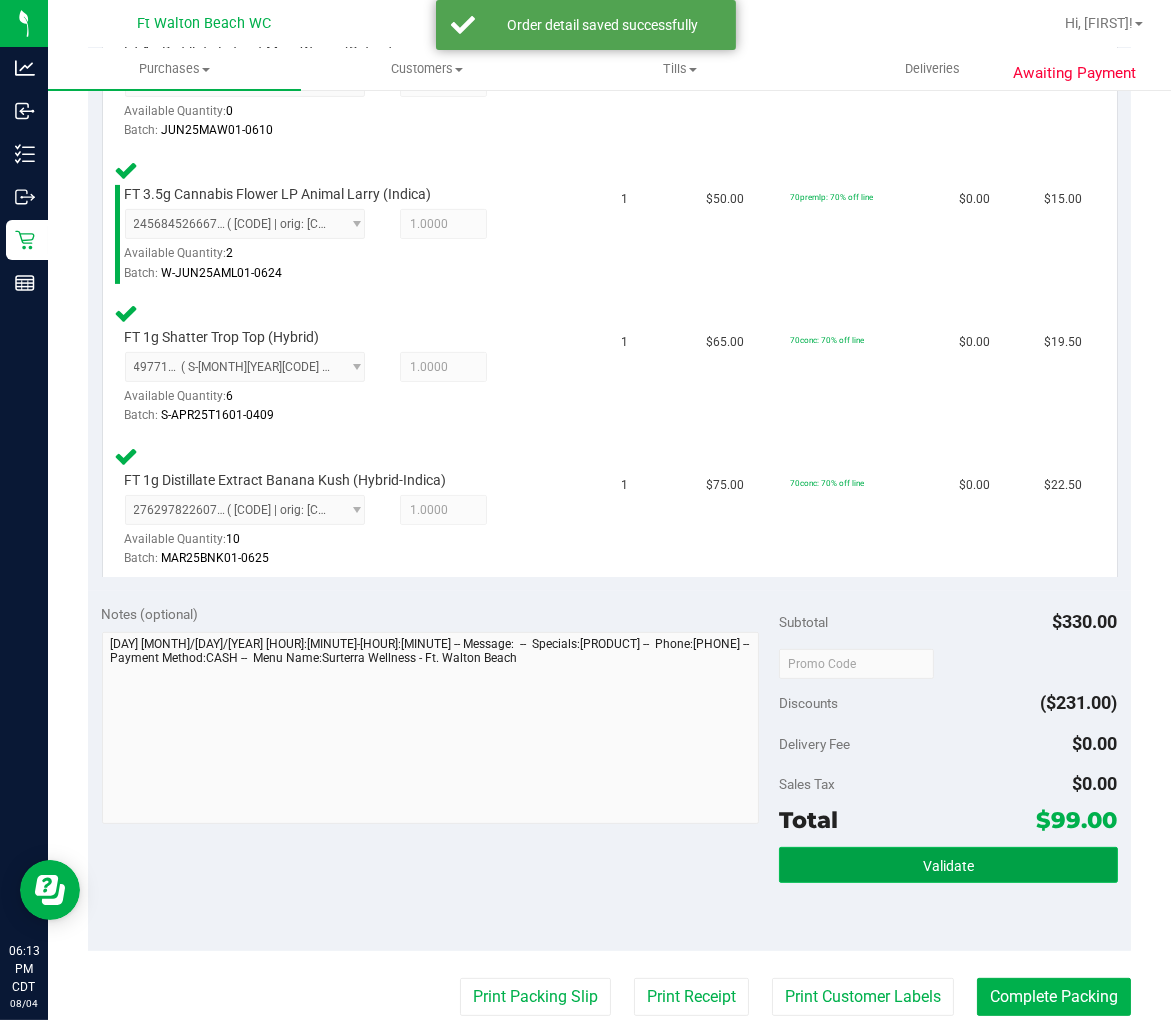 click on "Validate" at bounding box center (948, 866) 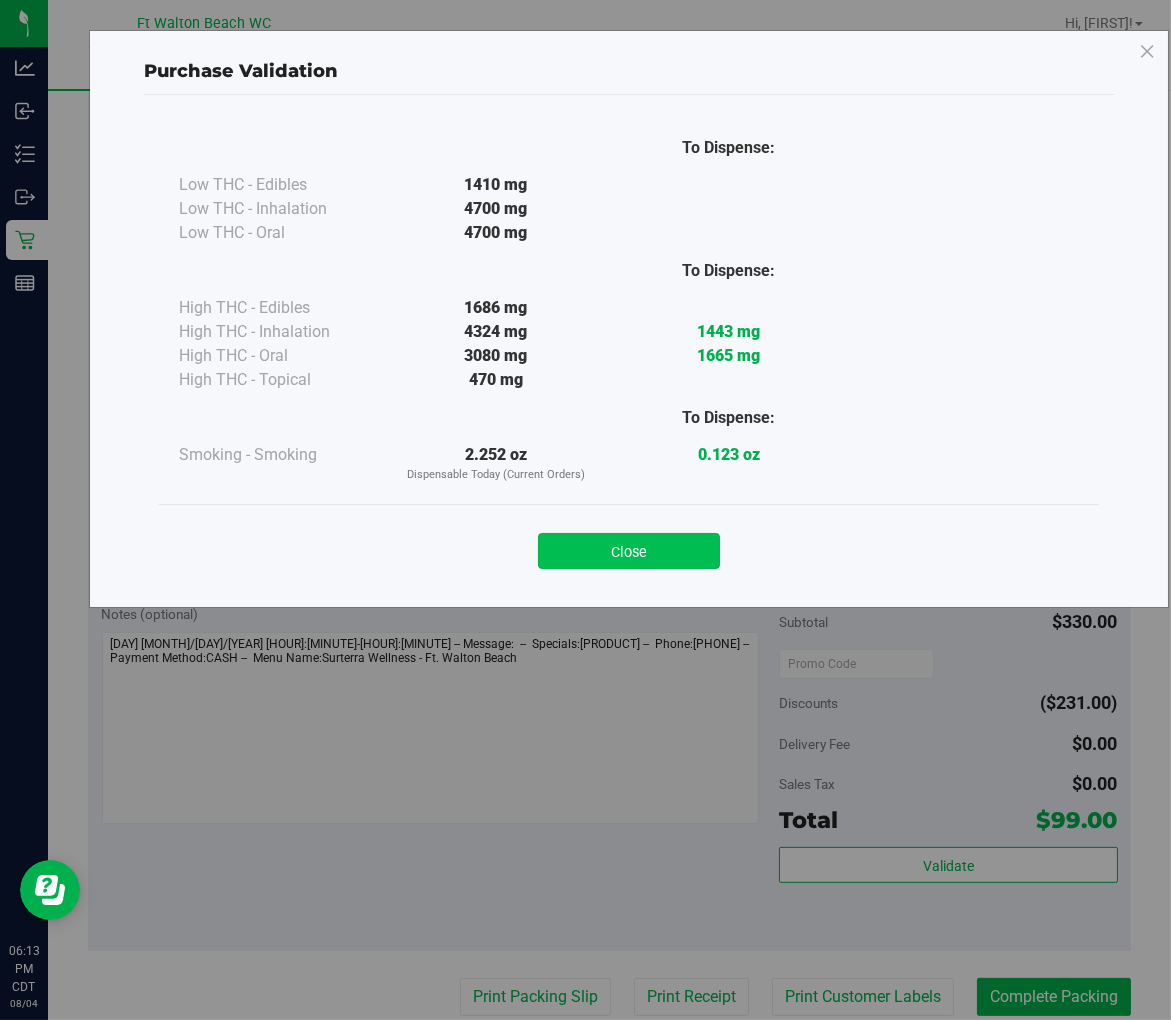 click on "Close" at bounding box center (629, 551) 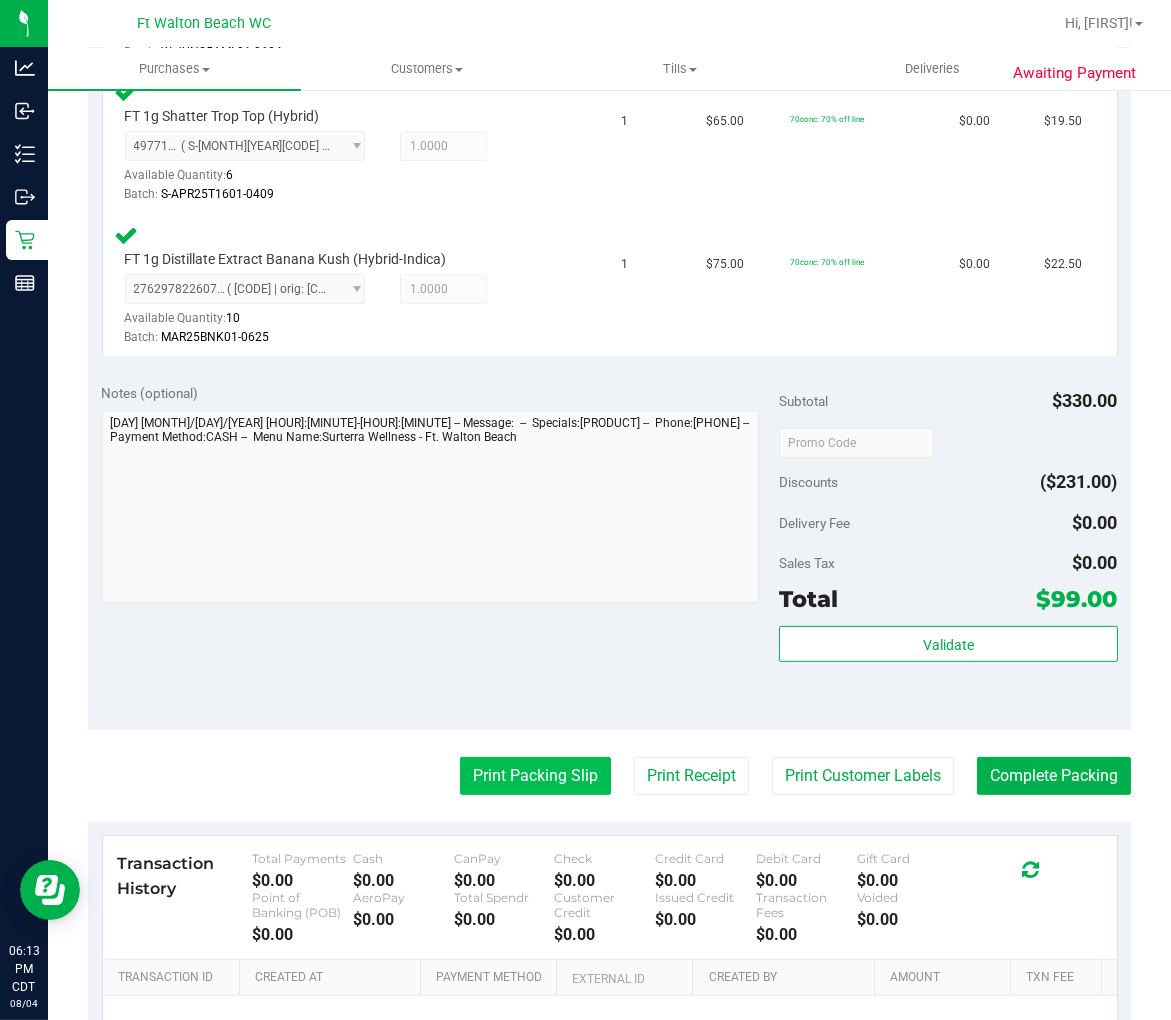scroll, scrollTop: 1000, scrollLeft: 0, axis: vertical 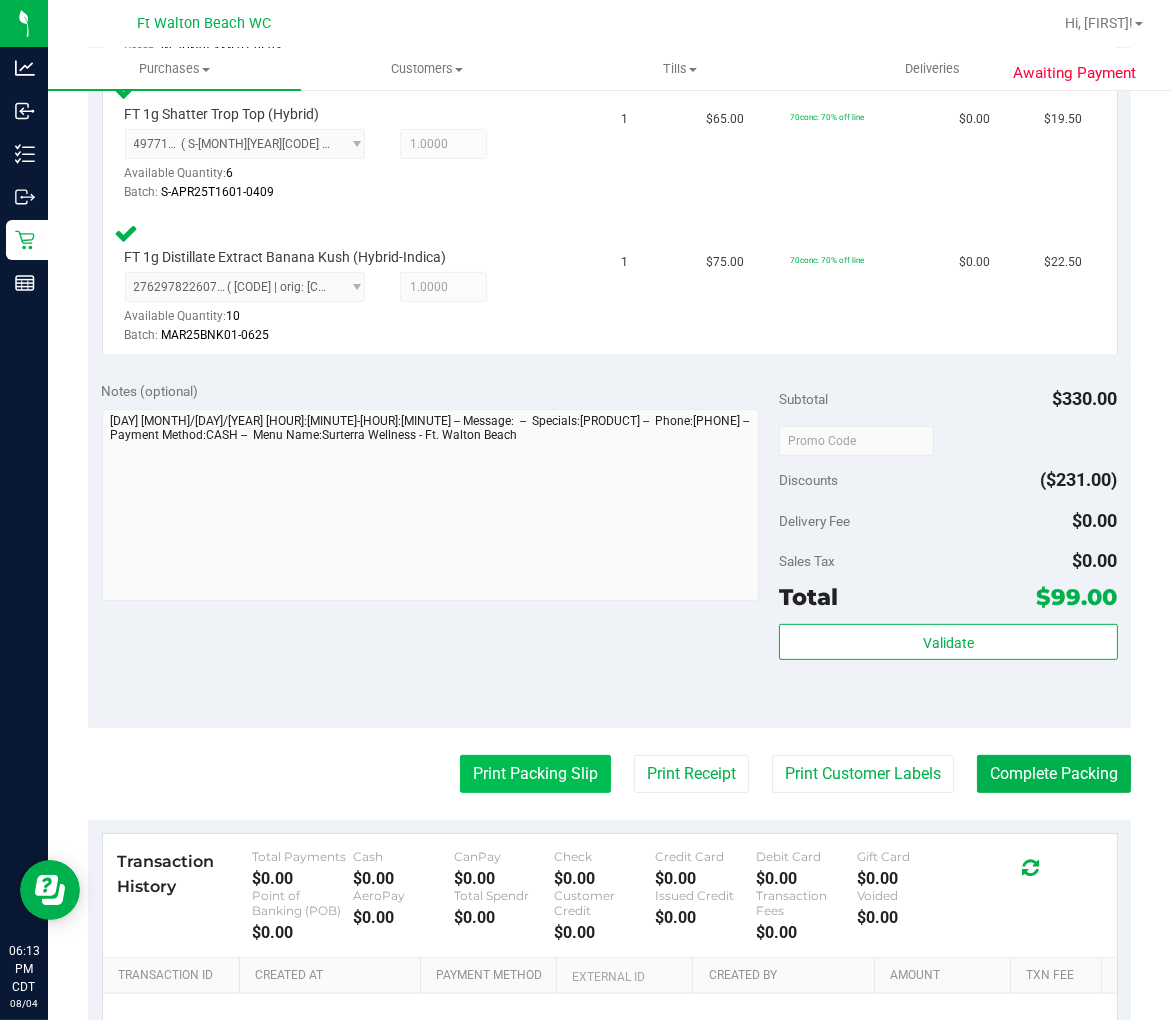 click on "Print Packing Slip" at bounding box center (535, 774) 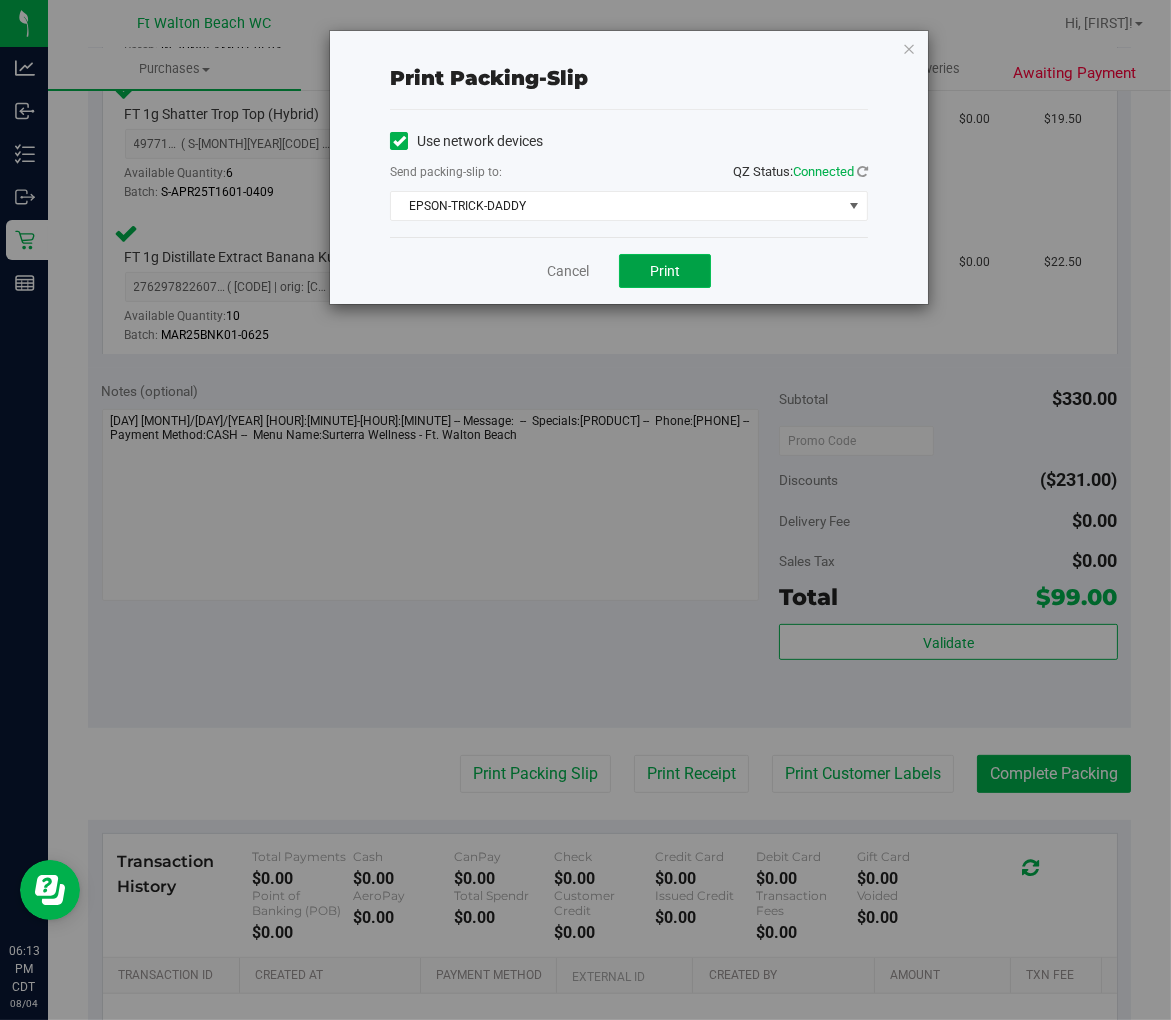 click on "Print" at bounding box center (665, 271) 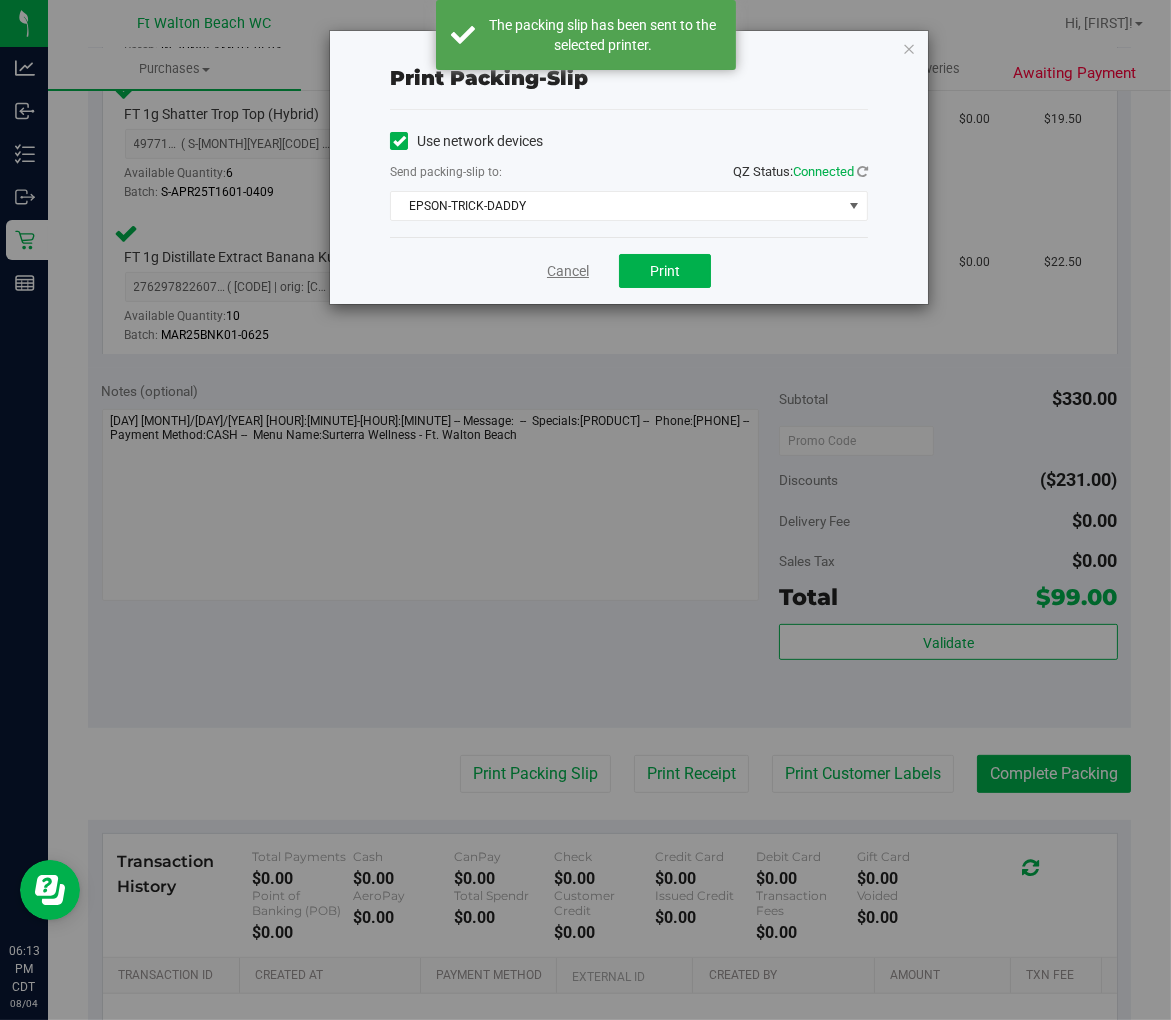 click on "Cancel" at bounding box center [568, 271] 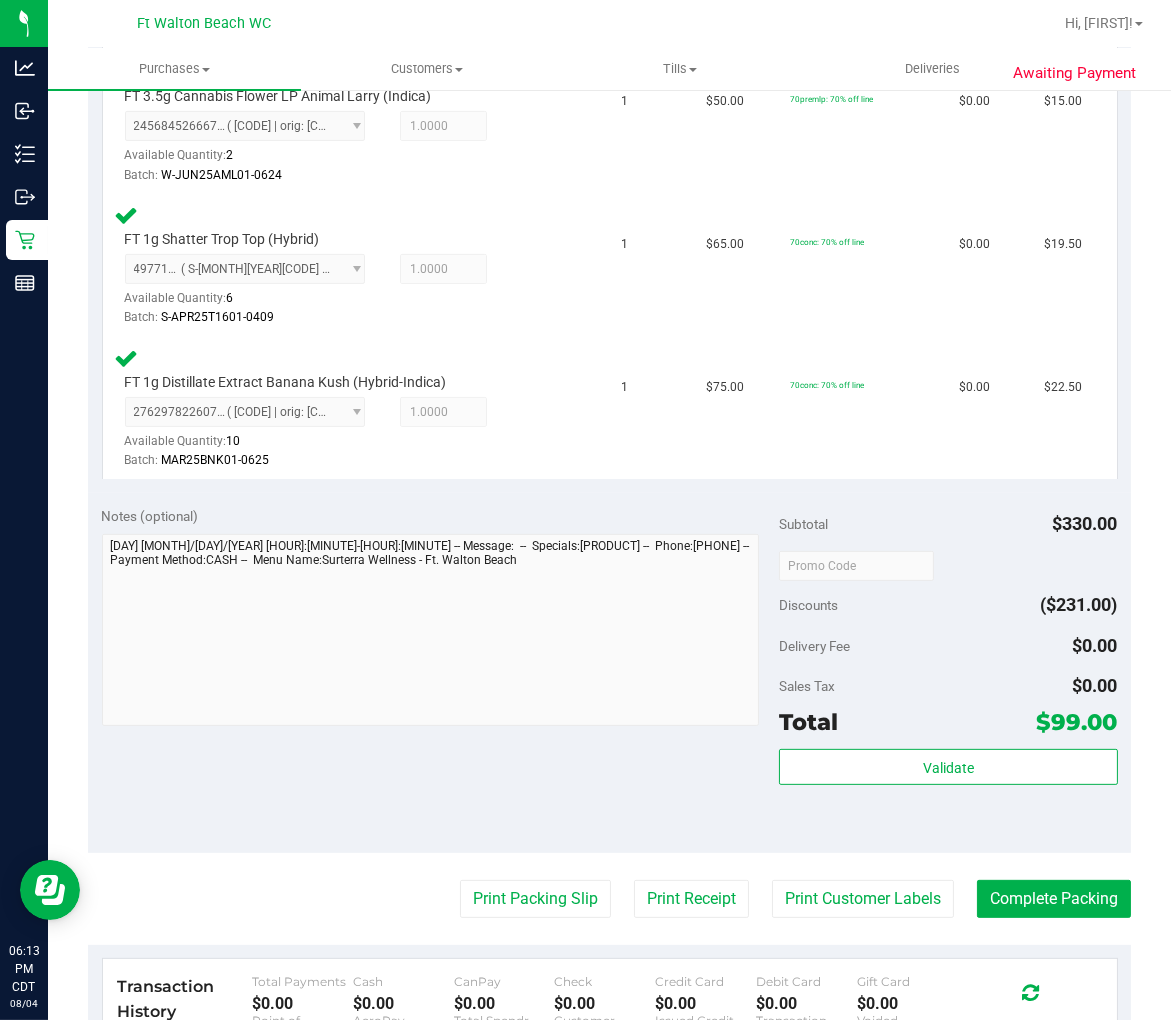 scroll, scrollTop: 888, scrollLeft: 0, axis: vertical 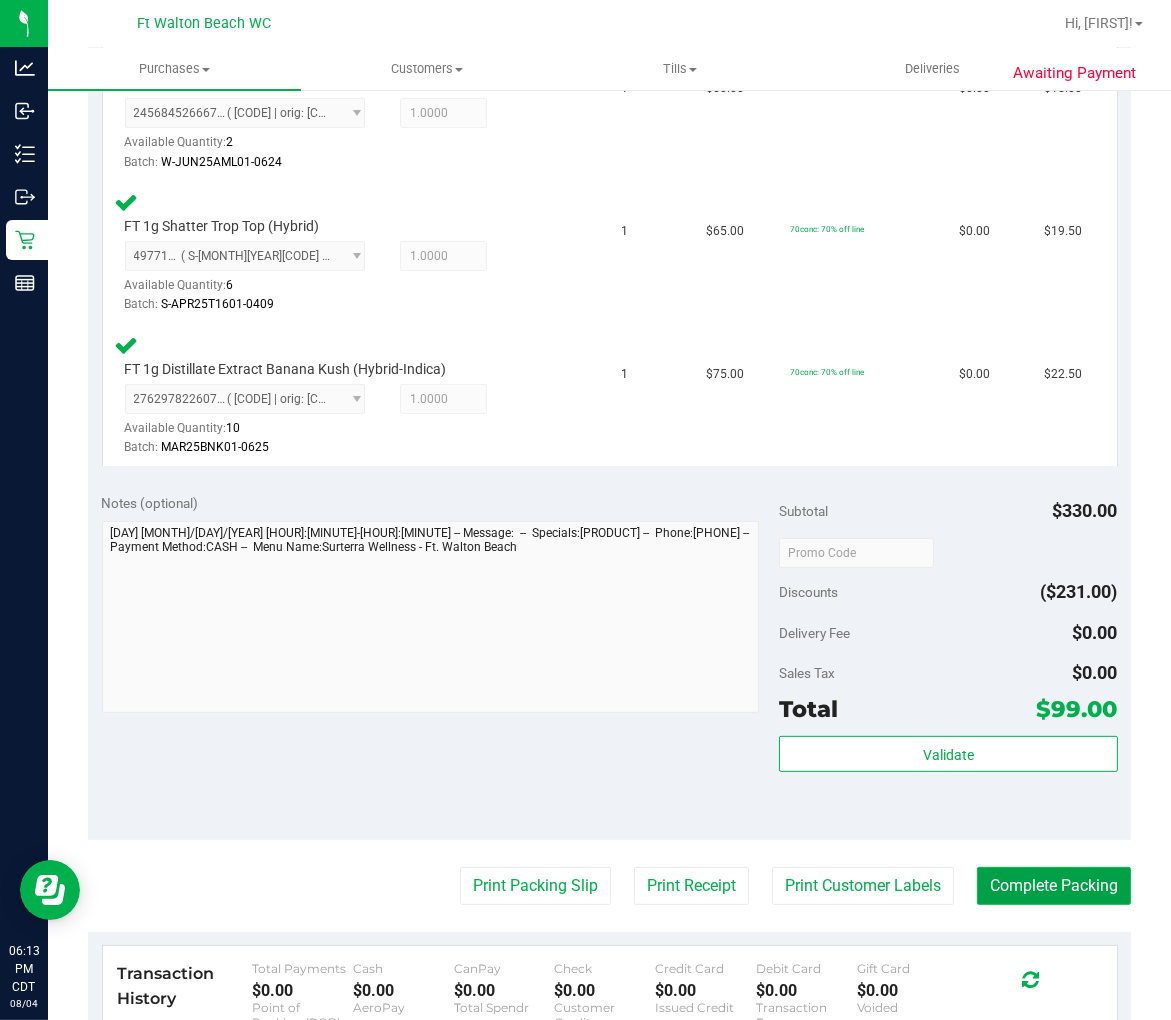 click on "Complete Packing" at bounding box center [1054, 886] 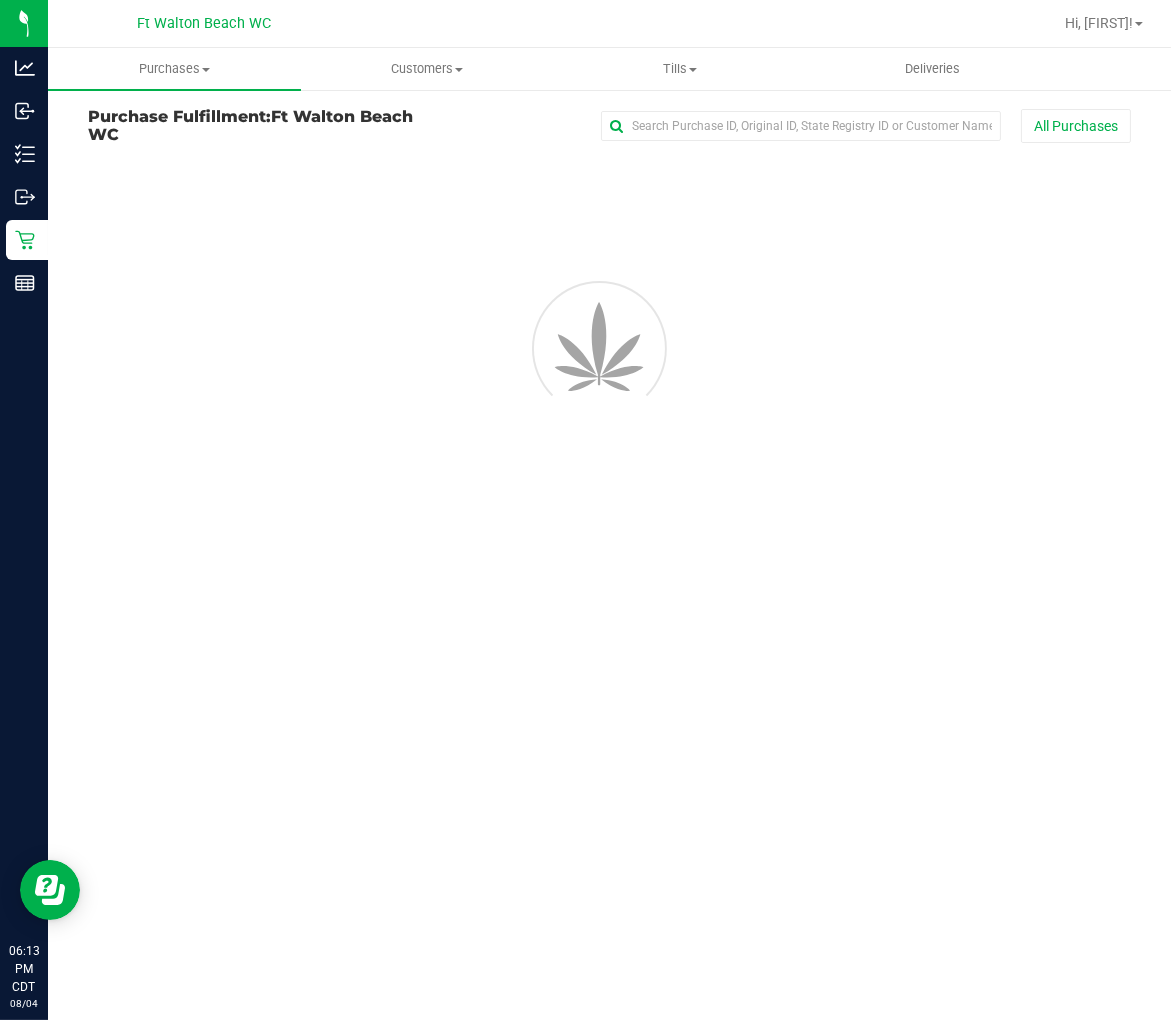 scroll, scrollTop: 0, scrollLeft: 0, axis: both 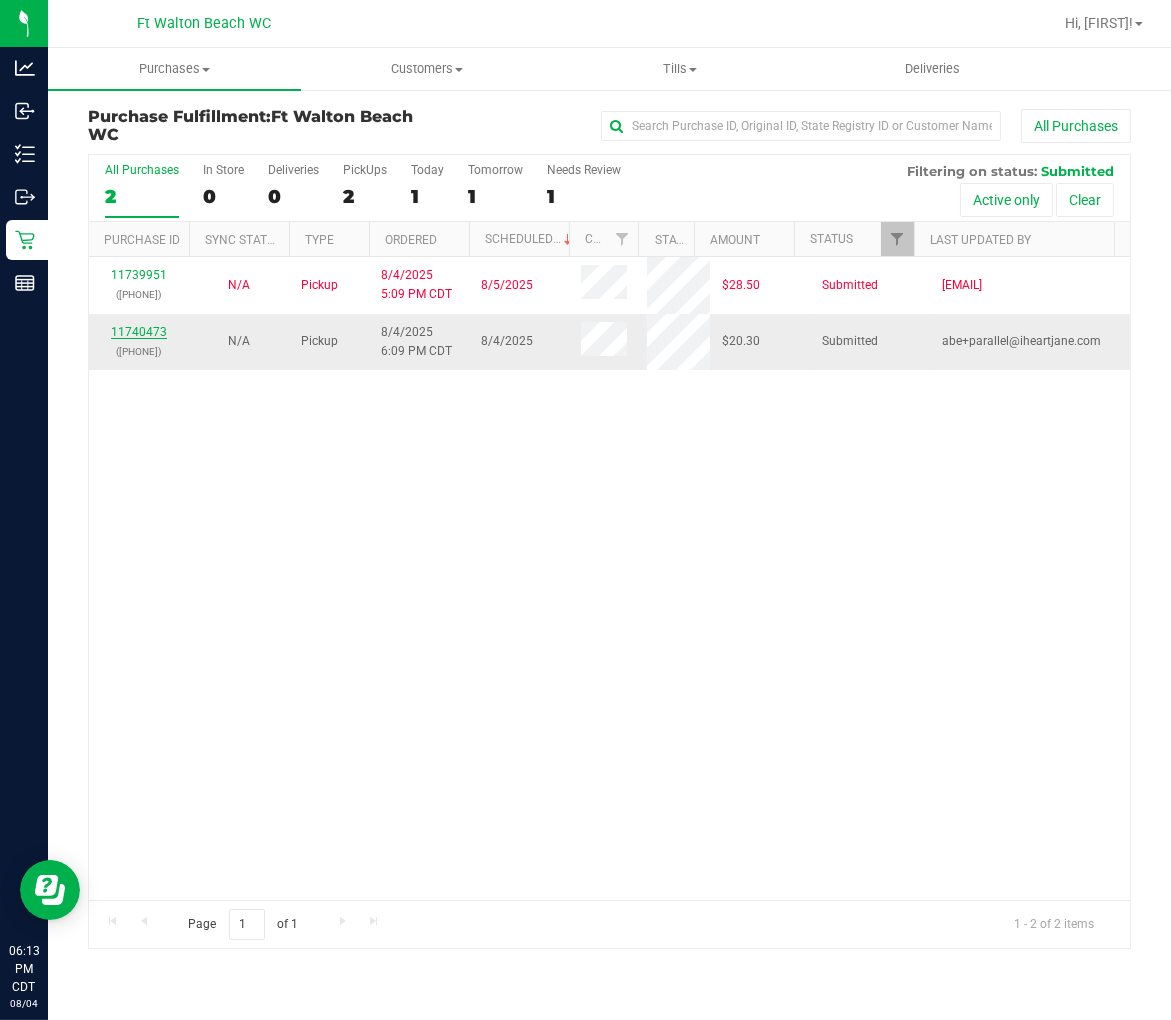 click on "11740473" at bounding box center [139, 332] 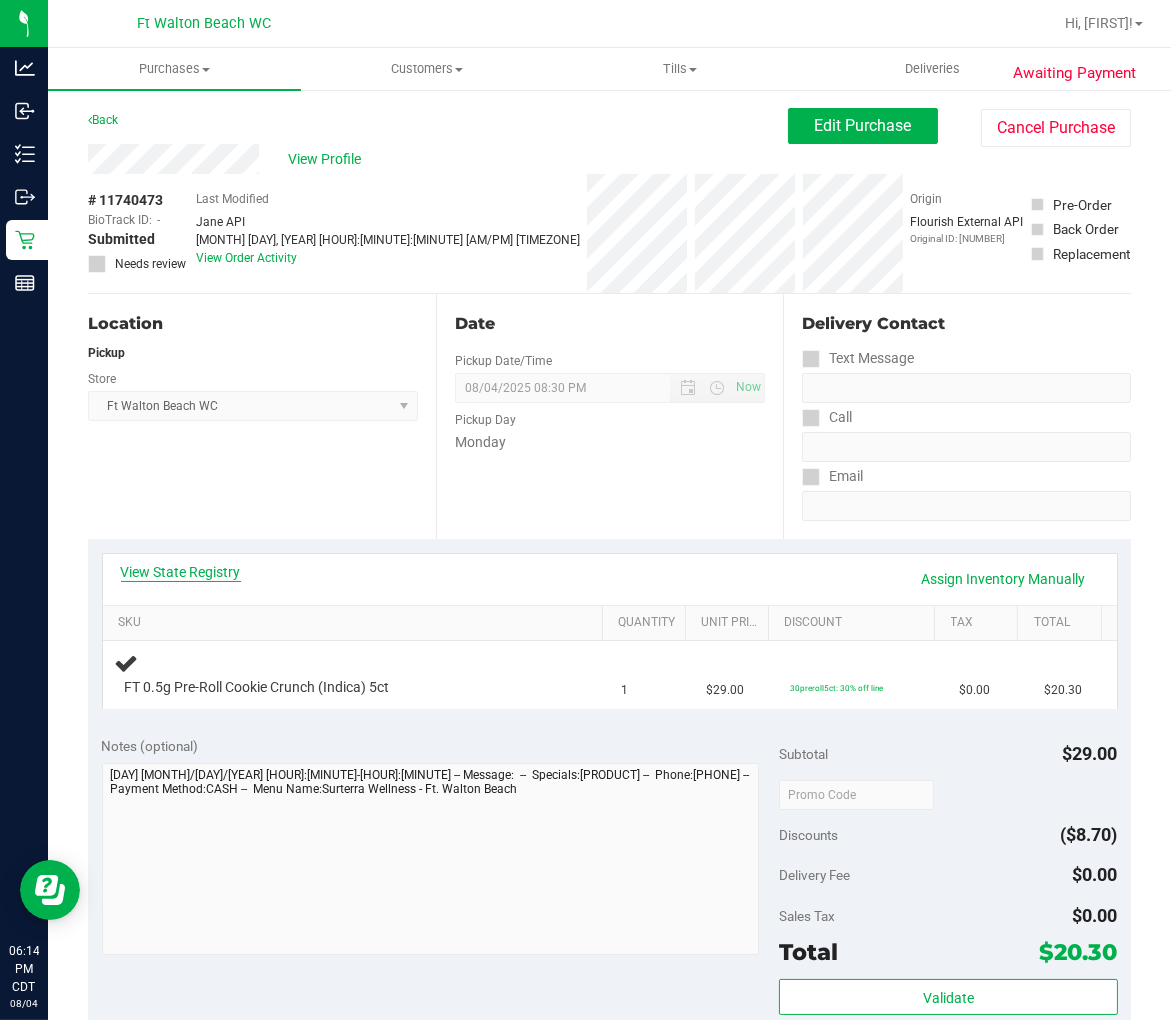 click on "View State Registry" at bounding box center (181, 572) 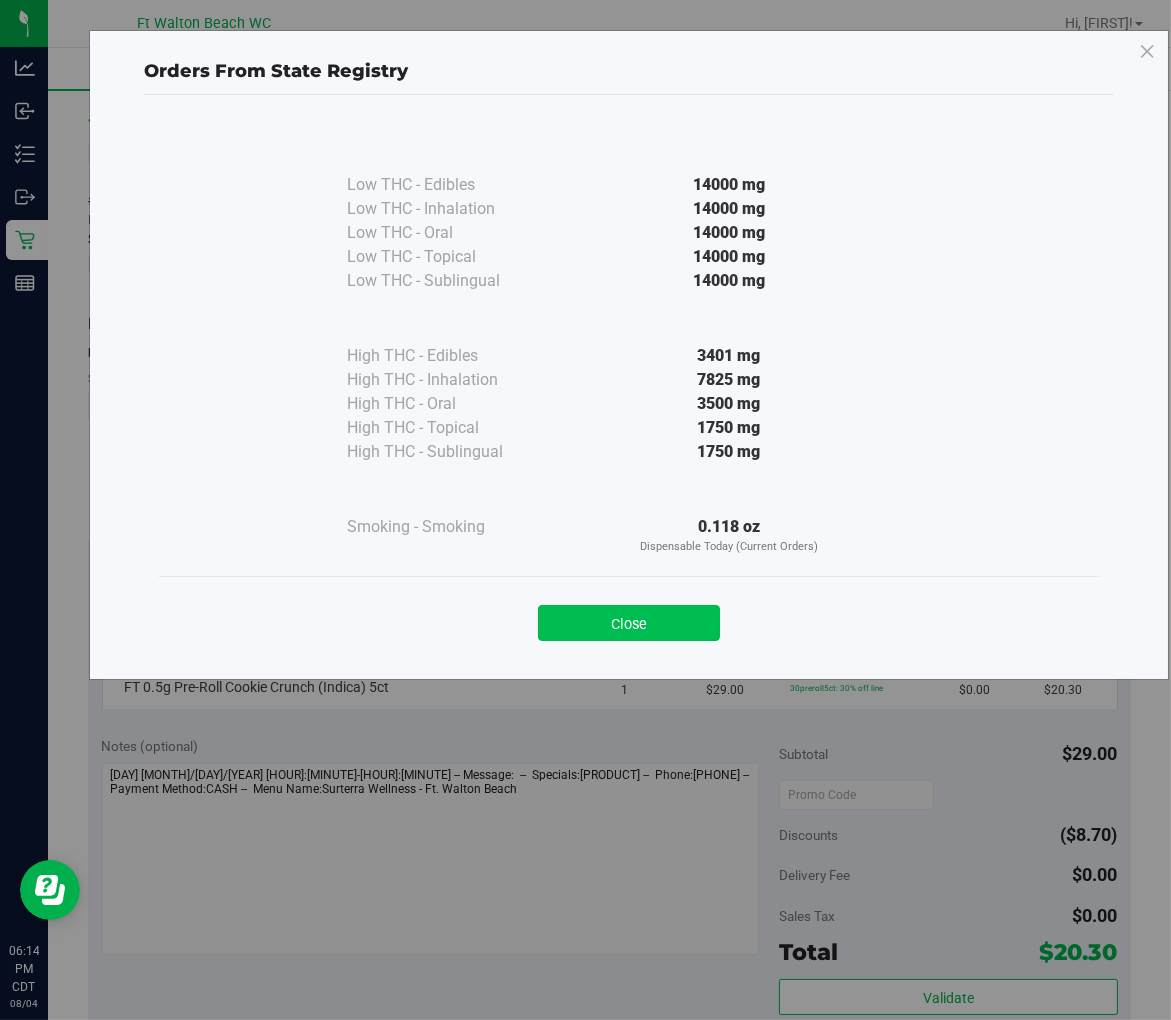click on "Close" at bounding box center (629, 623) 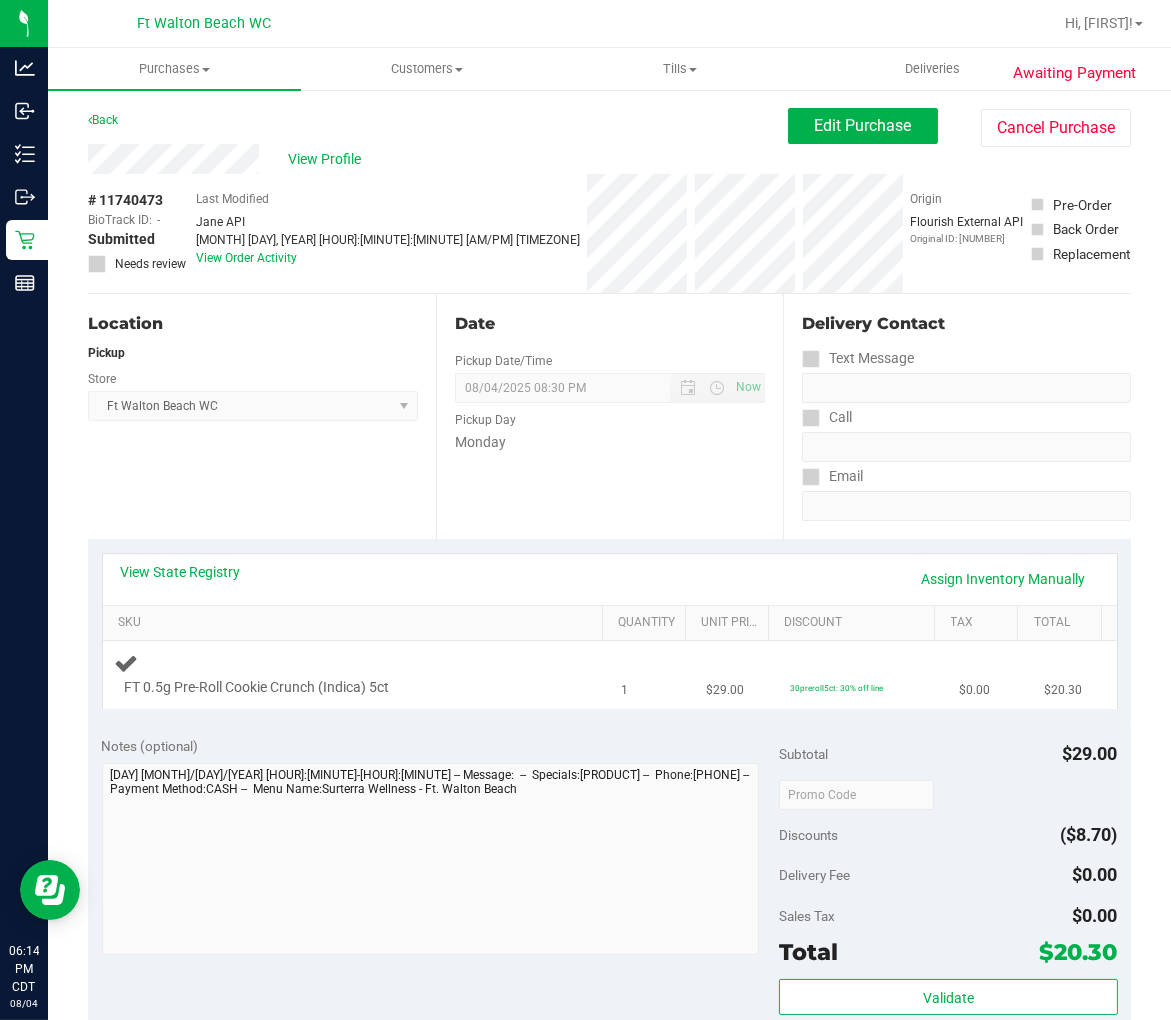 click on "FT 0.5g Pre-Roll Cookie Crunch (Indica) 5ct" at bounding box center (356, 674) 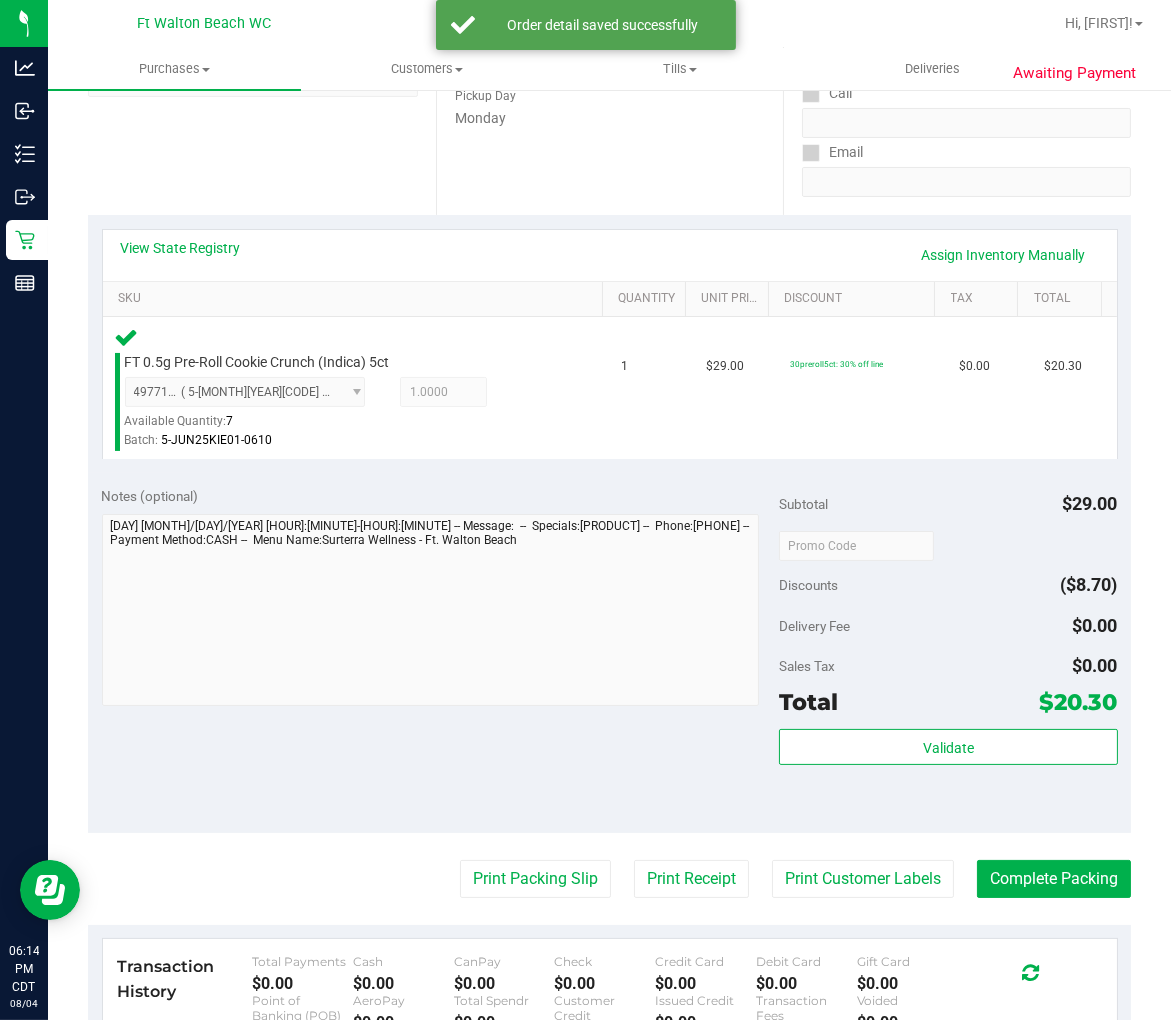 scroll, scrollTop: 333, scrollLeft: 0, axis: vertical 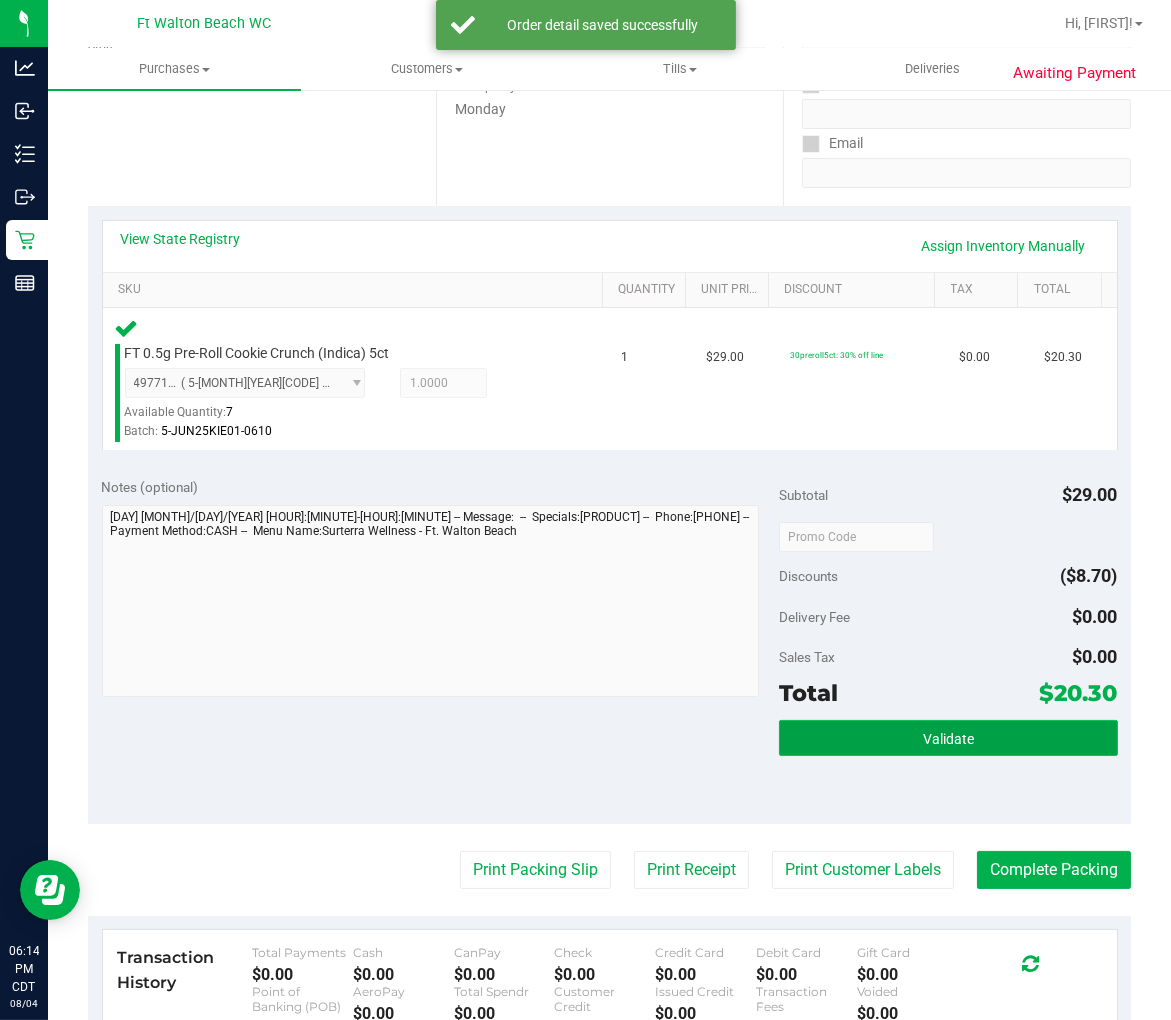 click on "Validate" at bounding box center [948, 738] 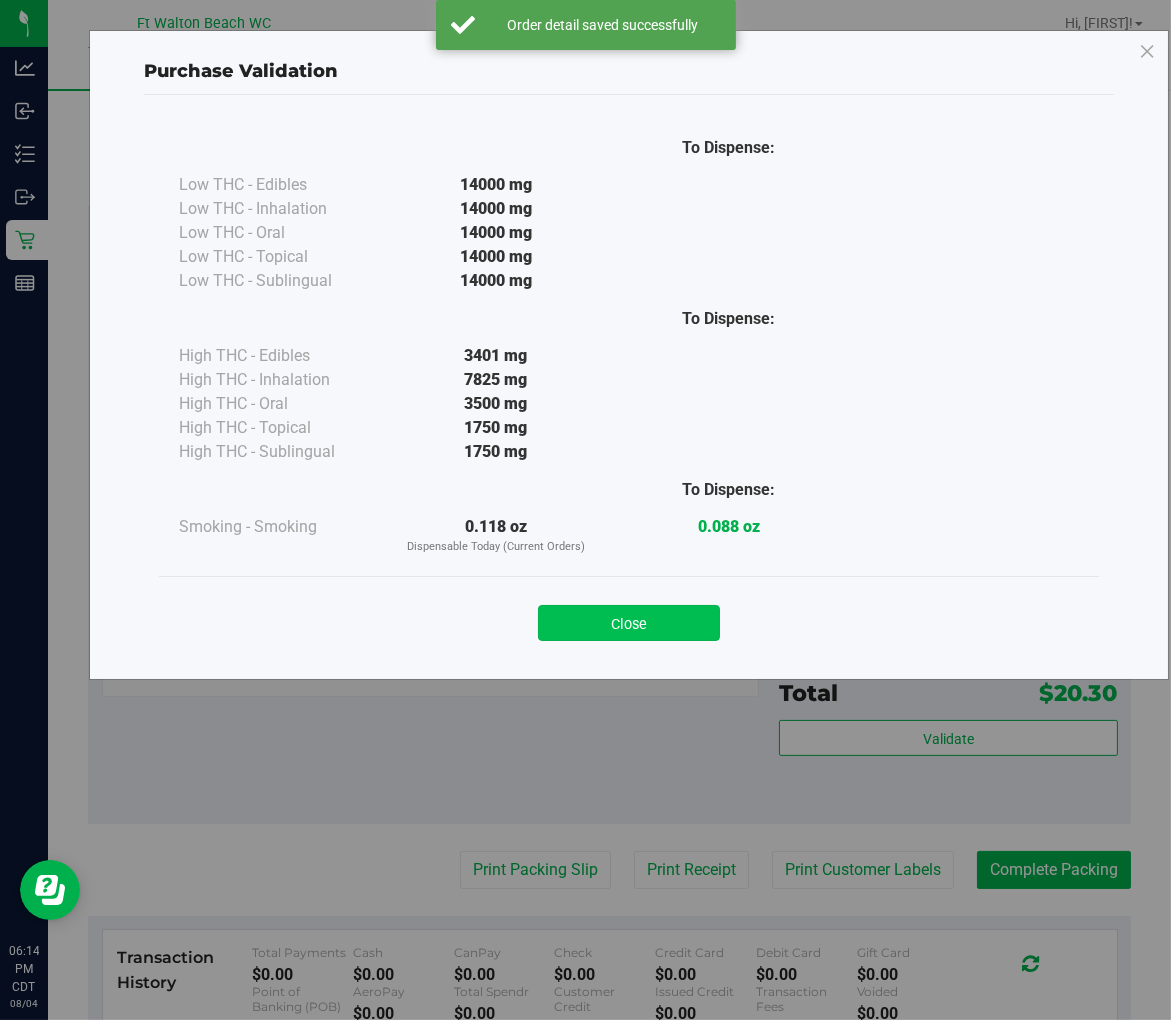 click on "Close" at bounding box center [629, 623] 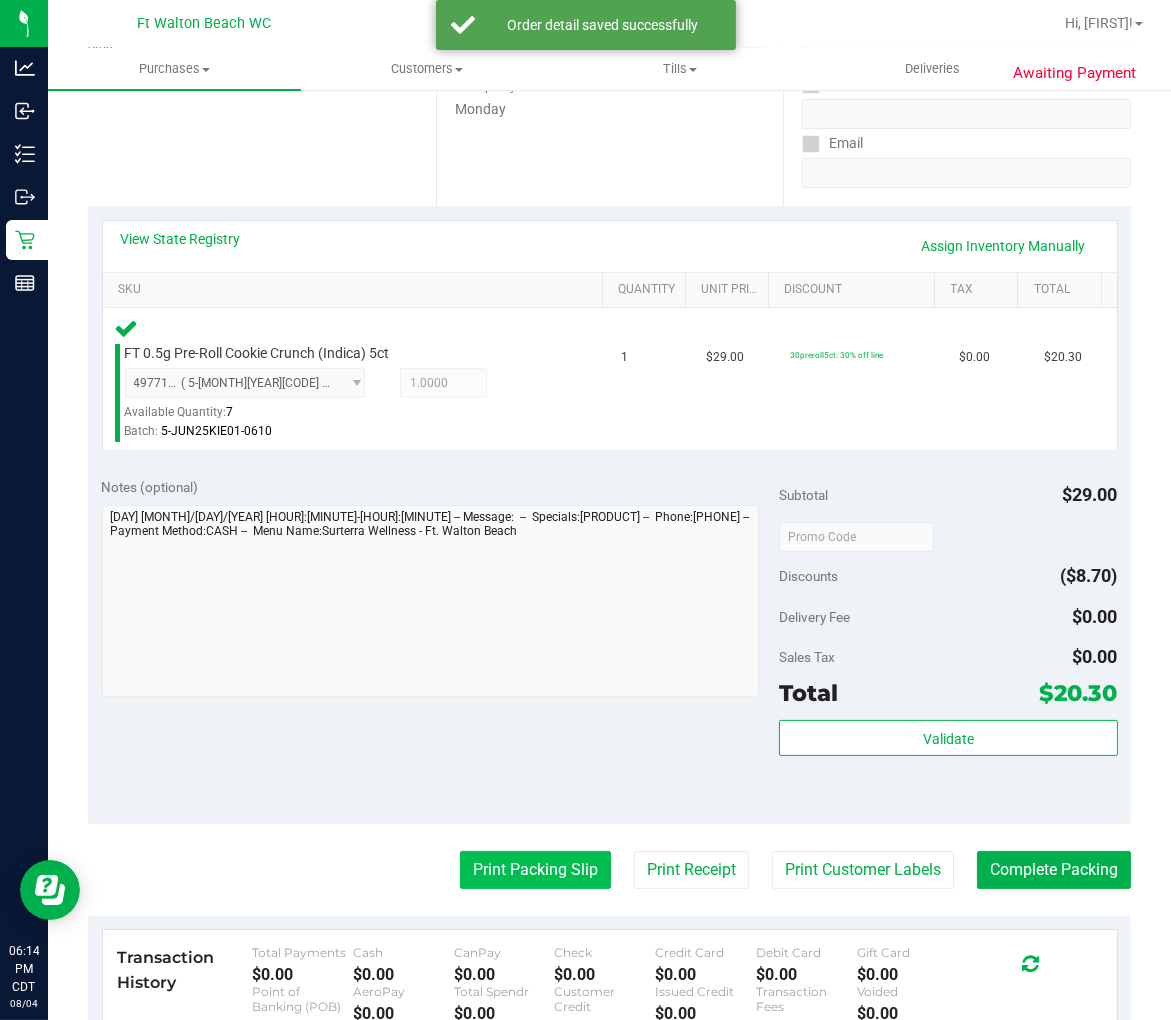 click on "Print Packing Slip" at bounding box center (535, 870) 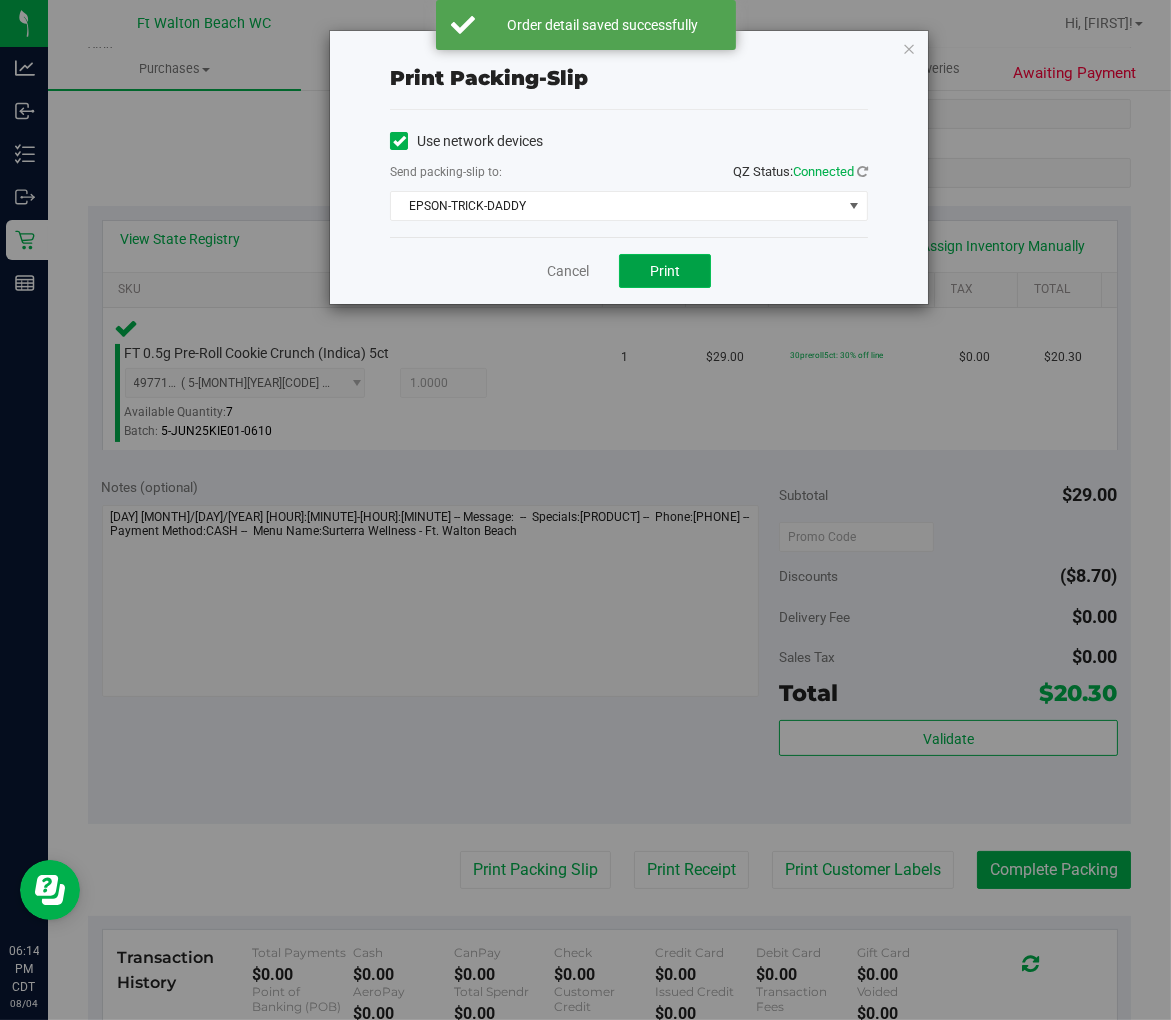 click on "Print" at bounding box center [665, 271] 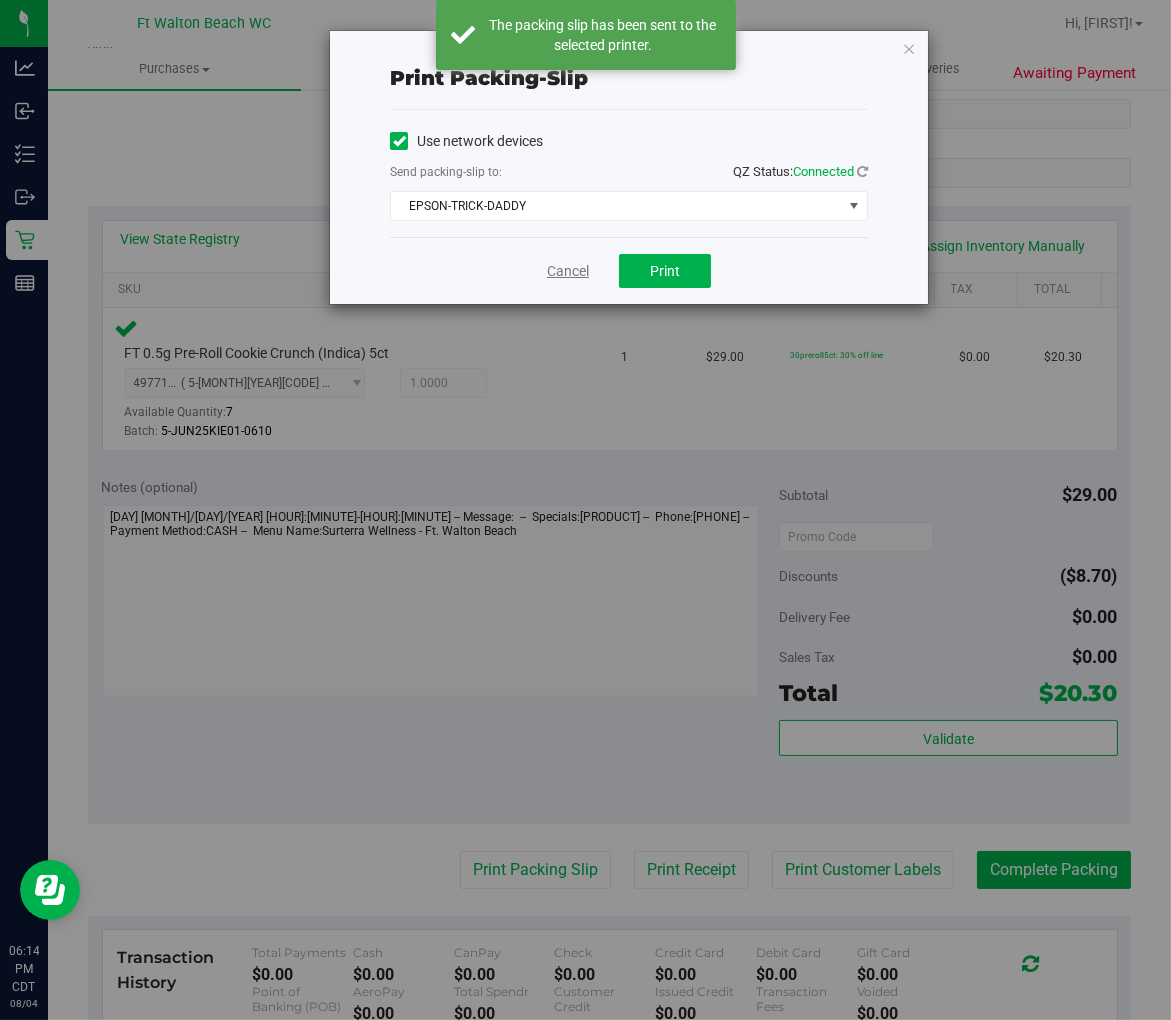 click on "Cancel" at bounding box center (568, 271) 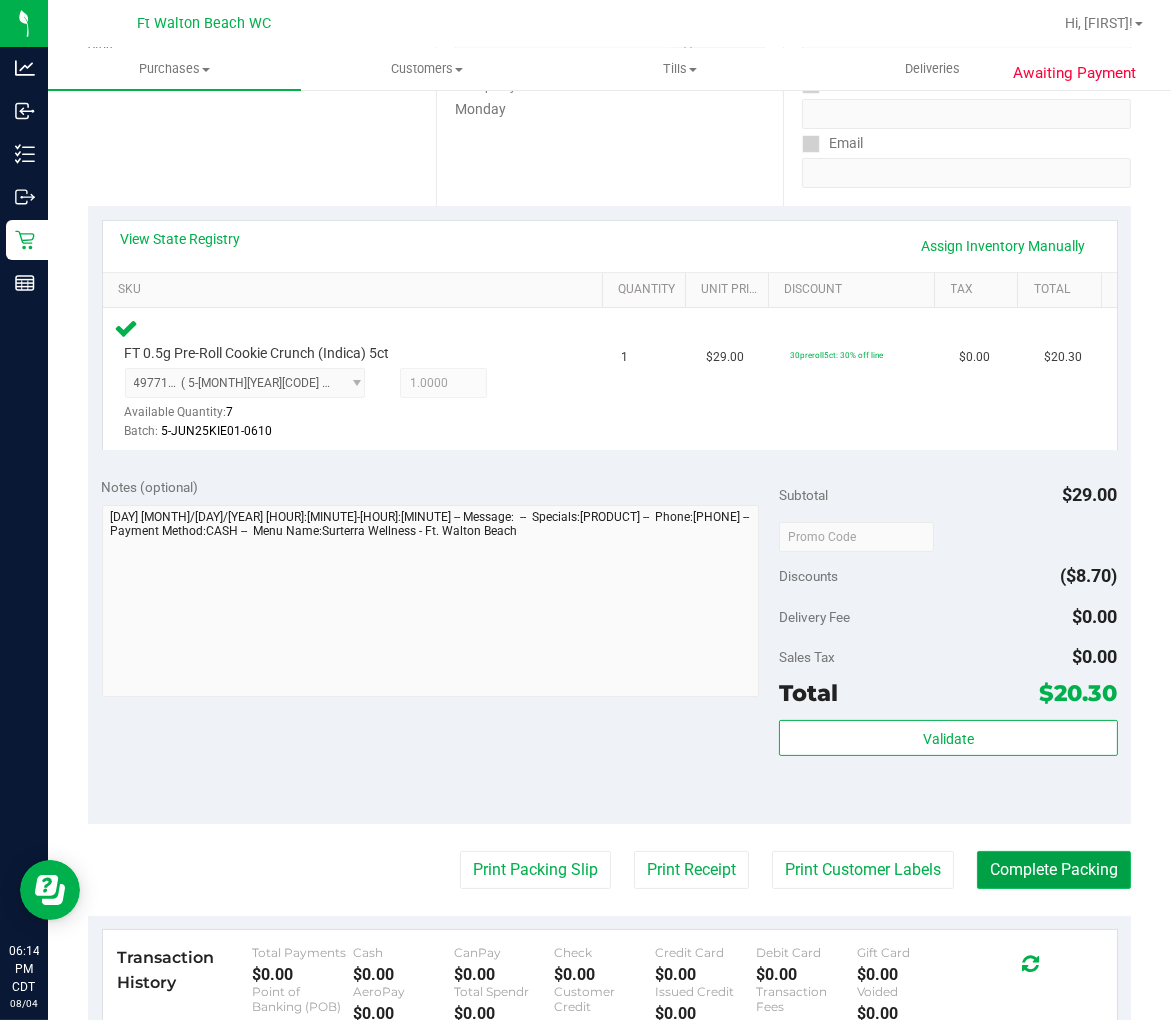 click on "Complete Packing" at bounding box center [1054, 870] 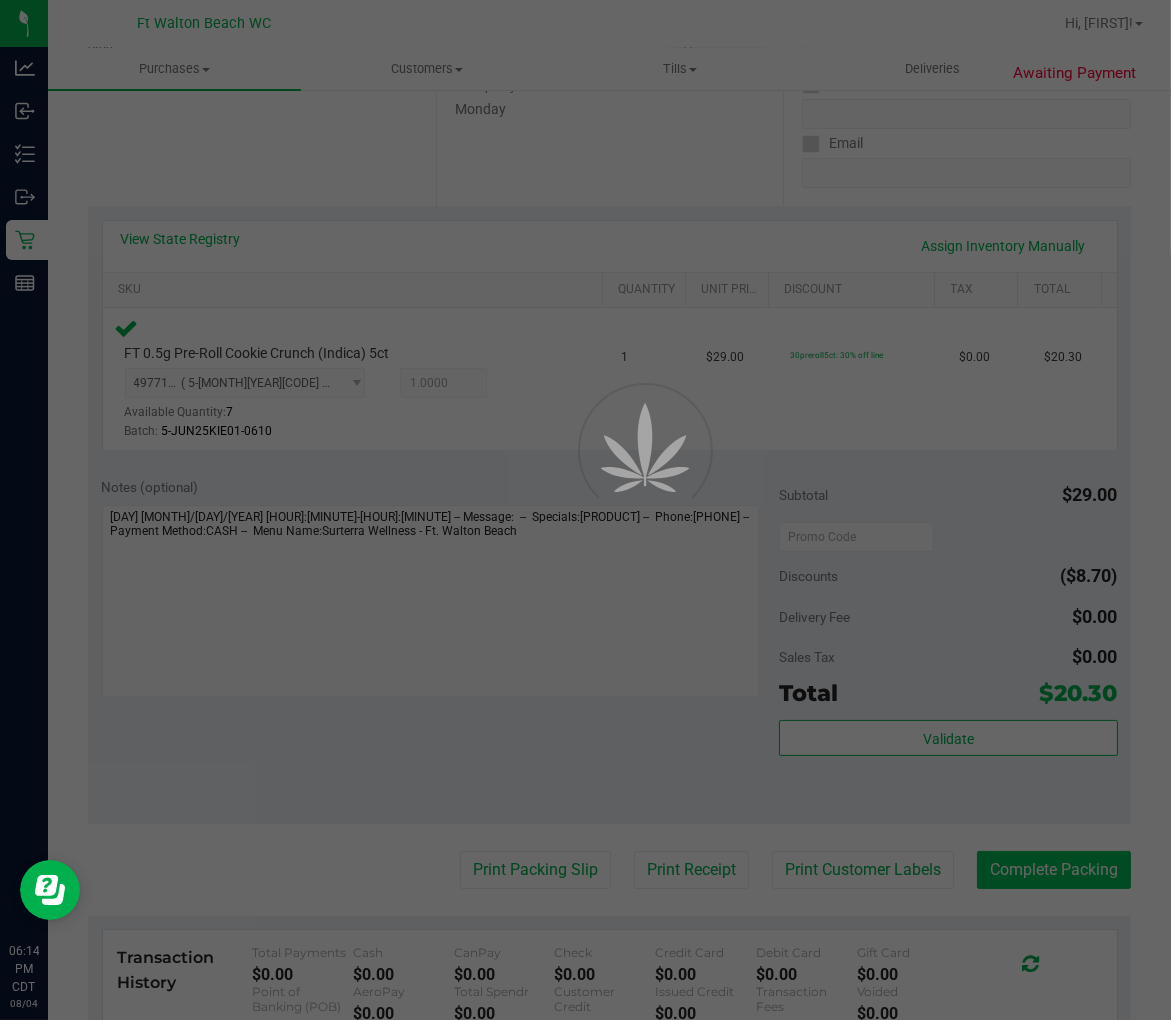 scroll, scrollTop: 0, scrollLeft: 0, axis: both 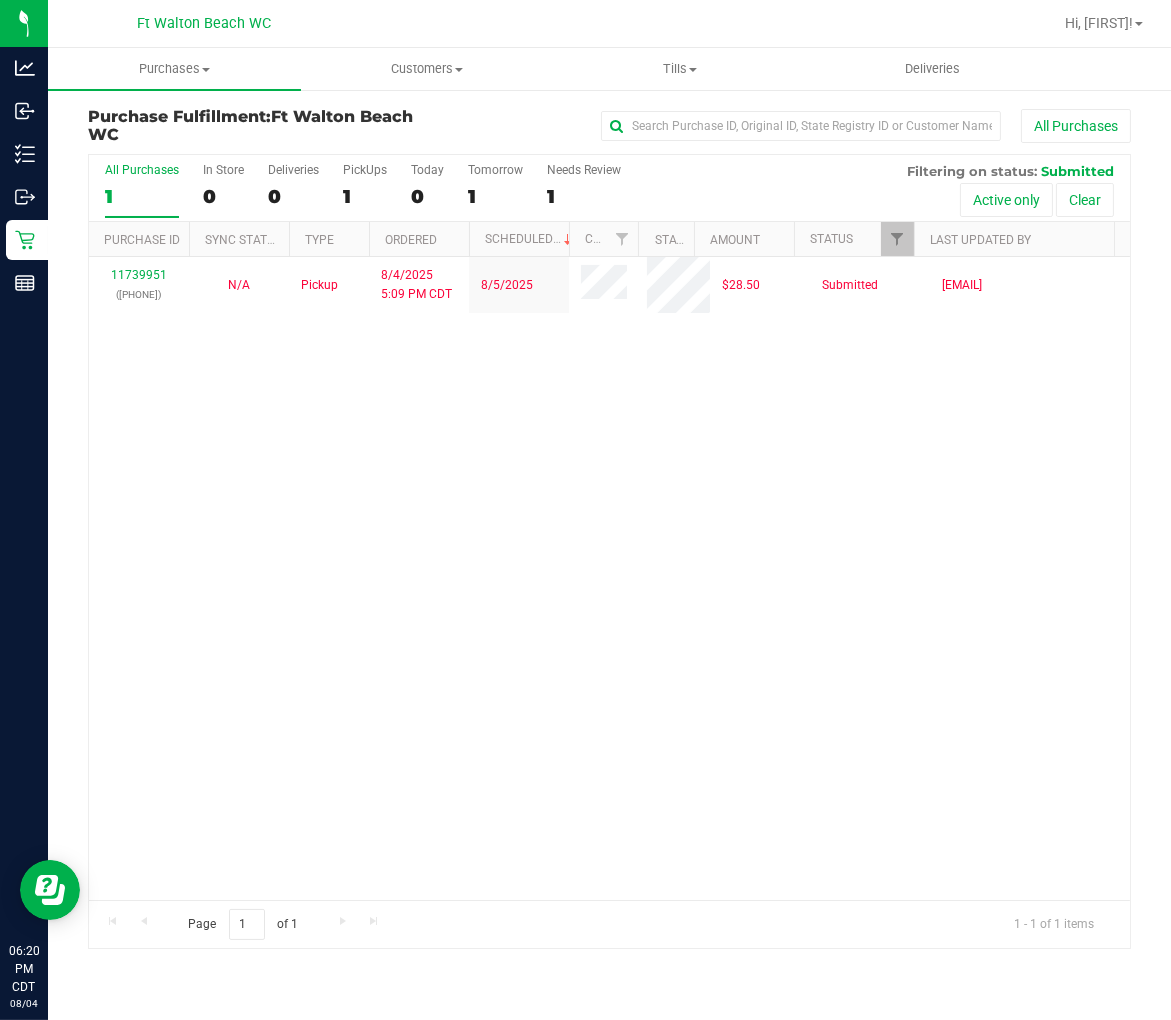 click on "All Purchases
1" at bounding box center (142, 190) 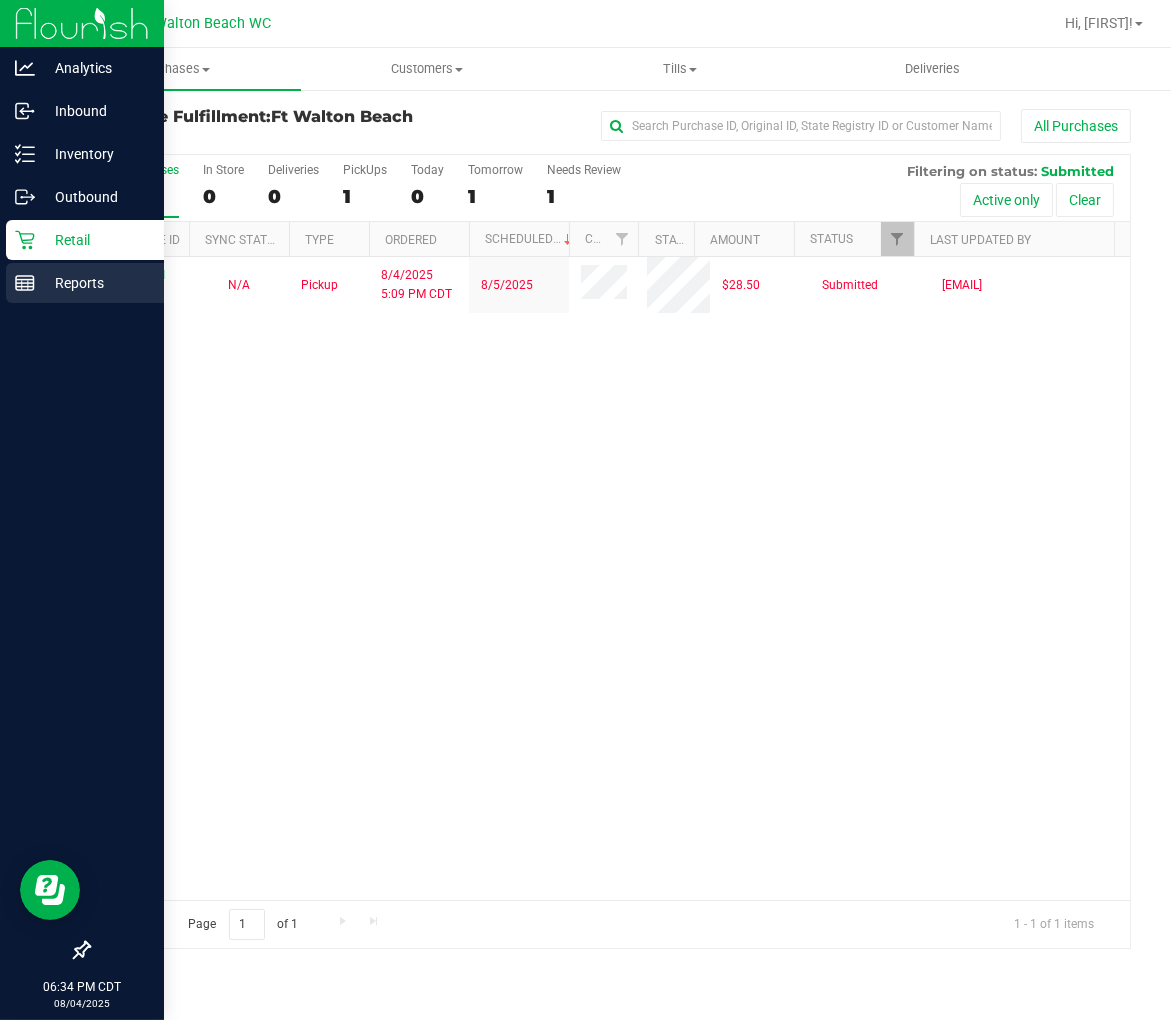 click on "Reports" at bounding box center [95, 283] 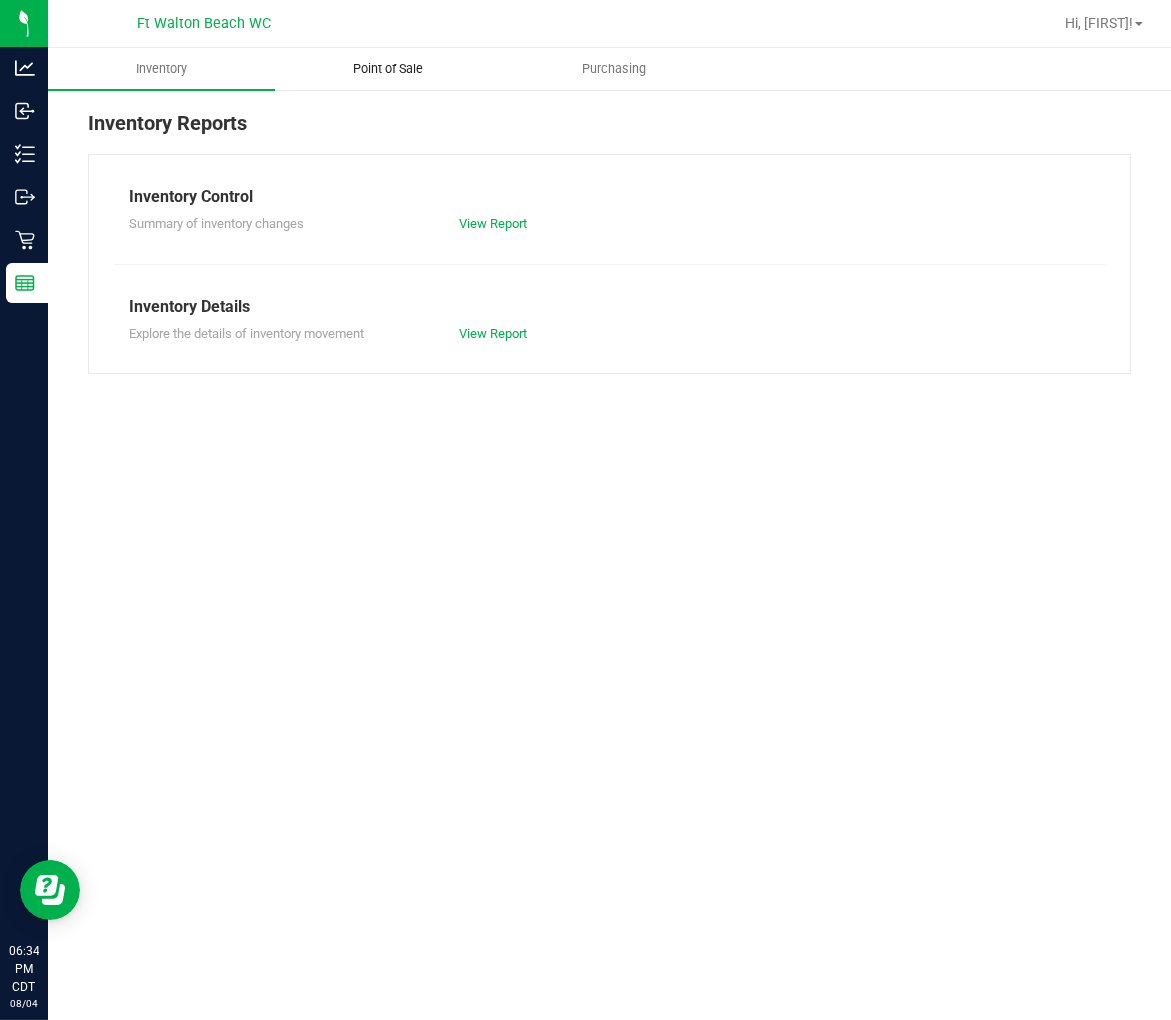 click on "Point of Sale" at bounding box center (388, 69) 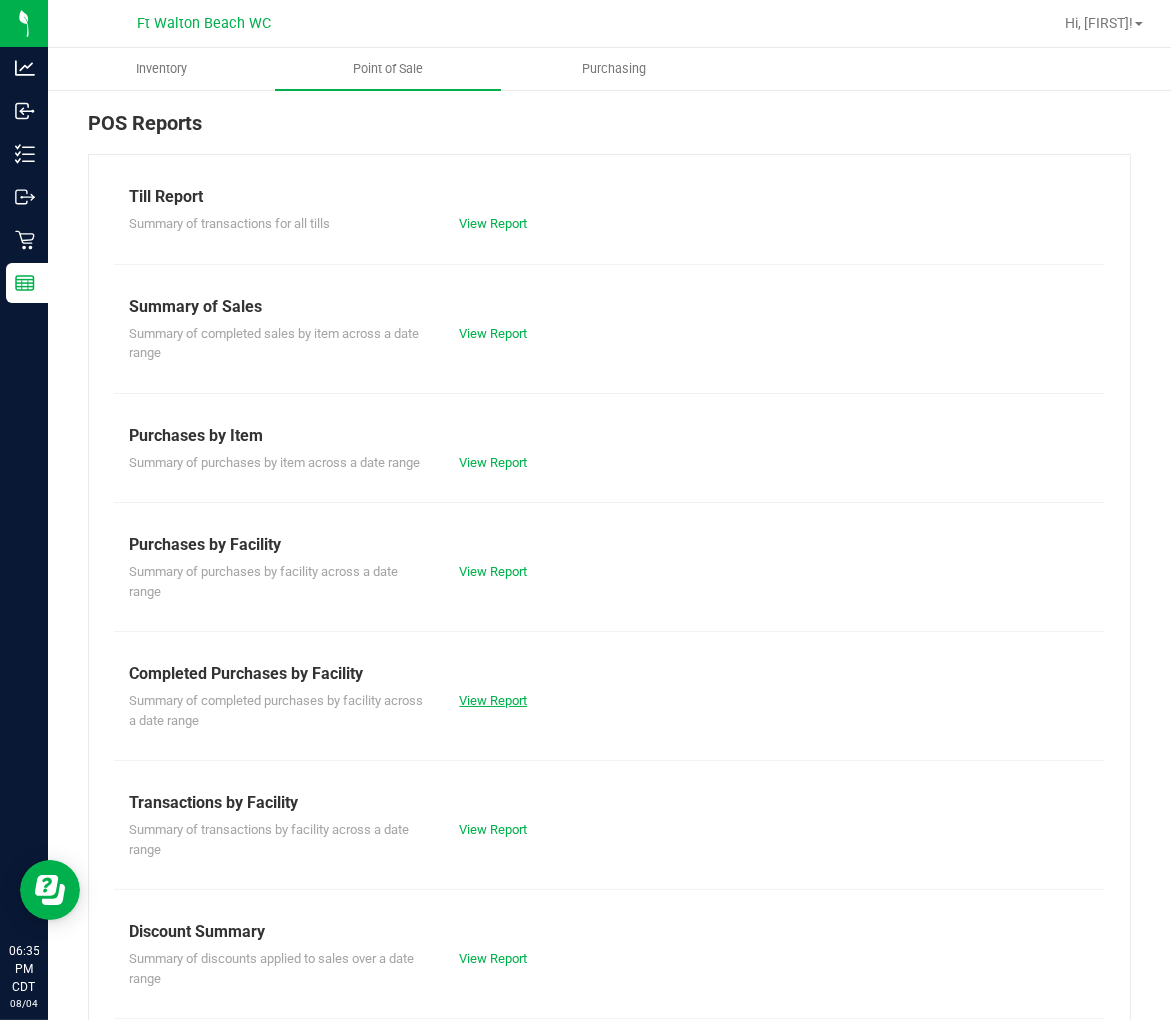 click on "View Report" at bounding box center [493, 700] 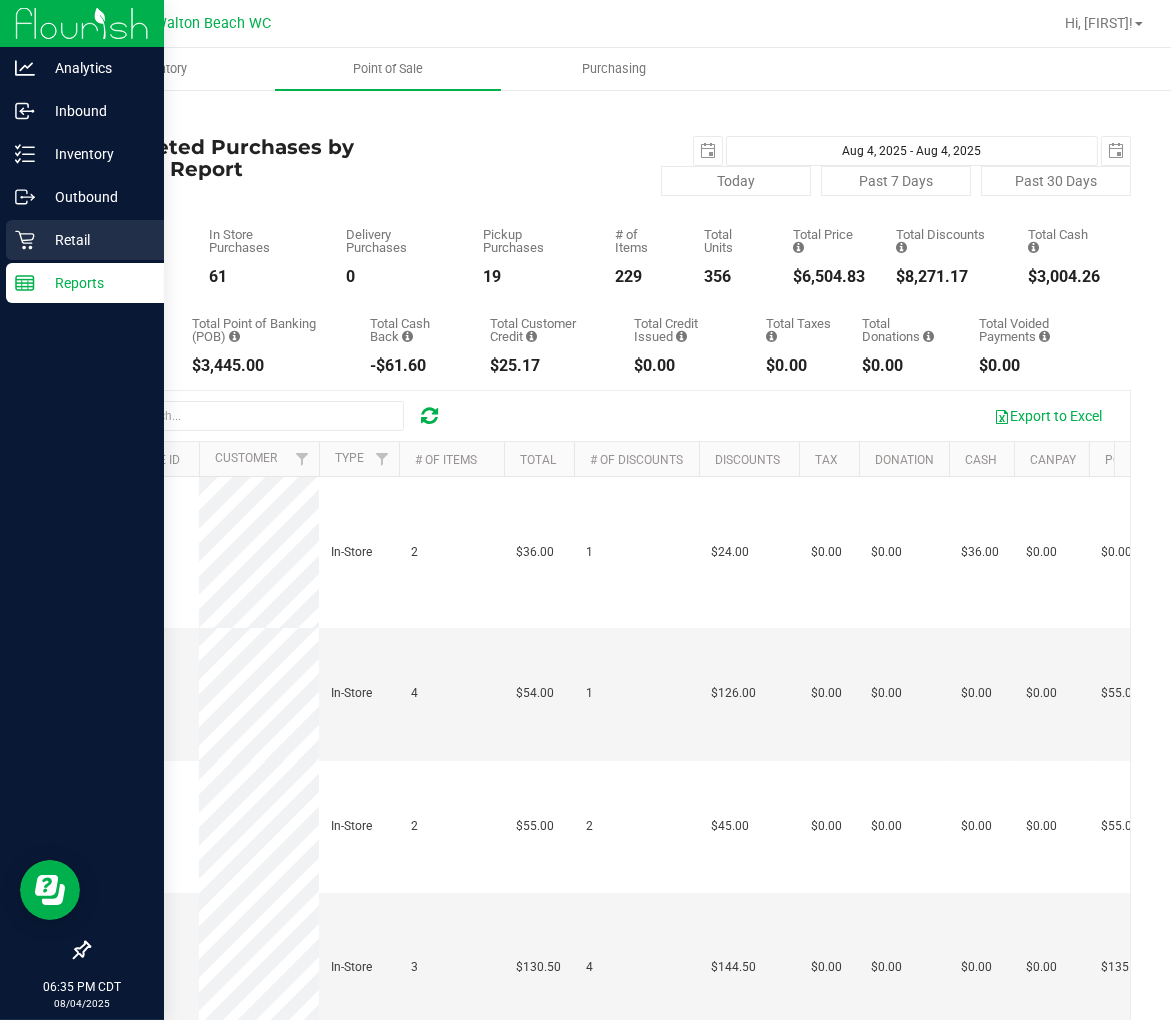 click 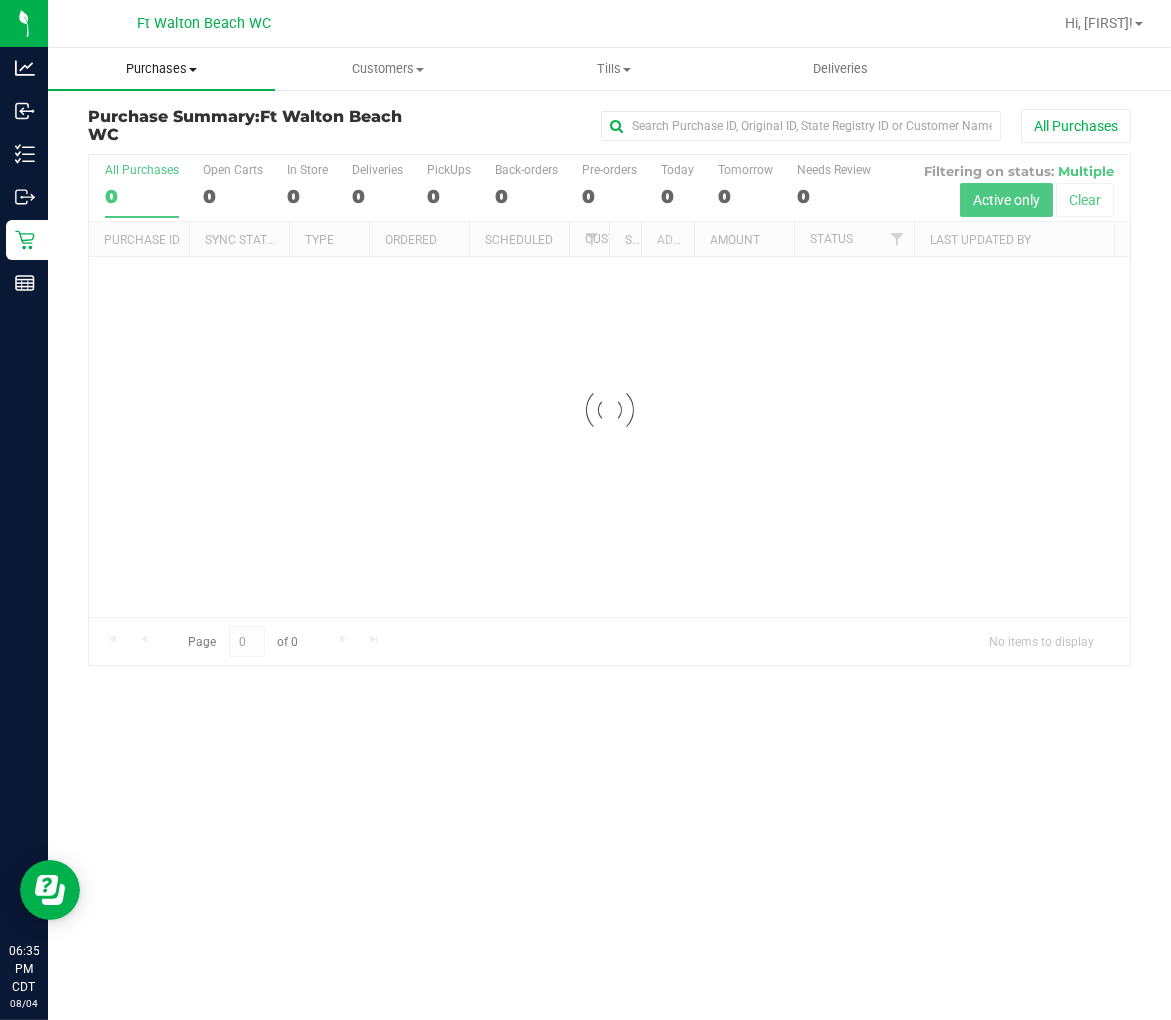 click on "Purchases" at bounding box center [161, 69] 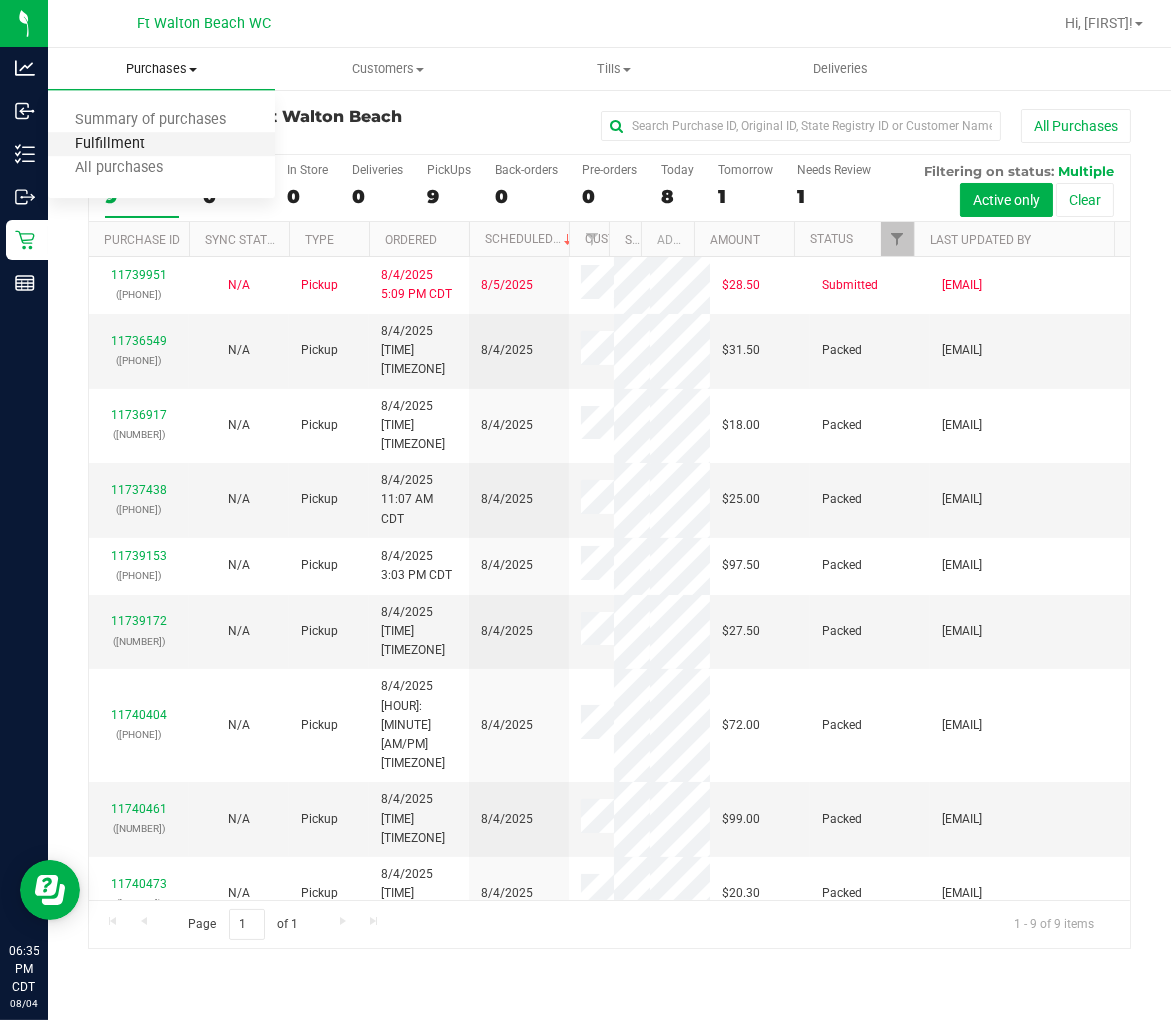 click on "Fulfillment" at bounding box center (110, 144) 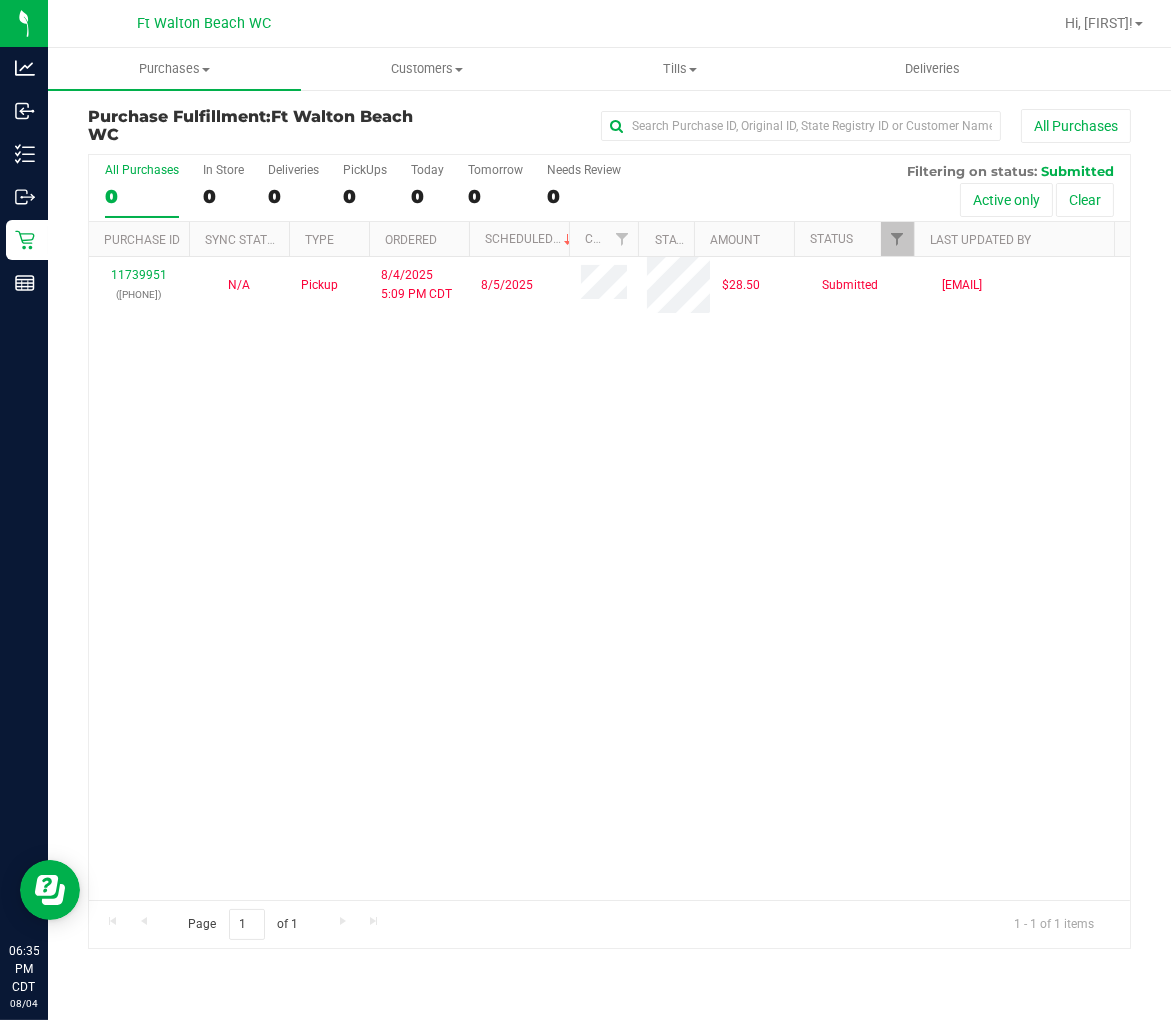 click on "[NUMBER]
([NUMBER])
N/A
Pickup [MONTH]/[DAY]/[YEAR] [HOUR]:[MINUTE] [AM/PM] [MONTH]/[DAY]
[PRICE]
Submitted [EMAIL]" at bounding box center (609, 578) 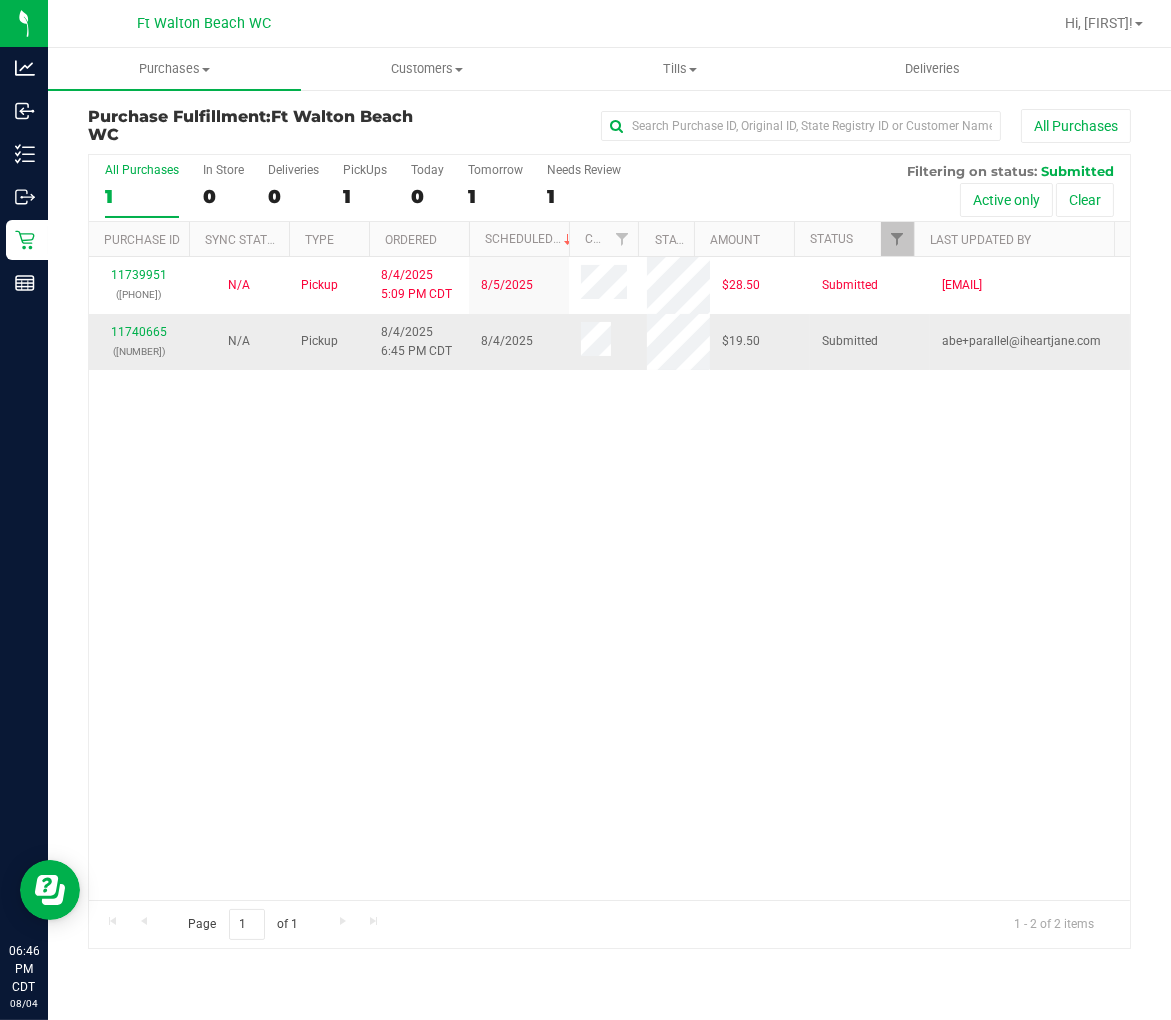 click on "11740665
([PHONE])
N/A
Pickup [DATE] [TIME] [TIMEZONE] [DATE]
$28.50
Submitted [EMAIL]
11740832
([PHONE])
N/A
Pickup [DATE] [TIME] [TIMEZONE] [DATE]
$70.00
Packed [EMAIL]
11736917
([PHONE])
N/A
Pickup [DATE] [TIME] [TIMEZONE] [DATE]
$18.00
Packed [EMAIL]
11740866" at bounding box center (139, 342) 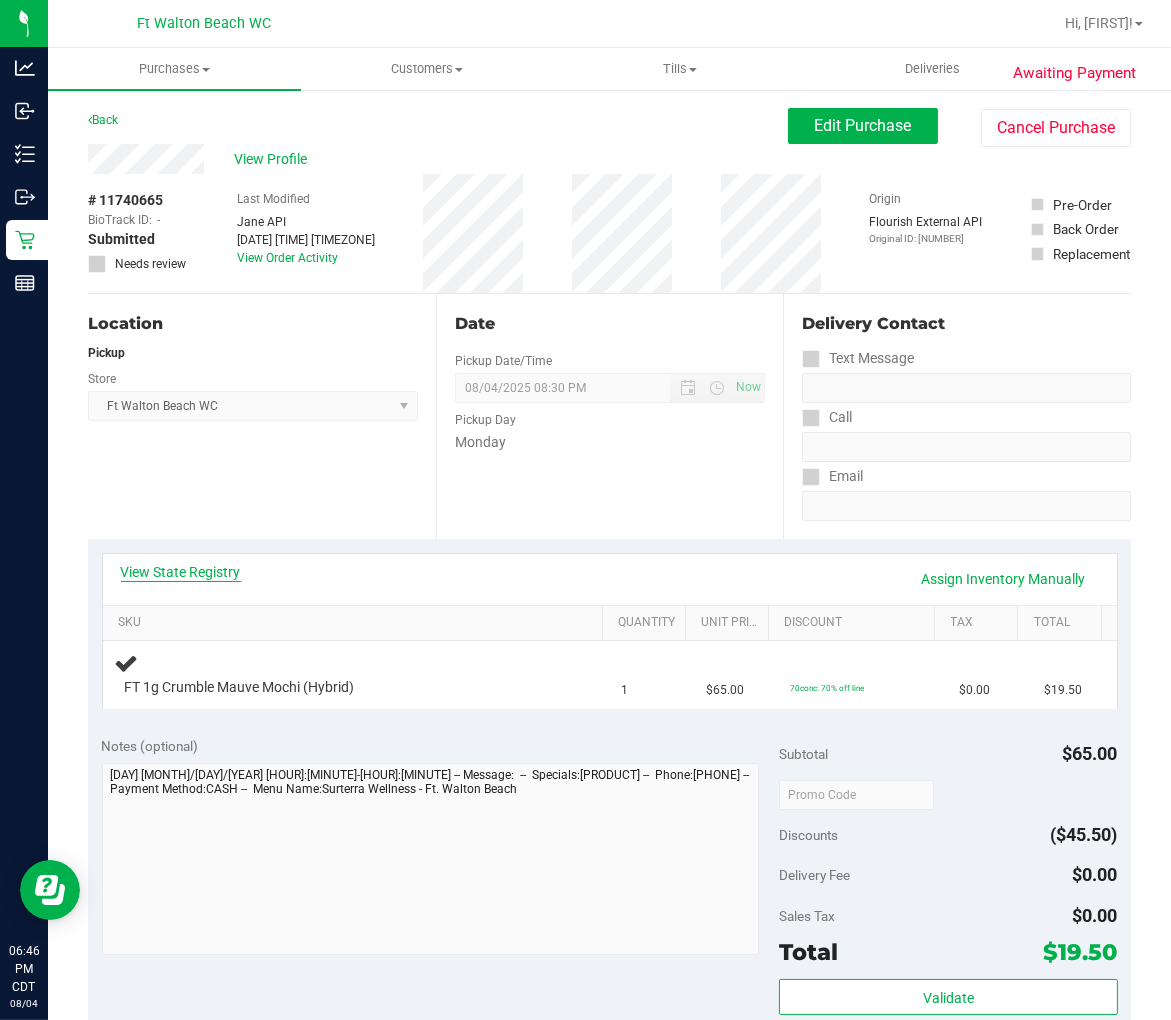 click on "View State Registry" at bounding box center (181, 572) 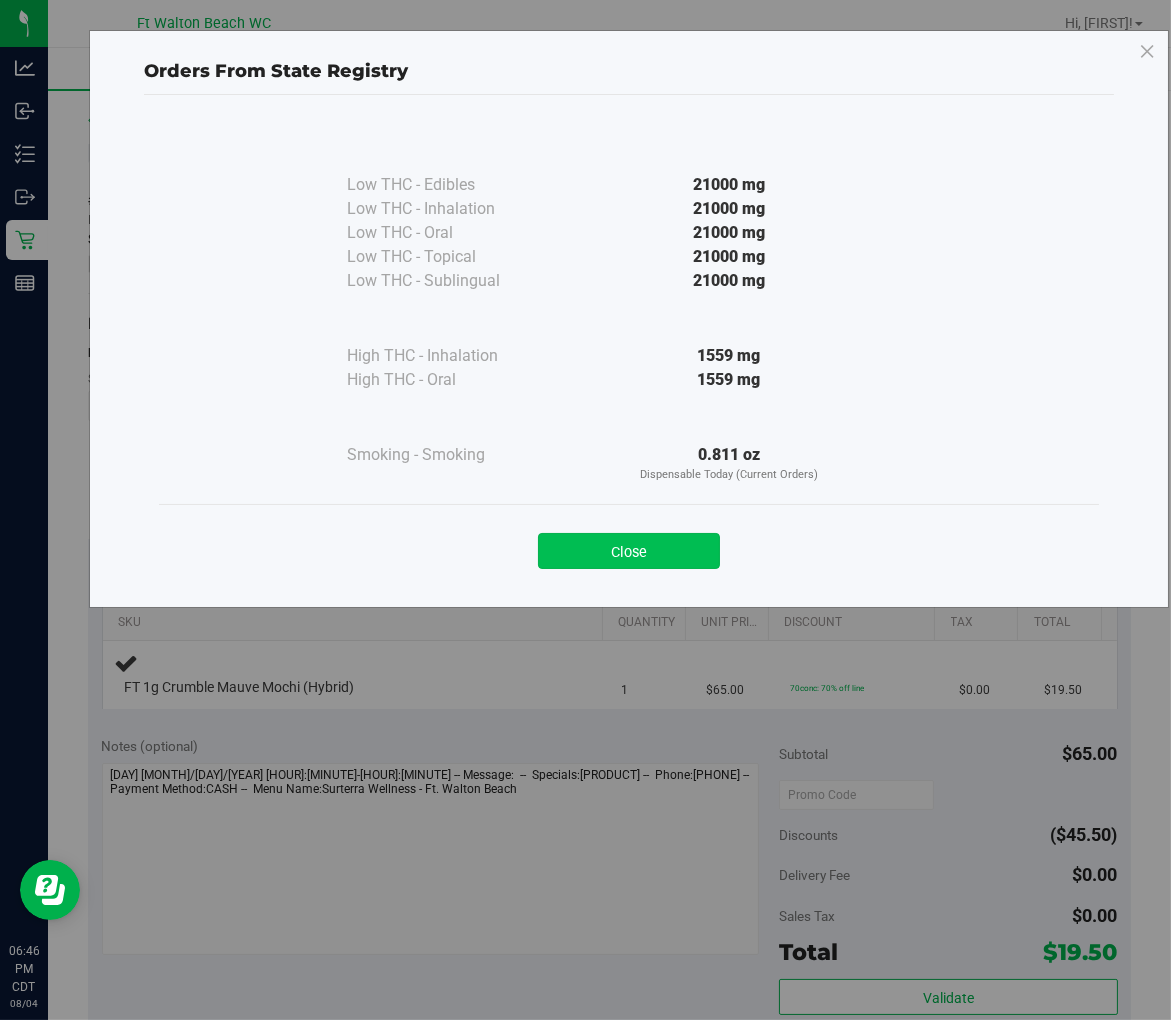 click on "Close" at bounding box center (629, 551) 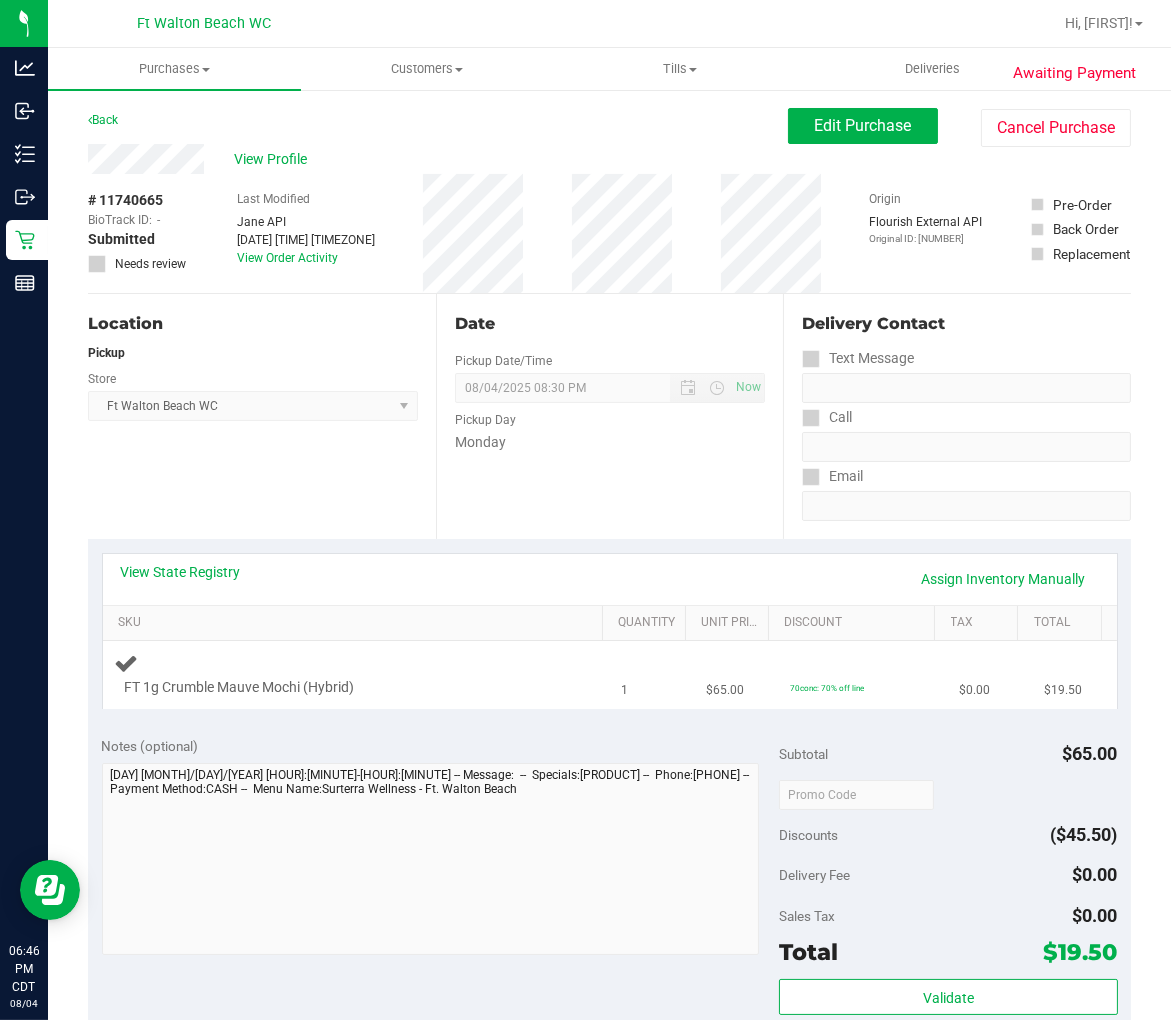 click on "FT 1g Crumble Mauve Mochi (Hybrid)" at bounding box center (356, 674) 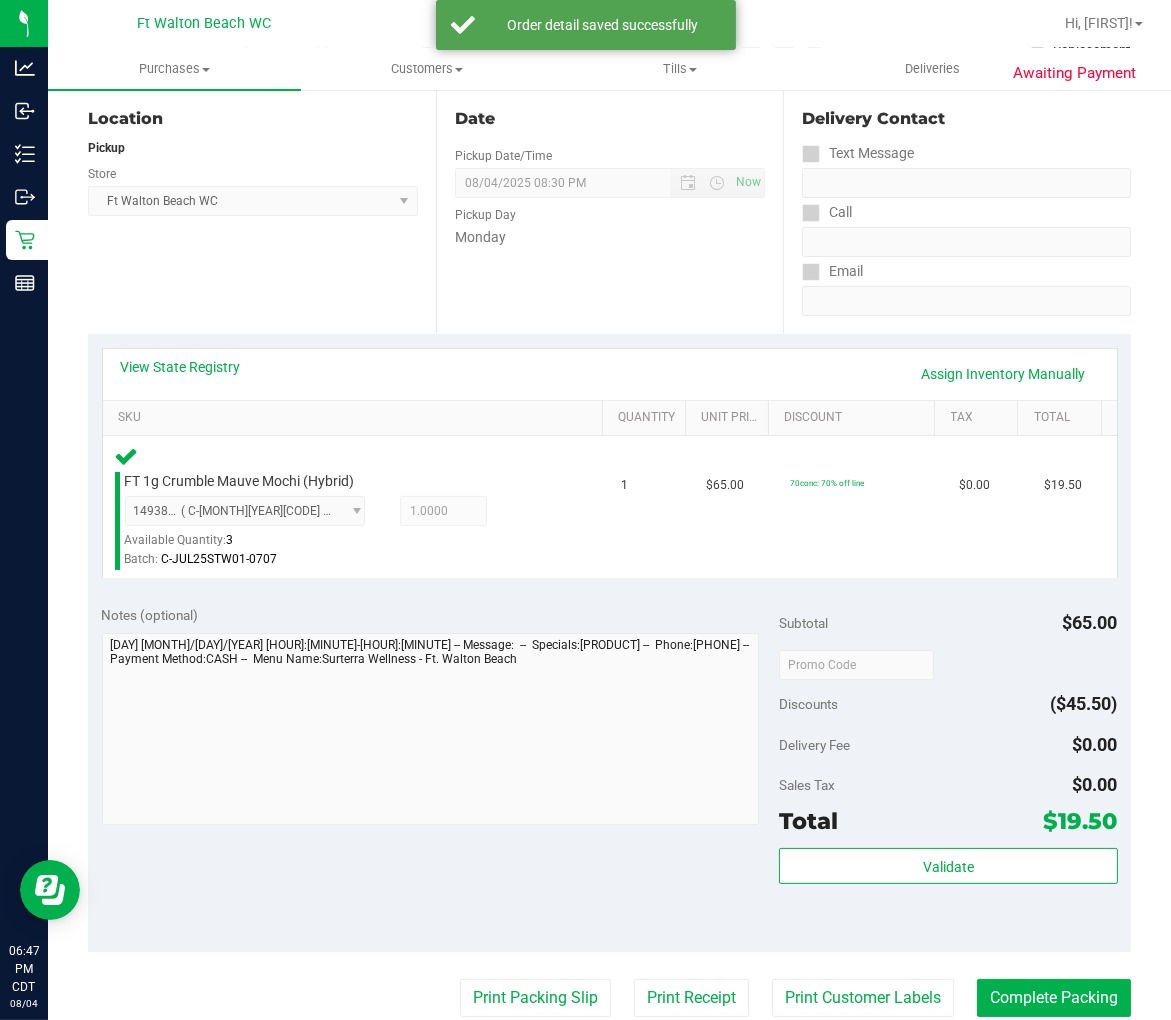 scroll, scrollTop: 444, scrollLeft: 0, axis: vertical 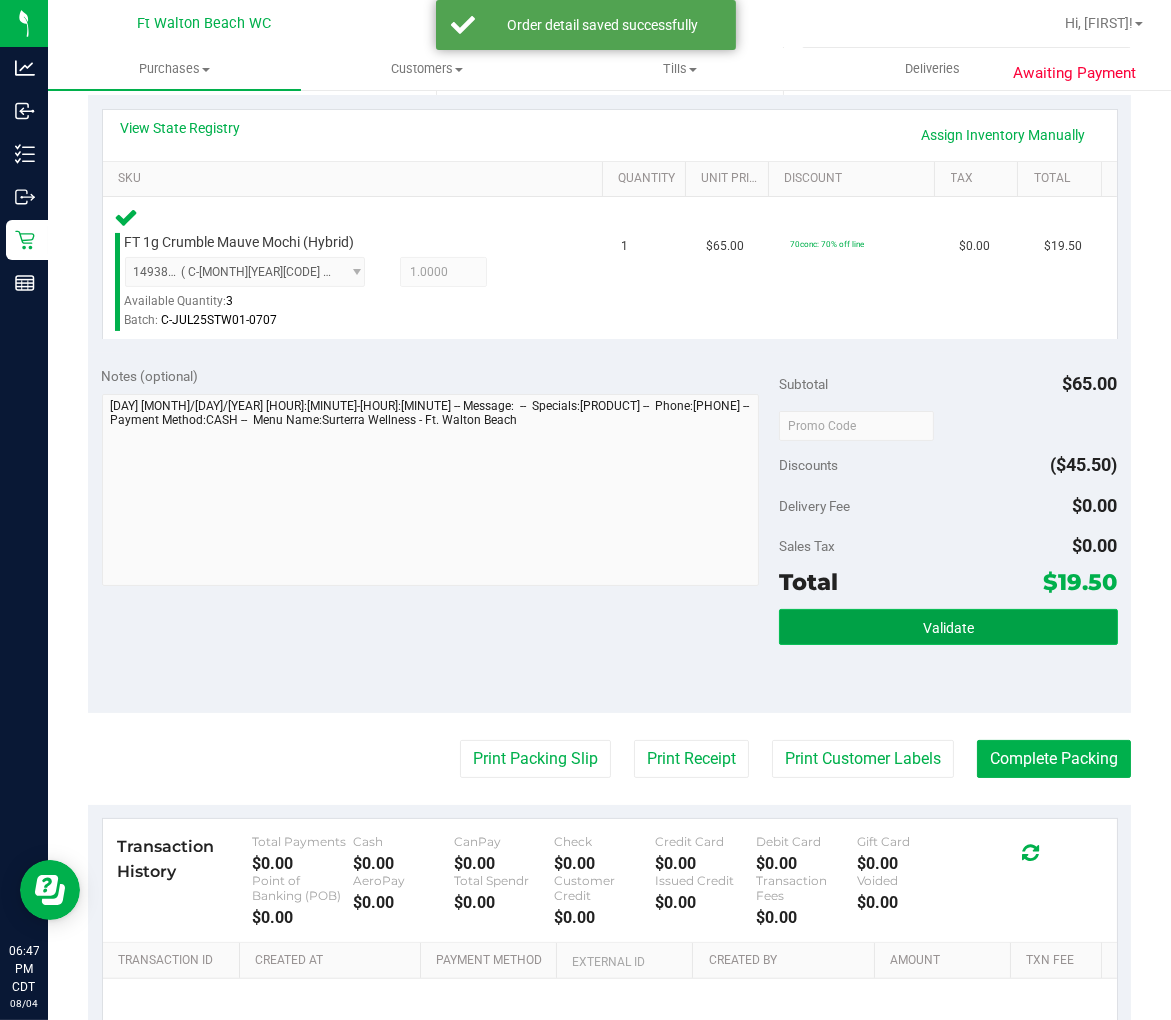 click on "Validate" at bounding box center (948, 627) 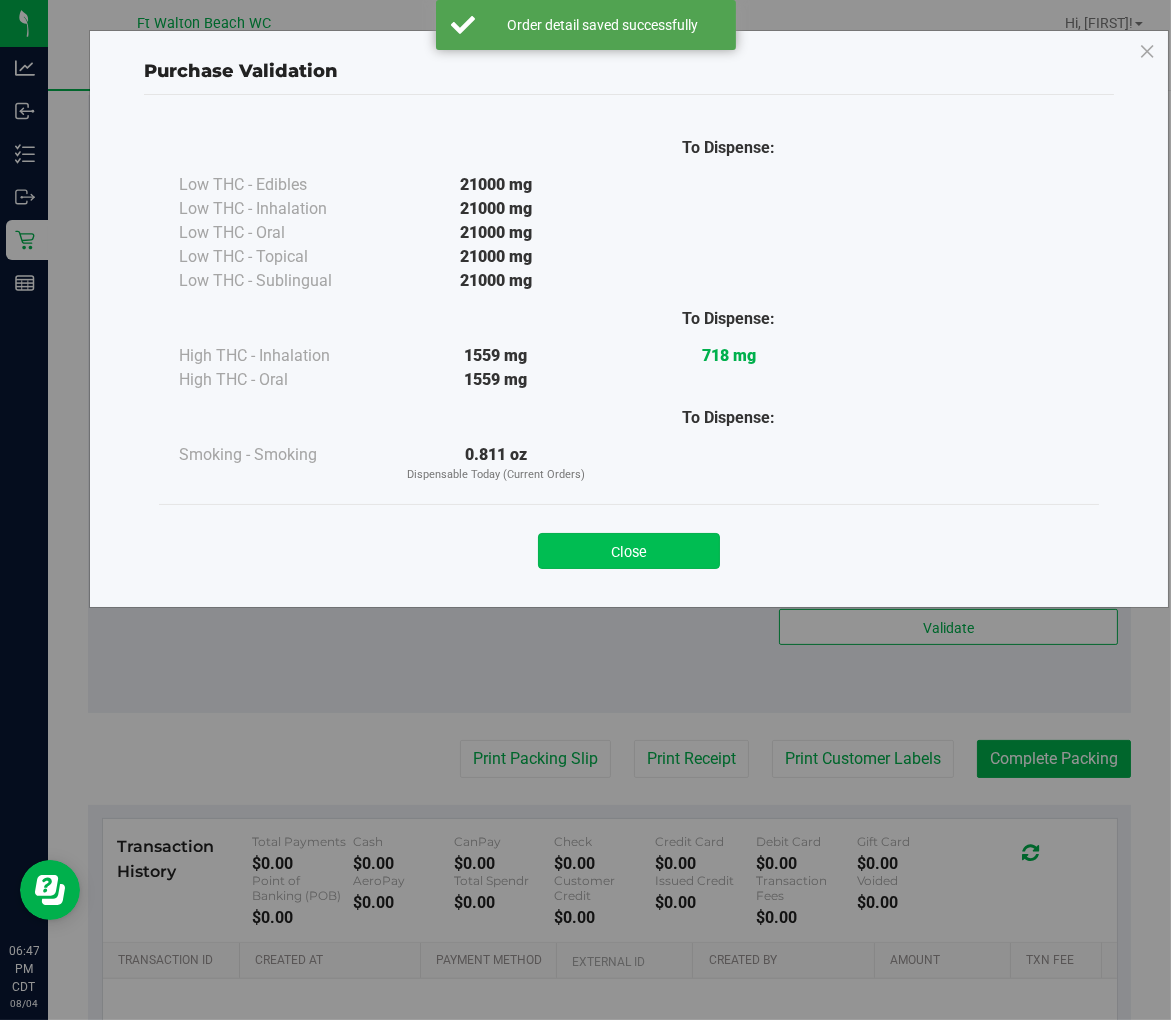click on "Close" at bounding box center (629, 551) 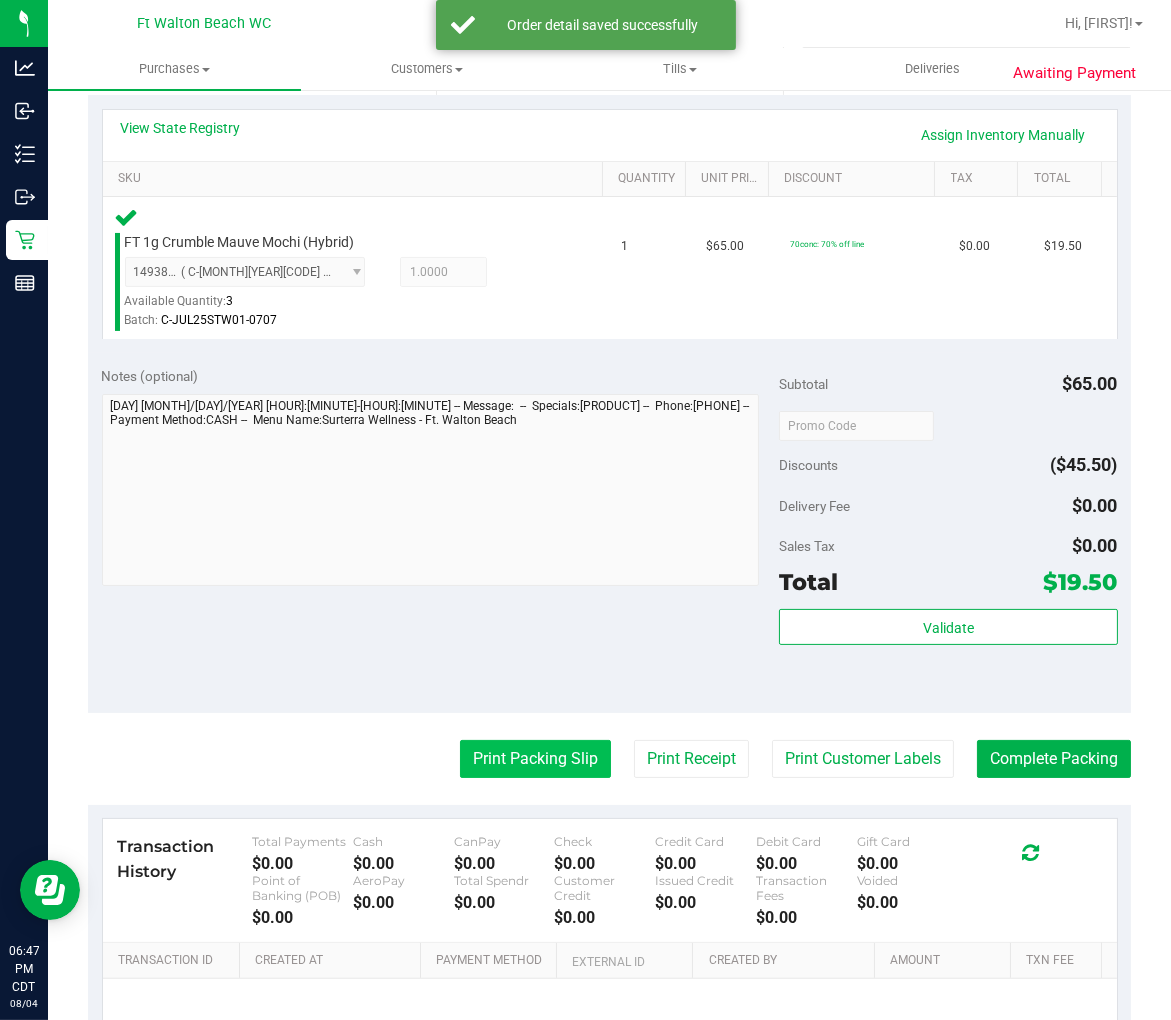 click on "Print Packing Slip" at bounding box center [535, 759] 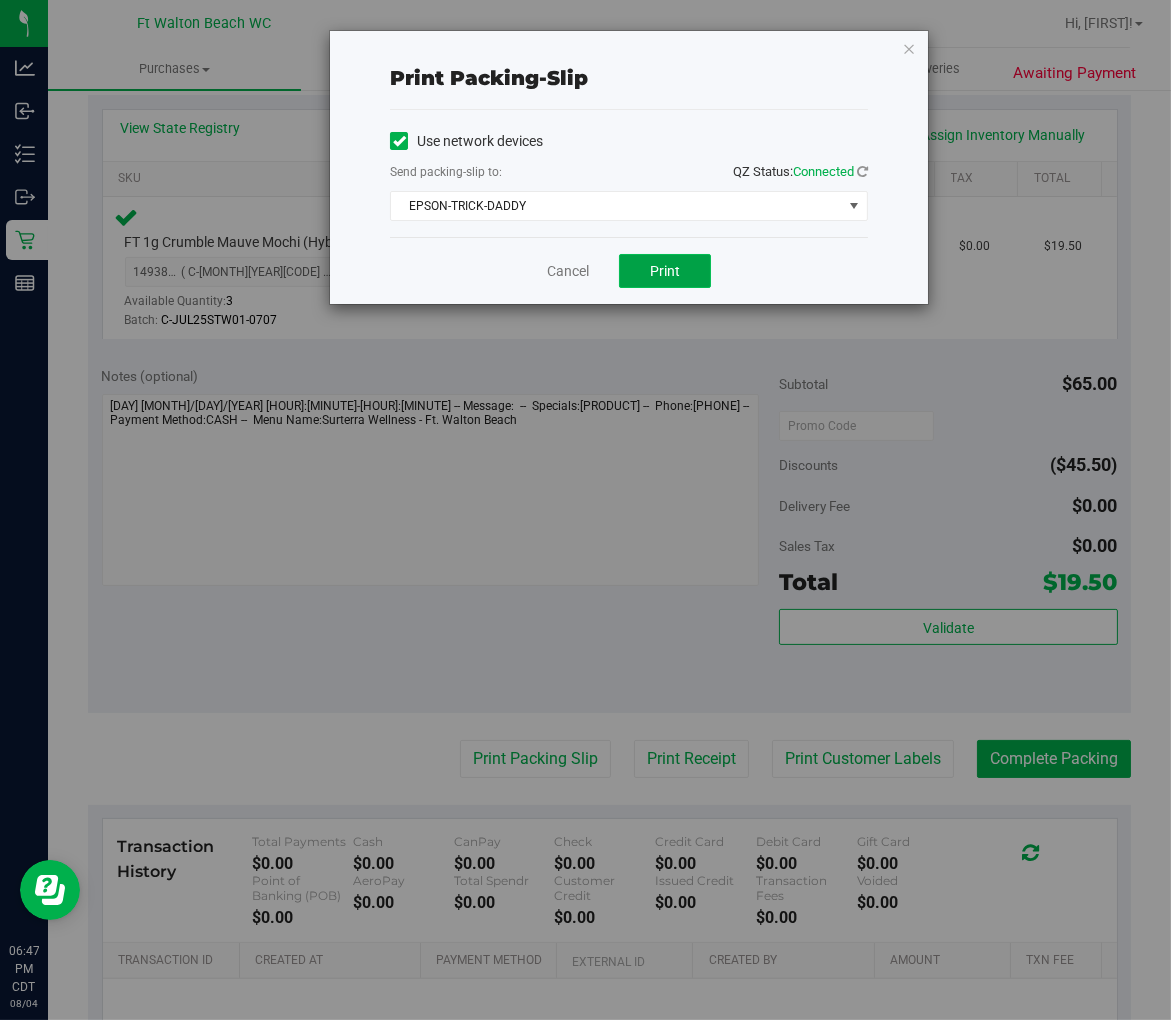 click on "Print" at bounding box center (665, 271) 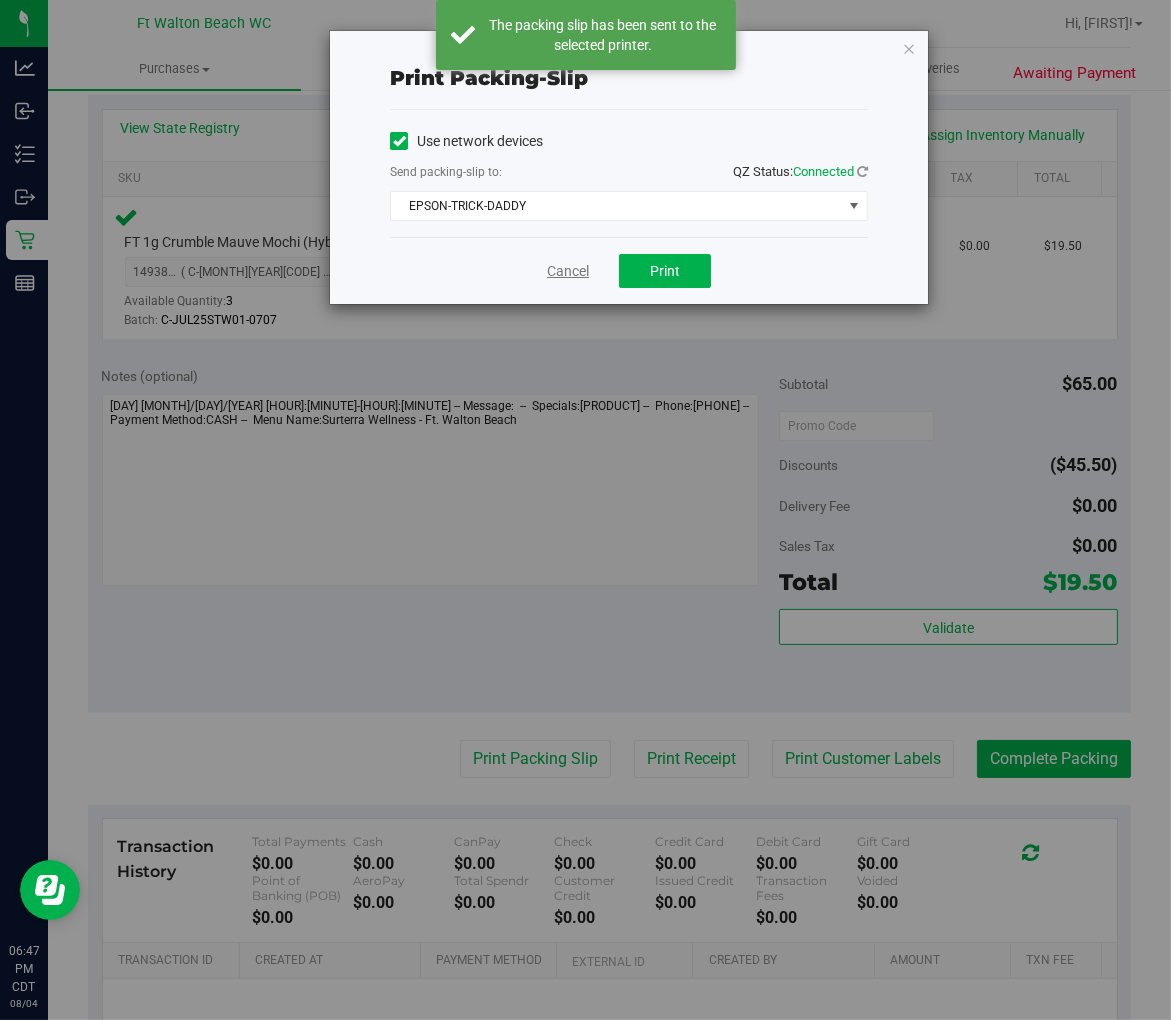click on "Cancel" at bounding box center (568, 271) 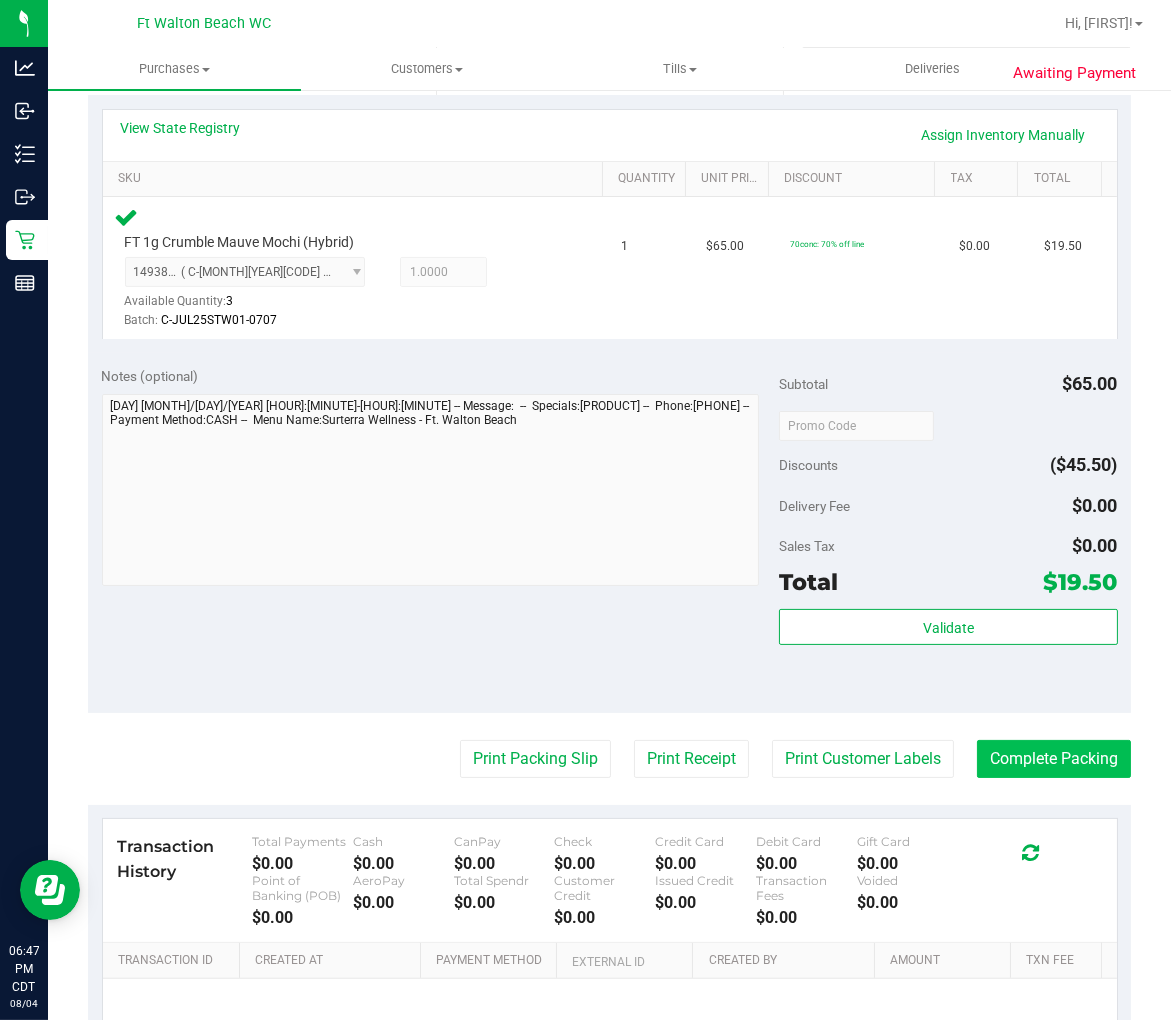 click on "Complete Packing" at bounding box center [1054, 759] 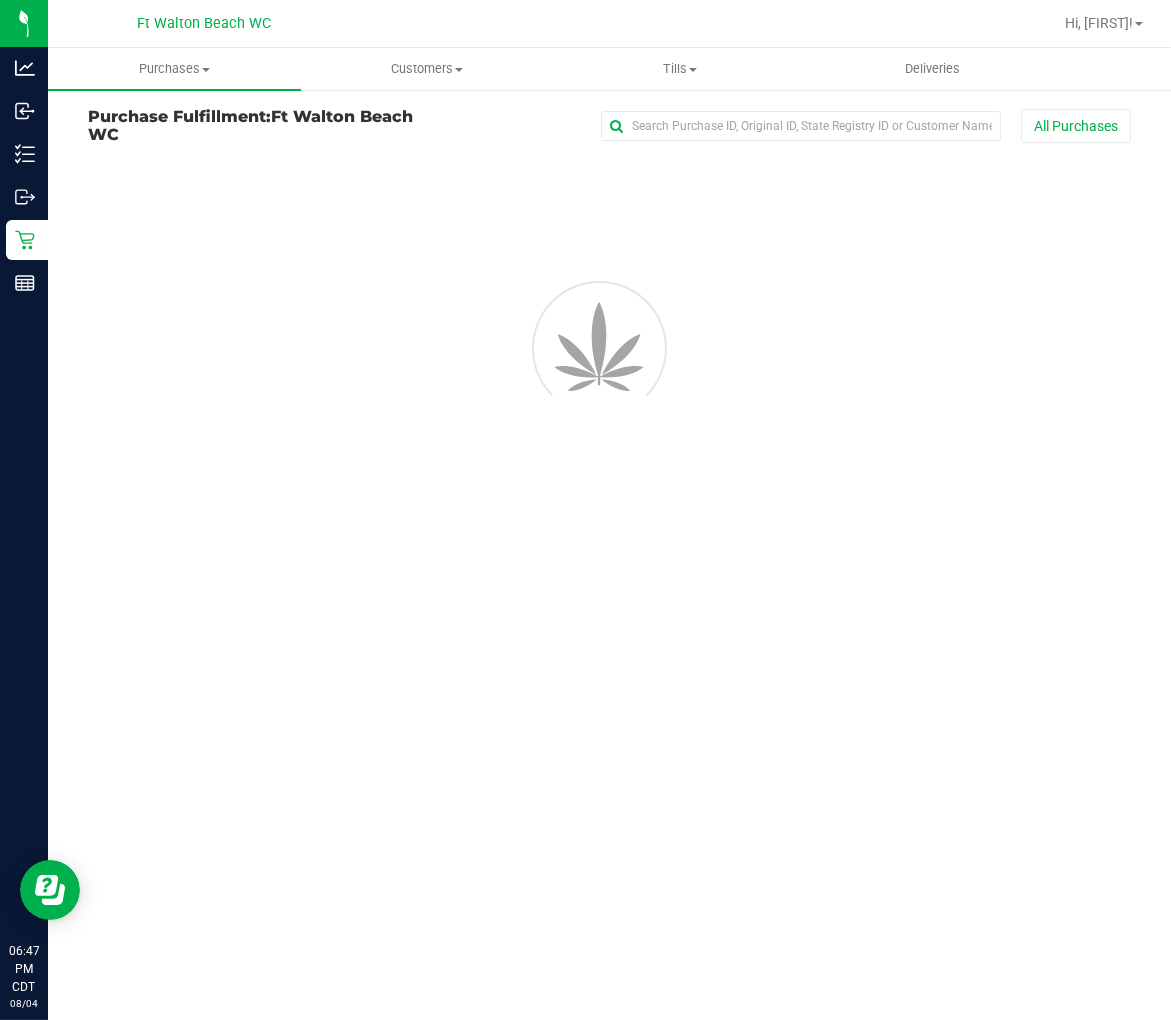 scroll, scrollTop: 0, scrollLeft: 0, axis: both 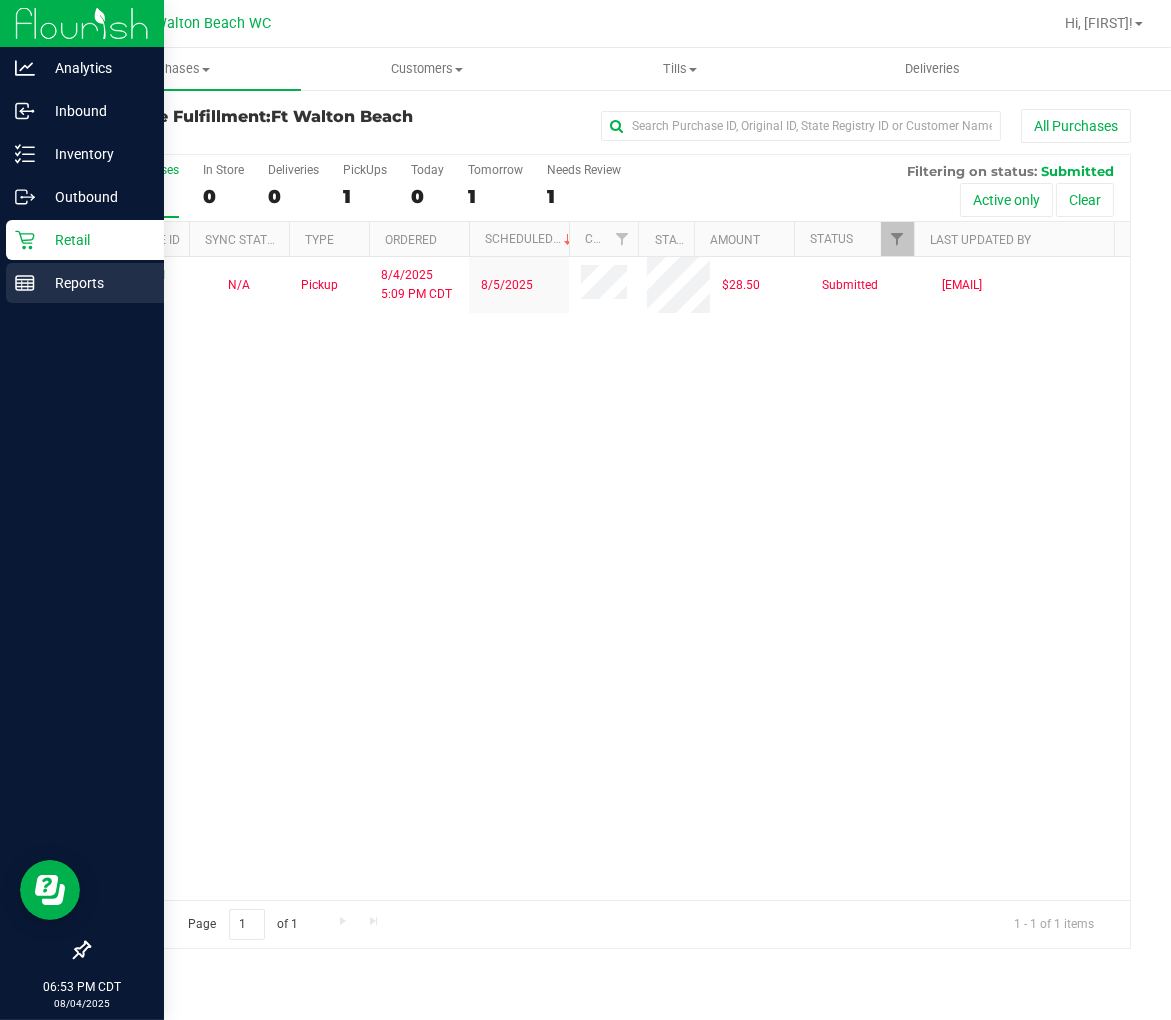 click on "Reports" at bounding box center [95, 283] 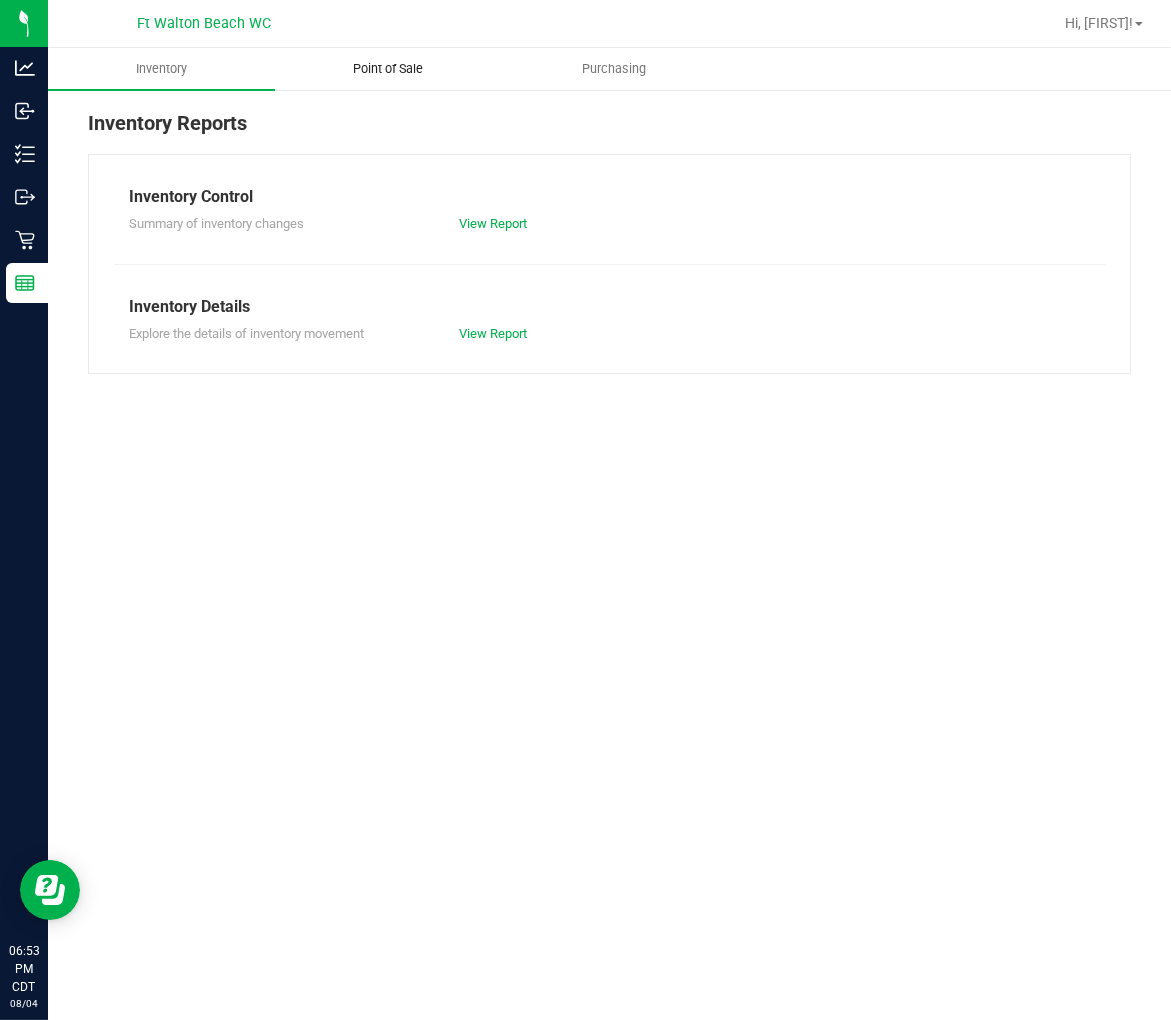 click on "Point of Sale" at bounding box center (388, 69) 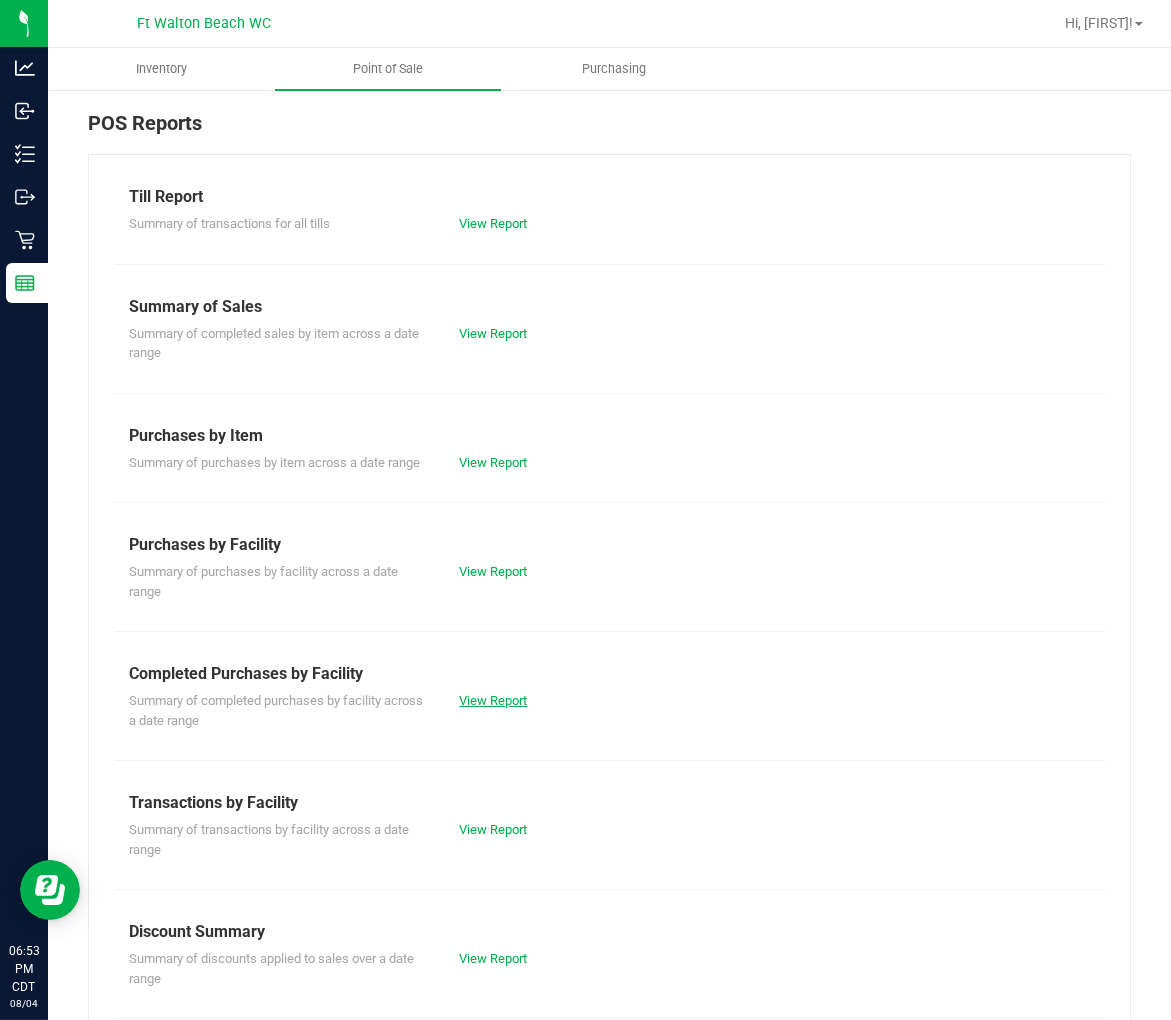 click on "View Report" at bounding box center [493, 700] 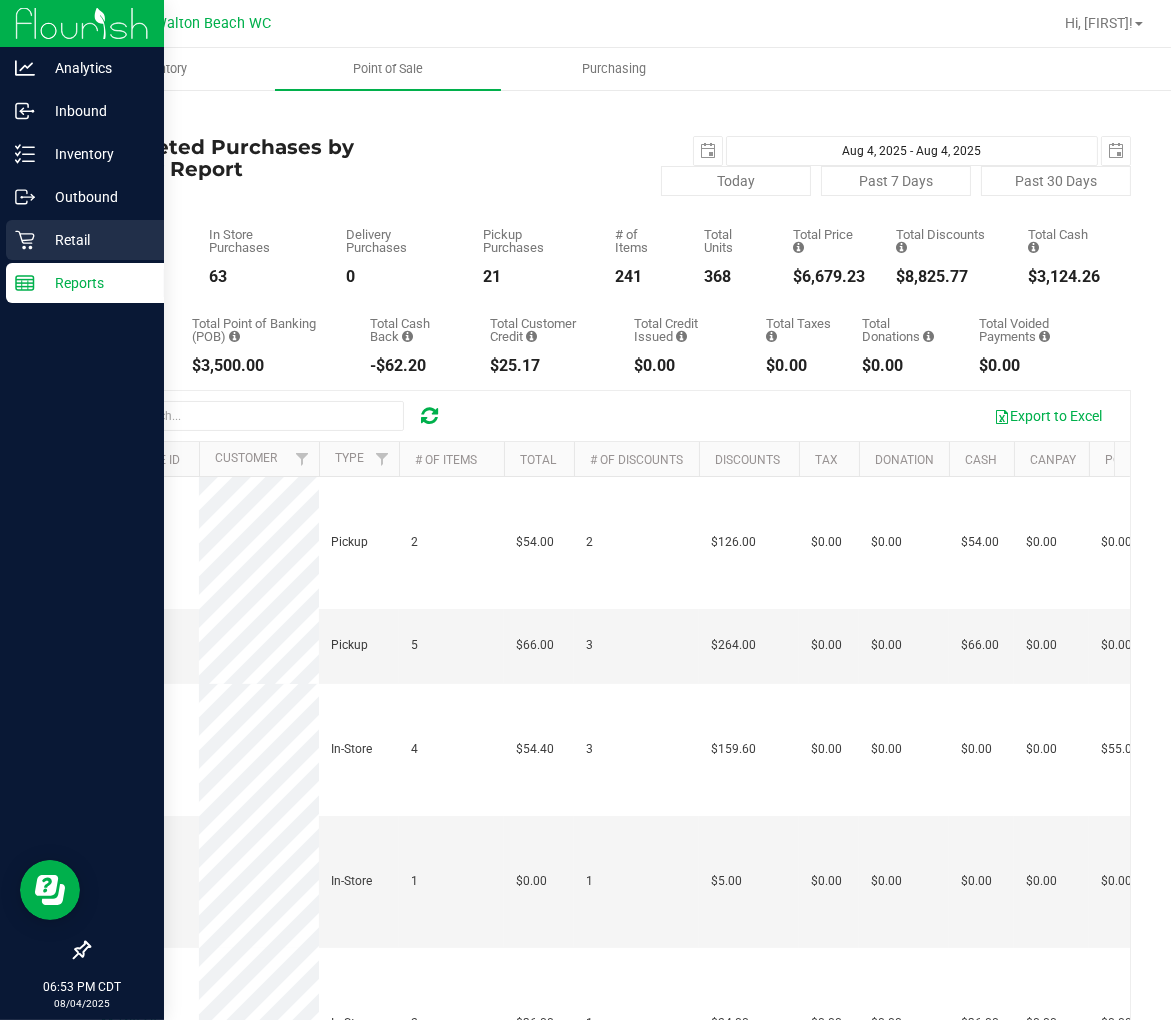 click on "Retail" at bounding box center [95, 240] 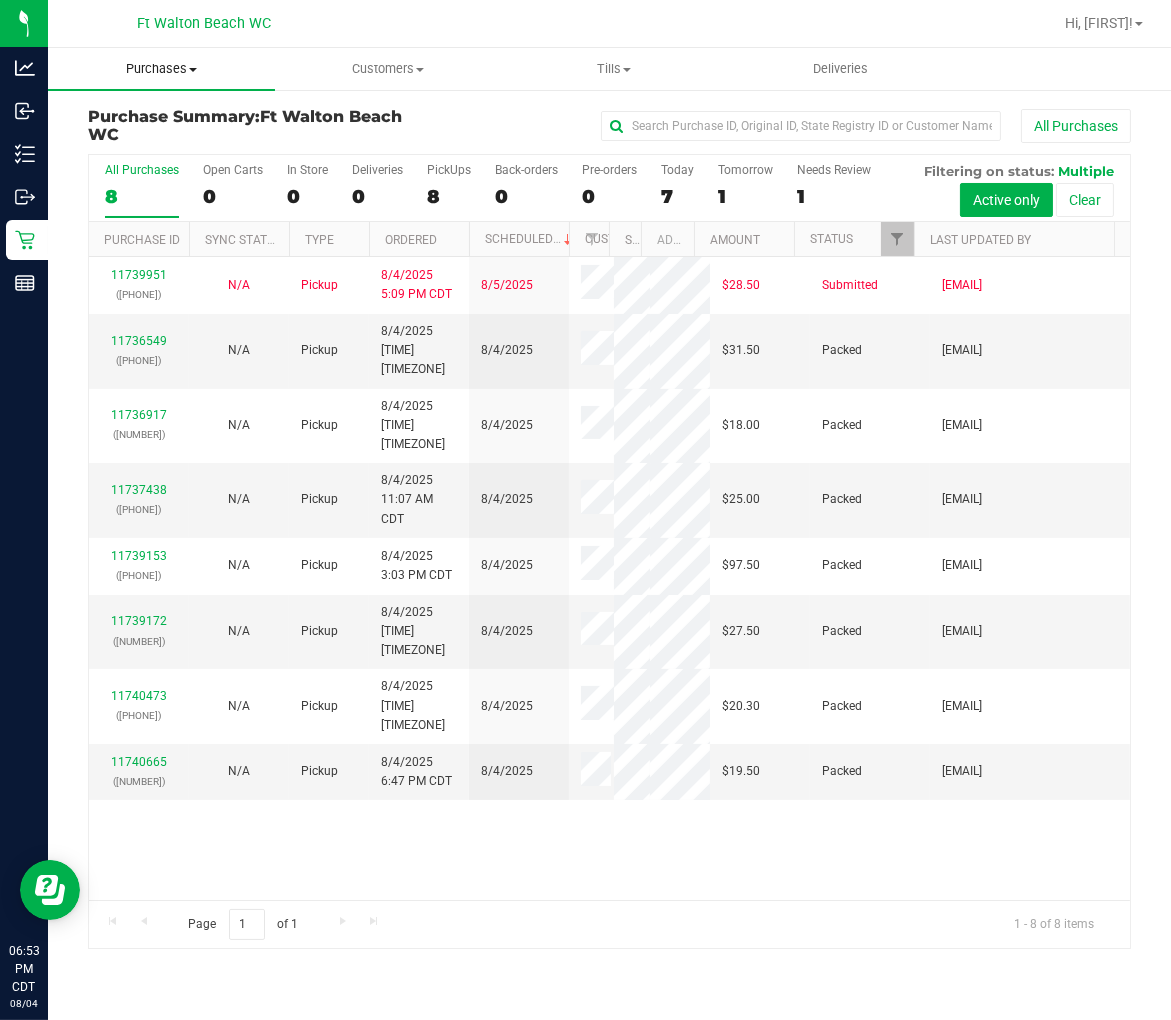click on "Purchases" at bounding box center [161, 69] 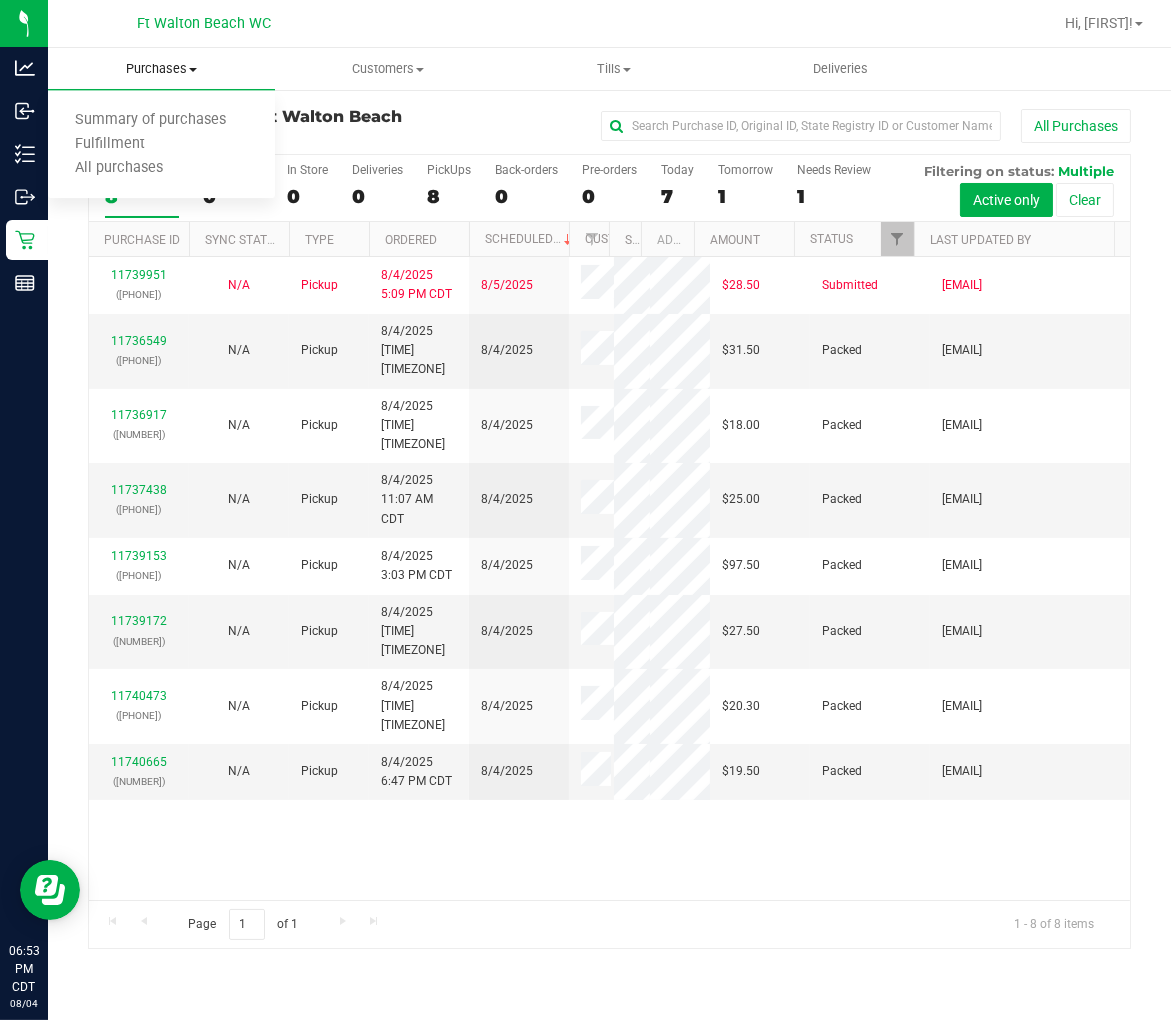 click on "Purchases" at bounding box center (161, 69) 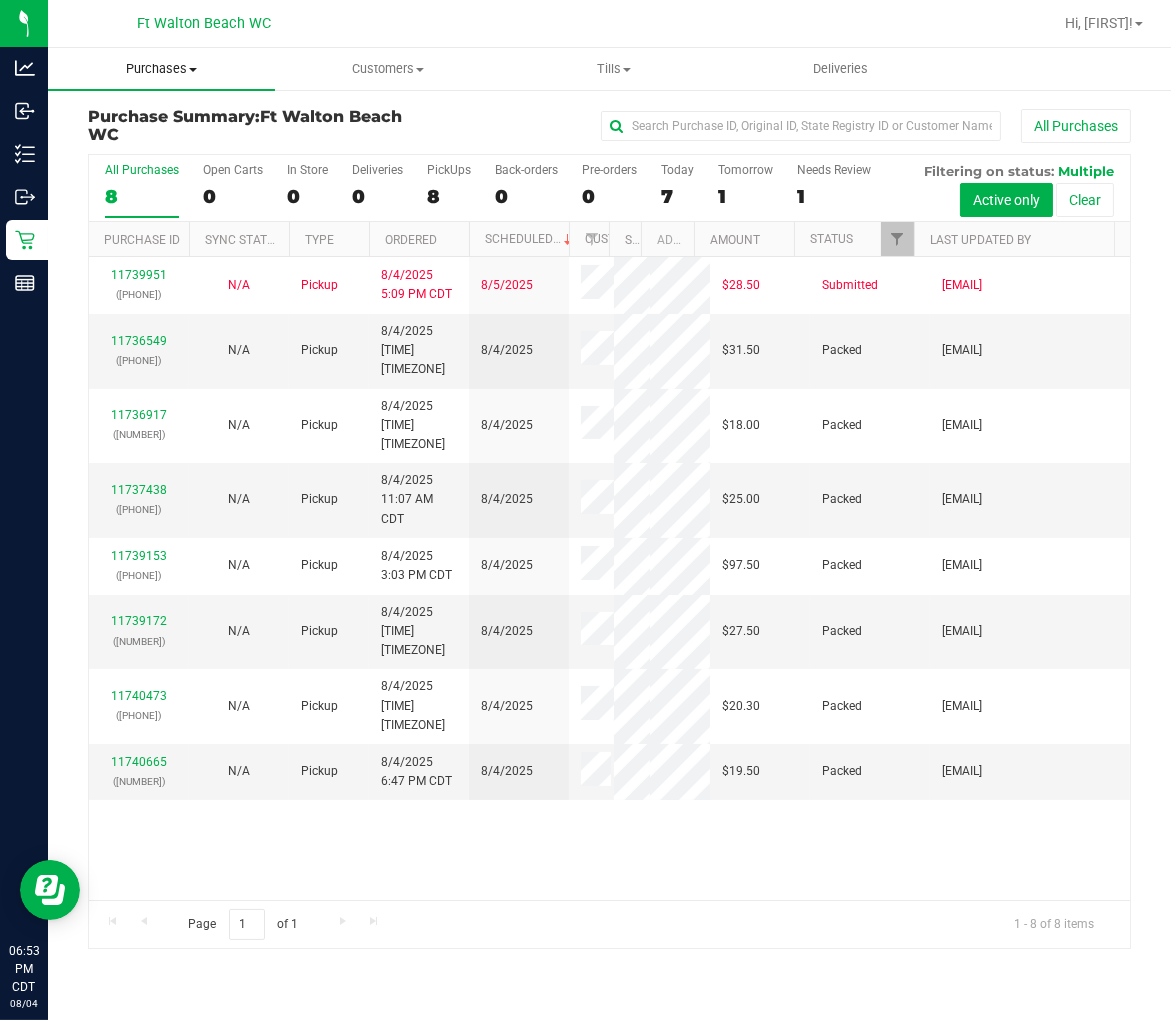 click on "Purchases" at bounding box center [161, 69] 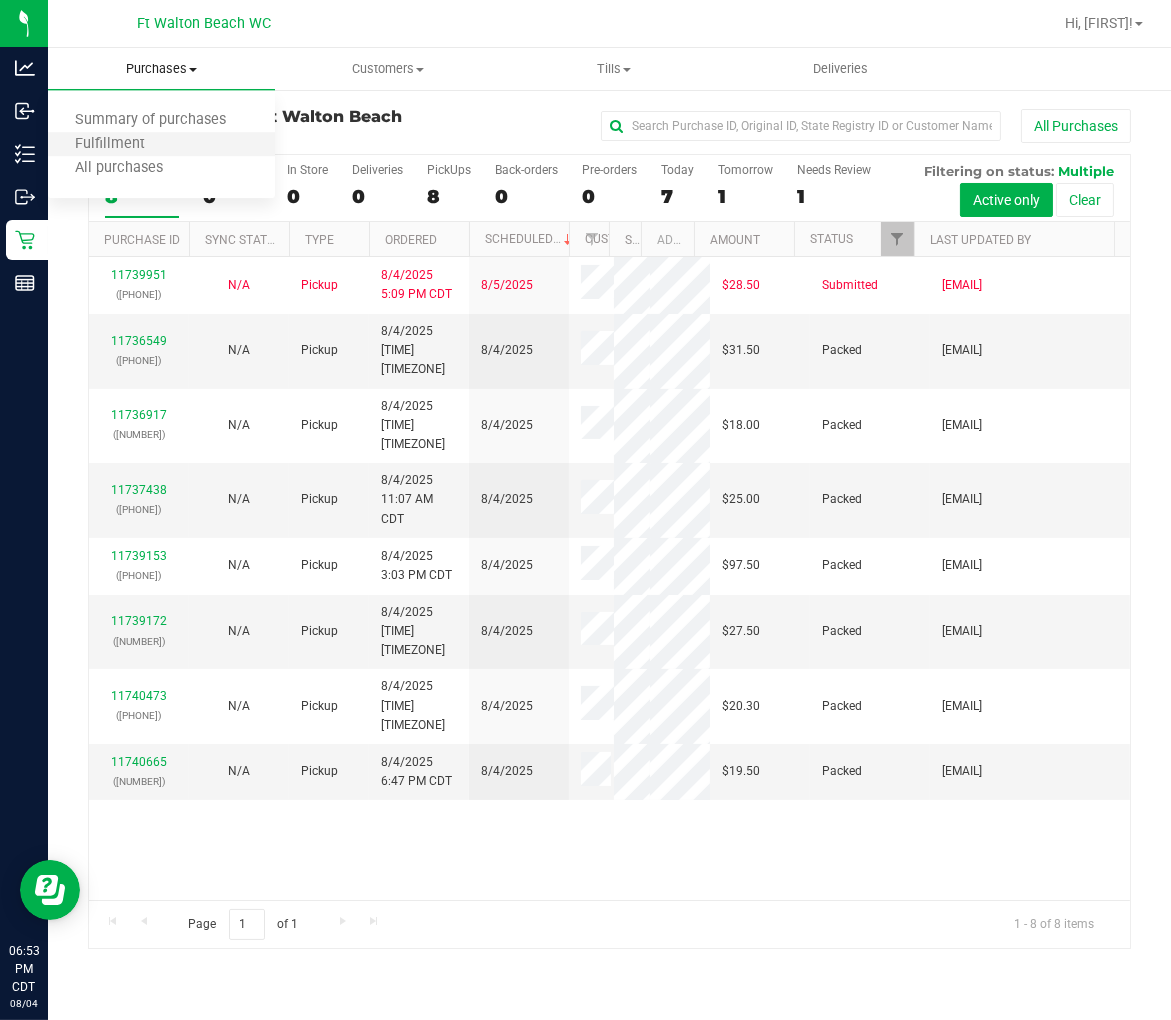 click on "Fulfillment" at bounding box center (161, 145) 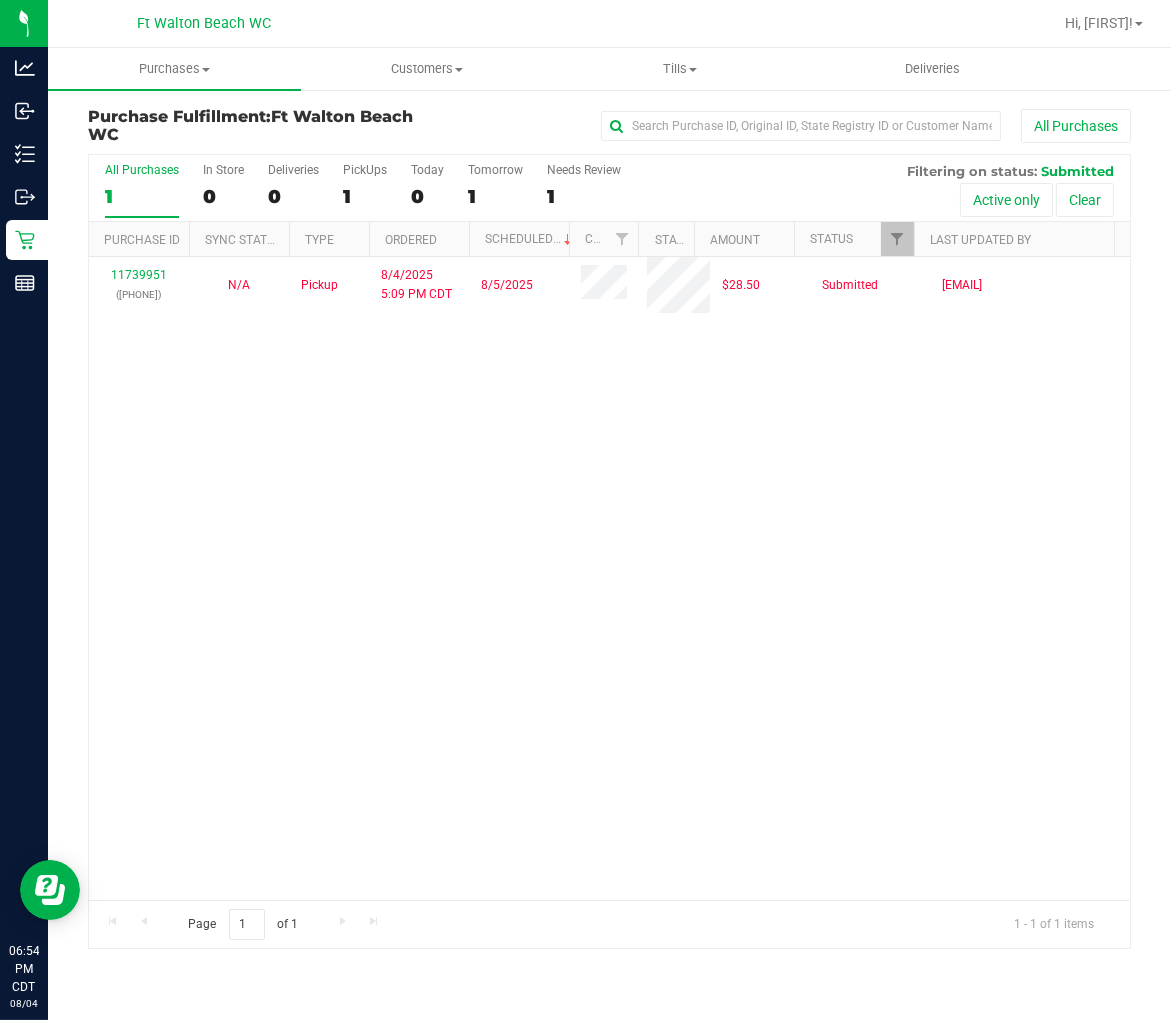 click on "[NUMBER]
([NUMBER])
N/A
Pickup [MONTH]/[DAY]/[YEAR] [HOUR]:[MINUTE] [AM/PM] [MONTH]/[DAY]
[PRICE]
Submitted [EMAIL]" at bounding box center (609, 578) 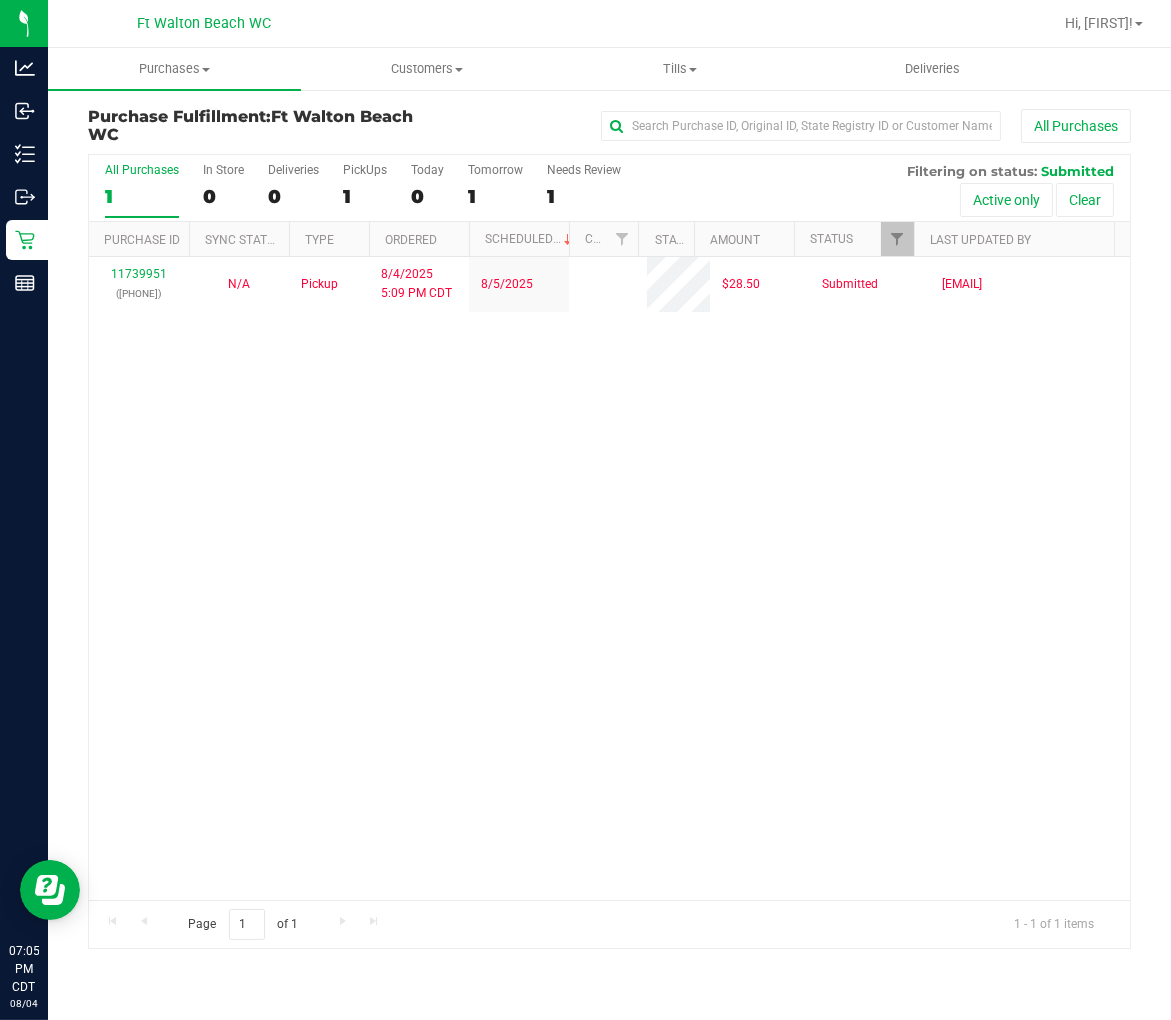 click on "[NUMBER]
([NUMBER])
N/A
Pickup [MONTH]/[DAY]/[YEAR] [HOUR]:[MINUTE] [AM/PM] [MONTH]/[DAY]
[PRICE]
Submitted [EMAIL]" at bounding box center (609, 578) 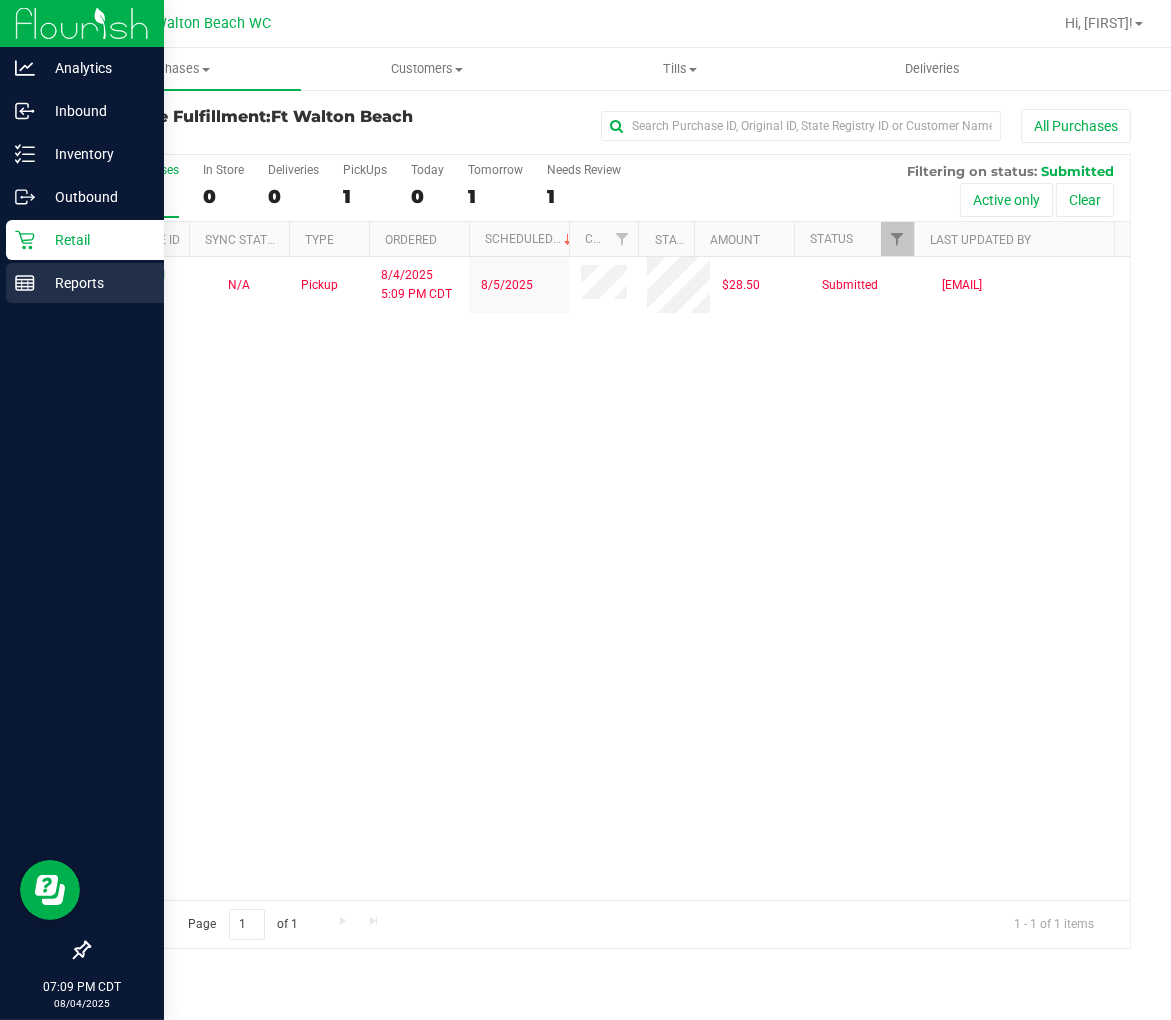 click 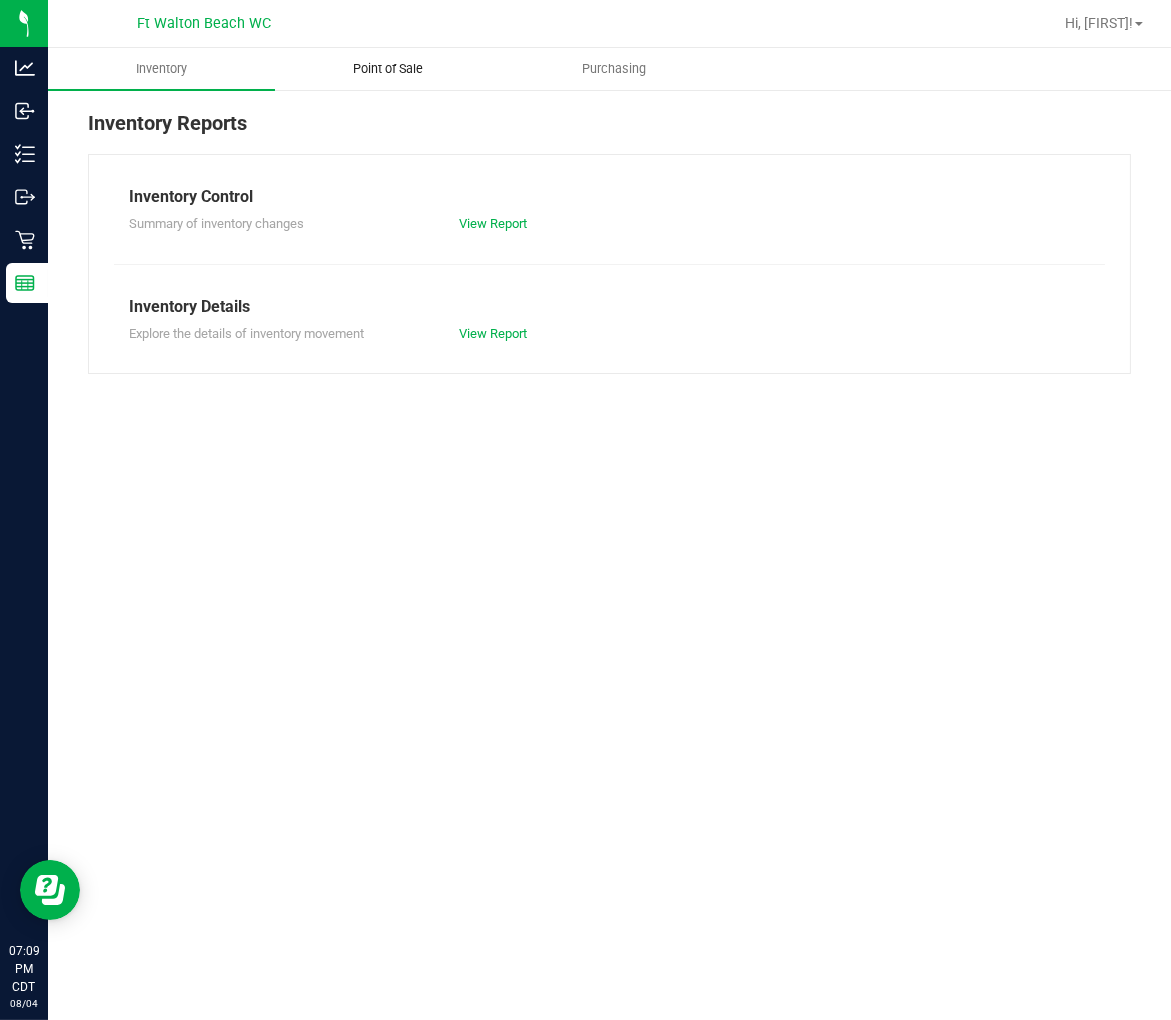 click on "Point of Sale" at bounding box center (388, 69) 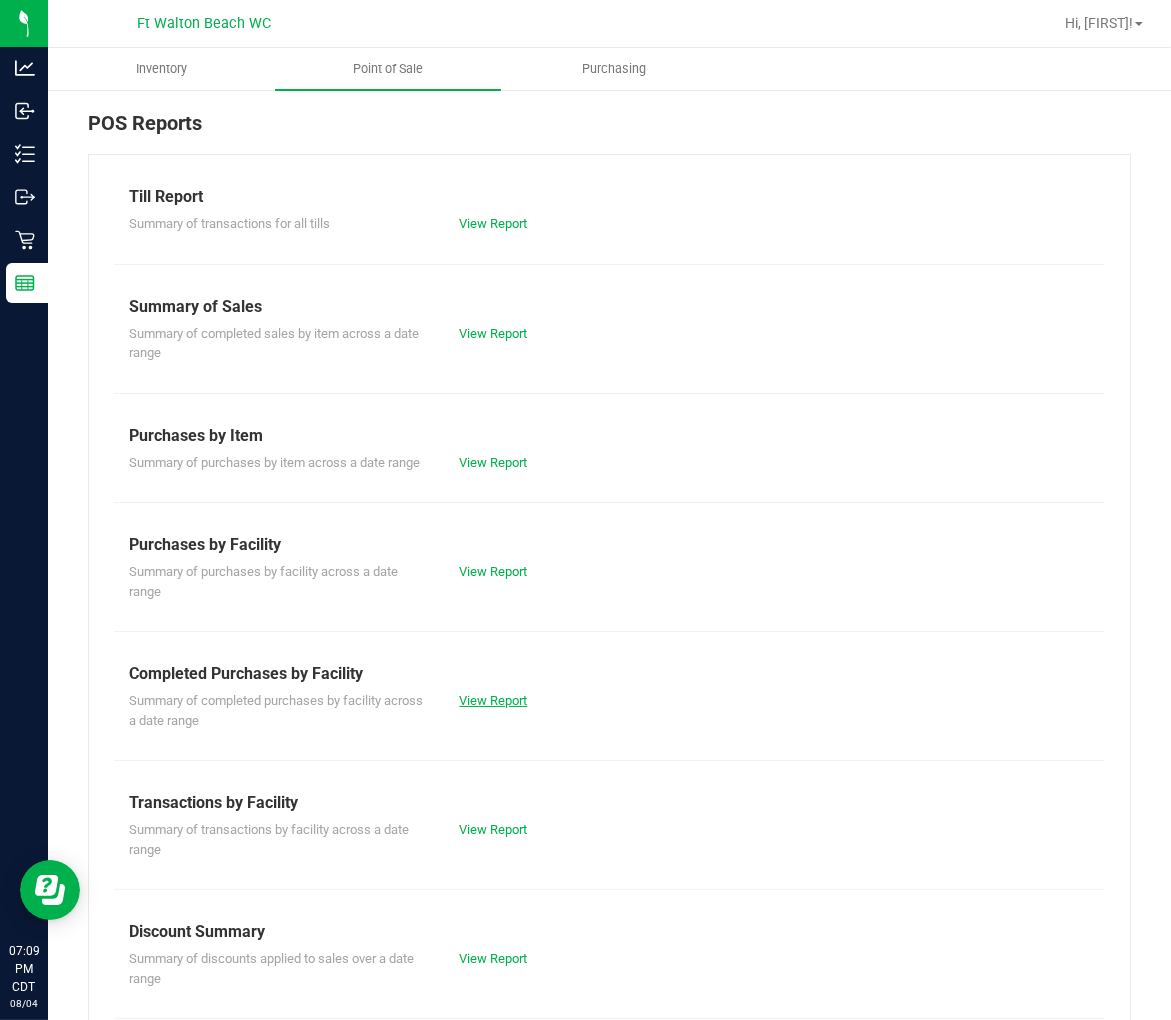 click on "View Report" at bounding box center (493, 700) 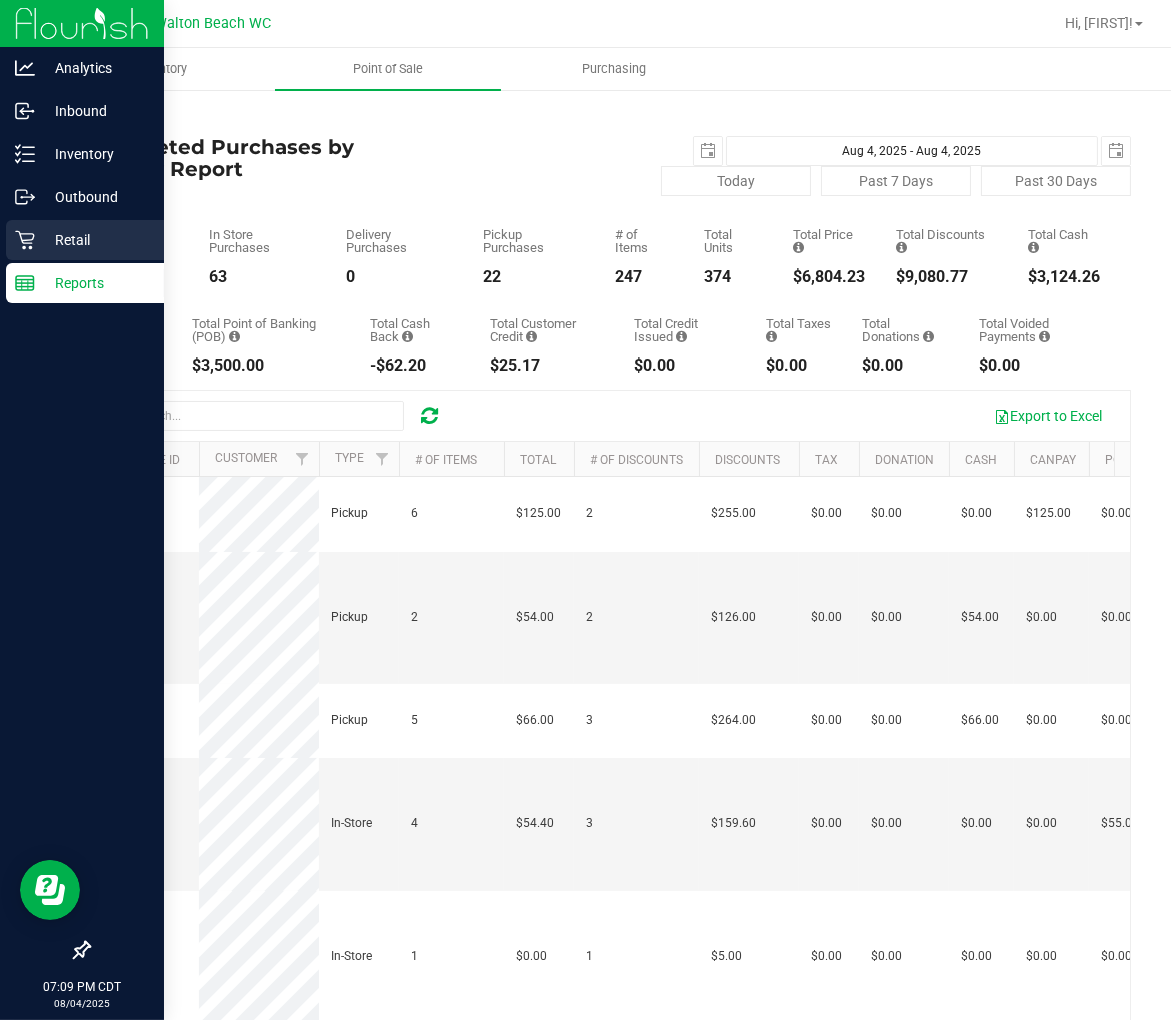 click 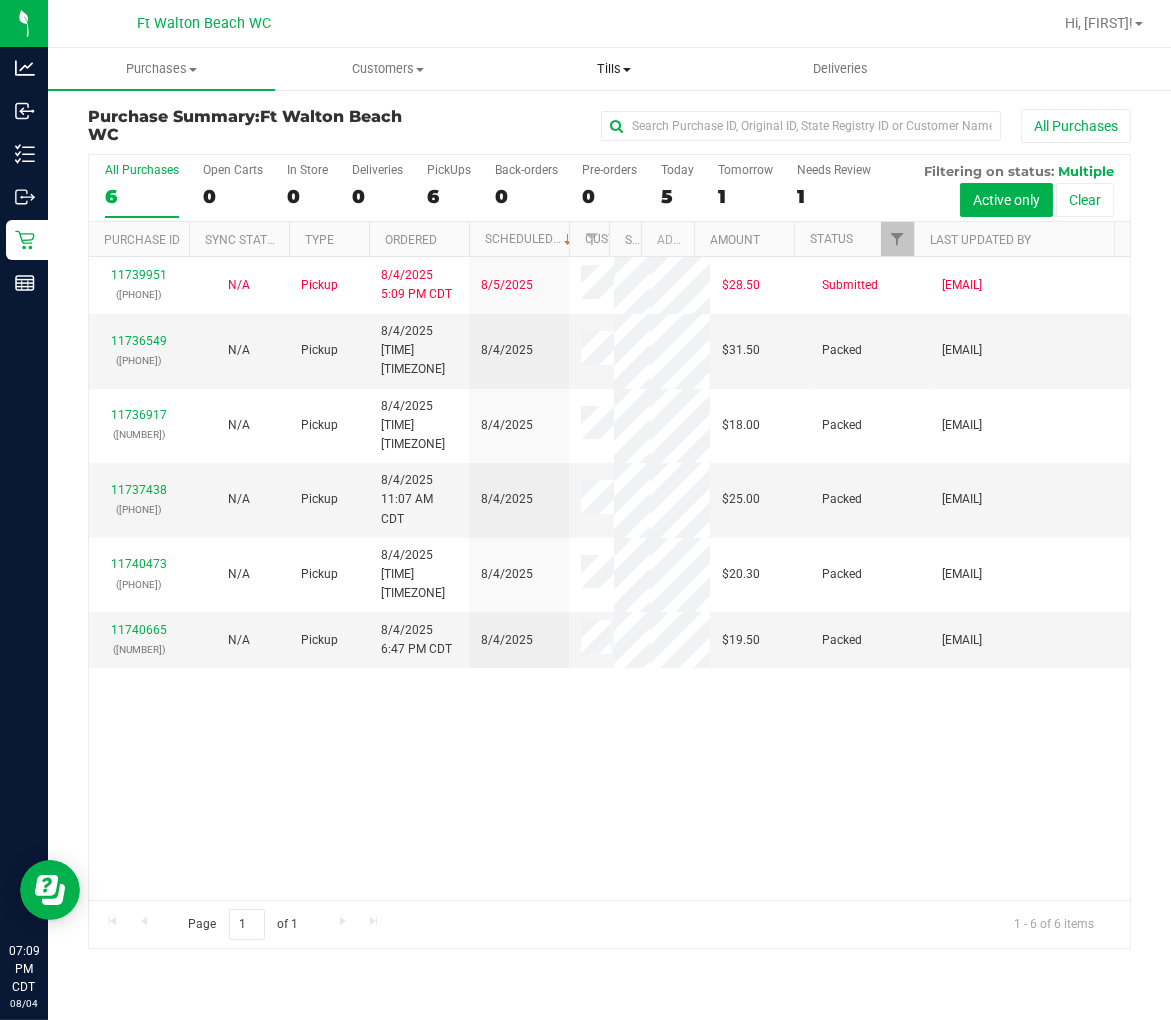 click on "Tills" at bounding box center [614, 69] 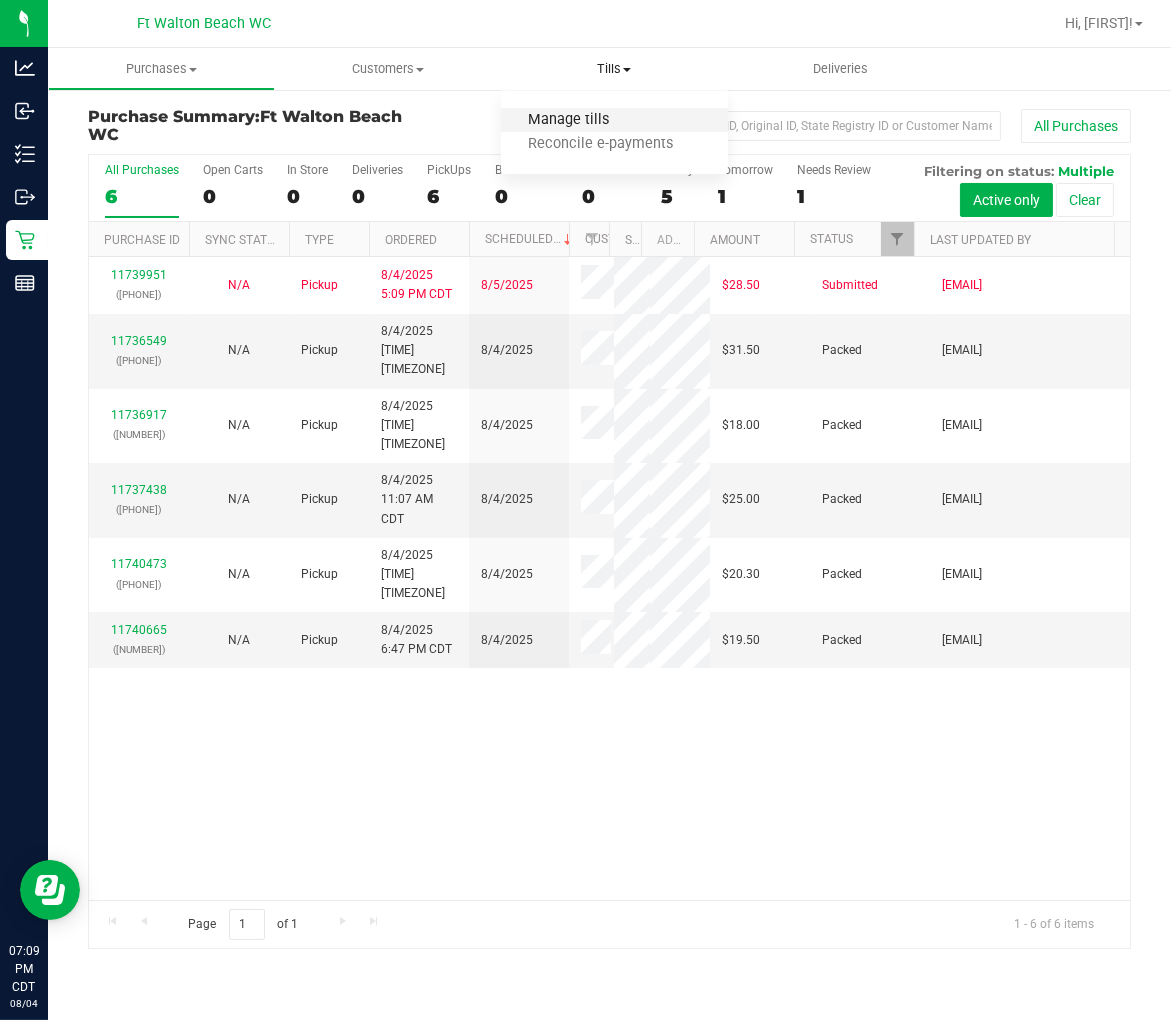 click on "Manage tills" at bounding box center (568, 120) 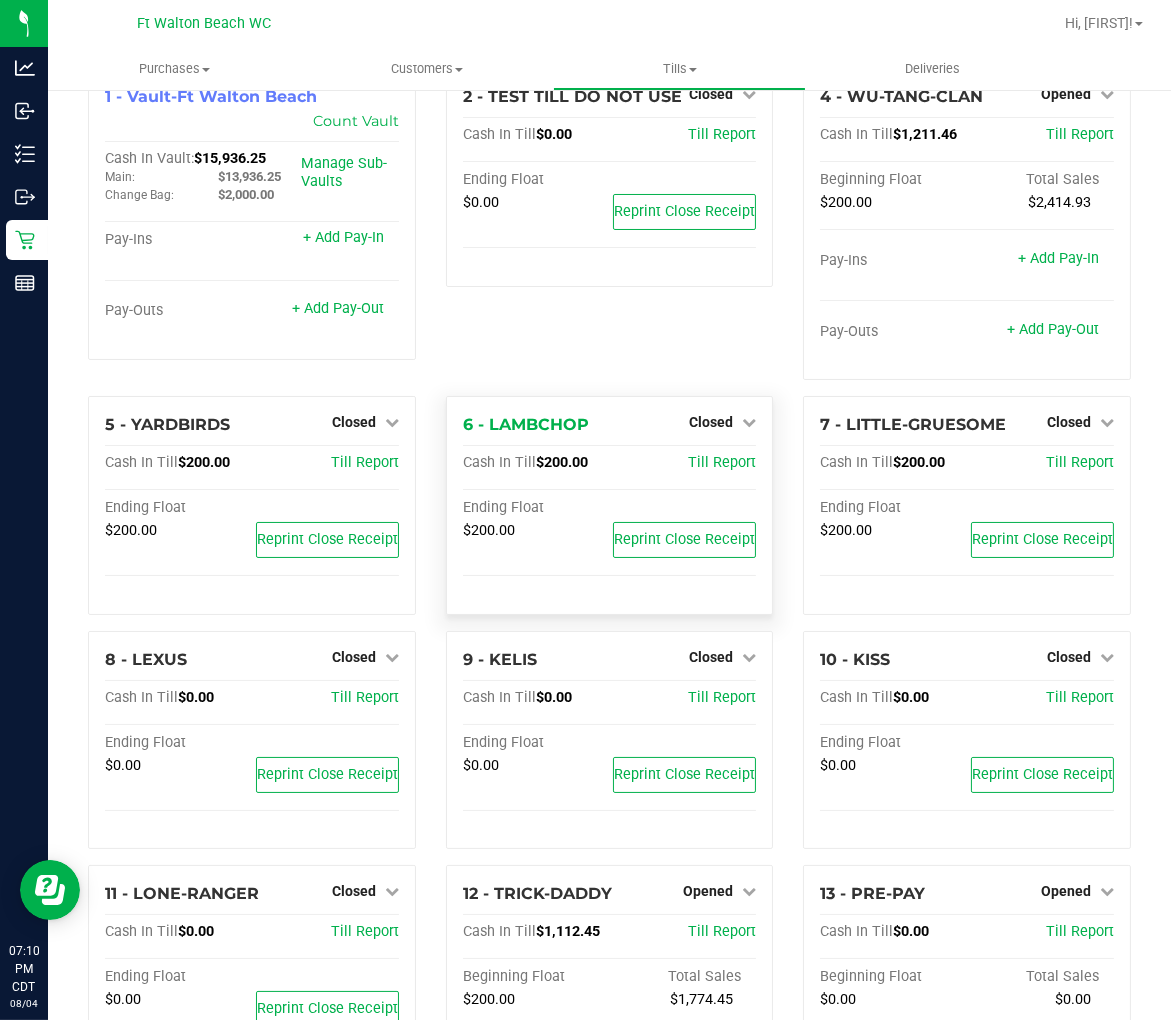 scroll, scrollTop: 0, scrollLeft: 0, axis: both 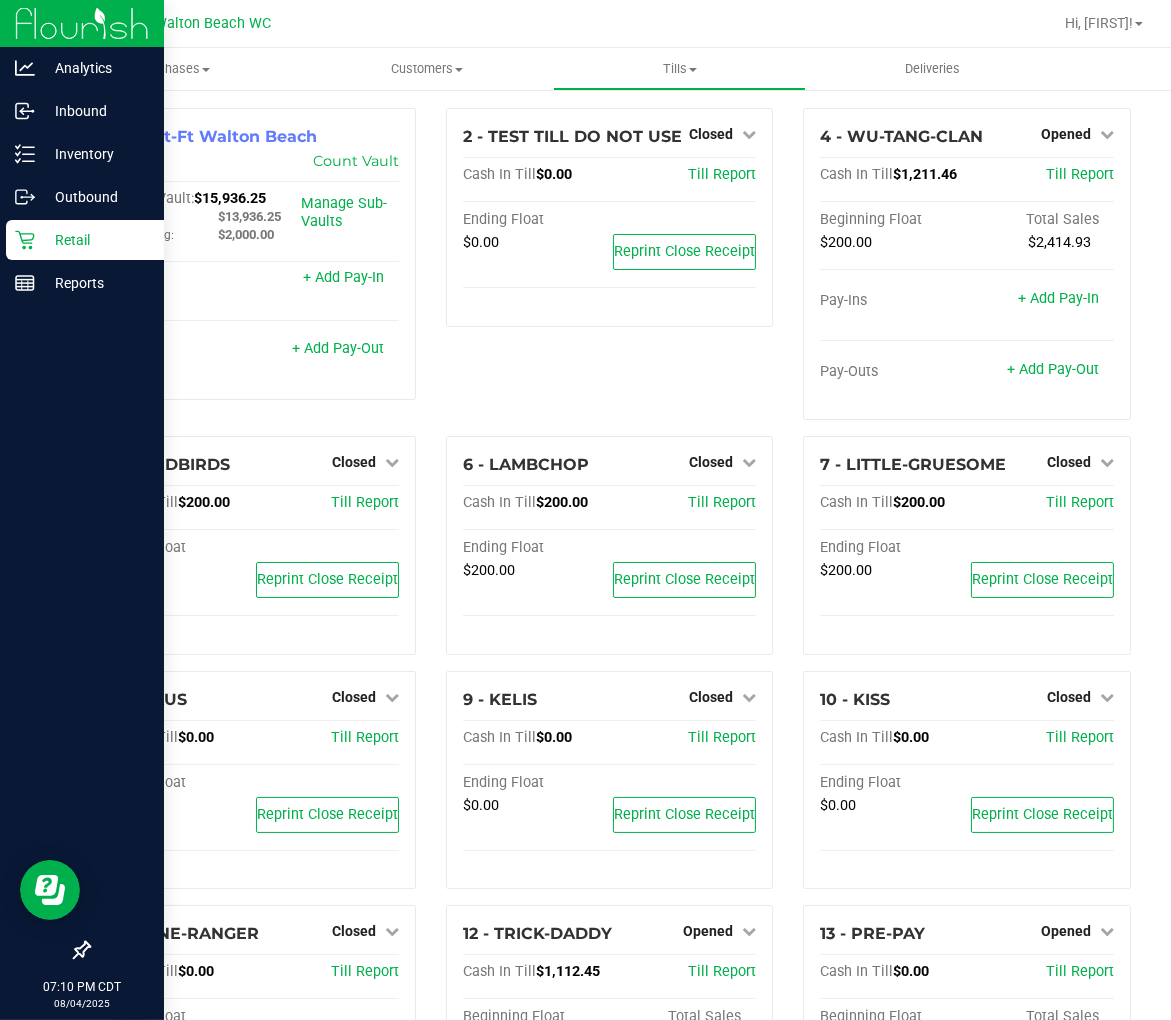 click 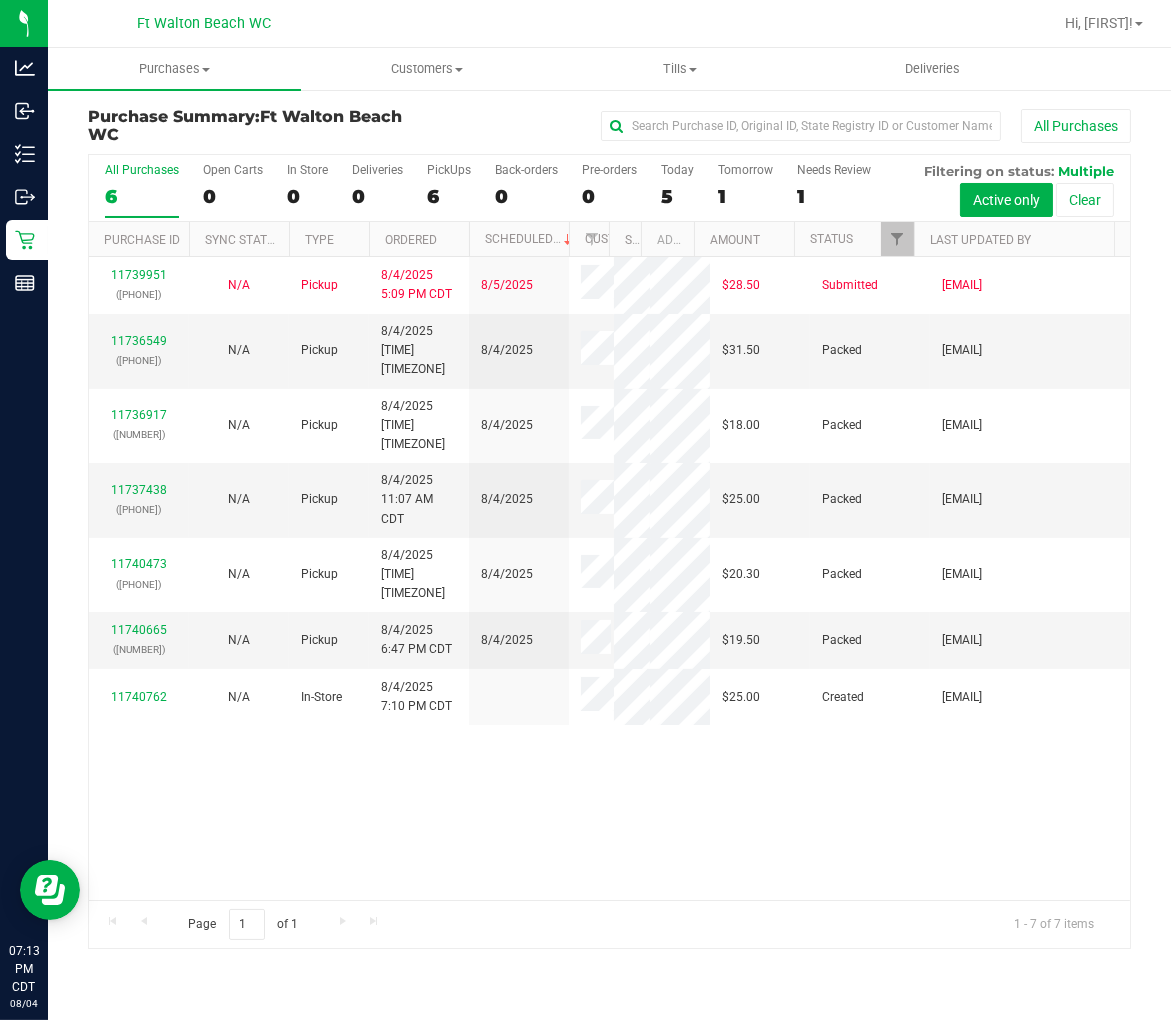 click on "All Purchases" at bounding box center (142, 170) 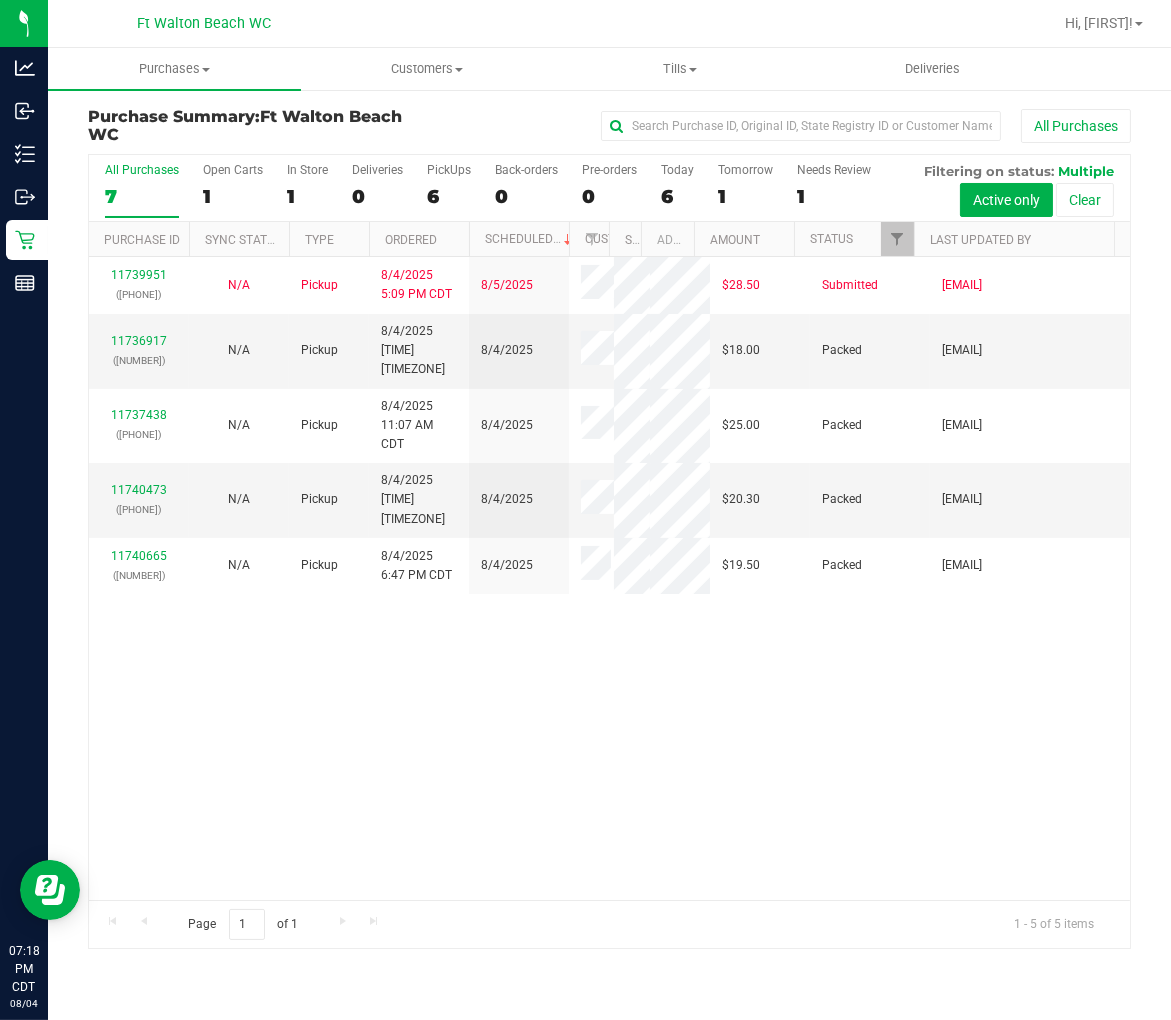 click on "[NUMBER]
([NUMBER])
N/A
Pickup [MONTH]/[DAY]/[YEAR] [HOUR]:[MINUTE] [AM/PM] [MONTH]/[DAY]
[PRICE]
Submitted [EMAIL]
[NUMBER]
([NUMBER])
N/A
Pickup [MONTH]/[DAY]/[YEAR] [HOUR]:[MINUTE] [AM/PM] [MONTH]/[DAY]
[PRICE]
Packed [EMAIL]
[NUMBER]
([NUMBER])
N/A
Pickup [MONTH]/[DAY]/[YEAR] [HOUR]:[MINUTE] [AM/PM] [MONTH]/[DAY]
[PRICE]
Packed [EMAIL]
[NUMBER]" at bounding box center [609, 578] 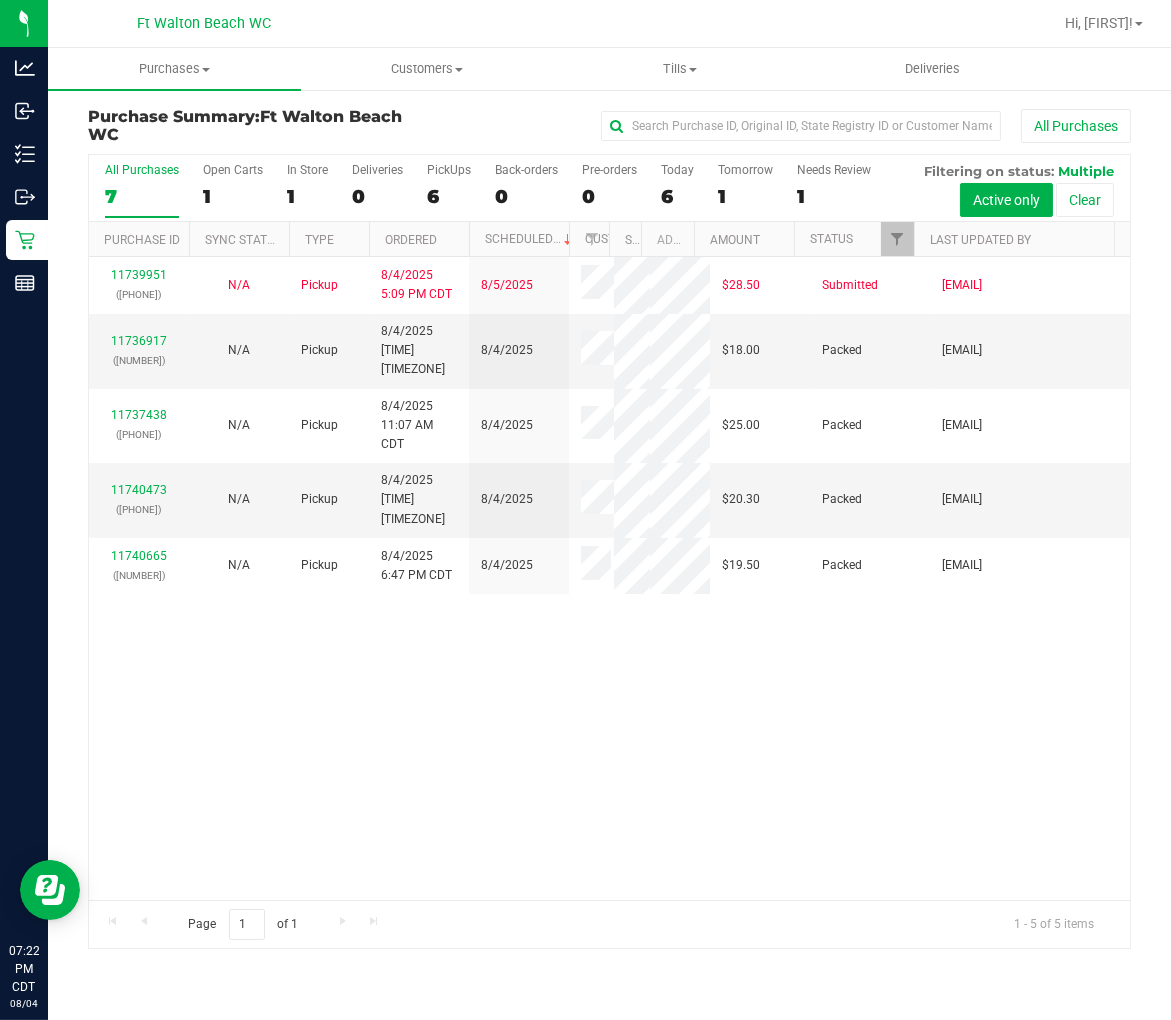 click on "[NUMBER]
([NUMBER])
N/A
Pickup [MONTH]/[DAY]/[YEAR] [HOUR]:[MINUTE] [AM/PM] [MONTH]/[DAY]
[PRICE]
Submitted [EMAIL]
[NUMBER]
([NUMBER])
N/A
Pickup [MONTH]/[DAY]/[YEAR] [HOUR]:[MINUTE] [AM/PM] [MONTH]/[DAY]
[PRICE]
Packed [EMAIL]
[NUMBER]
([NUMBER])
N/A
Pickup [MONTH]/[DAY]/[YEAR] [HOUR]:[MINUTE] [AM/PM] [MONTH]/[DAY]
[PRICE]
Packed [EMAIL]
[NUMBER]" at bounding box center [609, 578] 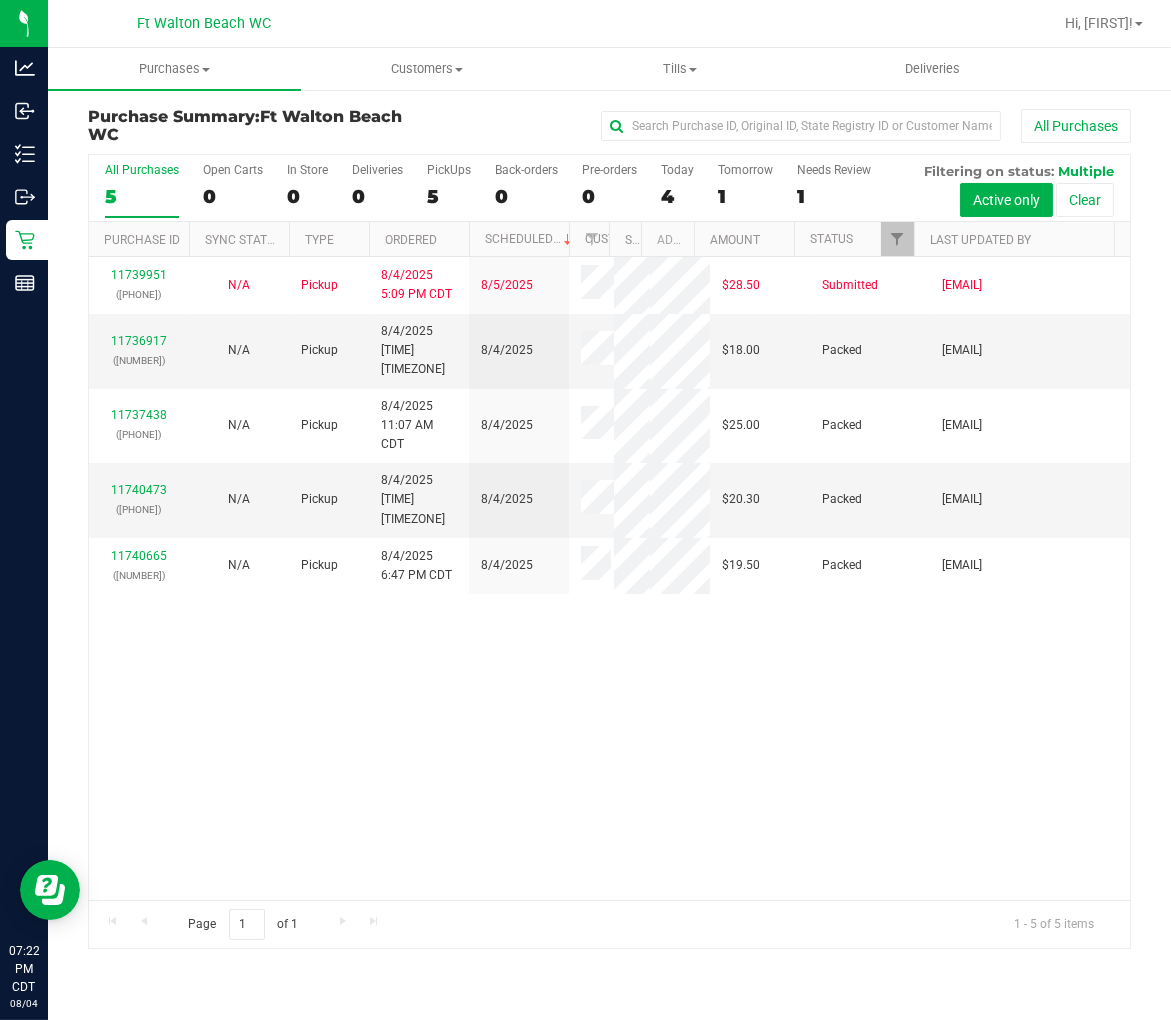 click on "[NUMBER]
([NUMBER])
N/A
Pickup [MONTH]/[DAY]/[YEAR] [HOUR]:[MINUTE] [AM/PM] [MONTH]/[DAY]
[PRICE]
Submitted [EMAIL]
[NUMBER]
([NUMBER])
N/A
Pickup [MONTH]/[DAY]/[YEAR] [HOUR]:[MINUTE] [AM/PM] [MONTH]/[DAY]
[PRICE]
Packed [EMAIL]
[NUMBER]
([NUMBER])
N/A
Pickup [MONTH]/[DAY]/[YEAR] [HOUR]:[MINUTE] [AM/PM] [MONTH]/[DAY]
[PRICE]
Packed [EMAIL]
[NUMBER]" at bounding box center [609, 578] 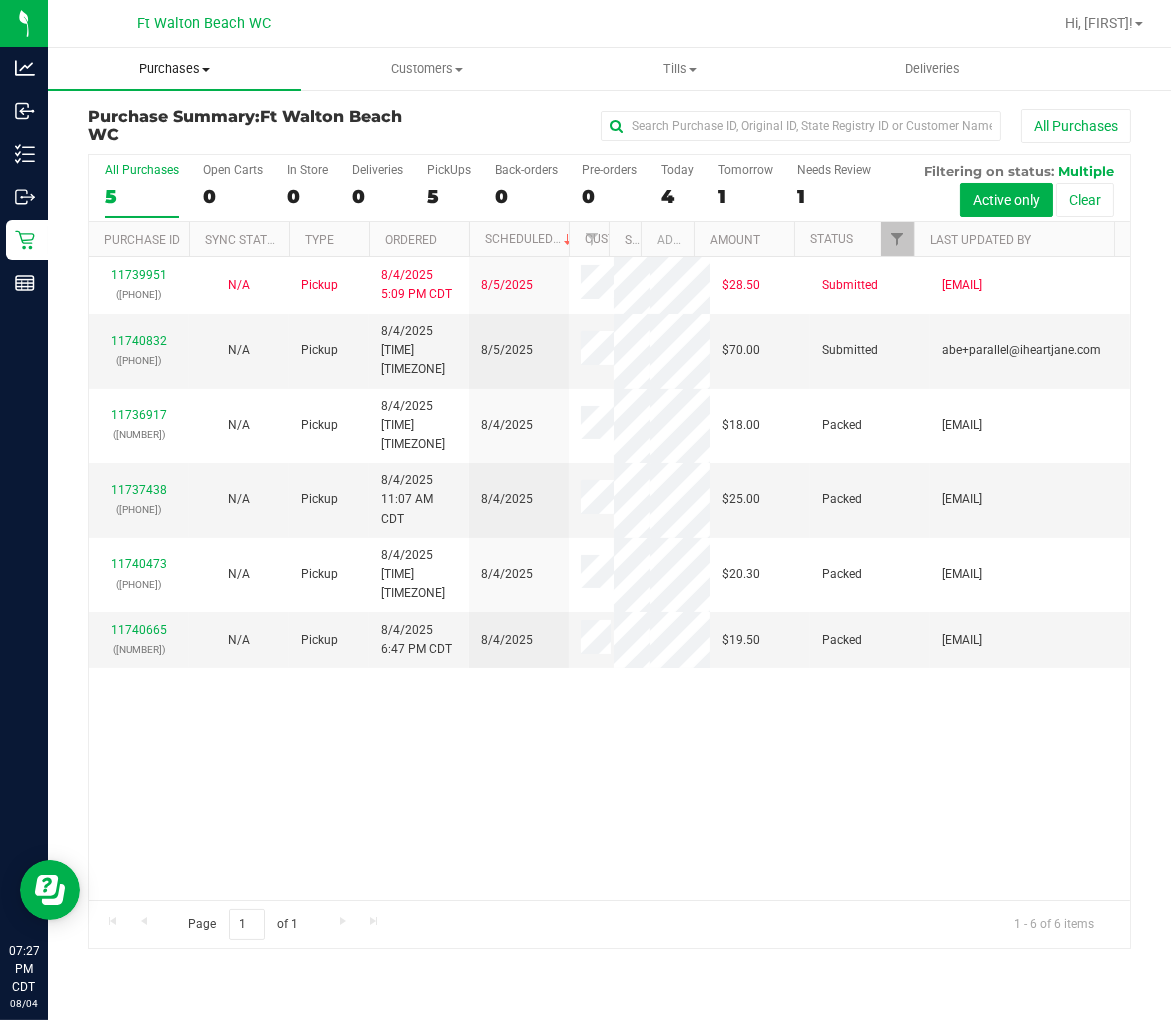 click on "Purchases" at bounding box center (174, 69) 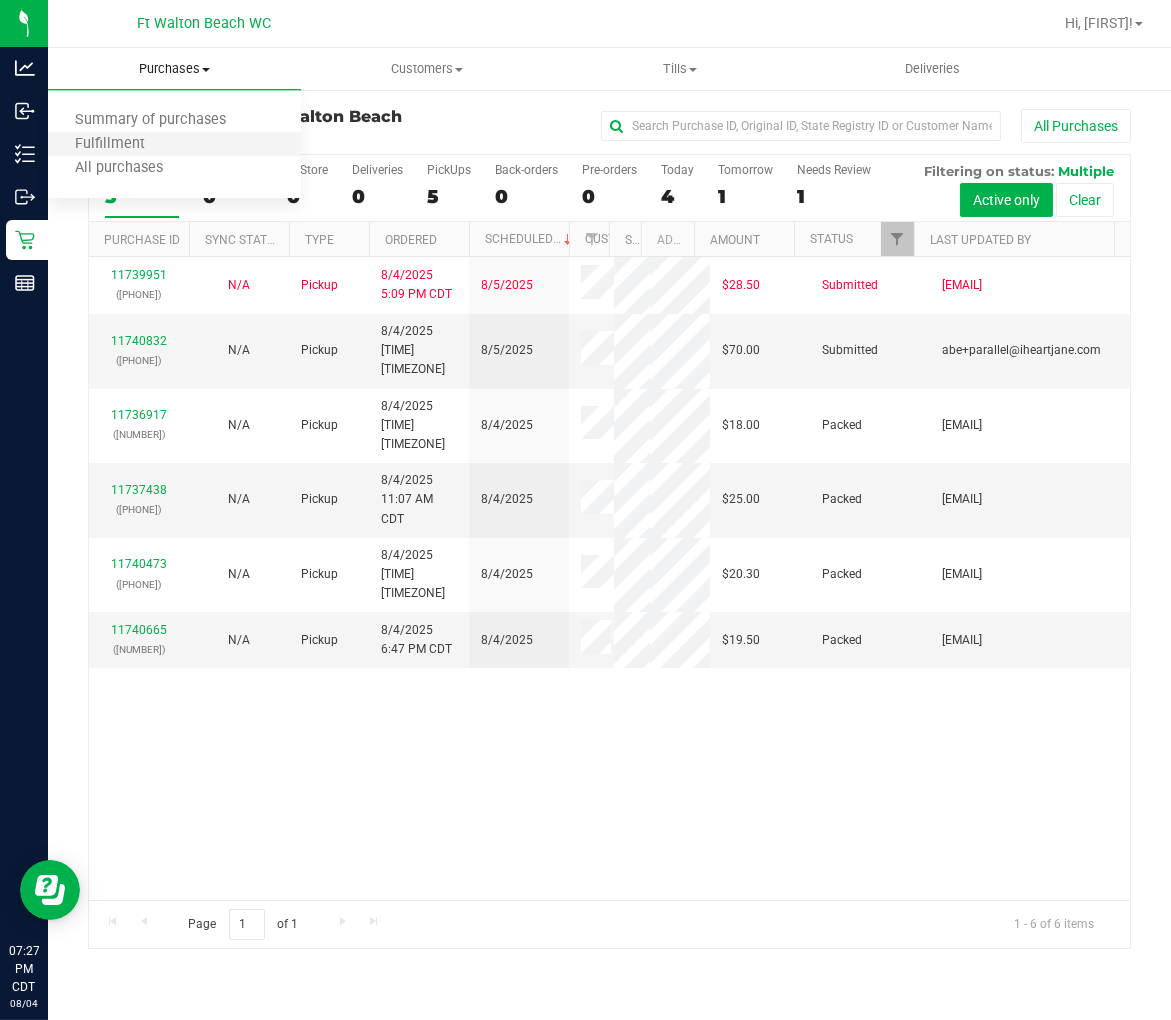 click on "Fulfillment" at bounding box center [174, 145] 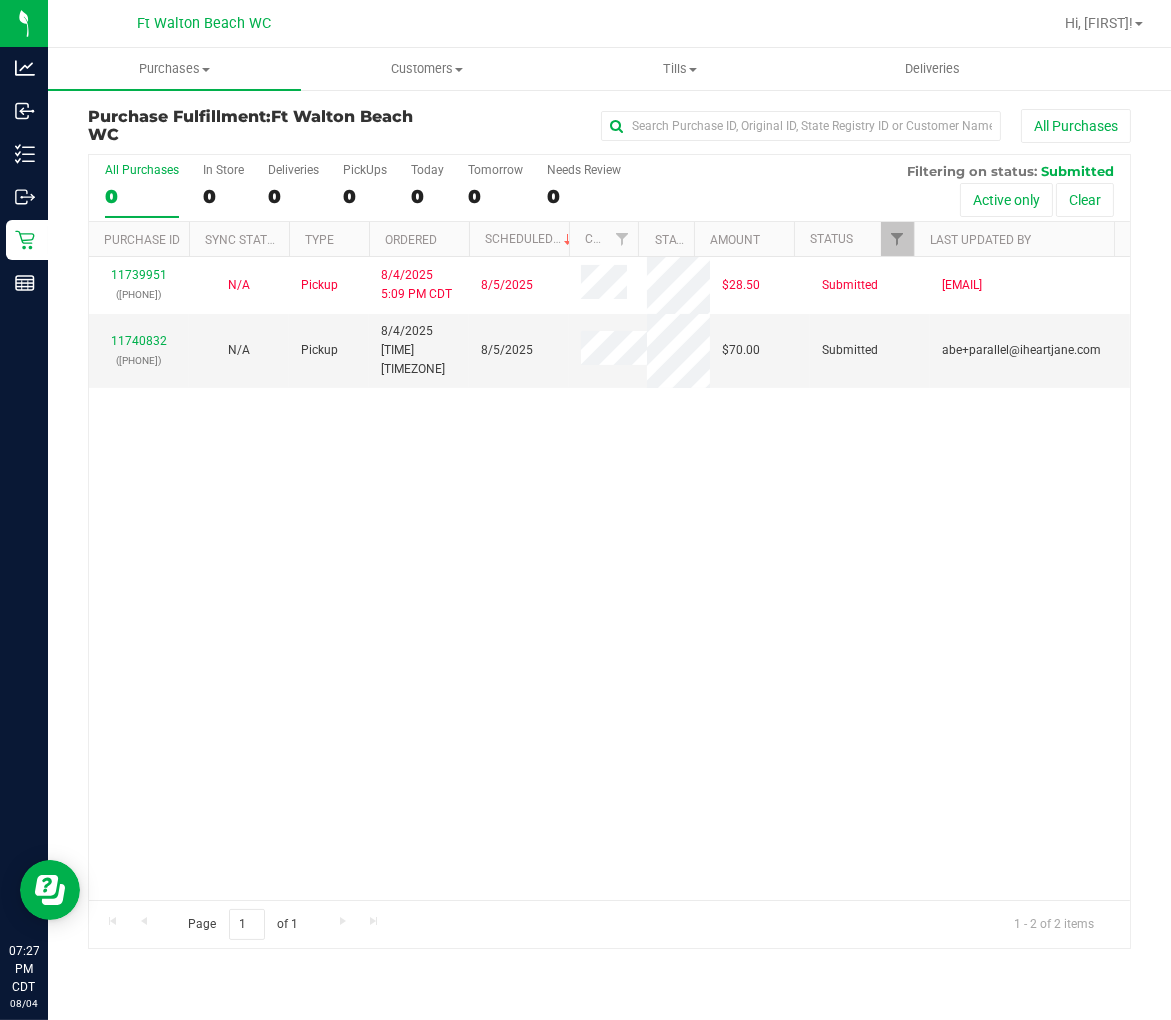 click on "[NUMBER]
([NUMBER])
N/A
Pickup [MONTH]/[DAY]/[YEAR] [HOUR]:[MINUTE] [AM/PM] [MONTH]/[DAY]
[PRICE]
Submitted [EMAIL]
[NUMBER]
([NUMBER])
N/A
Pickup [MONTH]/[DAY]/[YEAR] [HOUR]:[MINUTE] [AM/PM] [MONTH]/[DAY]
[PRICE]
Submitted [EMAIL]" at bounding box center [609, 578] 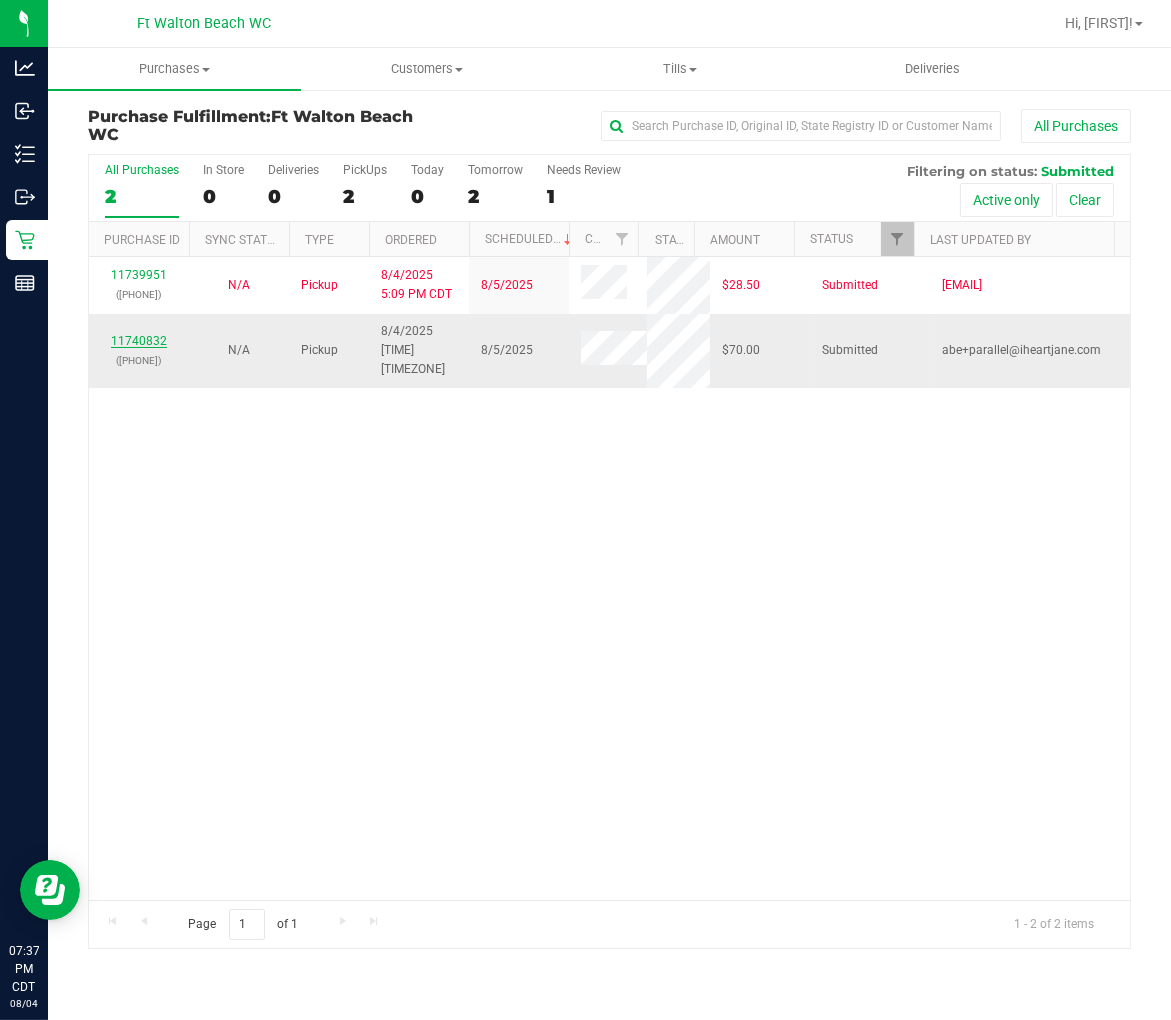 click on "11740832" at bounding box center [139, 341] 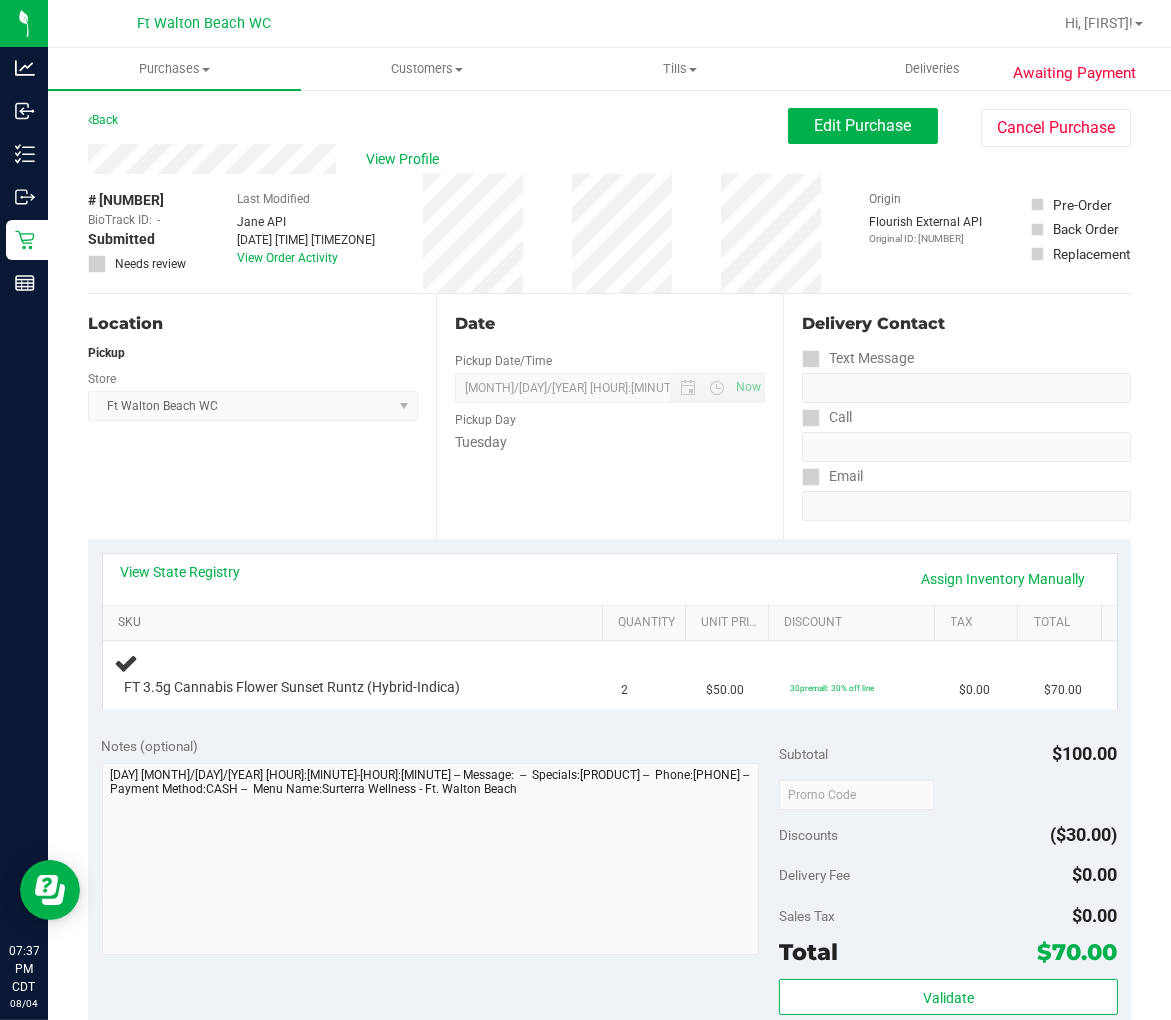 click on "SKU" at bounding box center [356, 623] 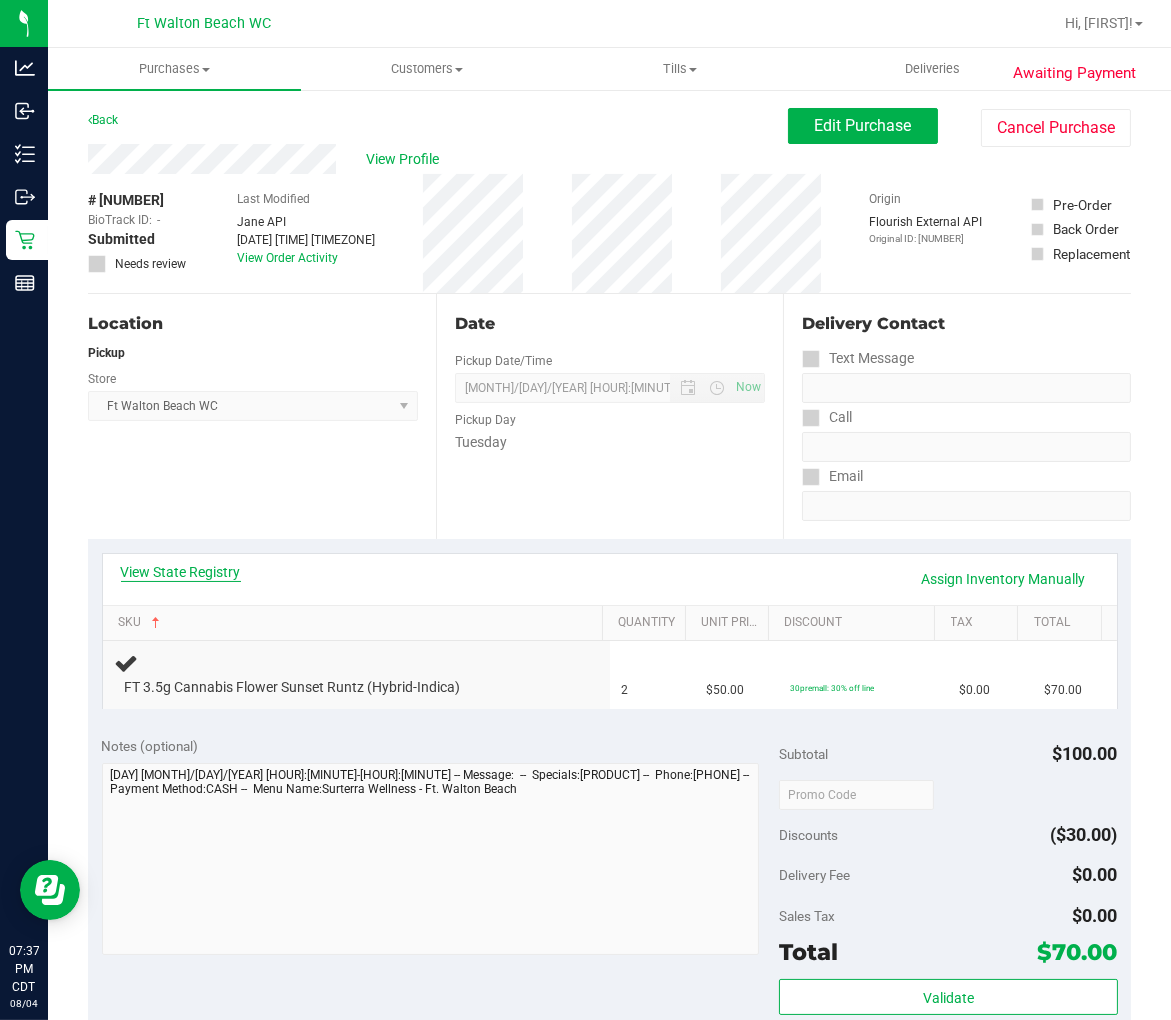 click on "View State Registry" at bounding box center (181, 572) 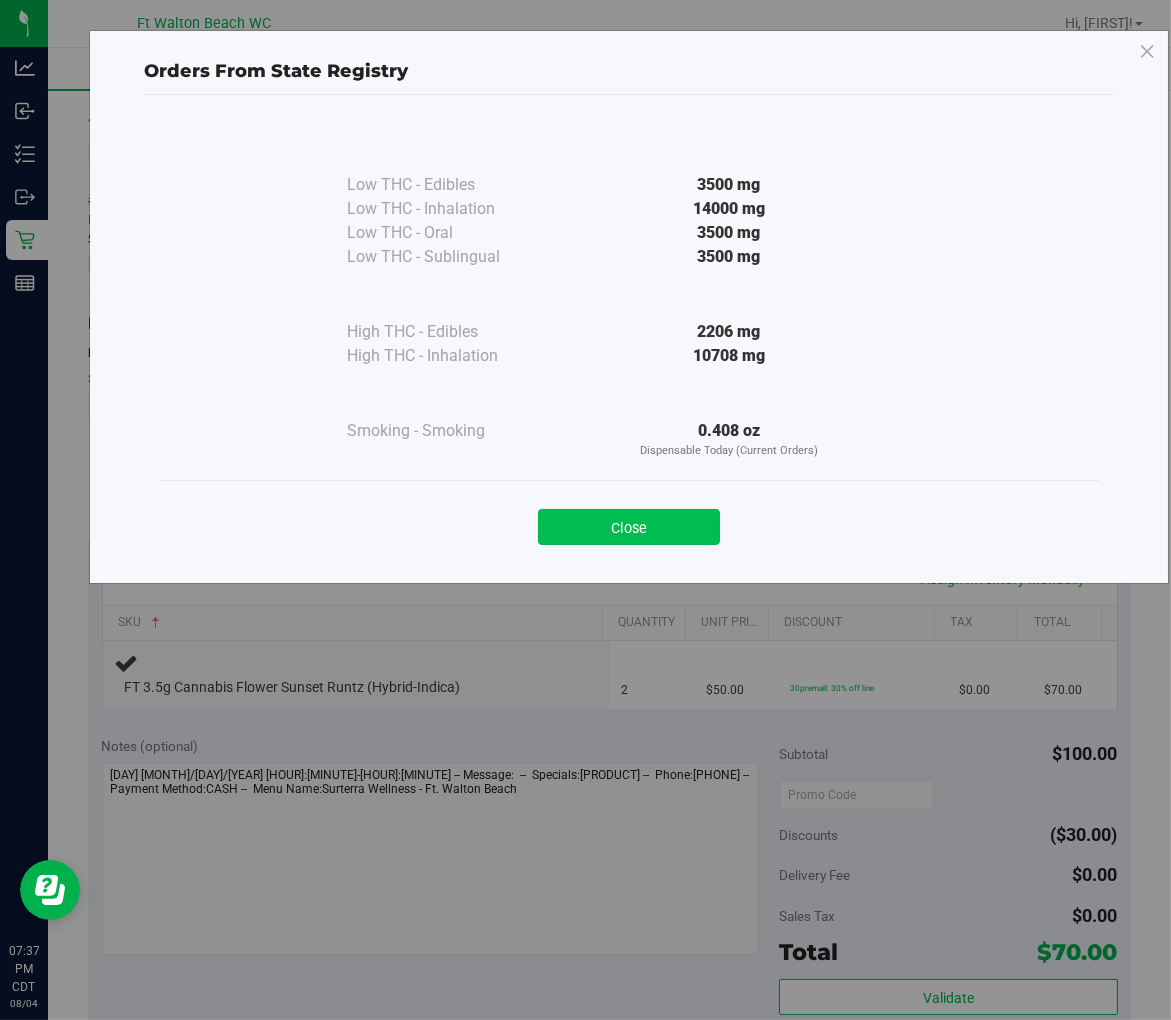 click on "Close" at bounding box center (629, 527) 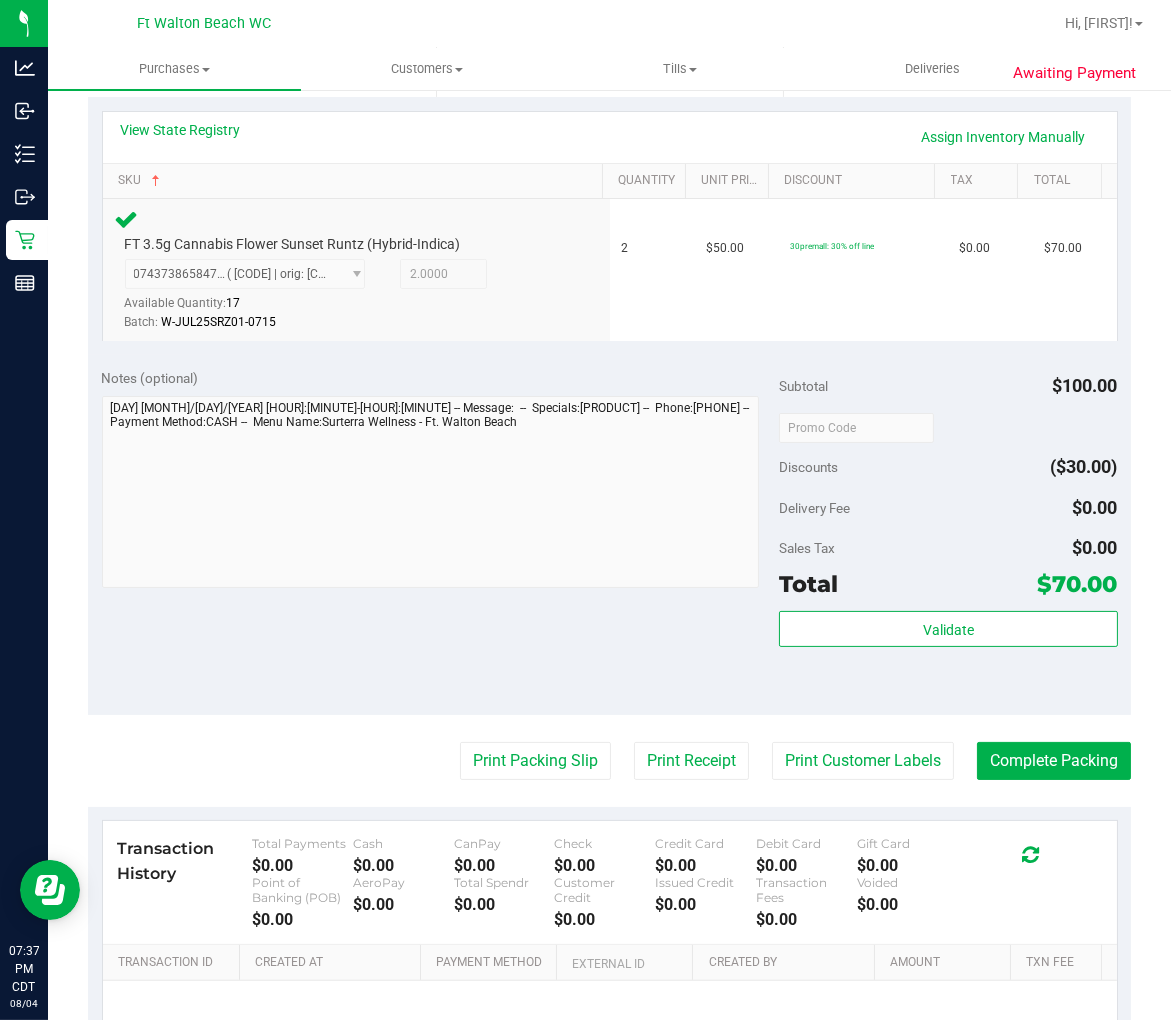 scroll, scrollTop: 444, scrollLeft: 0, axis: vertical 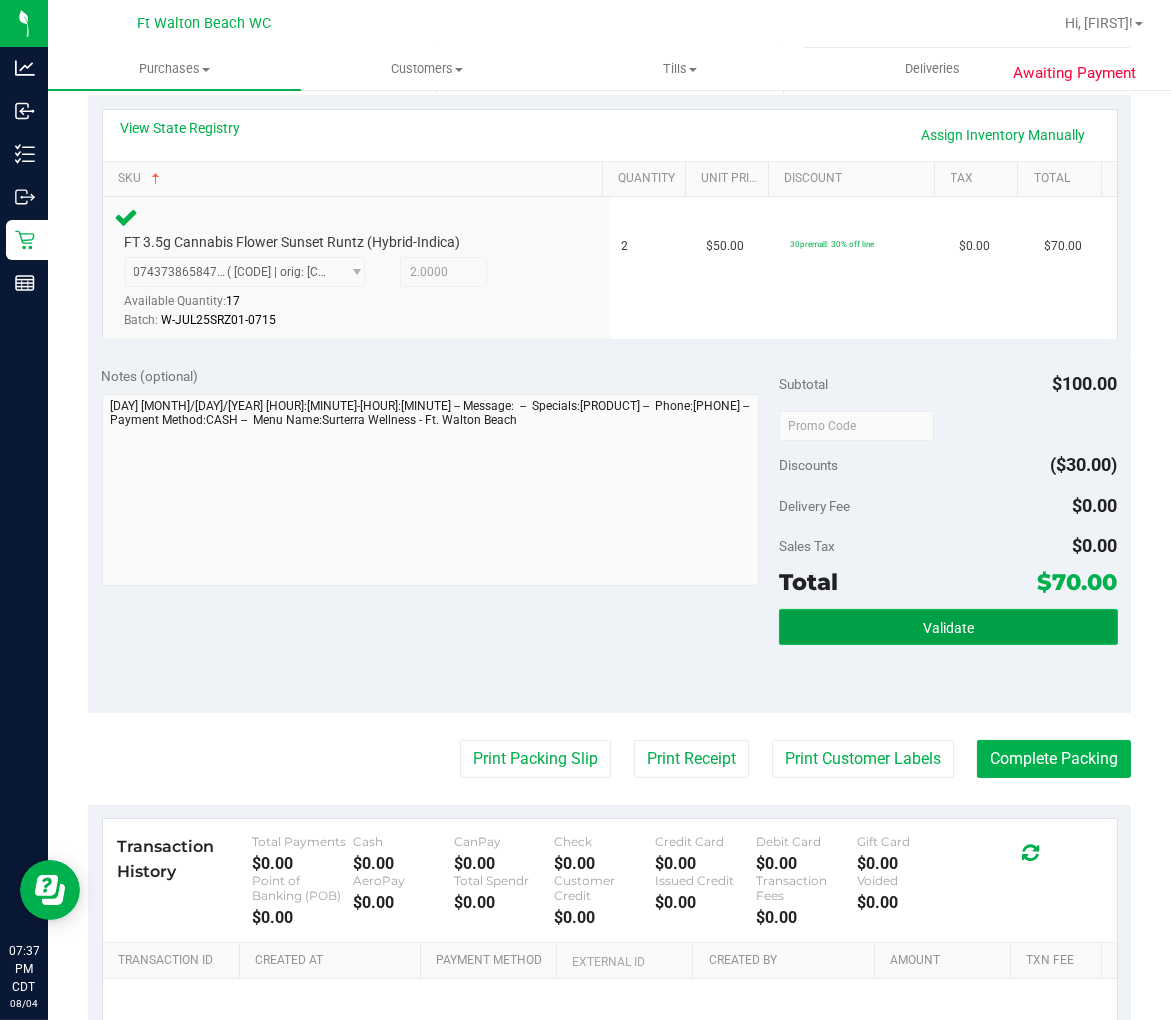 click on "Validate" at bounding box center [948, 627] 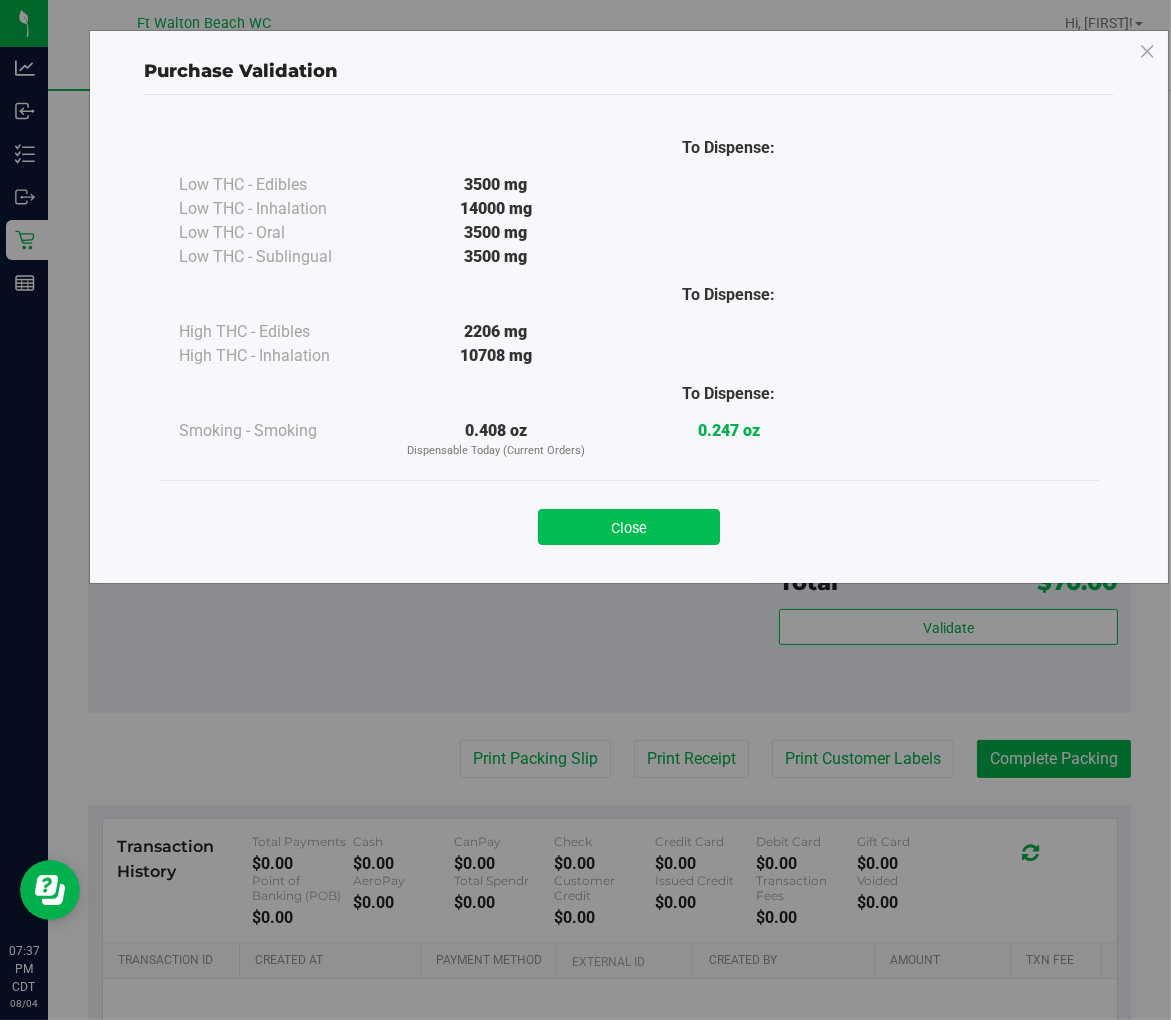 click on "Close" at bounding box center [629, 527] 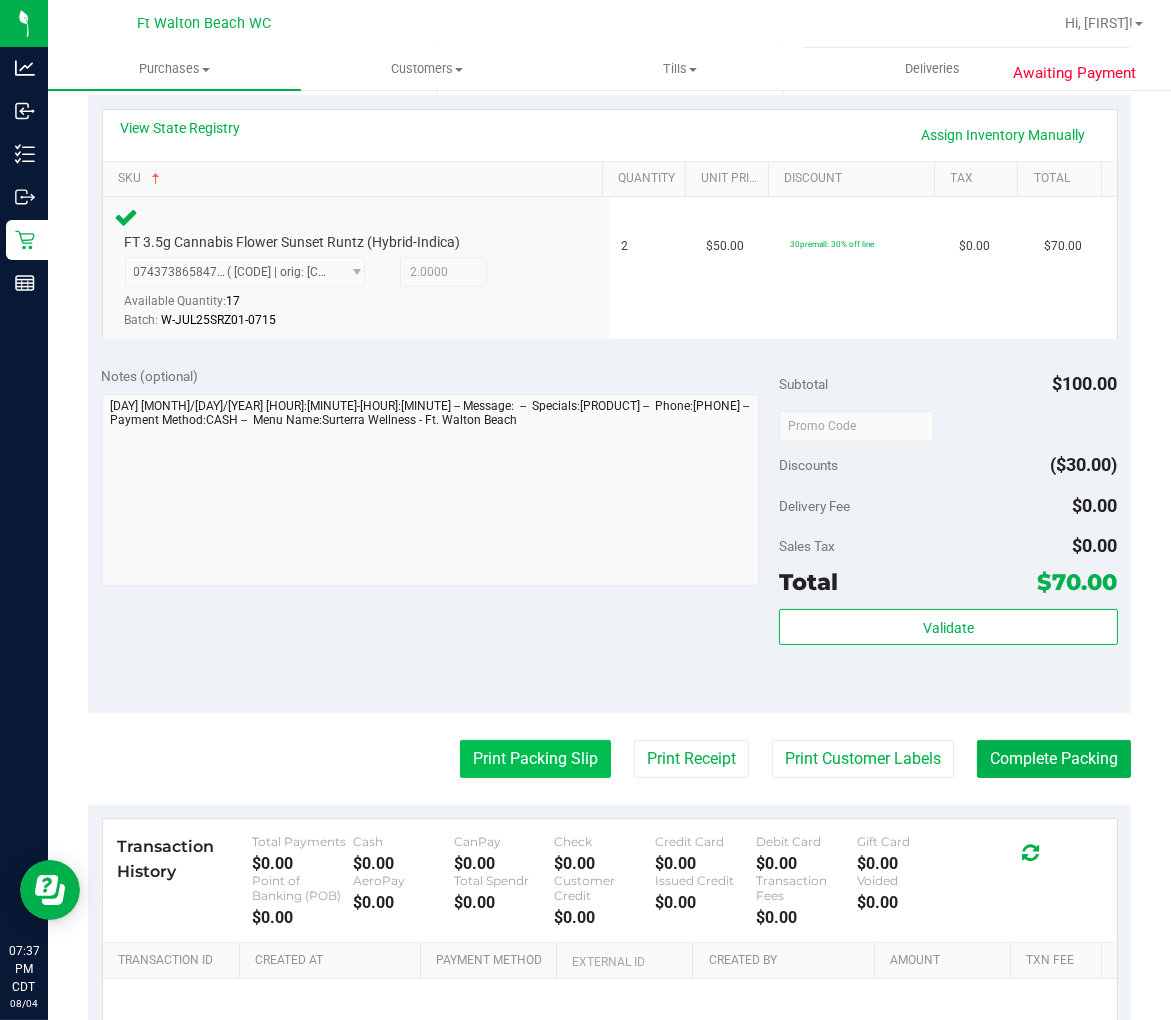 click on "Print Packing Slip" at bounding box center (535, 759) 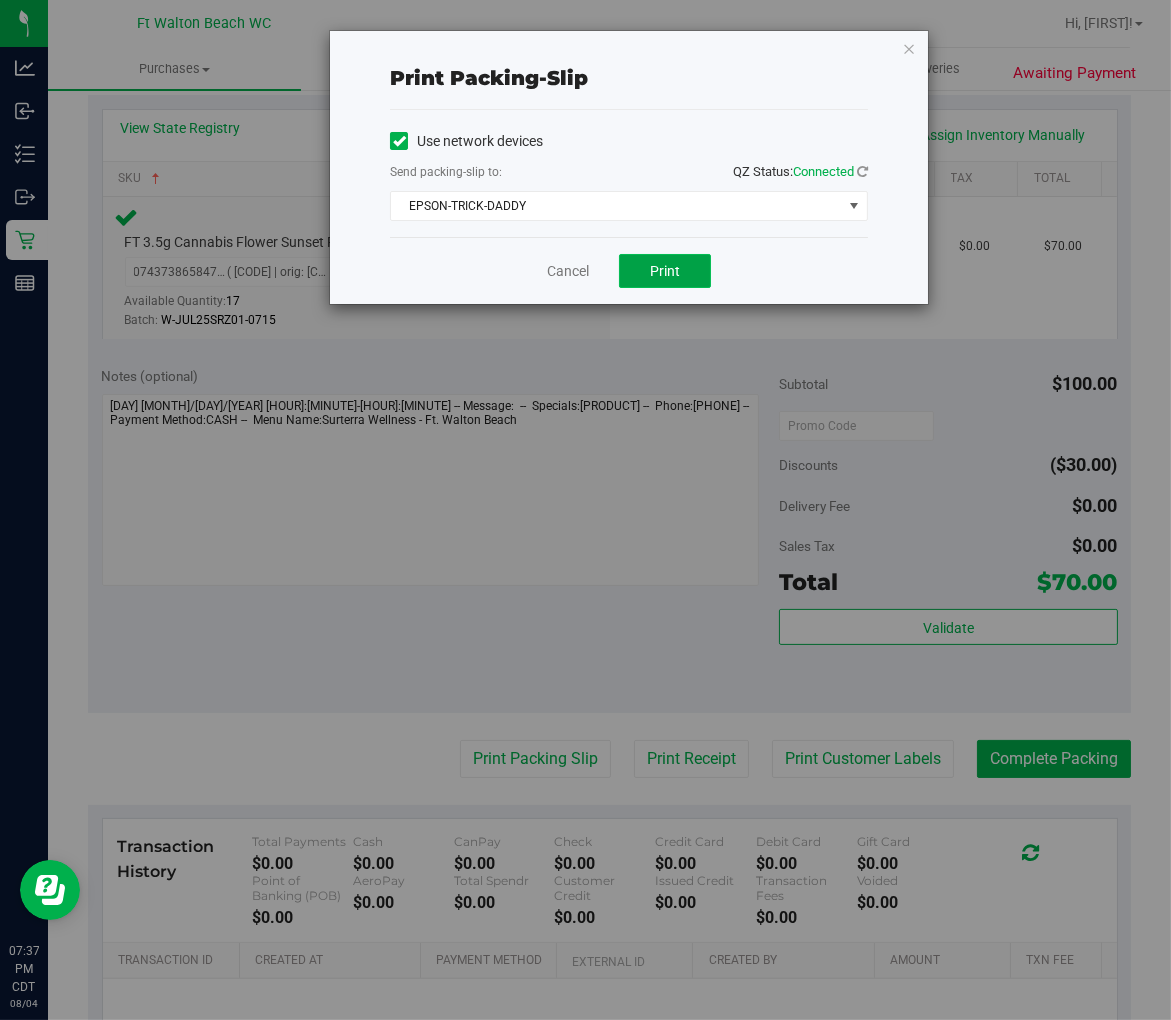 click on "Print" at bounding box center [665, 271] 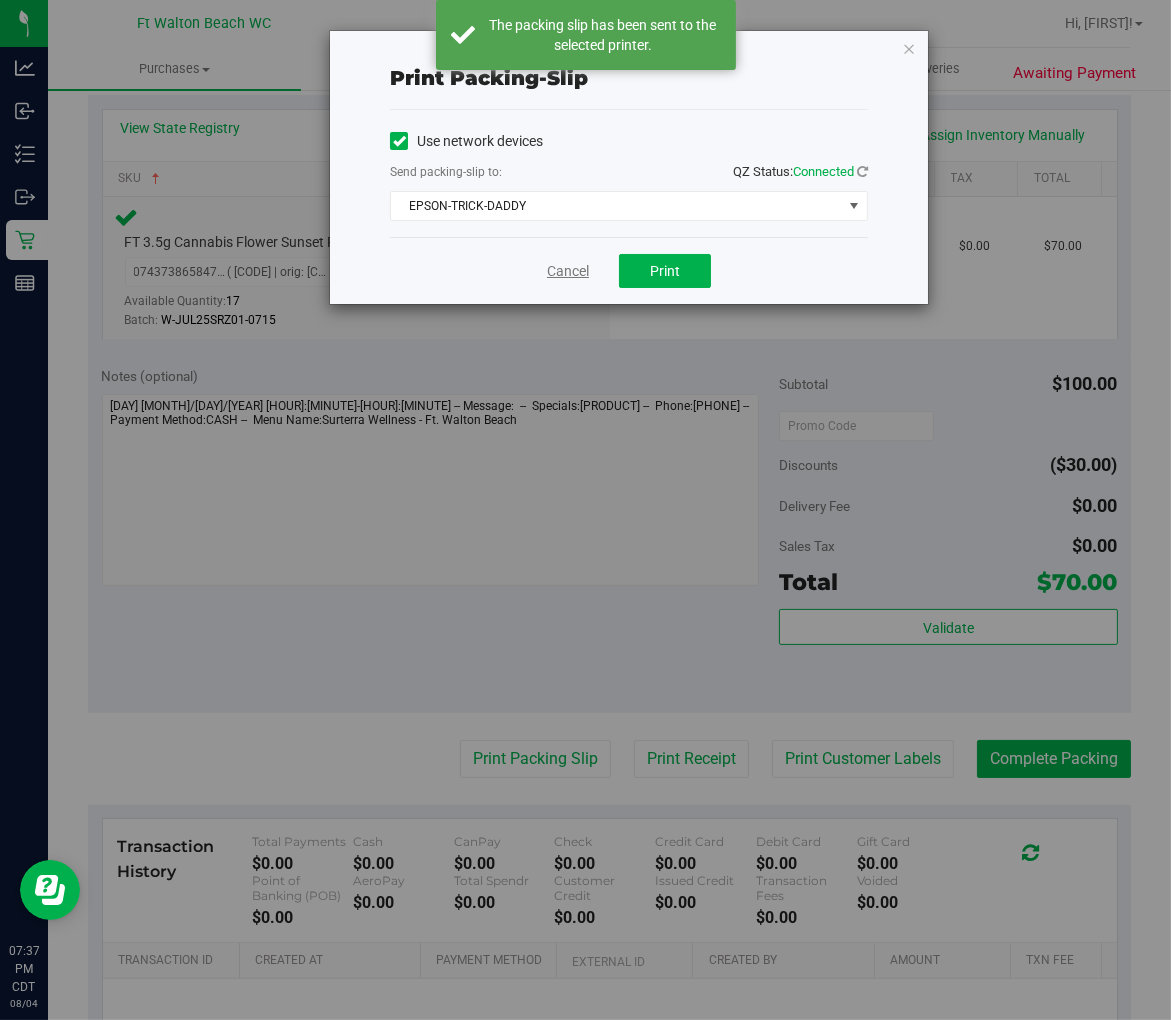 click on "Cancel" at bounding box center [568, 271] 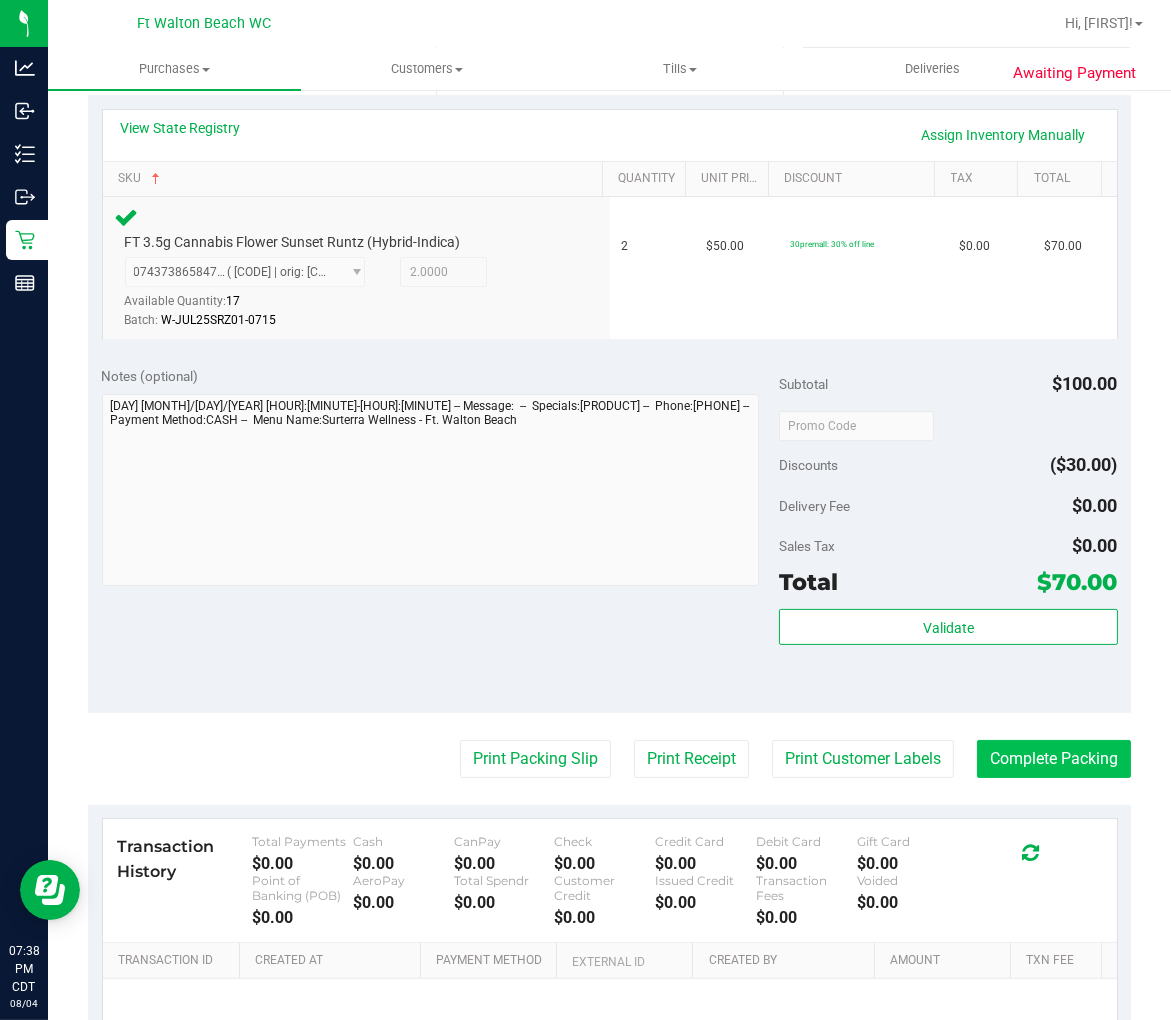 click on "Complete Packing" at bounding box center (1054, 759) 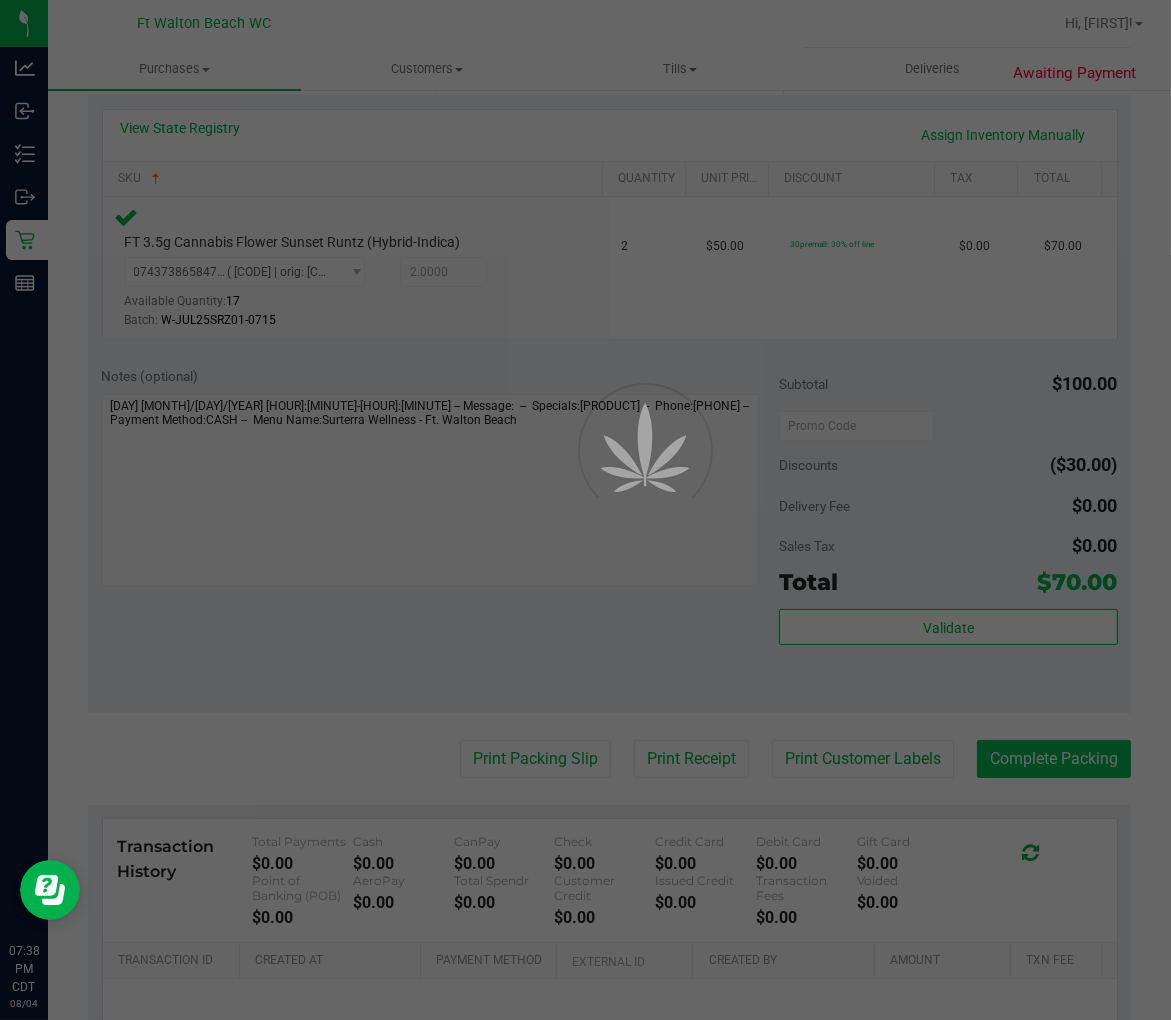 scroll, scrollTop: 0, scrollLeft: 0, axis: both 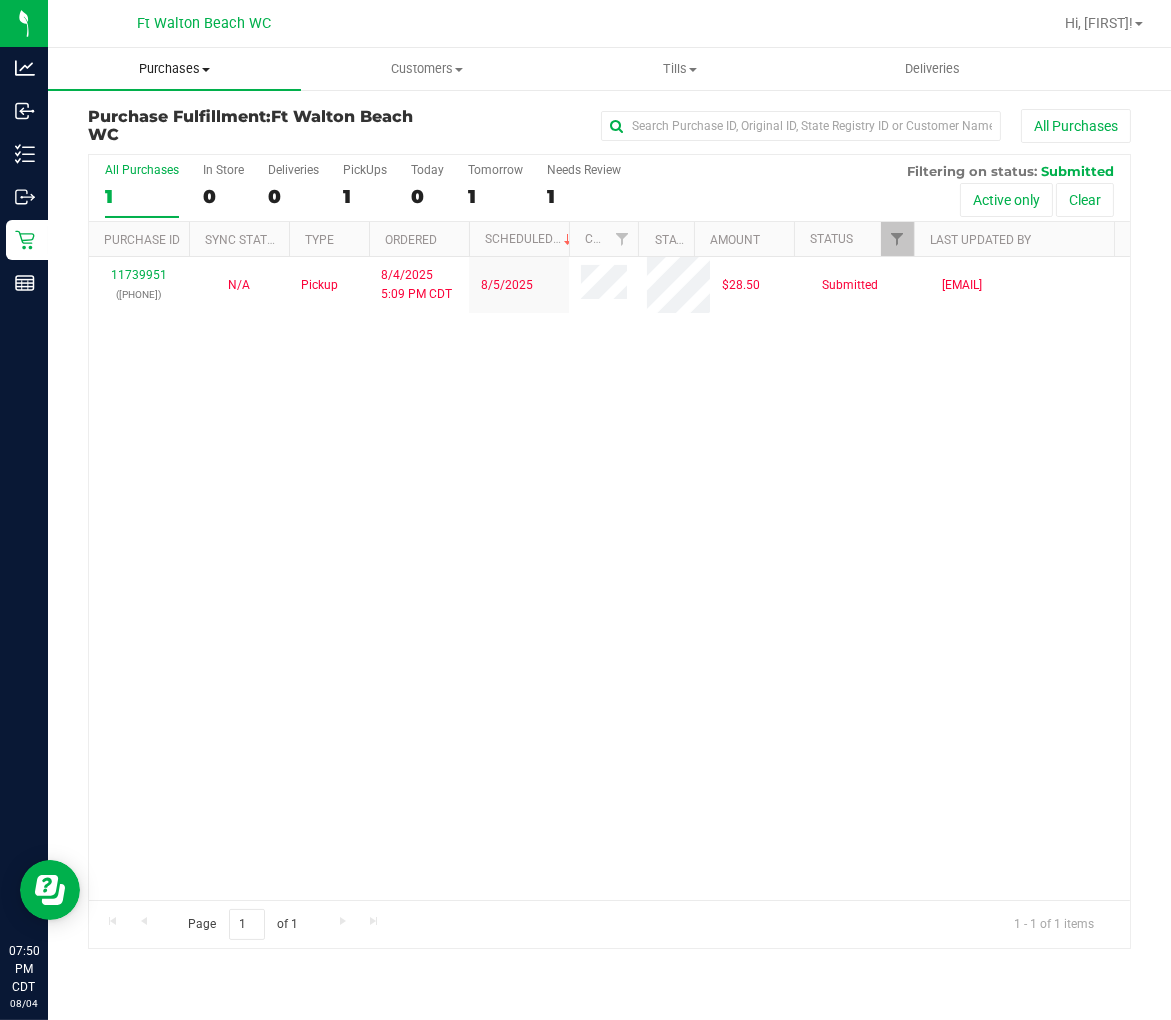 click on "Purchases" at bounding box center [174, 69] 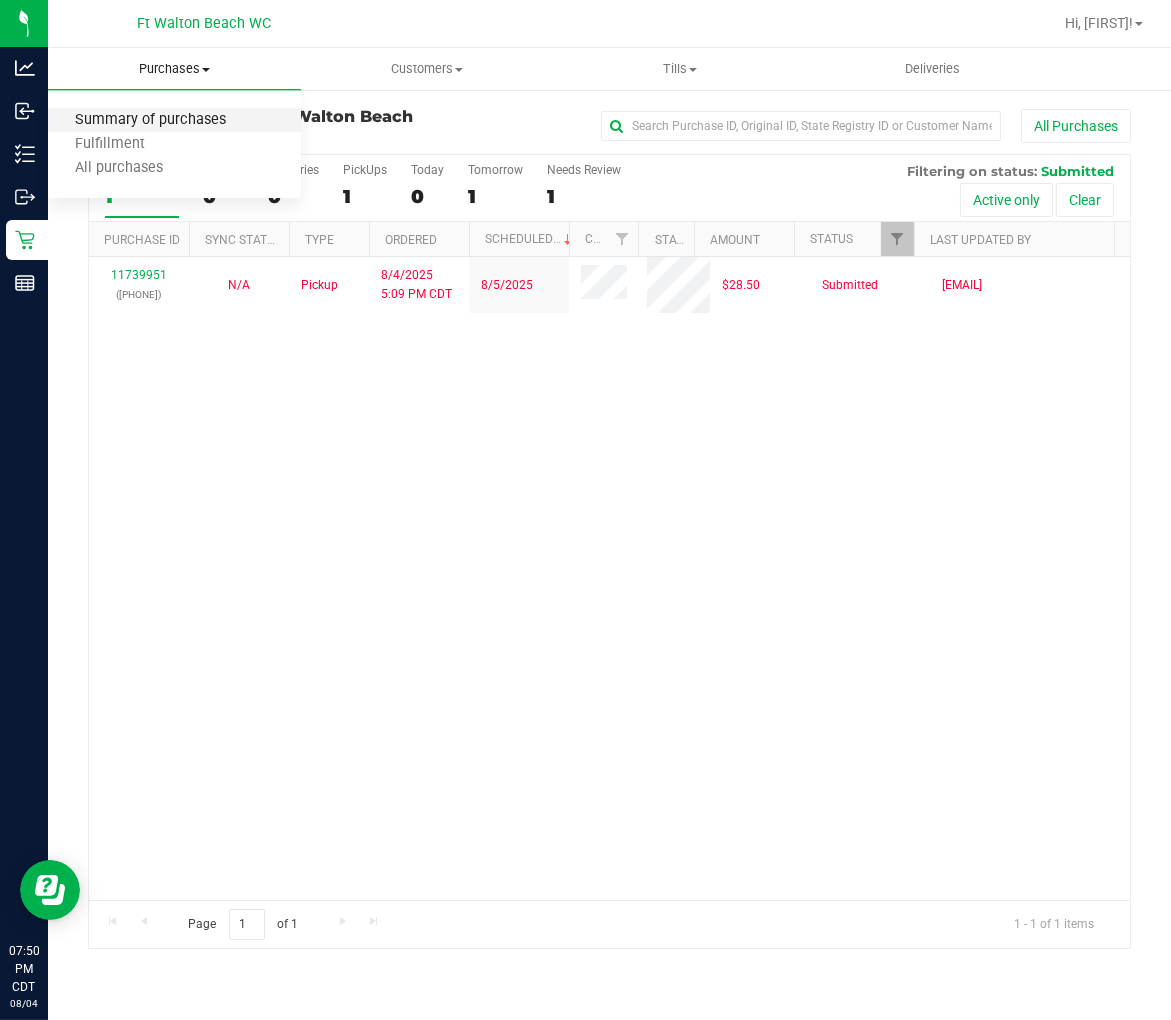 click on "Summary of purchases" at bounding box center [150, 120] 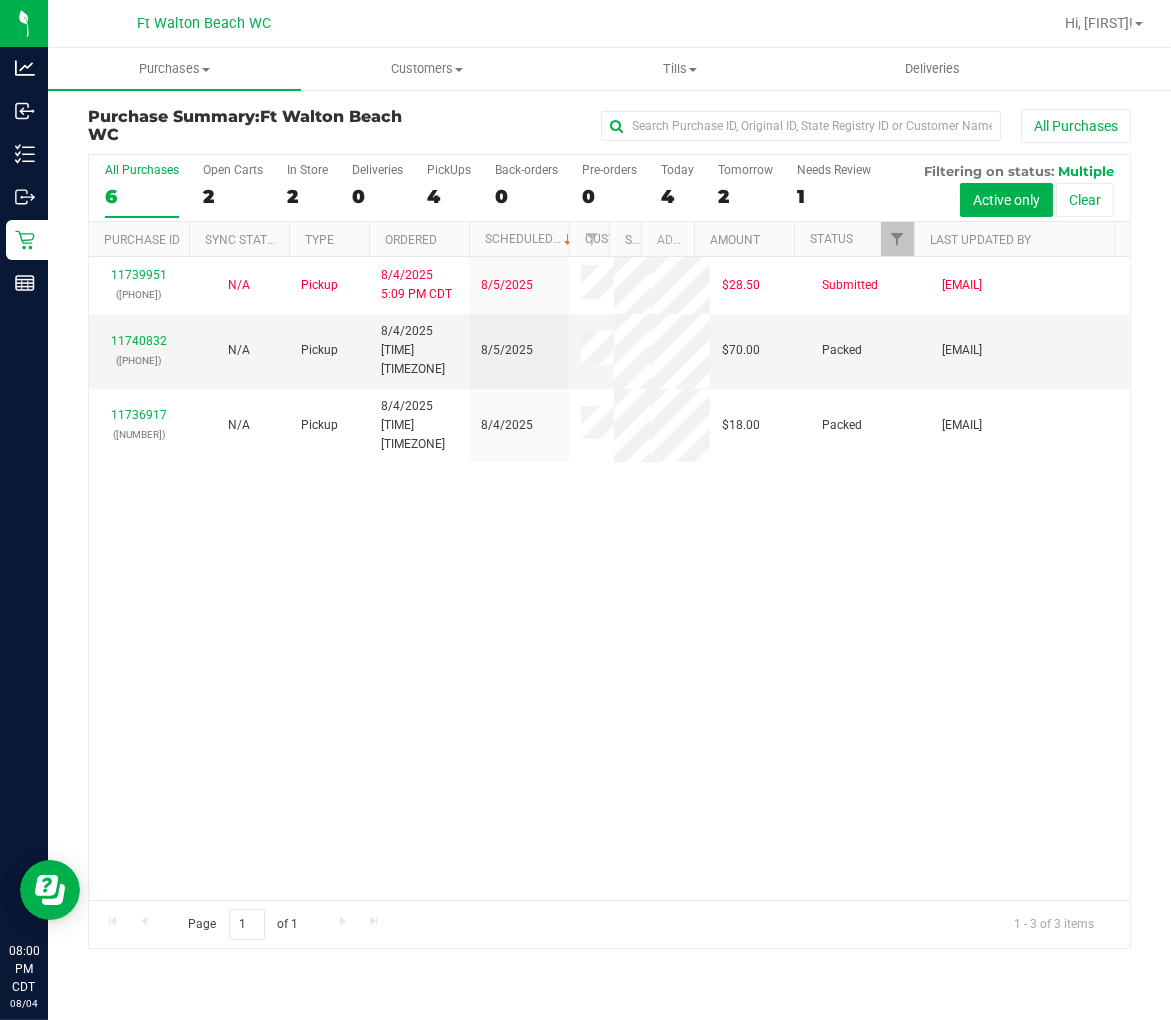 click on "11739951
([PHONE])
N/A
Pickup [DATE] [TIME] [TIMEZONE] [DATE]
$28.50
Submitted [EMAIL]
11740832
([PHONE])
N/A
Pickup [DATE] [TIME] [TIMEZONE] [DATE]
$70.00
Packed [EMAIL]
11736917
([PHONE])
N/A
Pickup [DATE] [TIME] [TIMEZONE] [DATE]
$18.00
Packed [EMAIL]" at bounding box center (609, 578) 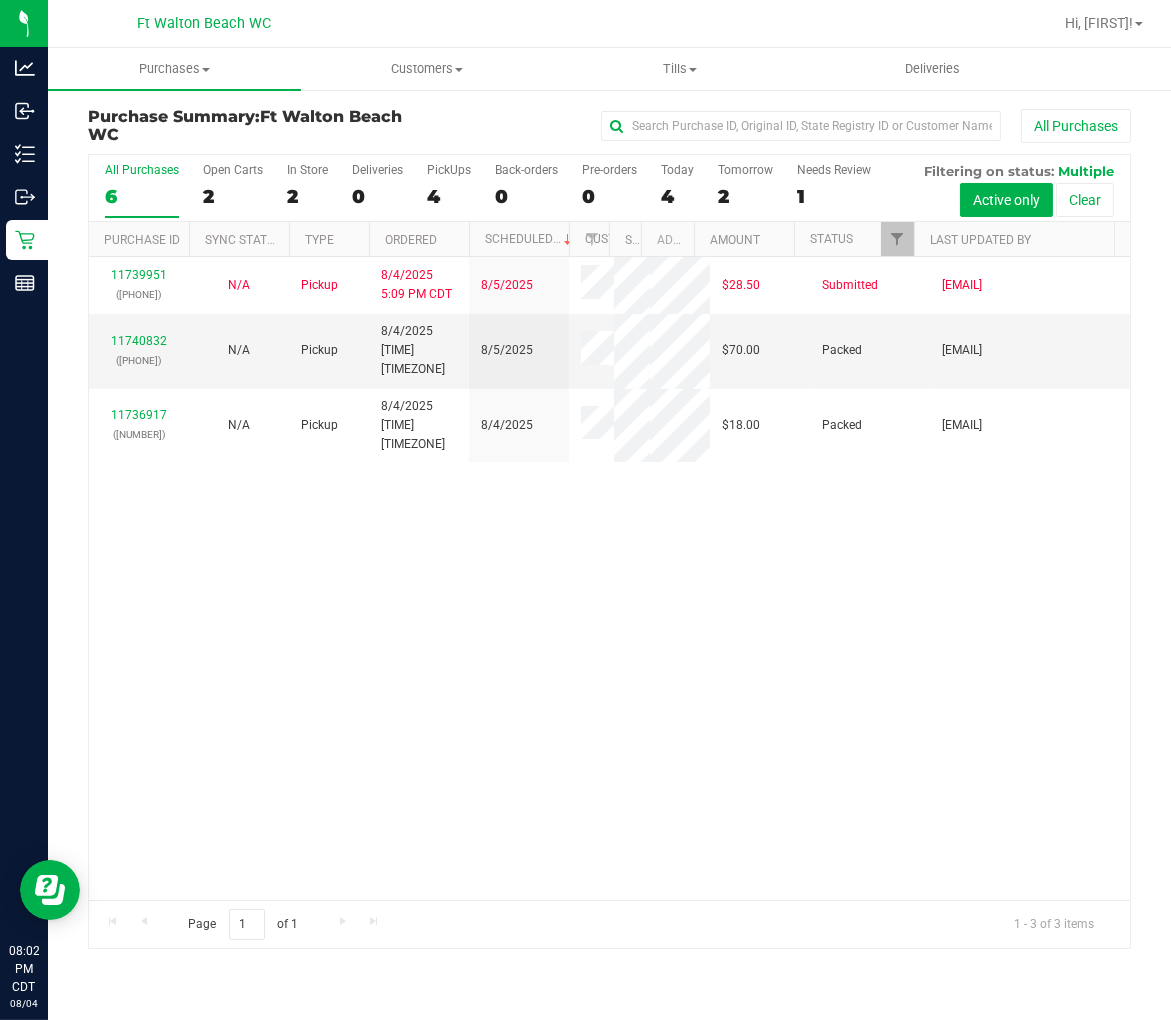 click on "11739951
([PHONE])
N/A
Pickup [DATE] [TIME] [TIMEZONE] [DATE]
$28.50
Submitted [EMAIL]
11740832
([PHONE])
N/A
Pickup [DATE] [TIME] [TIMEZONE] [DATE]
$70.00
Packed [EMAIL]
11736917
([PHONE])
N/A
Pickup [DATE] [TIME] [TIMEZONE] [DATE]
$18.00
Packed [EMAIL]" at bounding box center [609, 578] 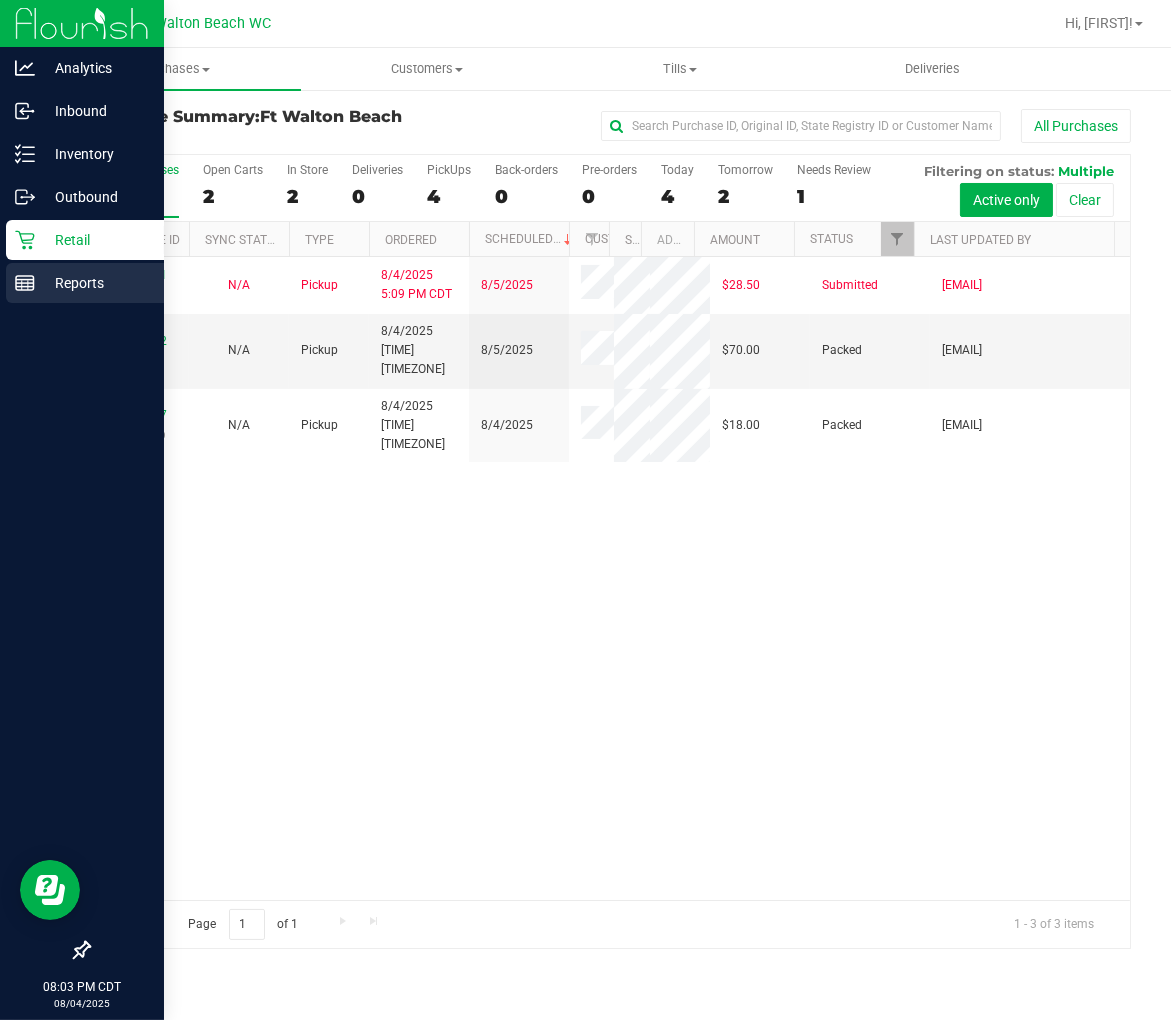 click on "Reports" at bounding box center (95, 283) 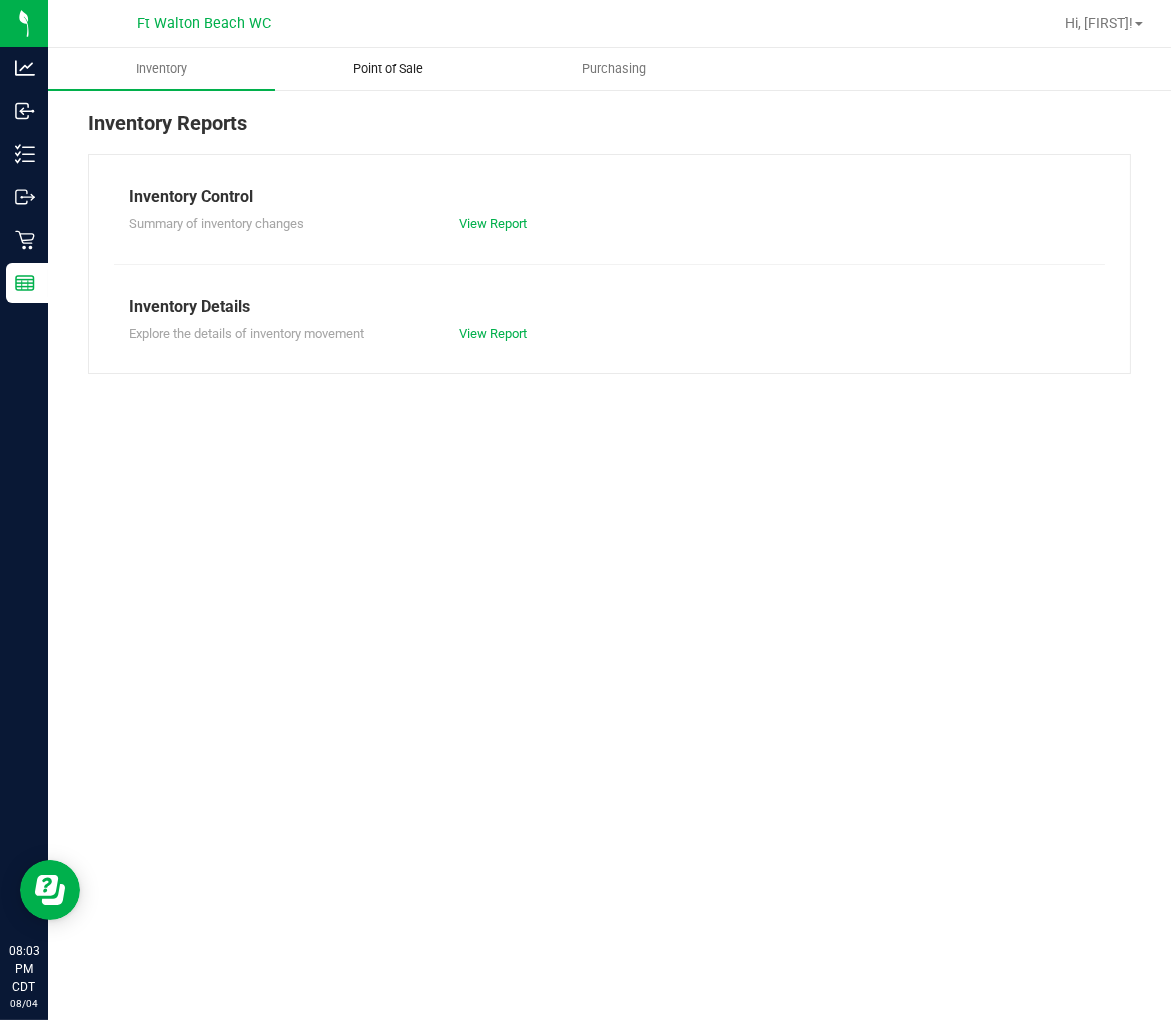 click on "Point of Sale" at bounding box center [388, 69] 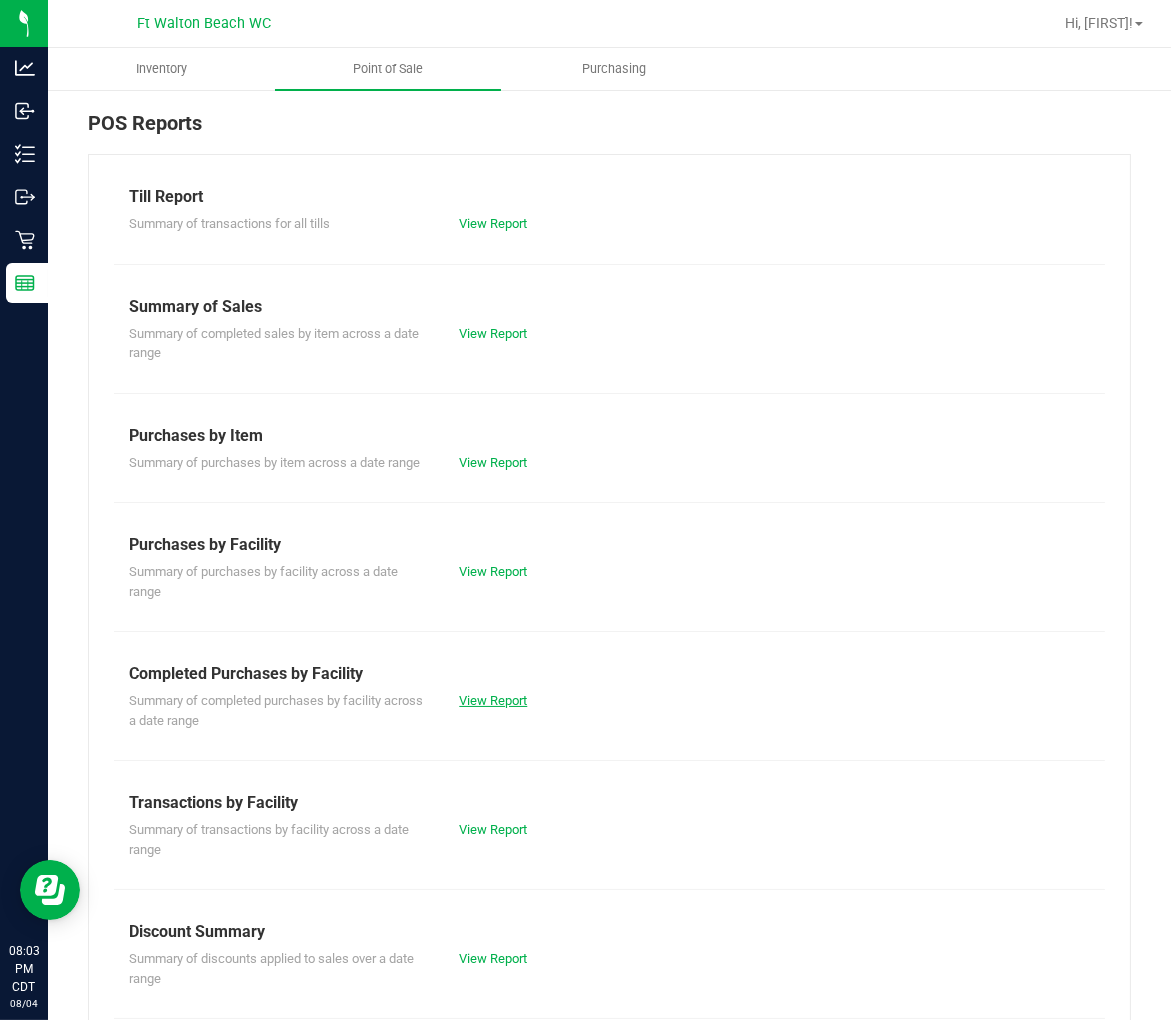 click on "View Report" at bounding box center [493, 700] 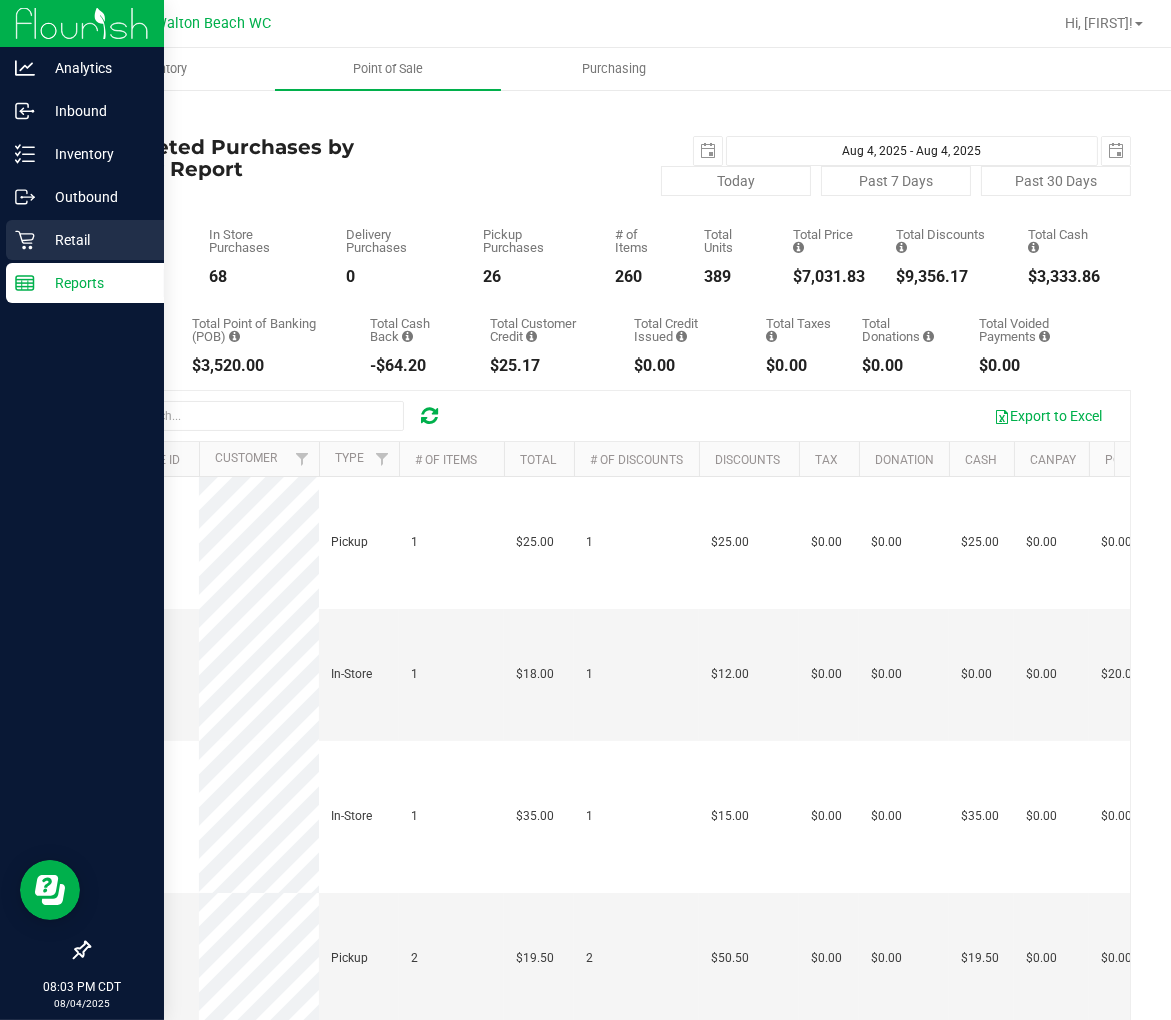click on "Retail" at bounding box center [95, 240] 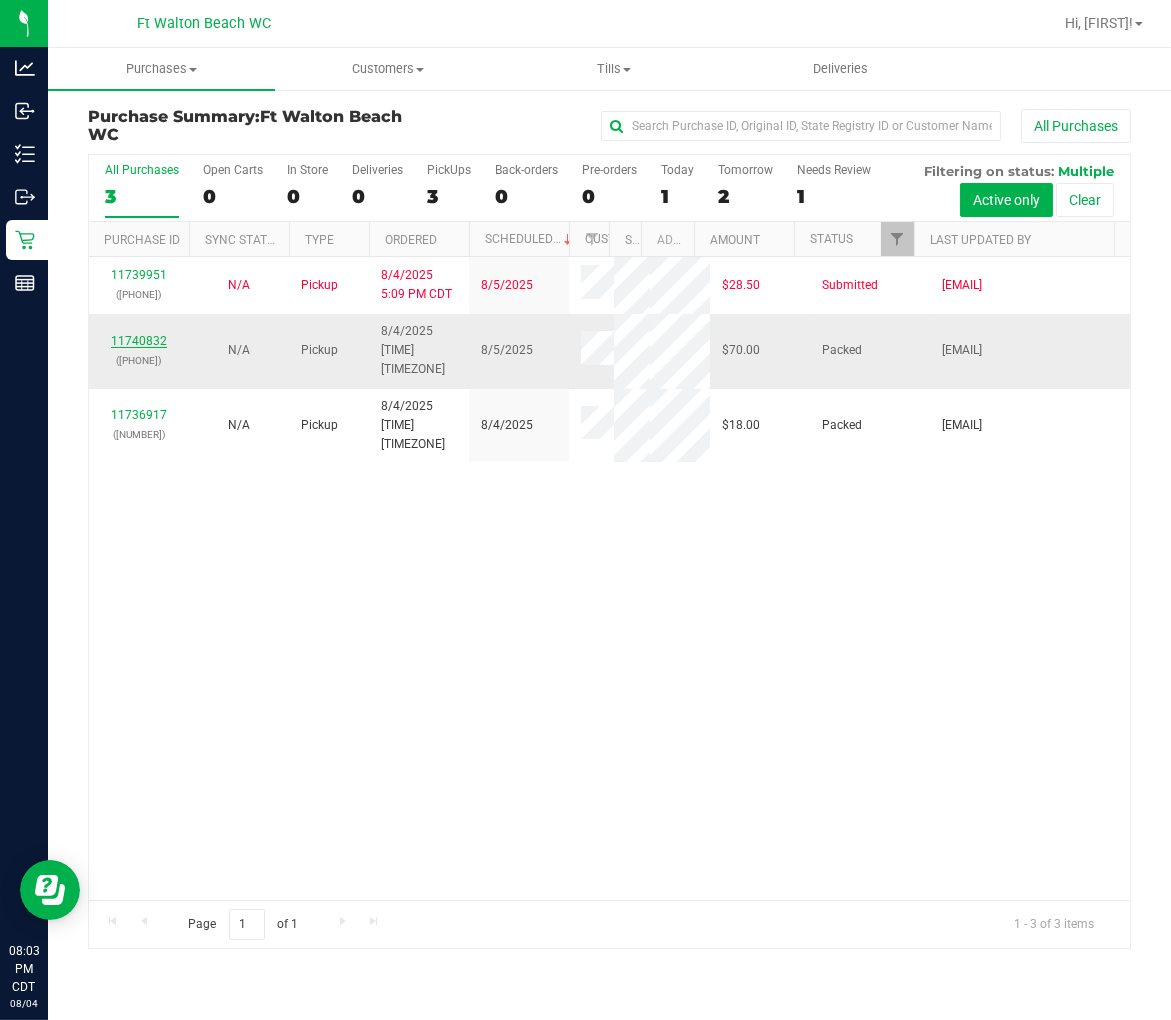 click on "11740832" at bounding box center [139, 341] 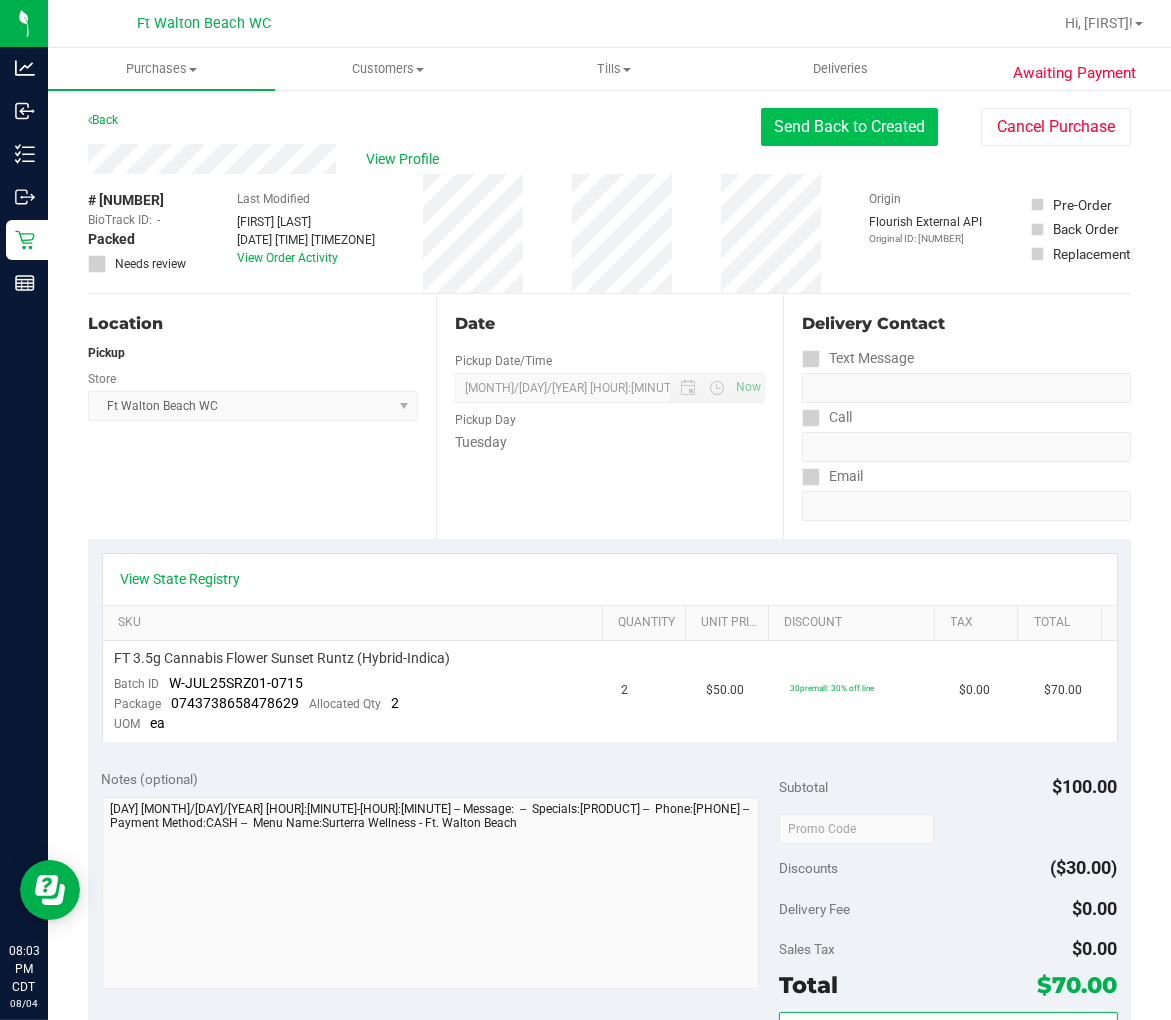click on "Send Back to Created" at bounding box center [849, 127] 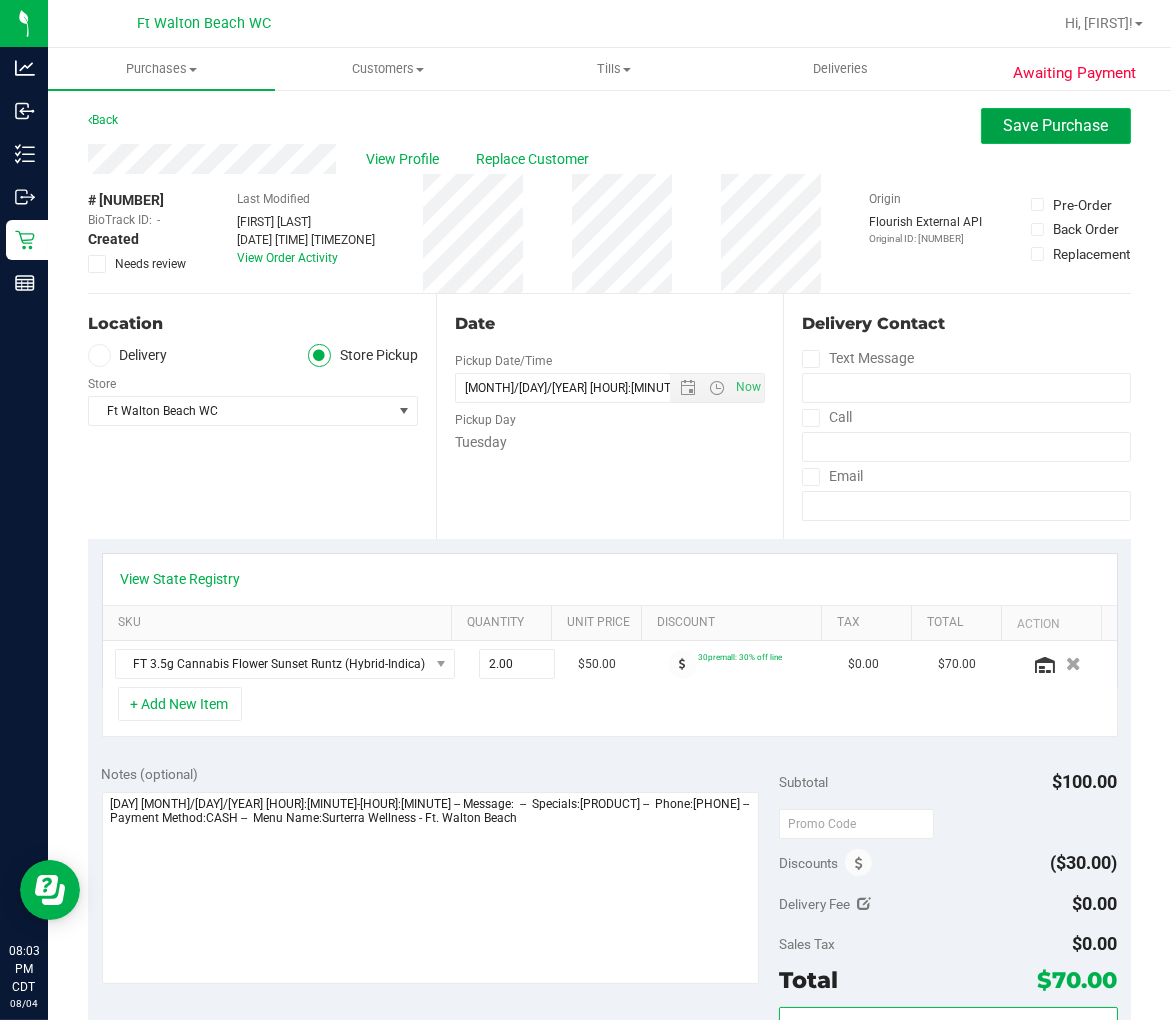 click on "Save Purchase" at bounding box center [1056, 125] 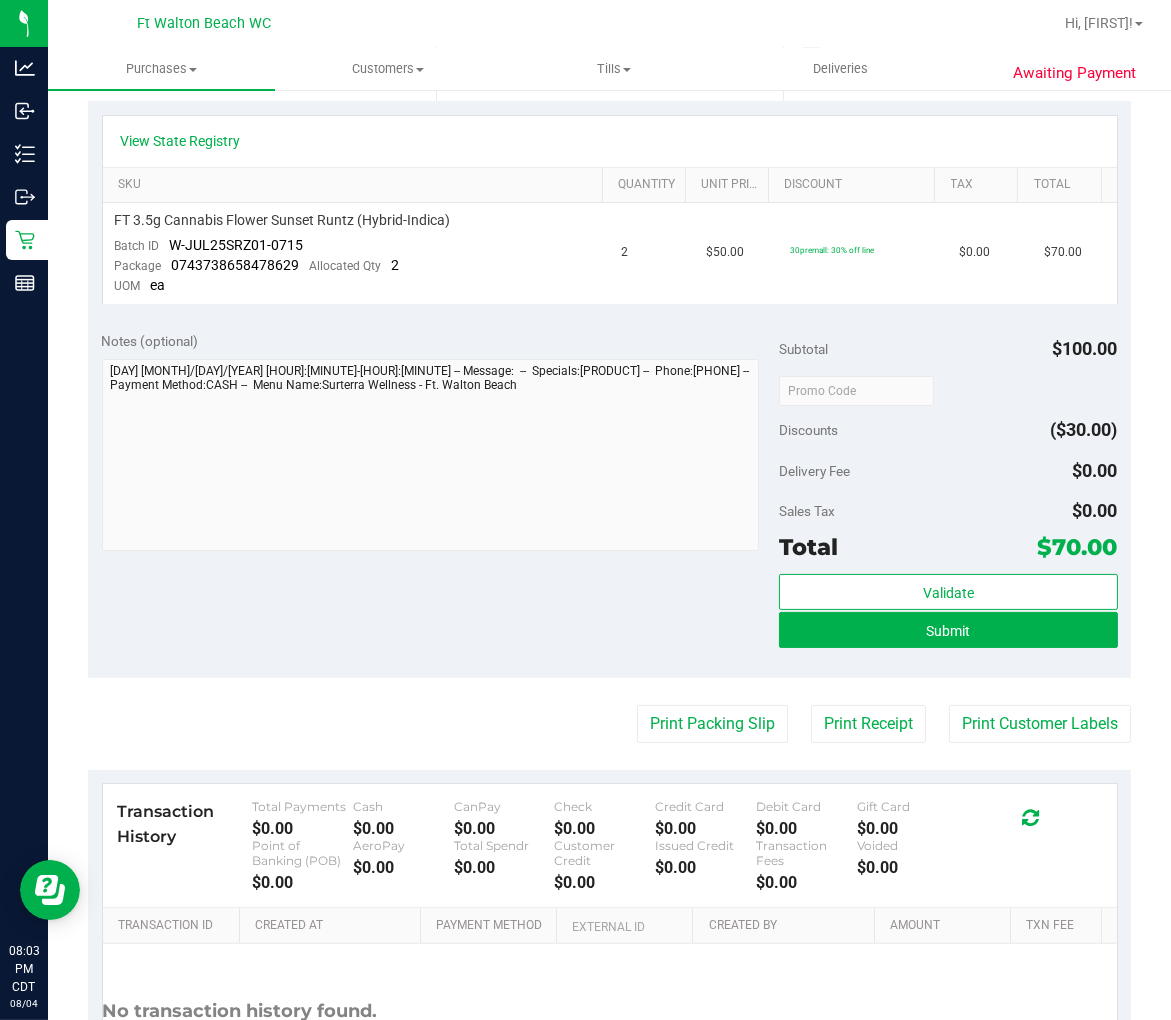 scroll, scrollTop: 444, scrollLeft: 0, axis: vertical 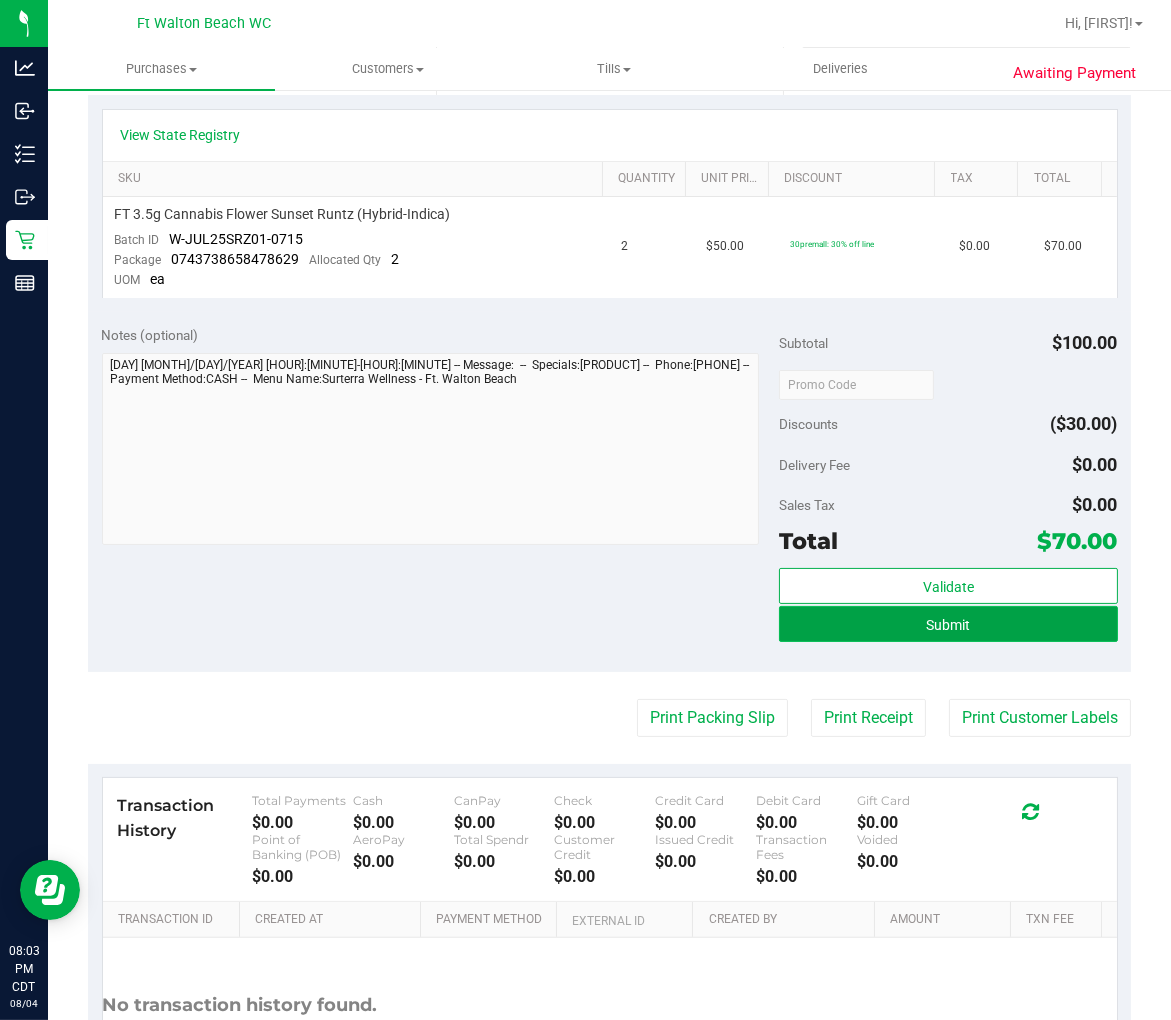 click on "Submit" at bounding box center [948, 624] 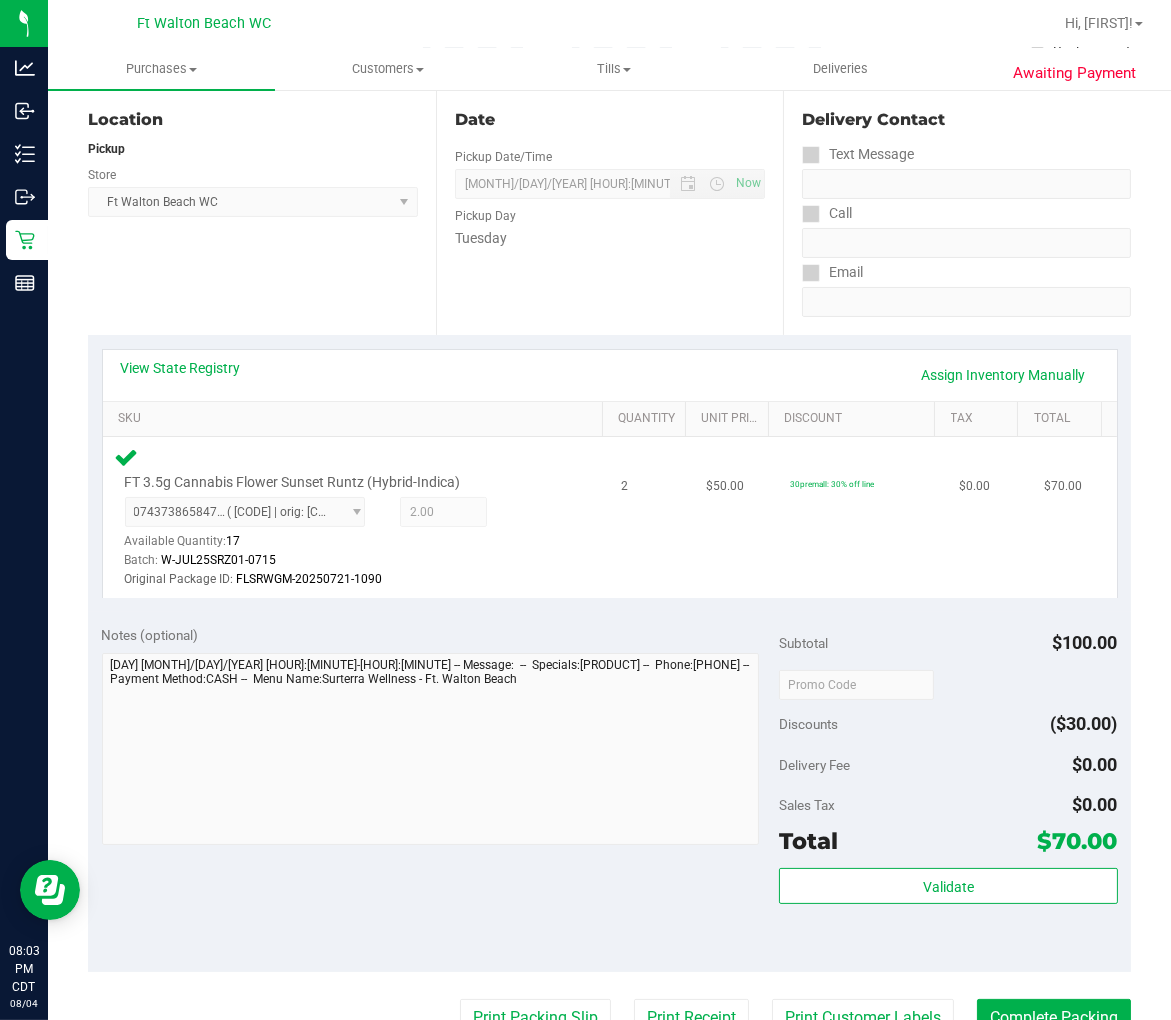 scroll, scrollTop: 0, scrollLeft: 0, axis: both 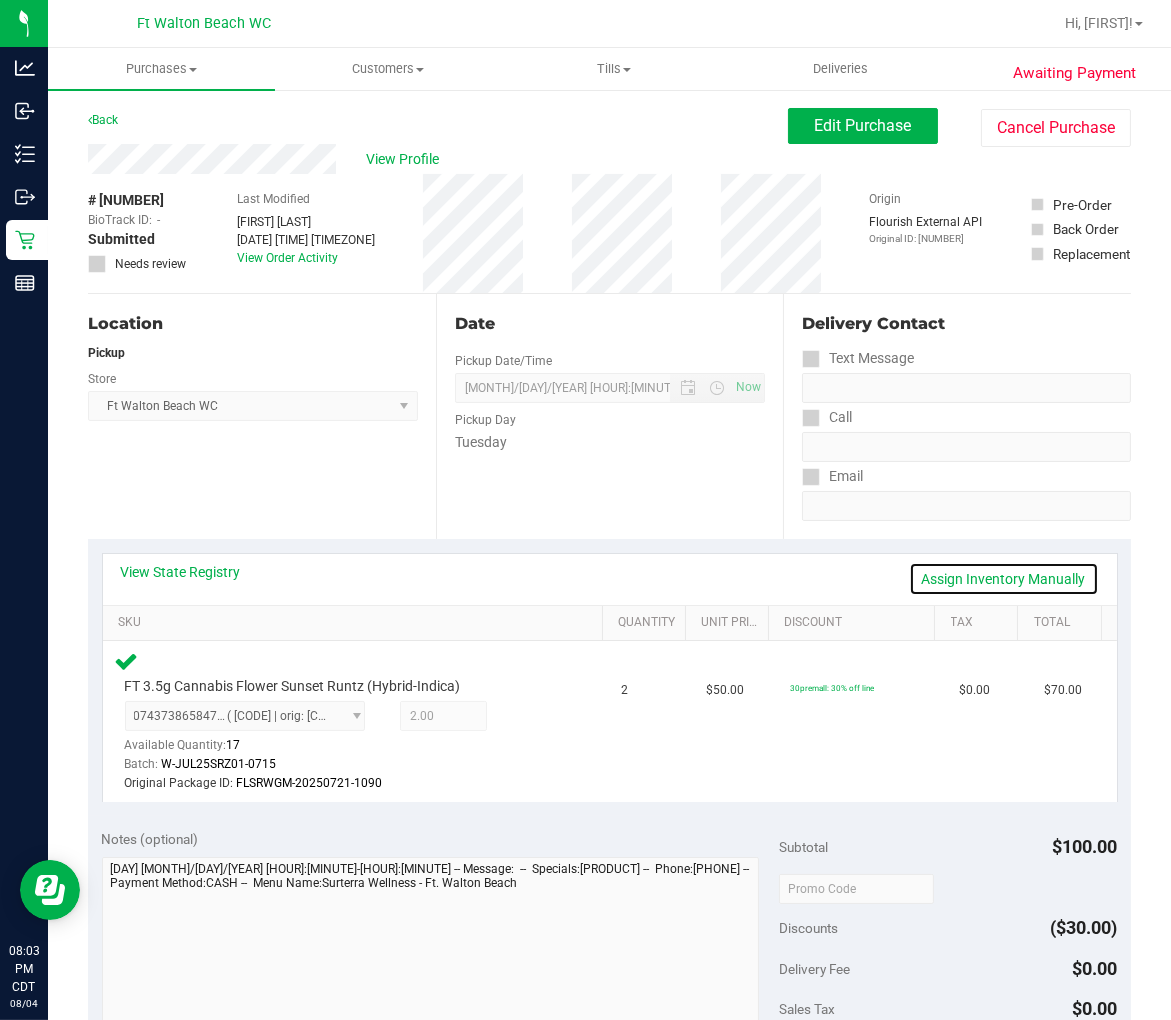 click on "Assign Inventory Manually" at bounding box center [1004, 579] 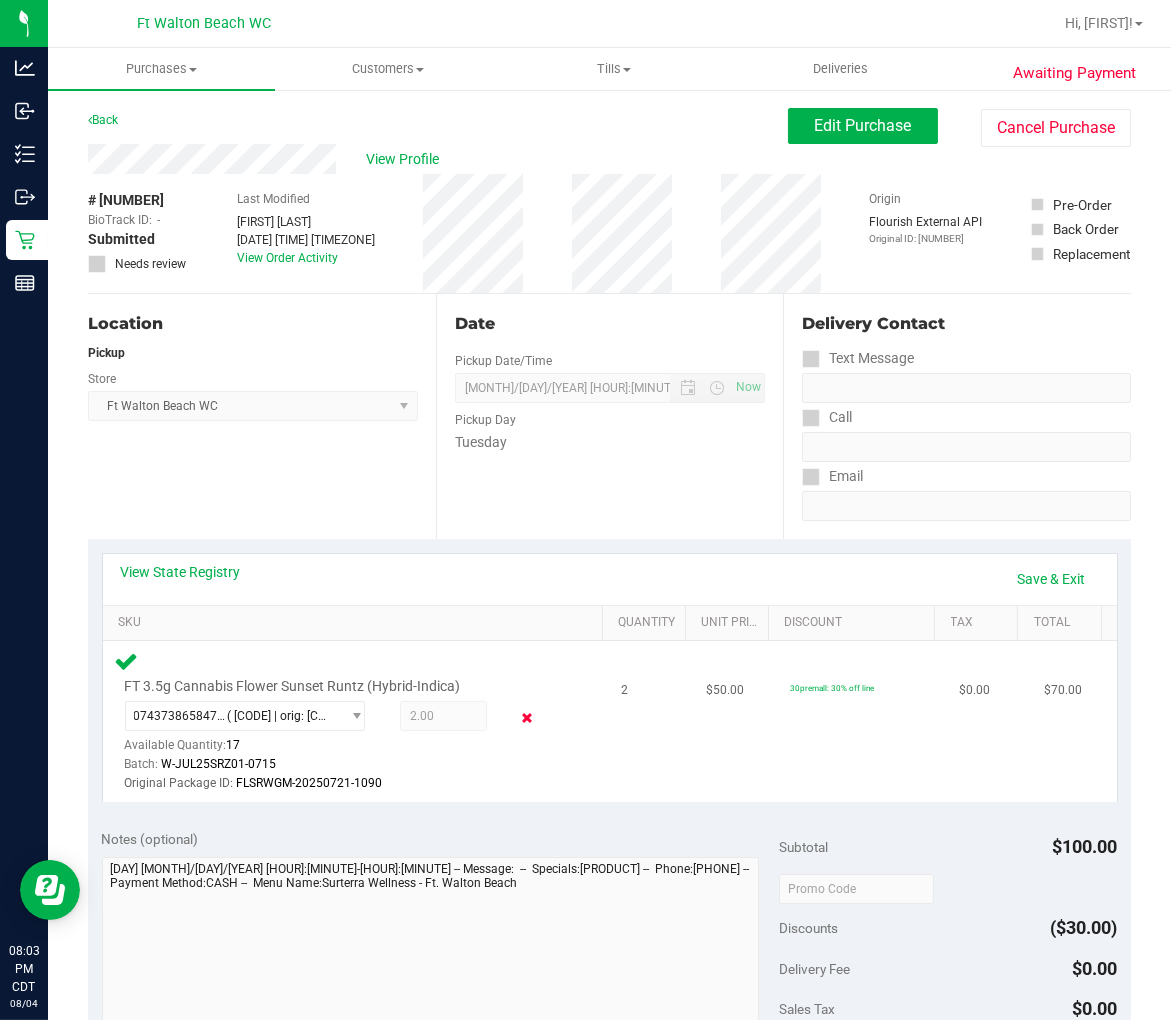 click at bounding box center (527, 718) 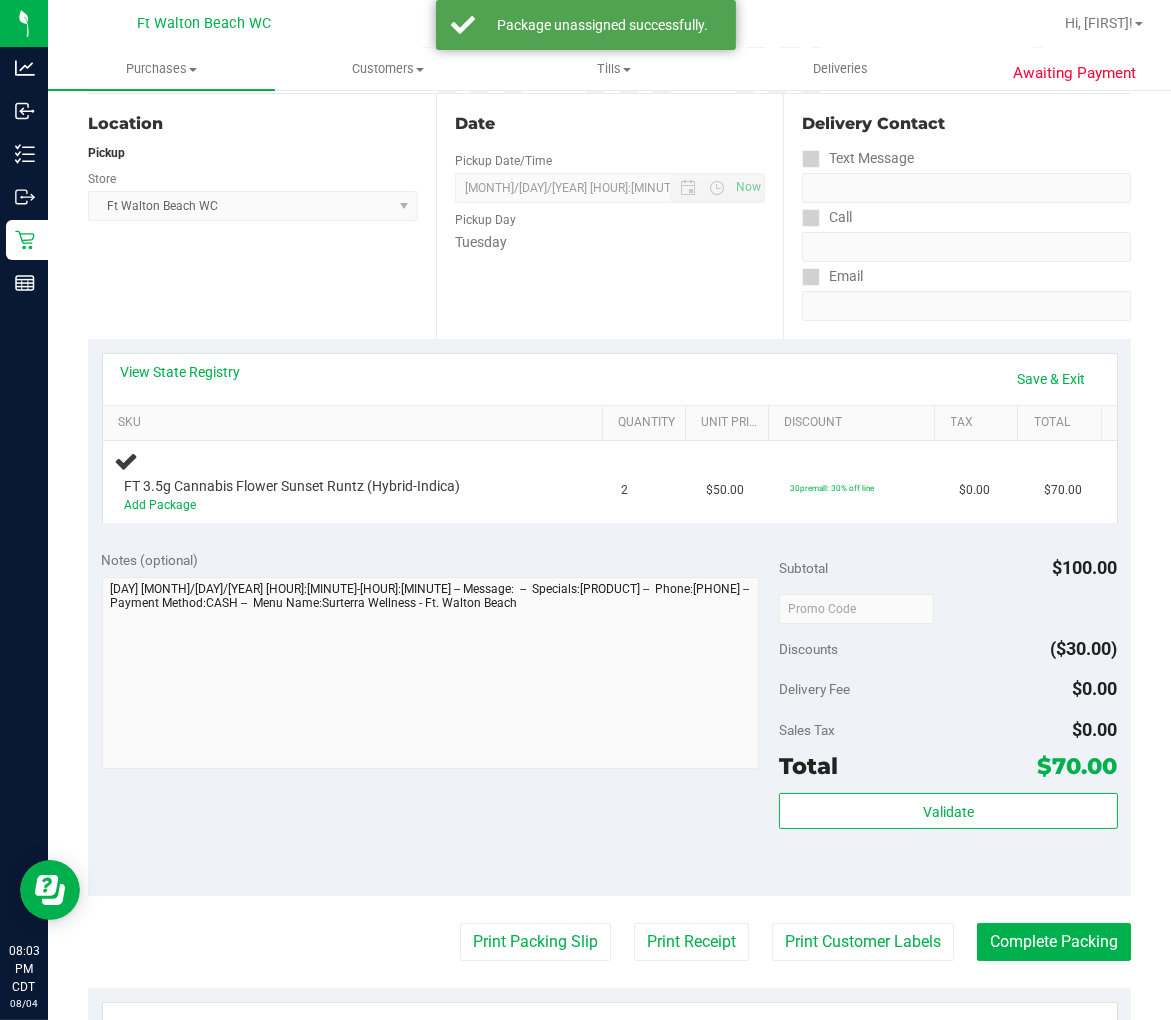 scroll, scrollTop: 222, scrollLeft: 0, axis: vertical 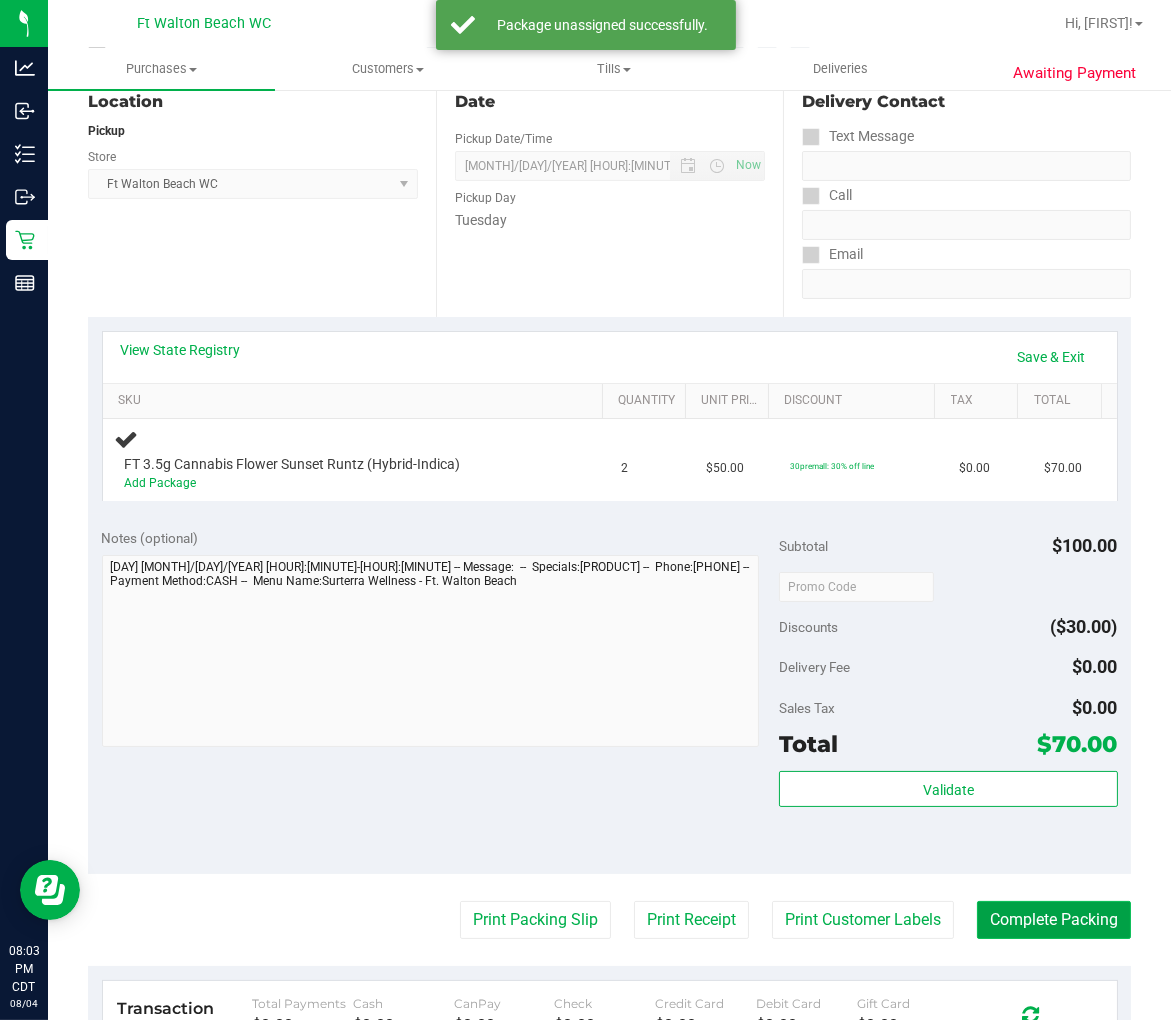 click on "Complete Packing" at bounding box center (1054, 920) 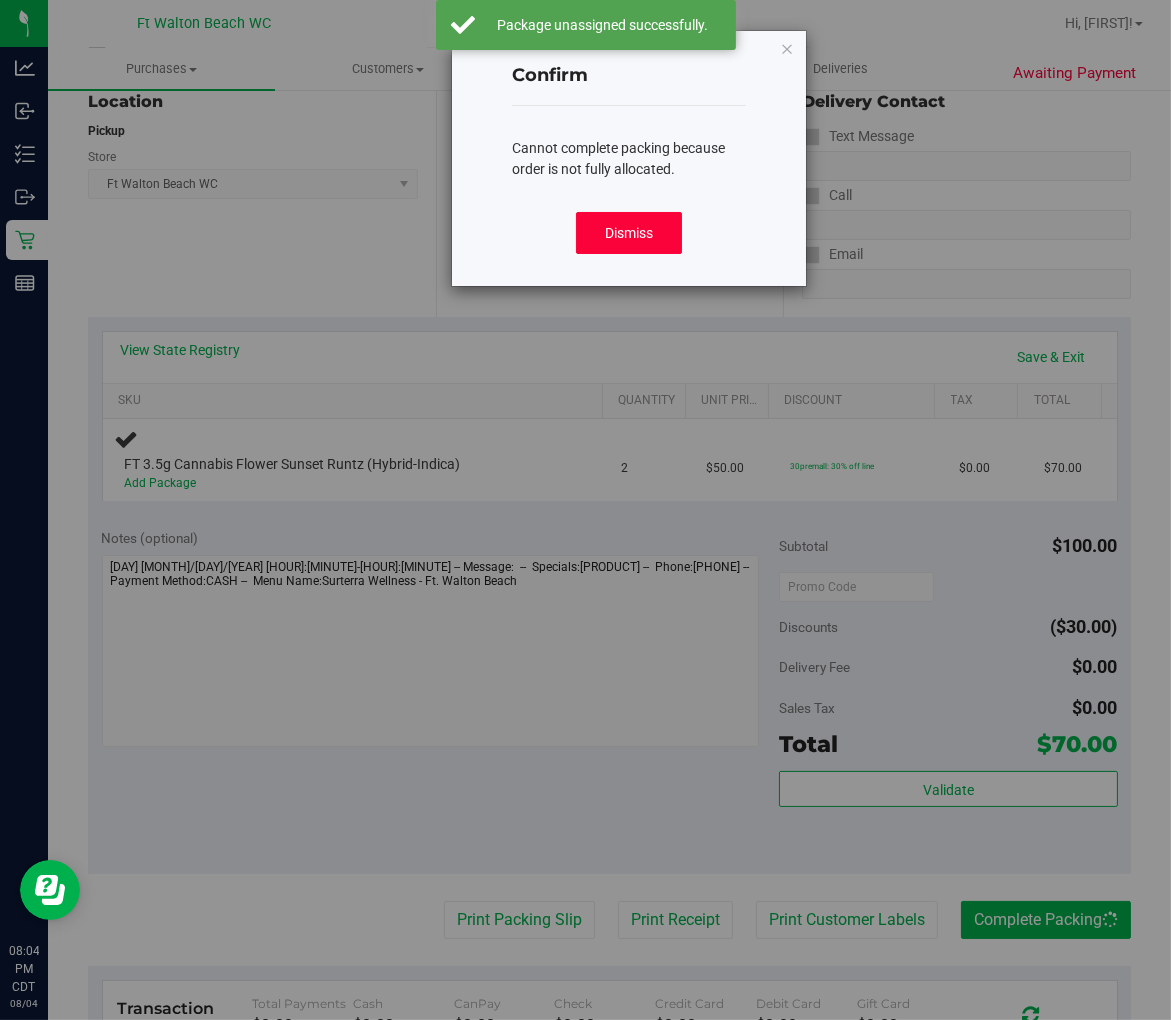 click on "Dismiss" at bounding box center (628, 233) 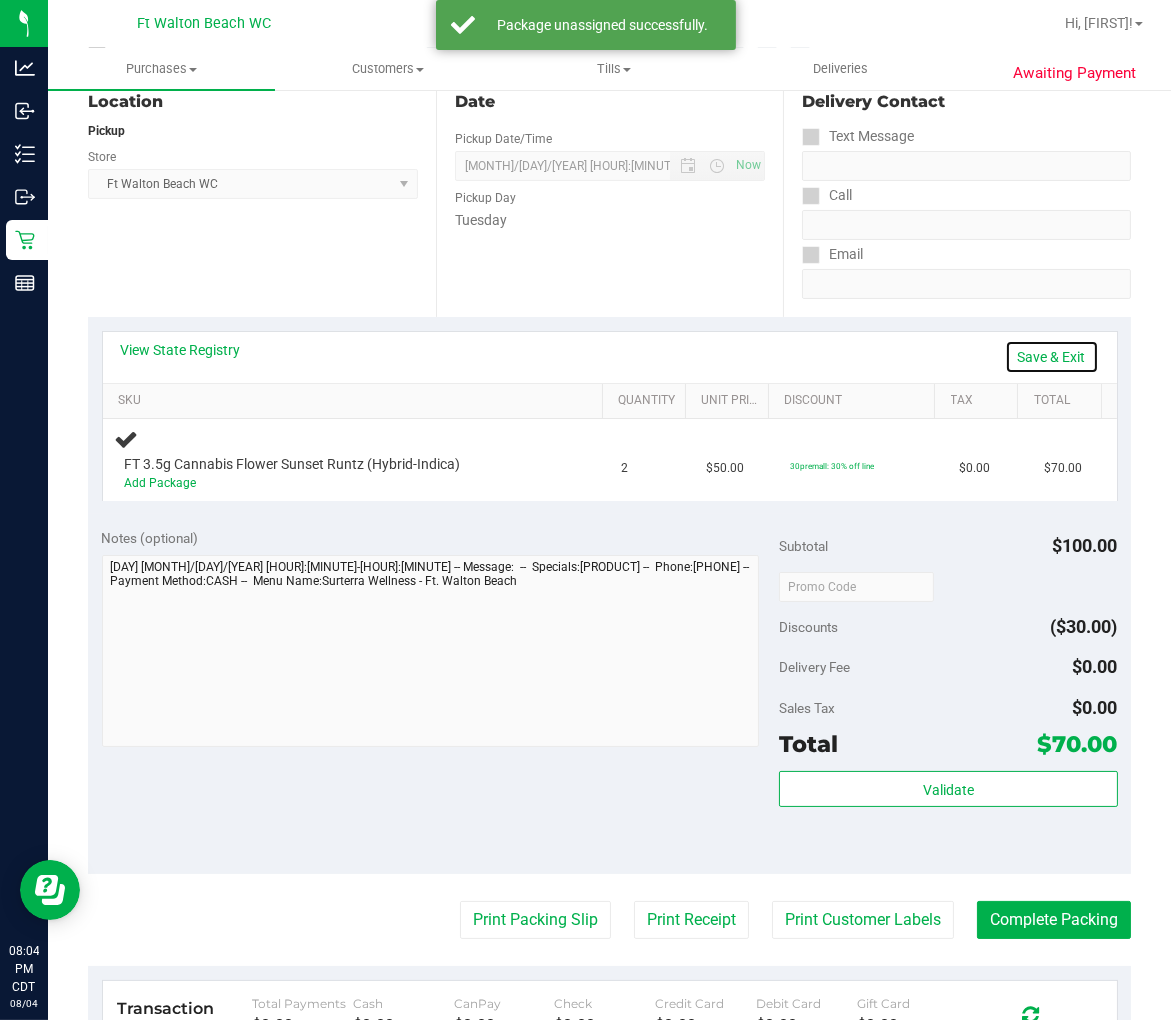 click on "Save & Exit" at bounding box center [1052, 357] 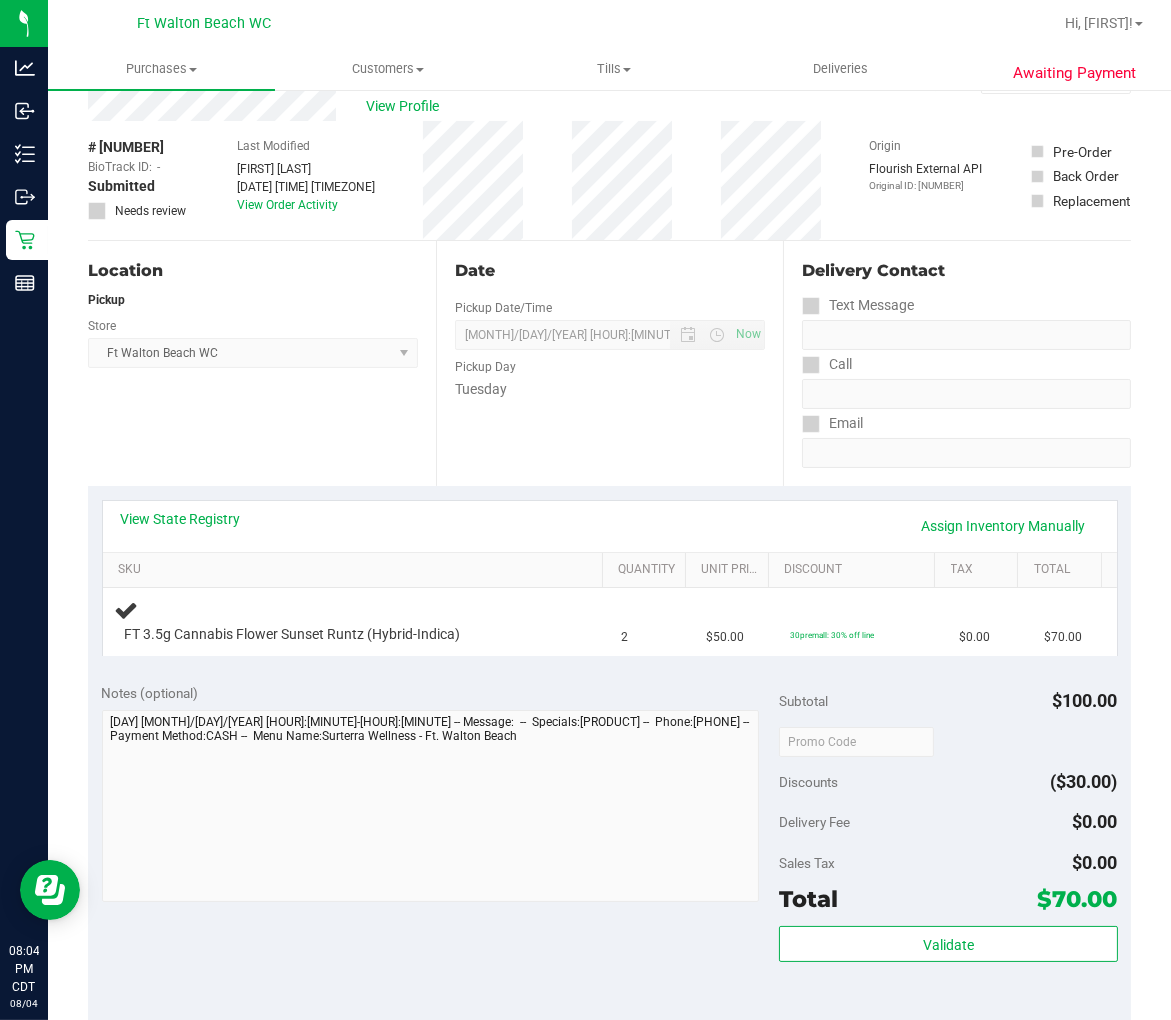 scroll, scrollTop: 0, scrollLeft: 0, axis: both 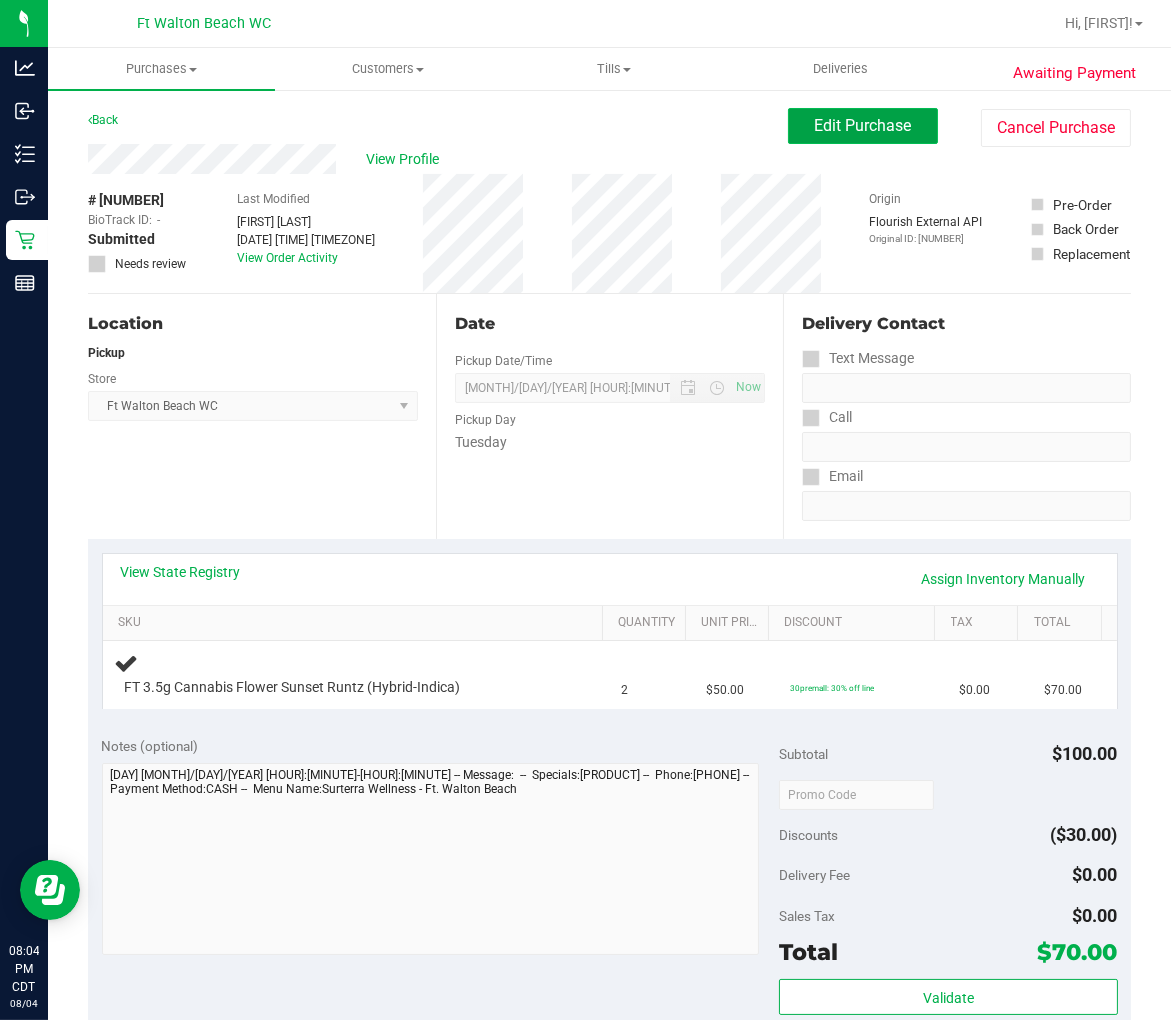 click on "Edit Purchase" at bounding box center [863, 125] 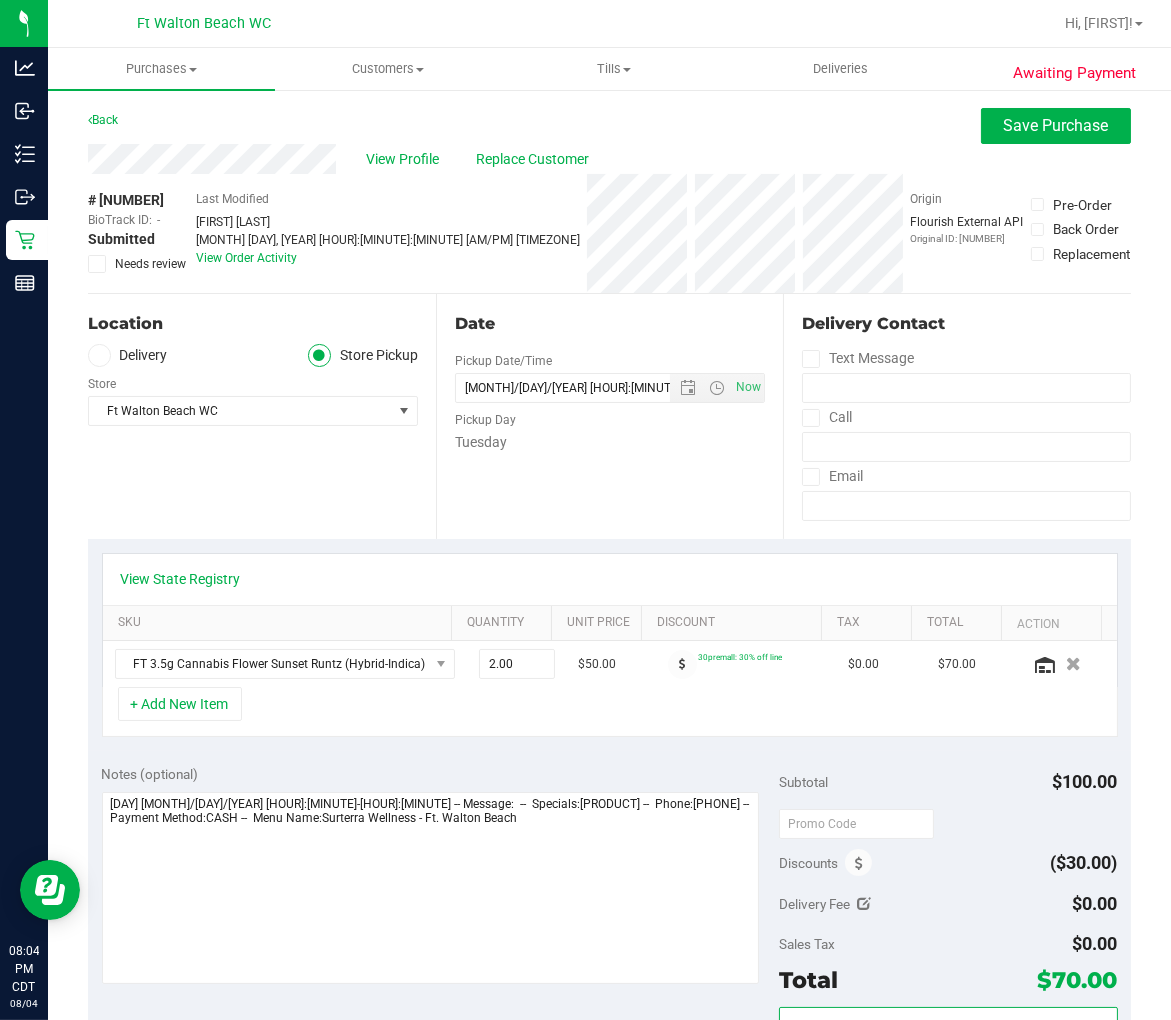 click at bounding box center (97, 264) 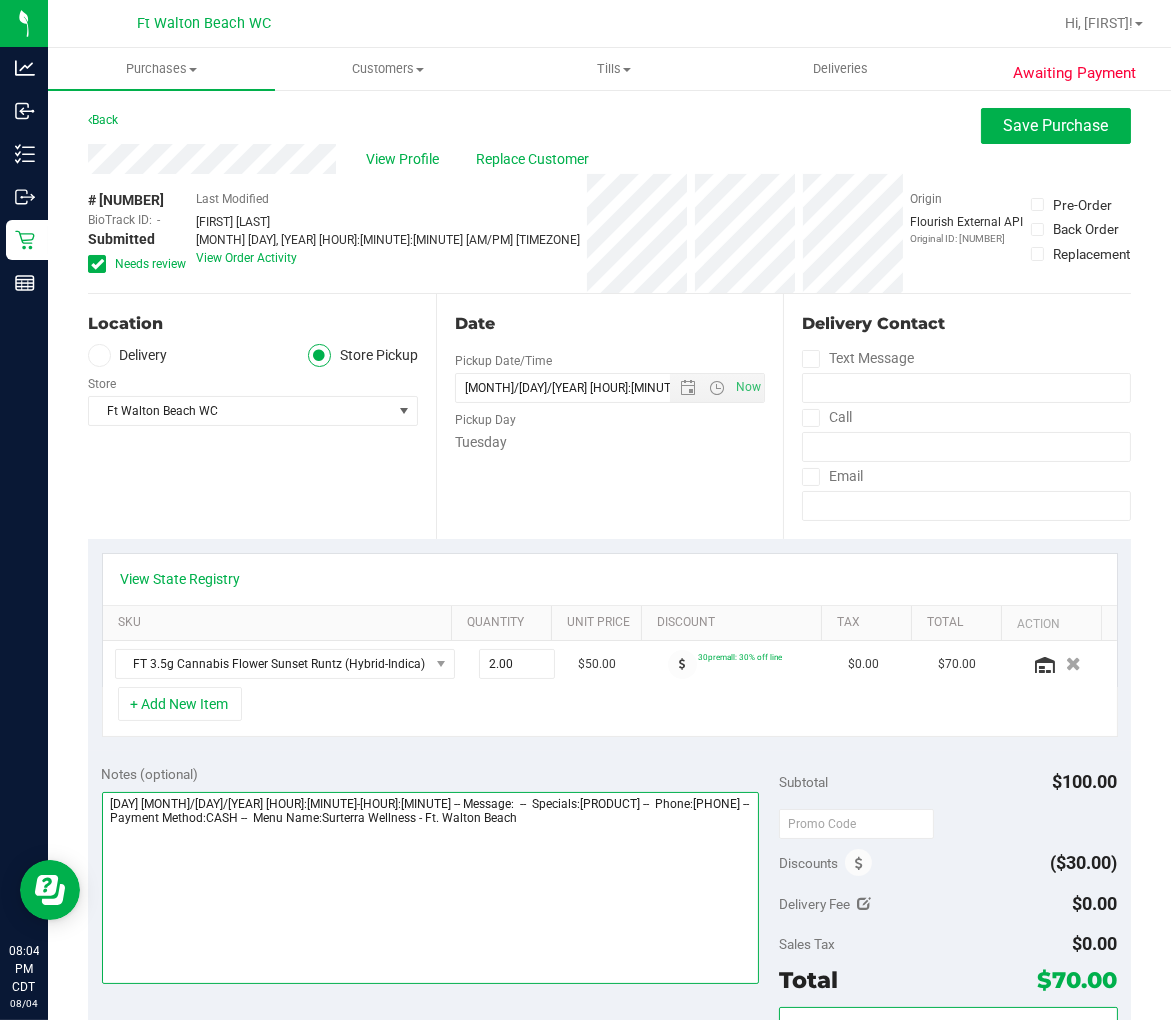 click at bounding box center [430, 888] 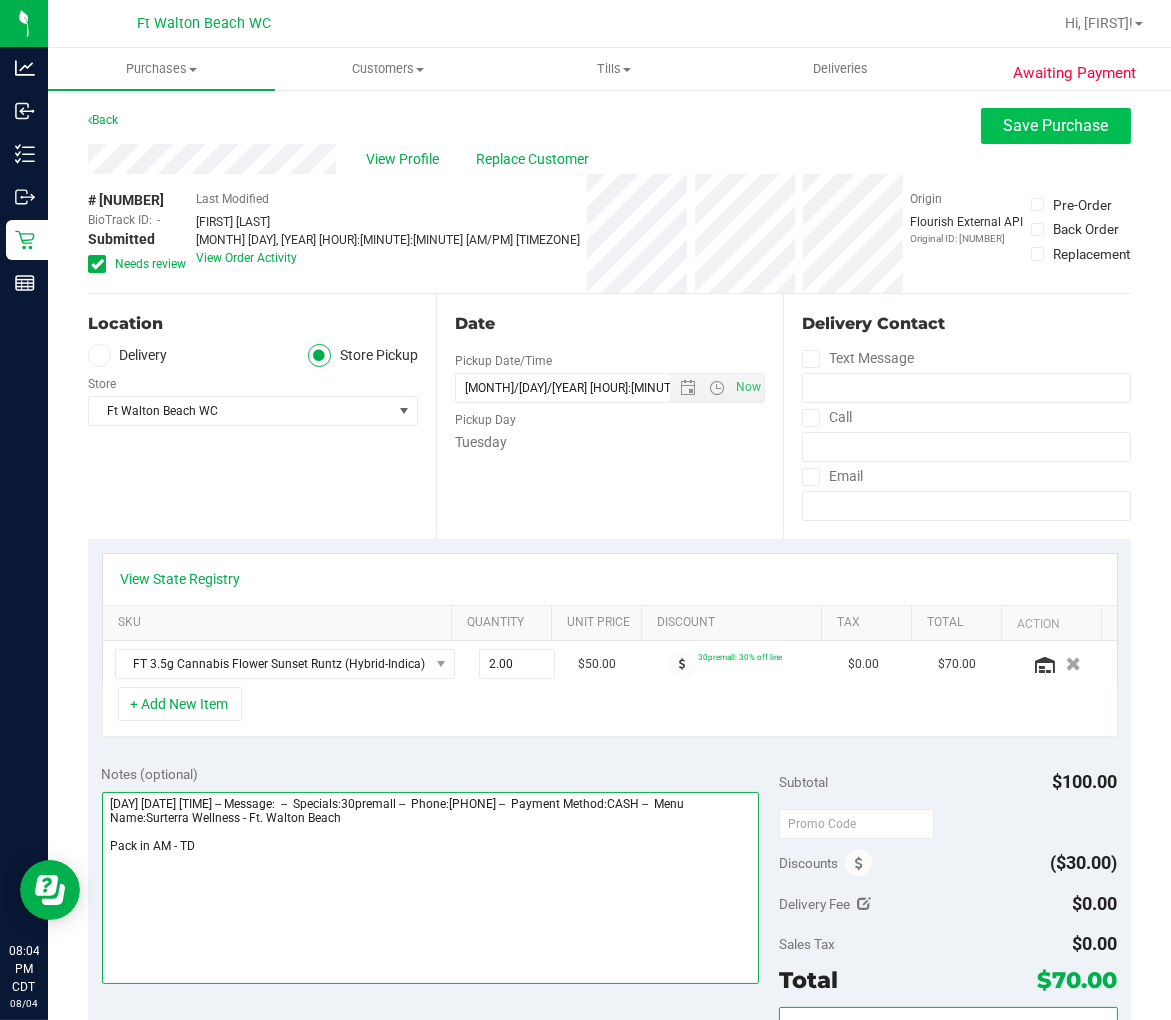 type on "[DAY] [DATE] [TIME] -- Message:  --  Specials:30premall --  Phone:[PHONE] --  Payment Method:CASH --  Menu Name:Surterra Wellness - Ft. Walton Beach
Pack in AM - TD" 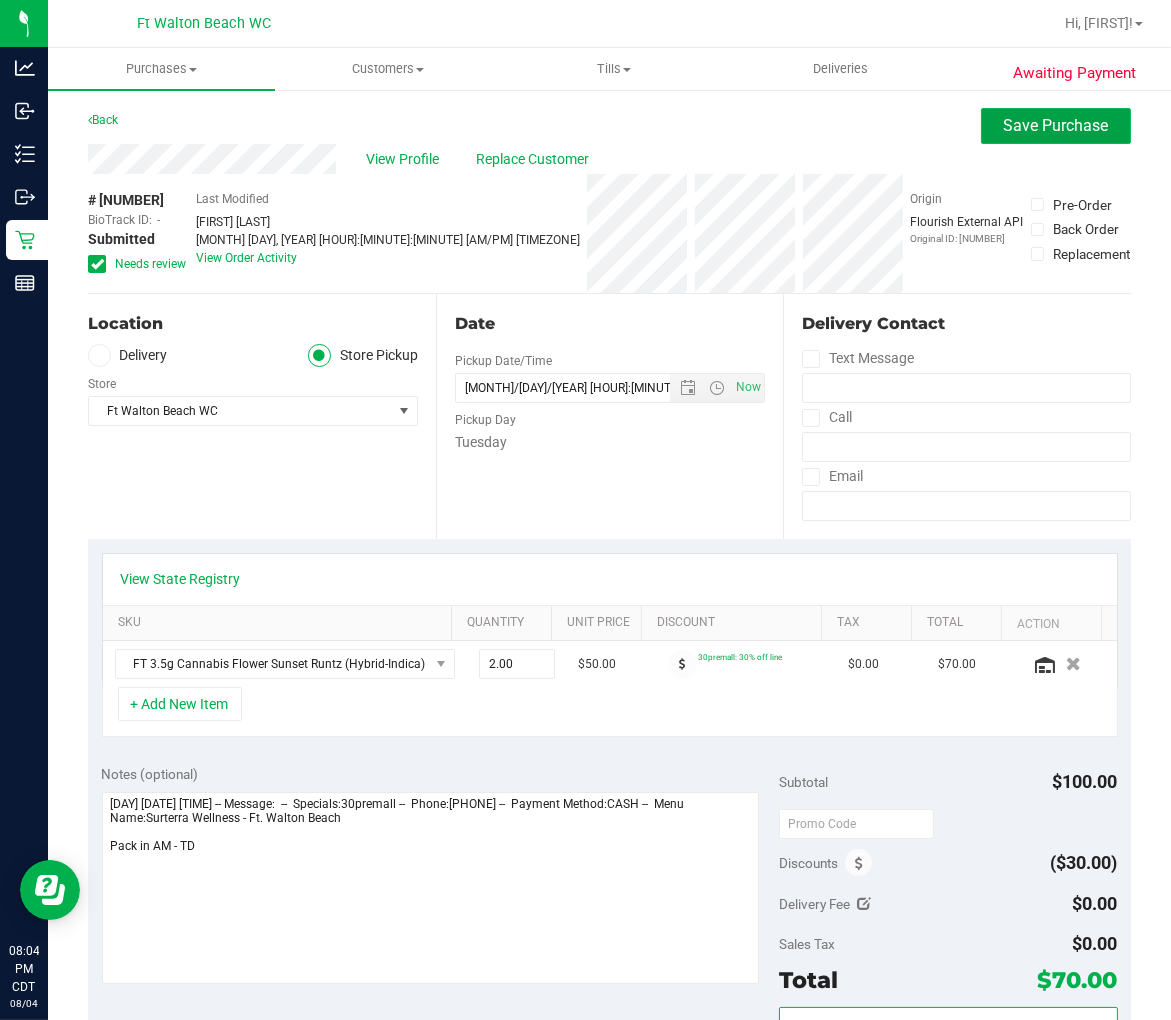 click on "Save Purchase" at bounding box center [1056, 126] 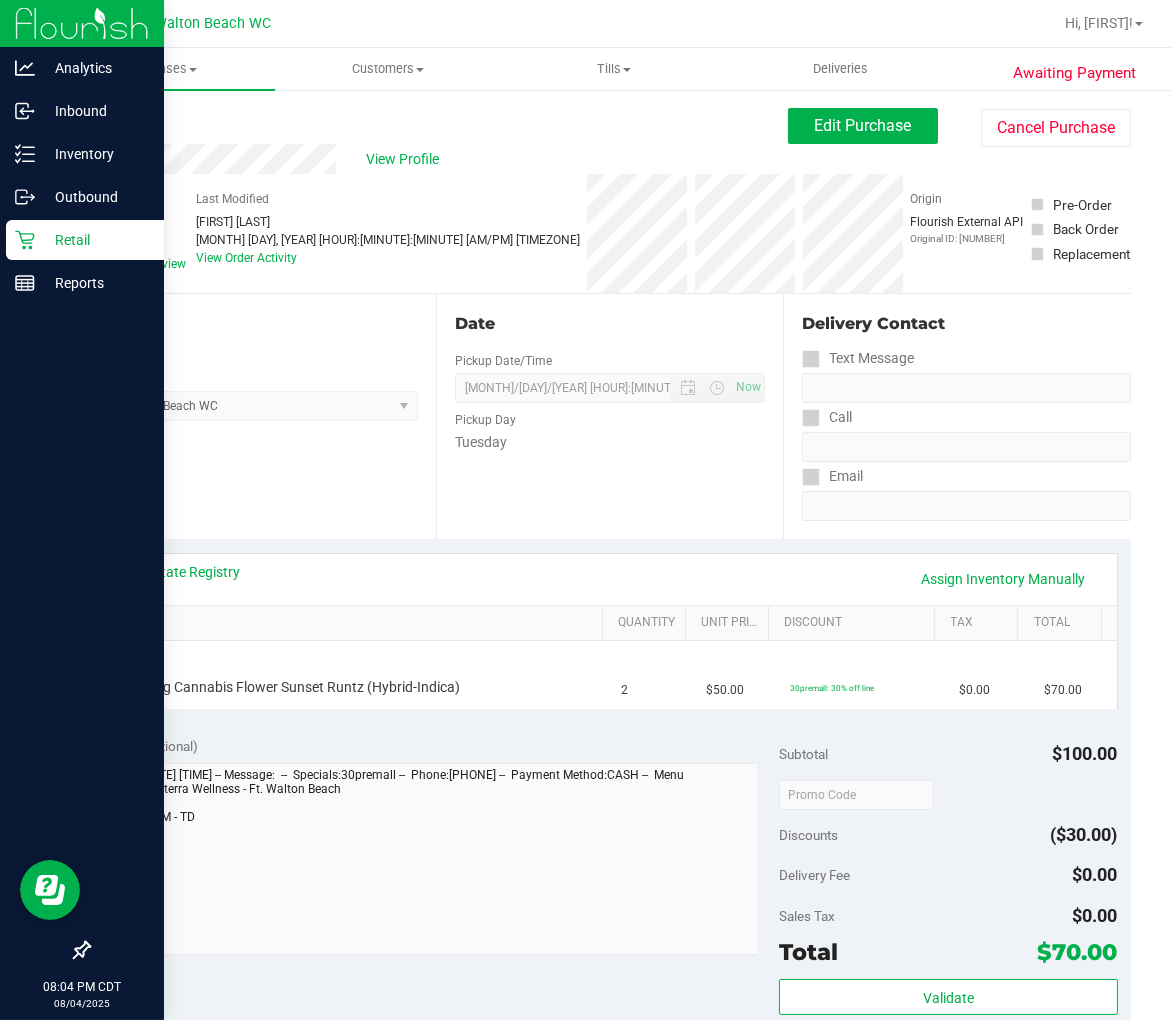 click on "Retail" at bounding box center [95, 240] 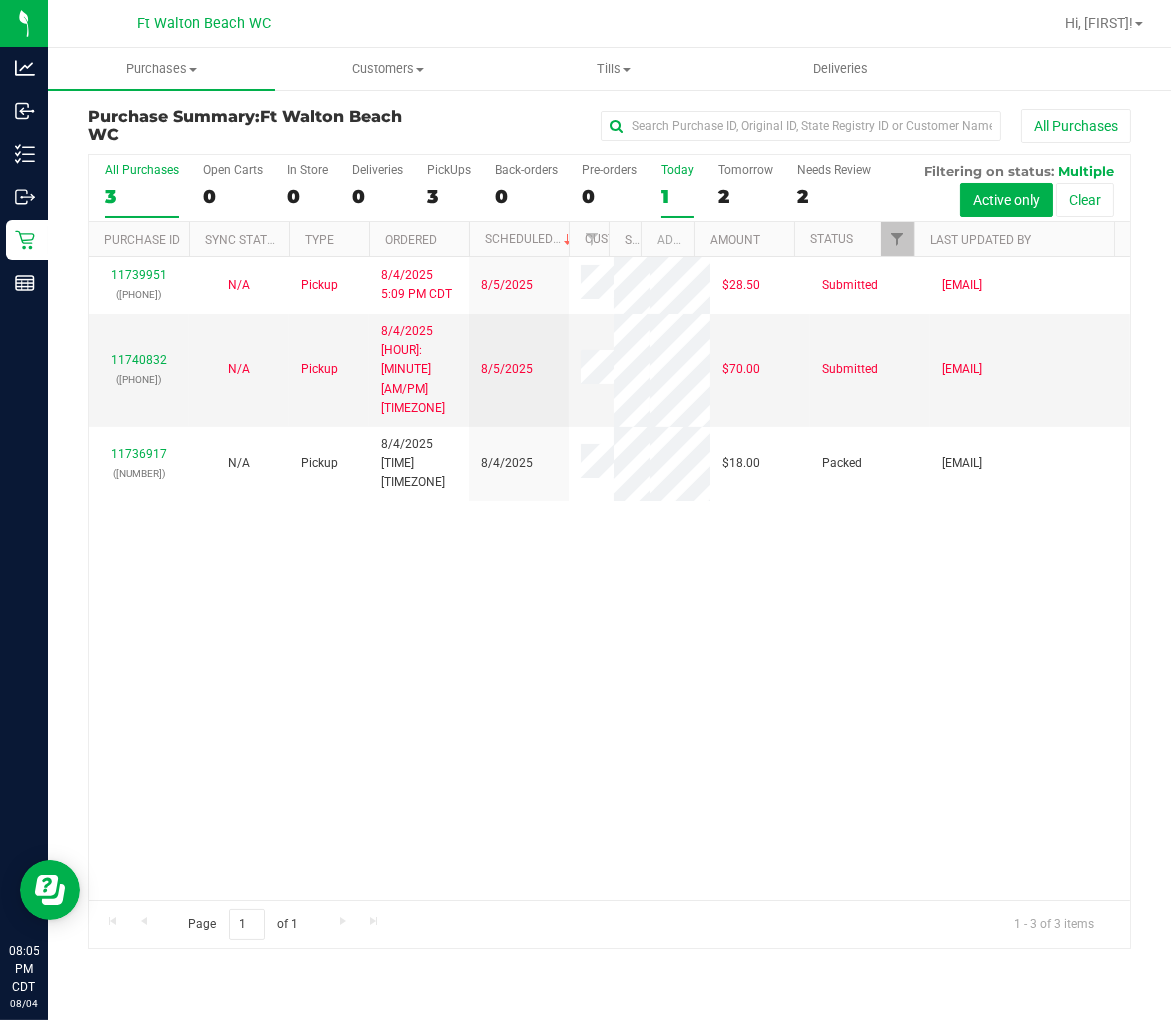 click on "1" at bounding box center (677, 196) 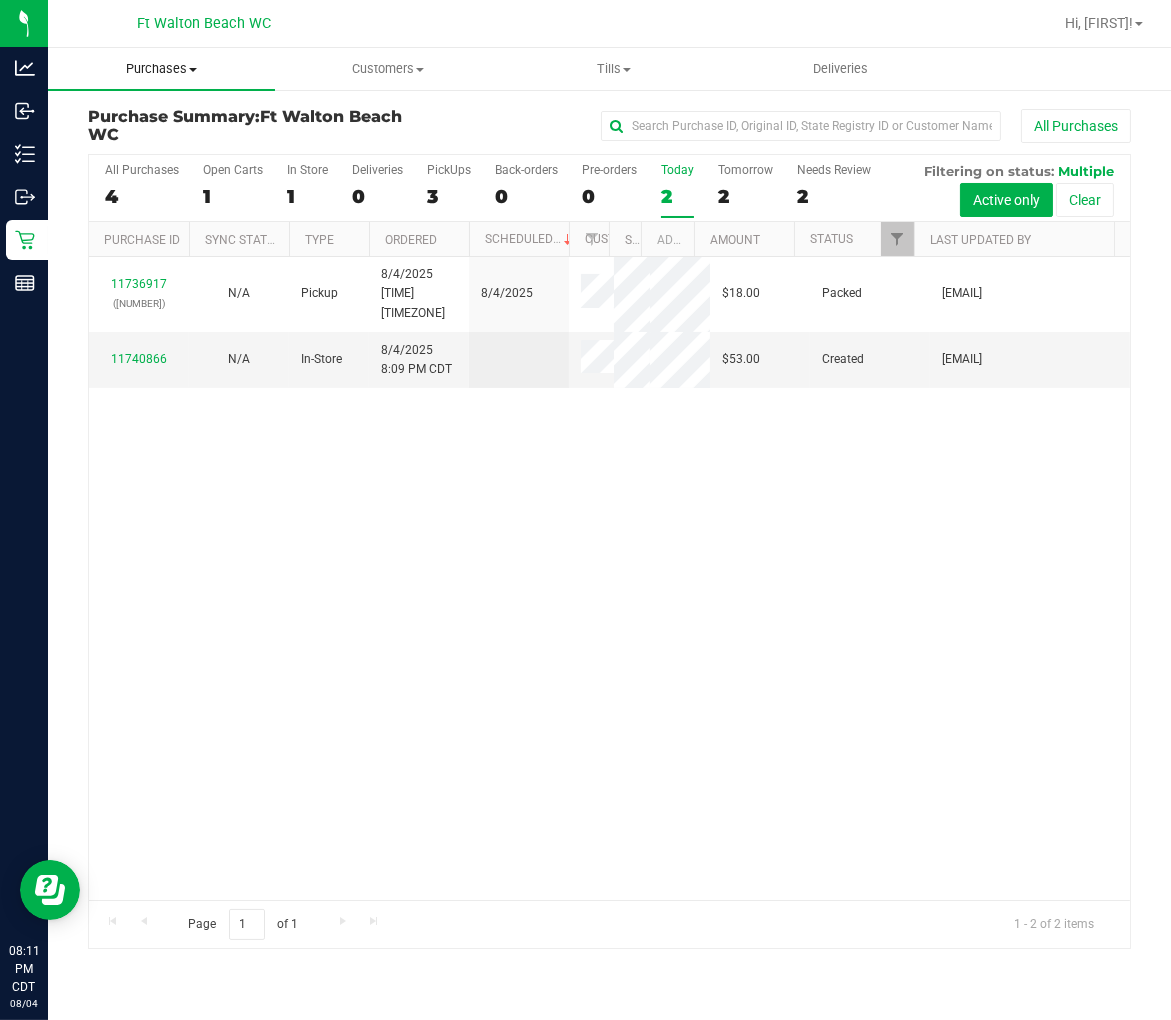 click on "Purchases
Summary of purchases
Fulfillment
All purchases" at bounding box center (161, 69) 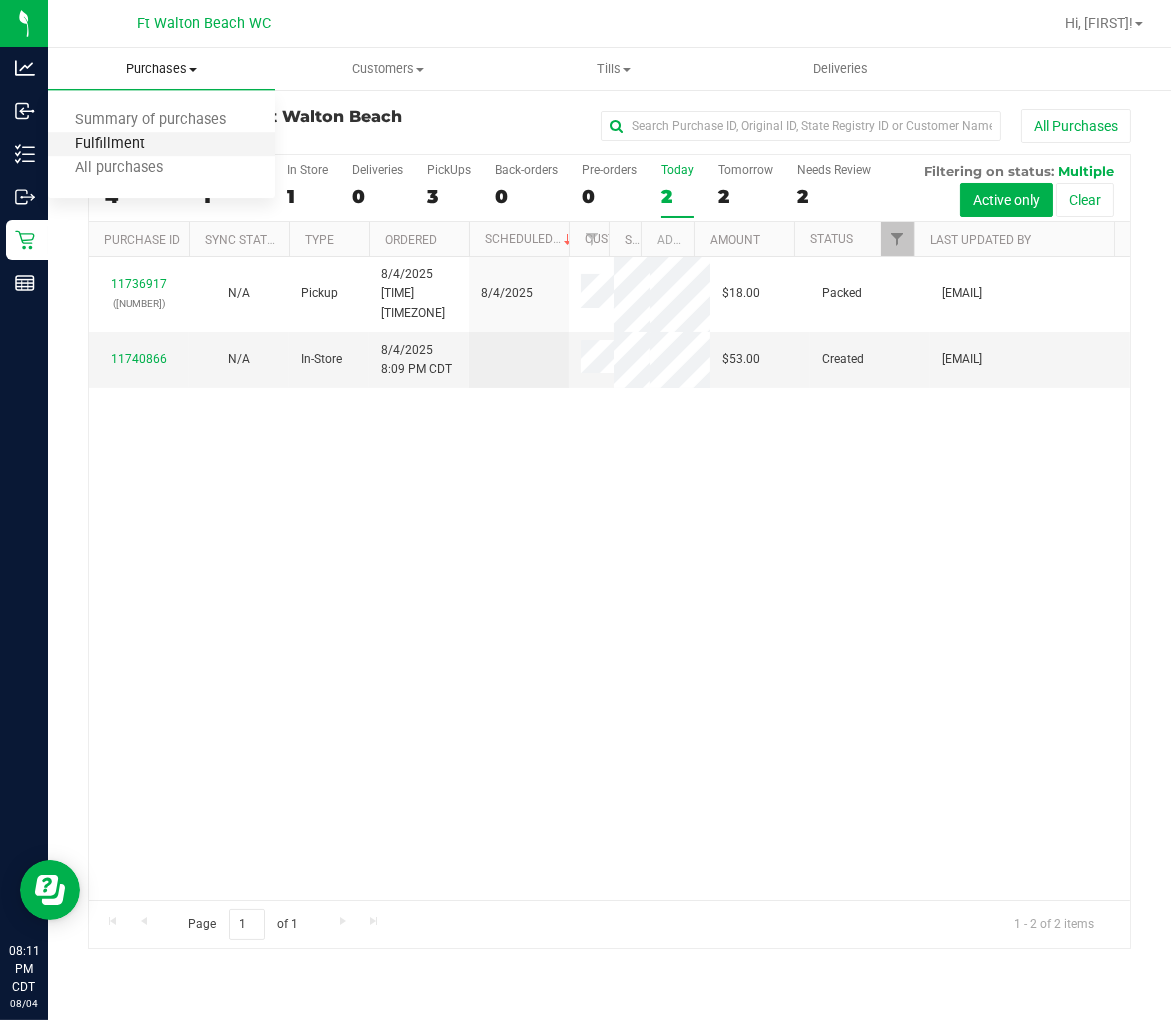 click on "Fulfillment" at bounding box center (110, 144) 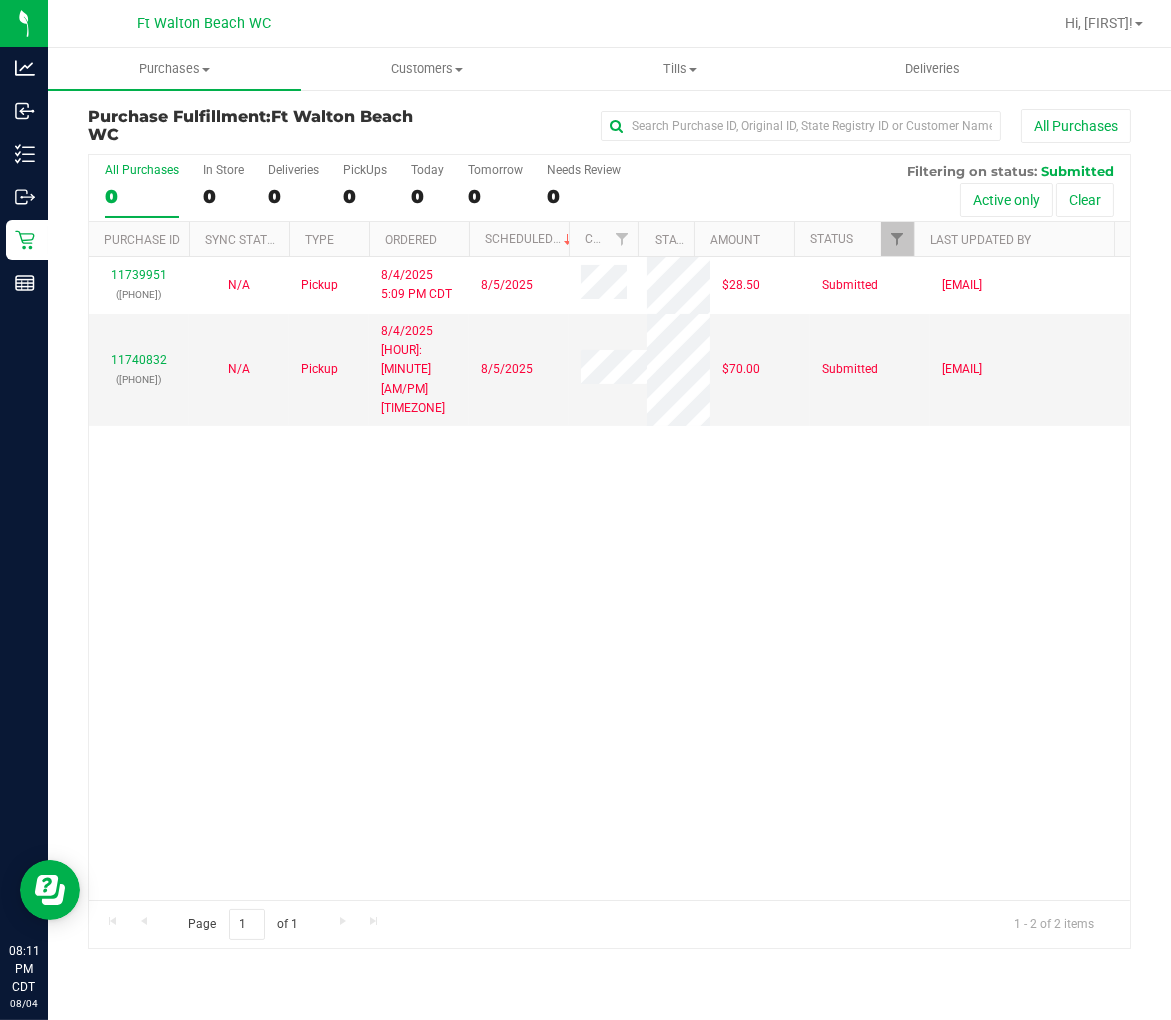 click on "[NUMBER]
([NUMBER])
N/A
Pickup [MONTH]/[DAY]/[YEAR] [HOUR]:[MINUTE] [AM/PM] [MONTH]/[DAY]
[PRICE]
Submitted [EMAIL]
[NUMBER]
([NUMBER])
N/A
Pickup [MONTH]/[DAY]/[YEAR] [HOUR]:[MINUTE] [AM/PM] [MONTH]/[DAY]
[PRICE]
Submitted [EMAIL]" at bounding box center (609, 578) 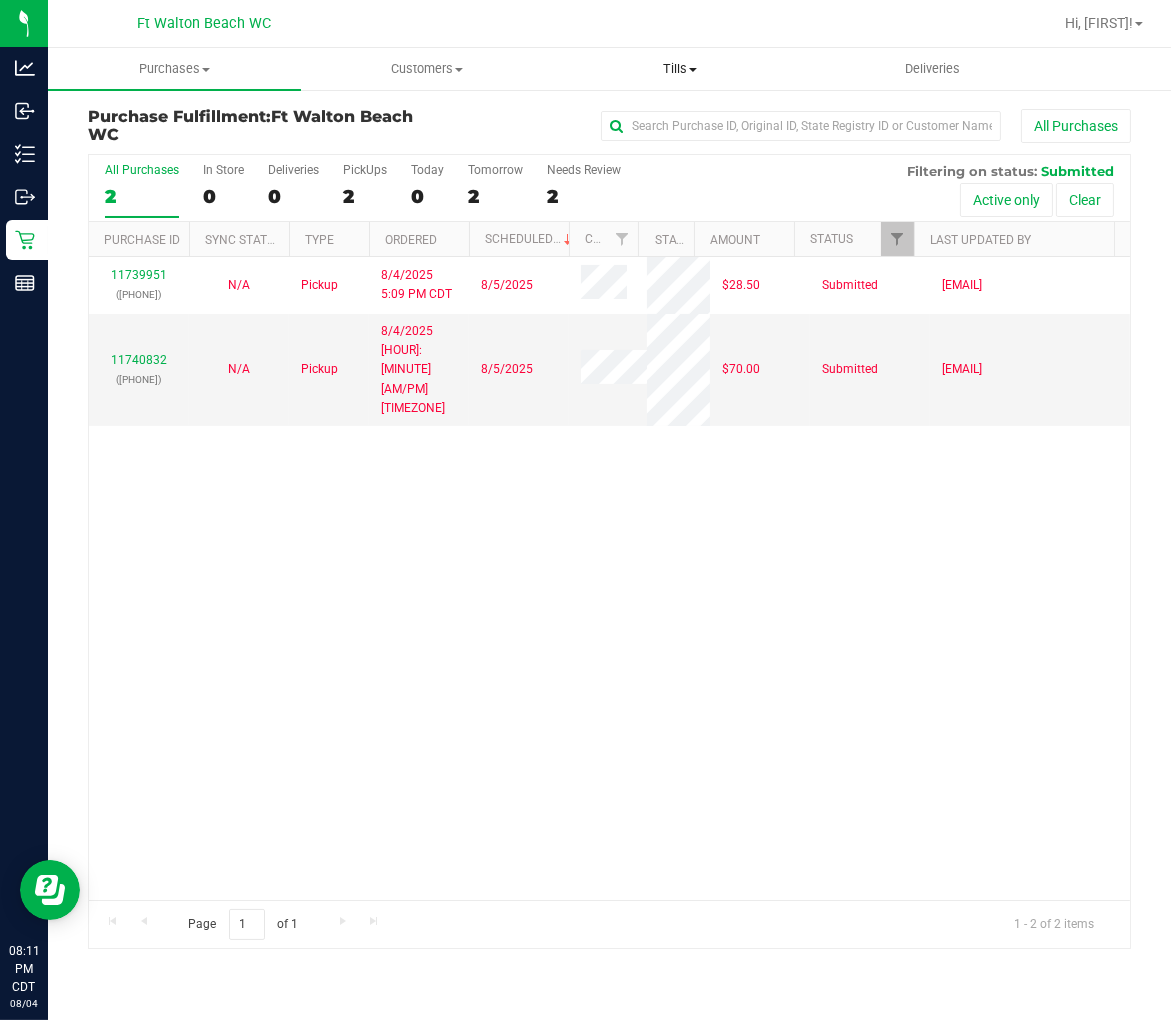 click on "Tills" at bounding box center [679, 69] 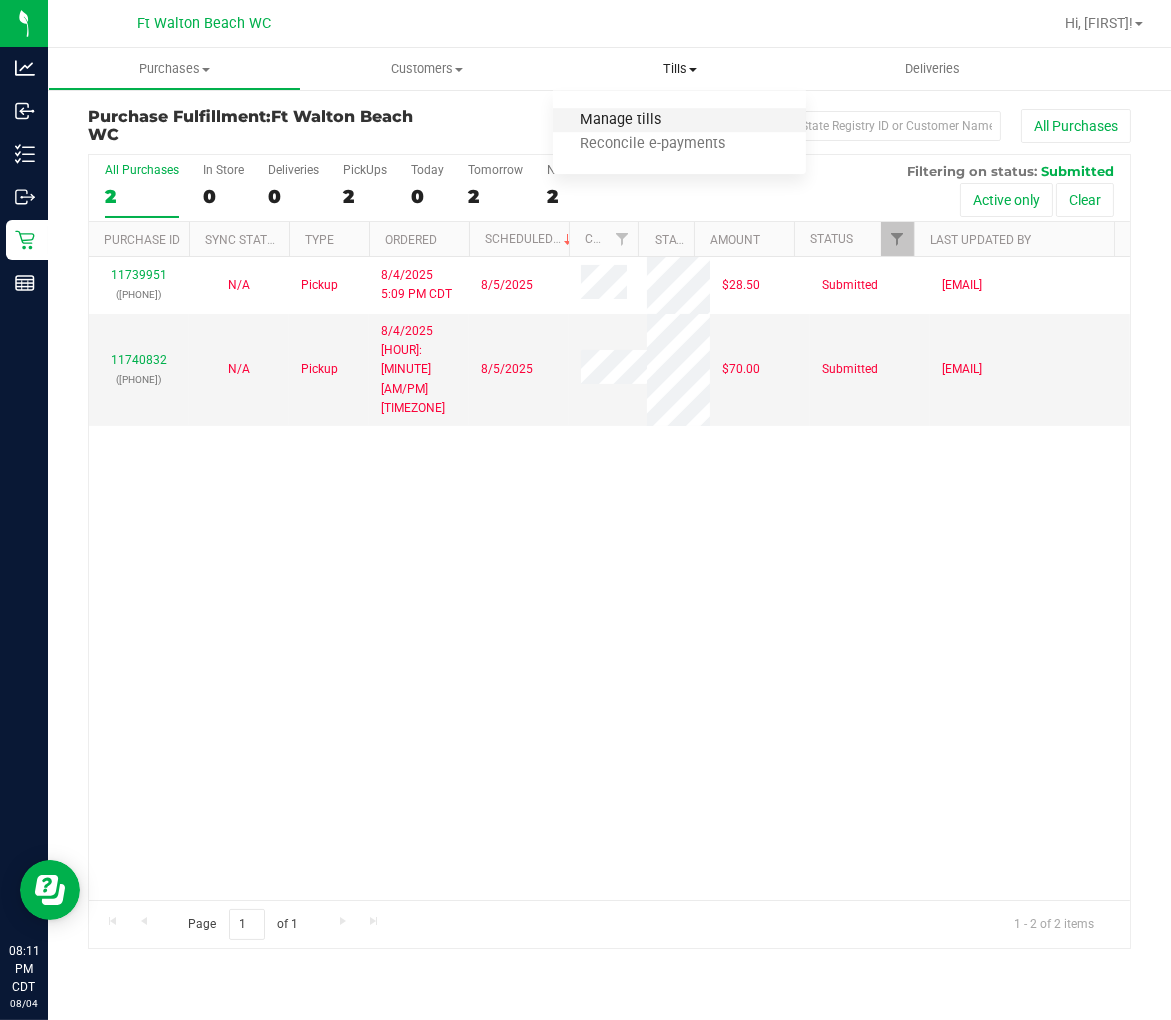click on "Manage tills" at bounding box center [620, 120] 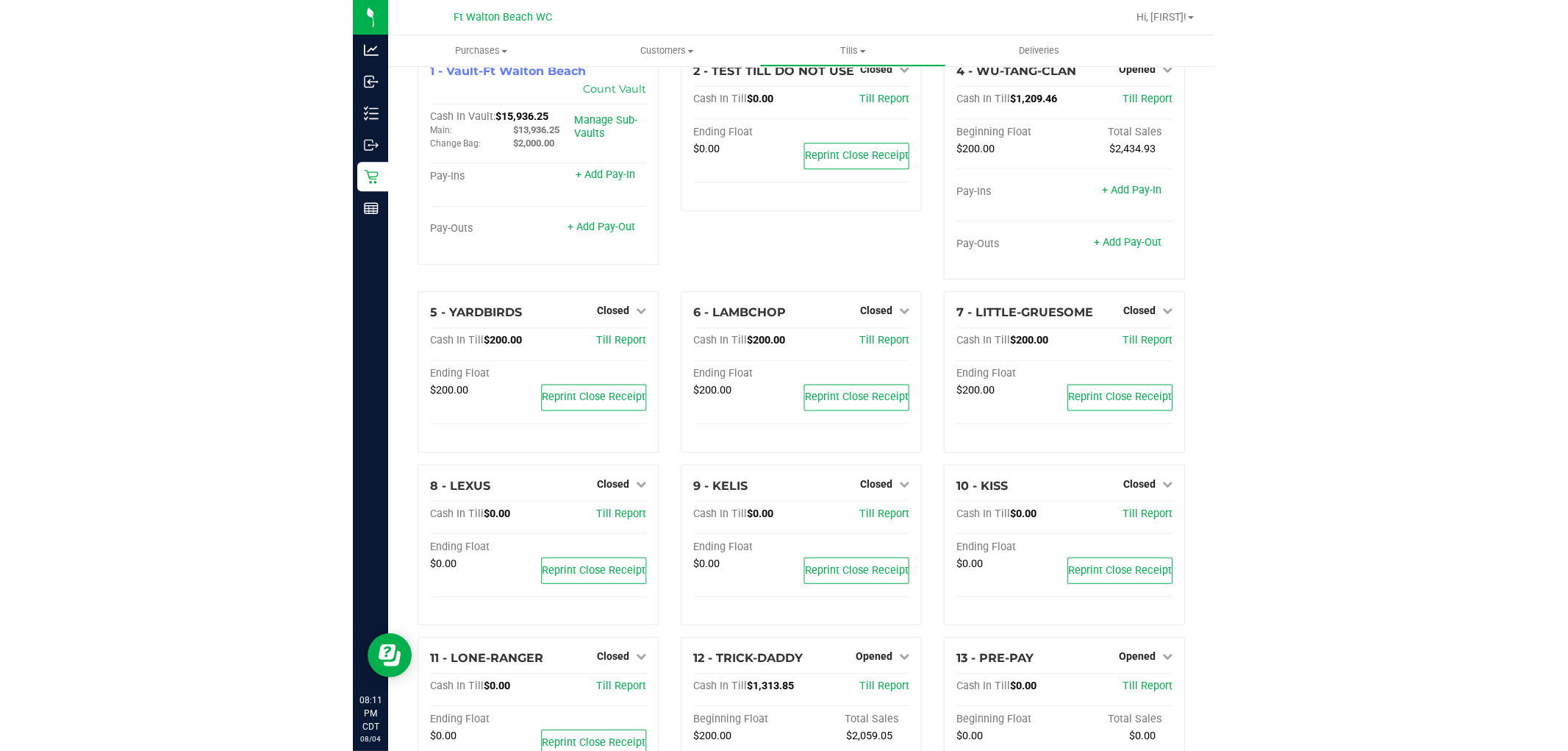 scroll, scrollTop: 0, scrollLeft: 0, axis: both 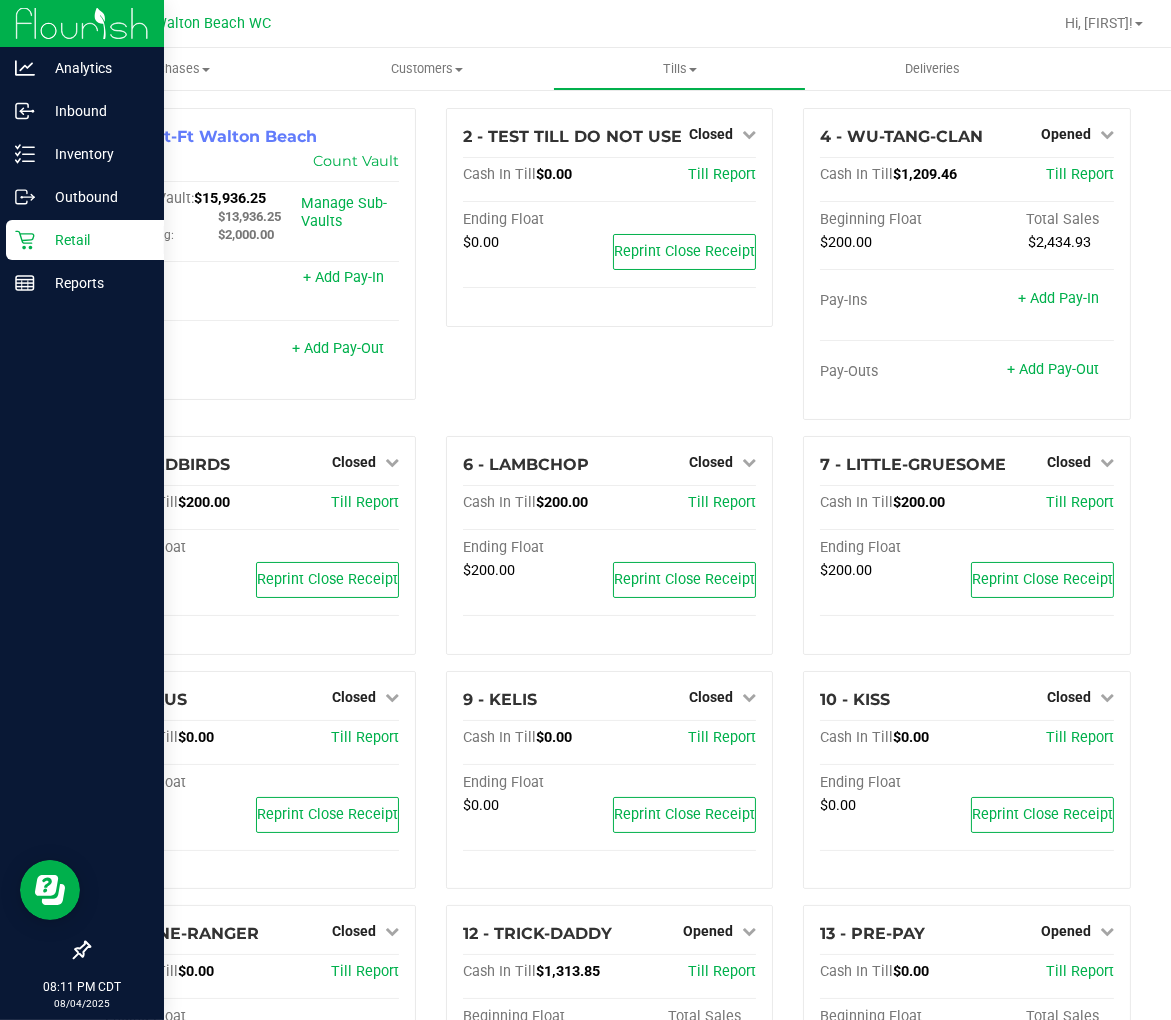 click on "Retail" at bounding box center (95, 240) 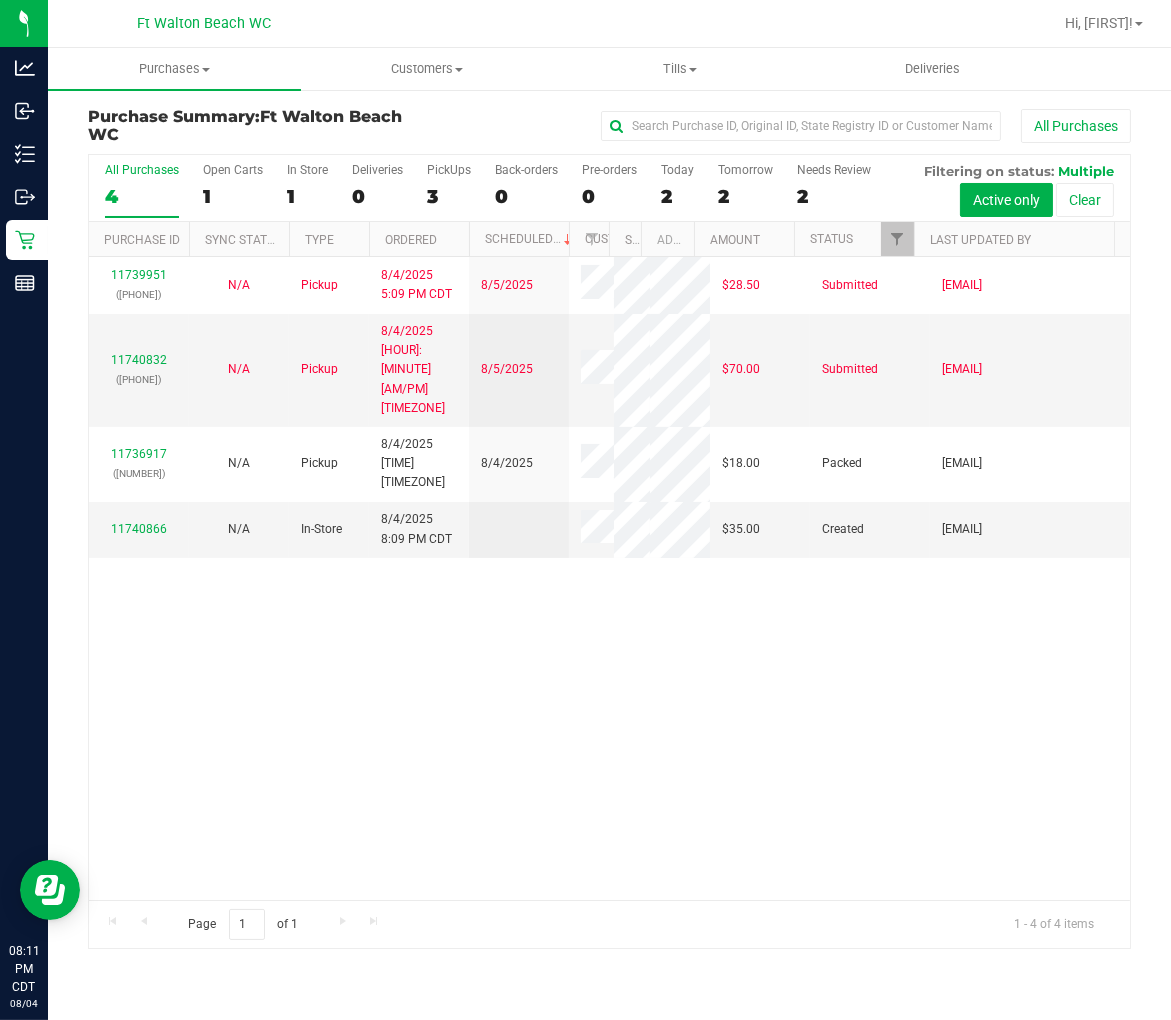click on "11739951
([PHONE])
N/A
Pickup [DATE] [TIME] [TIMEZONE] [DATE]
$28.50
Submitted [EMAIL]
11740832
([PHONE])
N/A
Pickup [DATE] [TIME] [TIMEZONE] [DATE]
$70.00
Packed [EMAIL]
11736917
([PHONE])
N/A
Pickup [DATE] [TIME] [TIMEZONE] [DATE]
$18.00
Packed [EMAIL]
11740866" at bounding box center [609, 578] 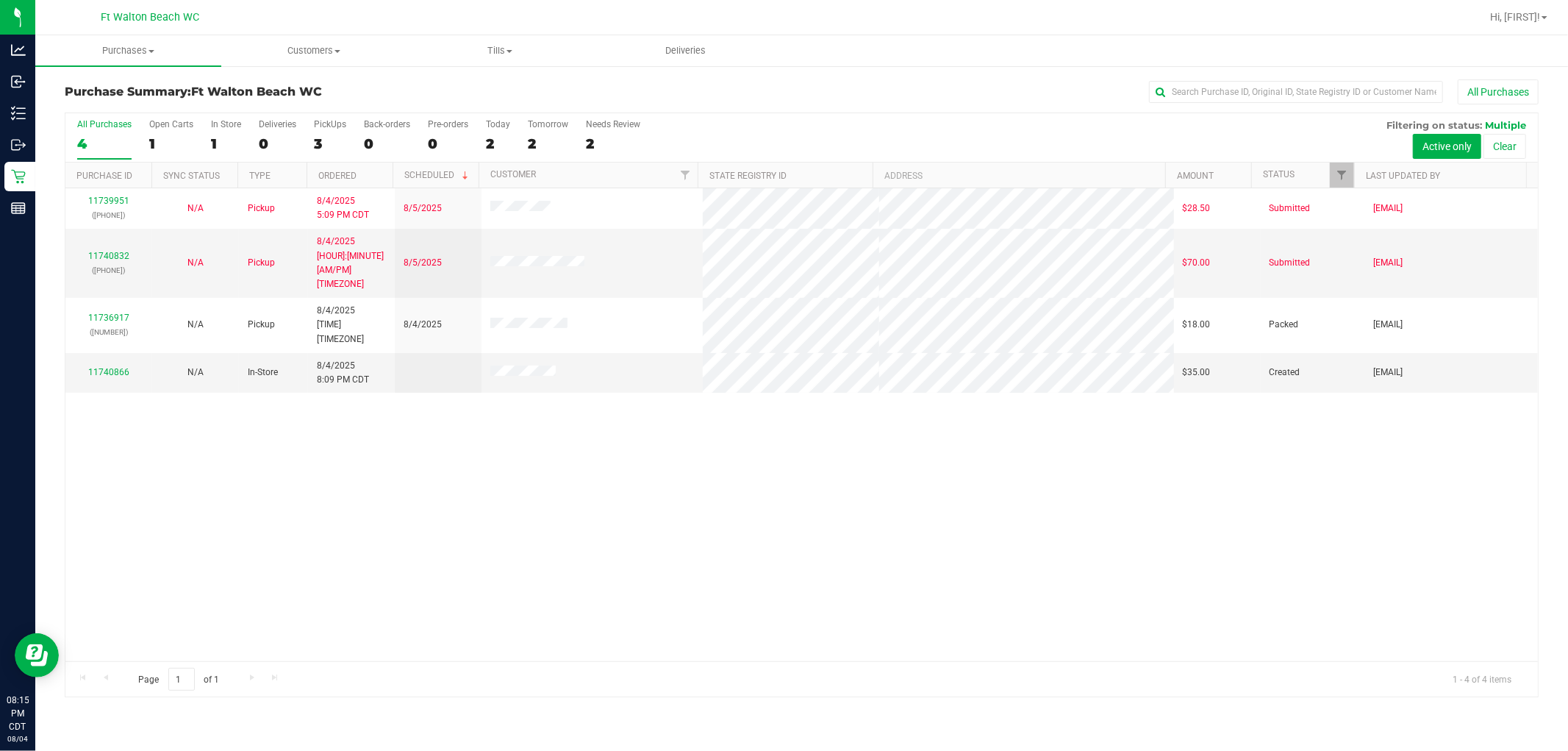 click on "4" at bounding box center [104, 143] 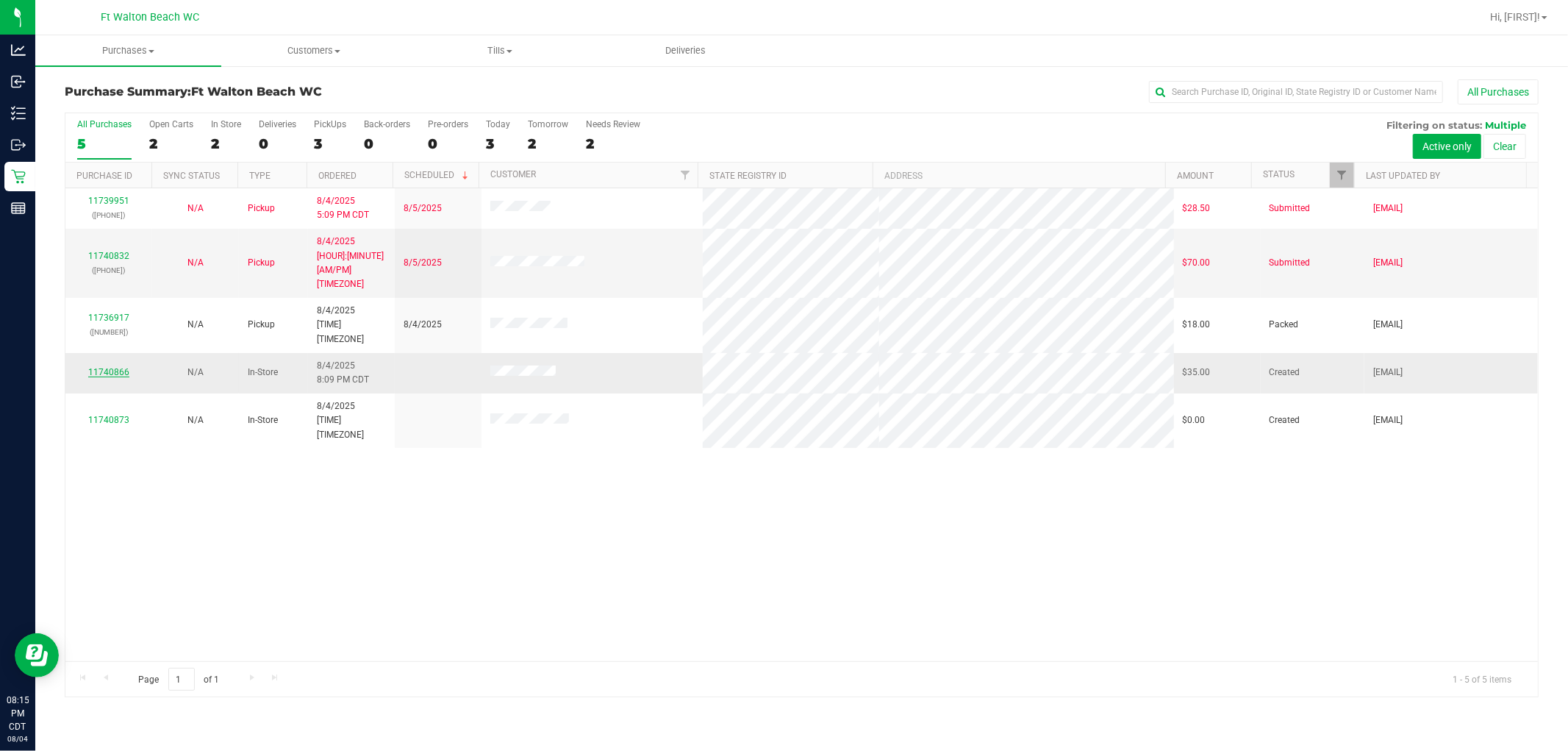 click on "11740866" at bounding box center (109, 372) 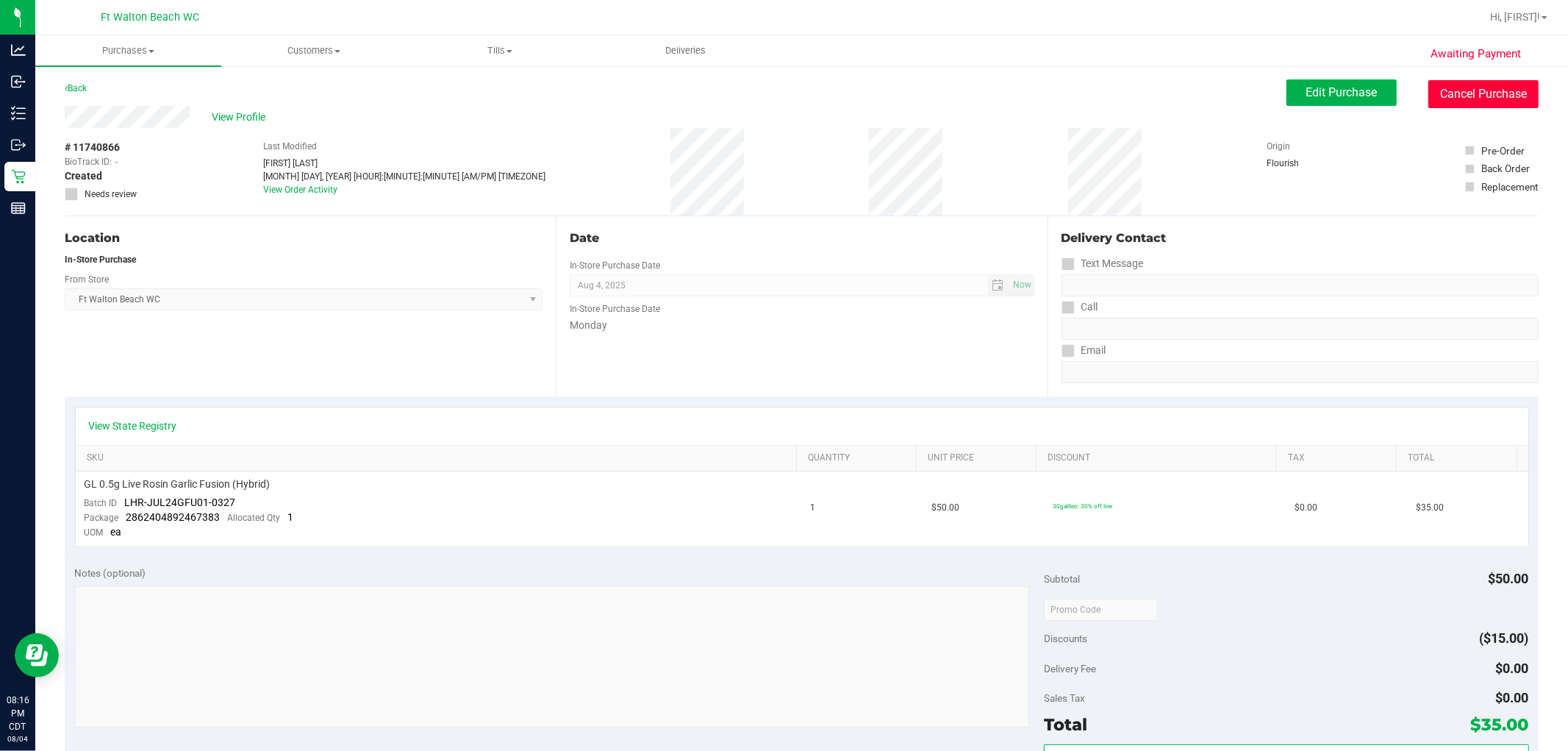 click on "Cancel Purchase" at bounding box center (1483, 94) 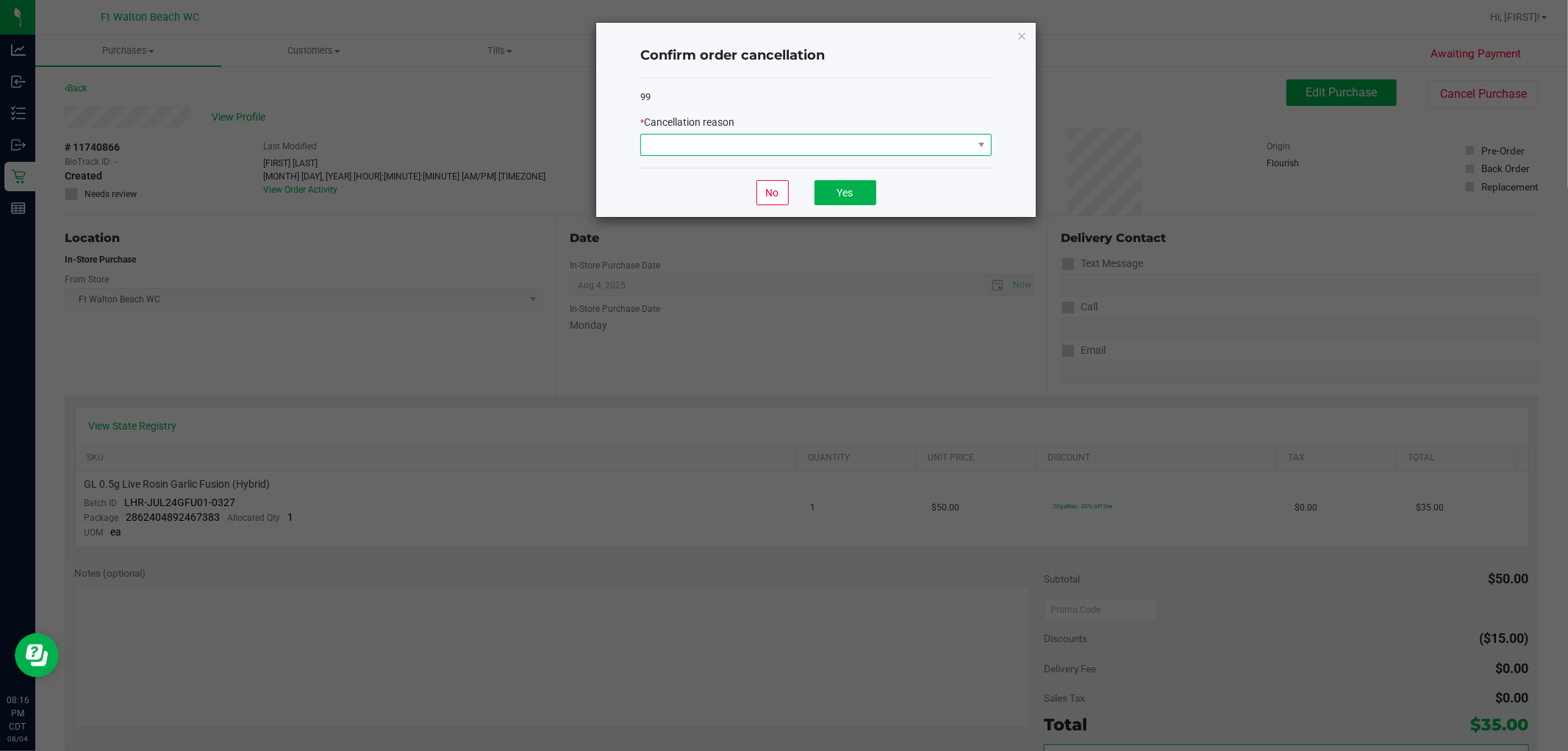 click at bounding box center [806, 145] 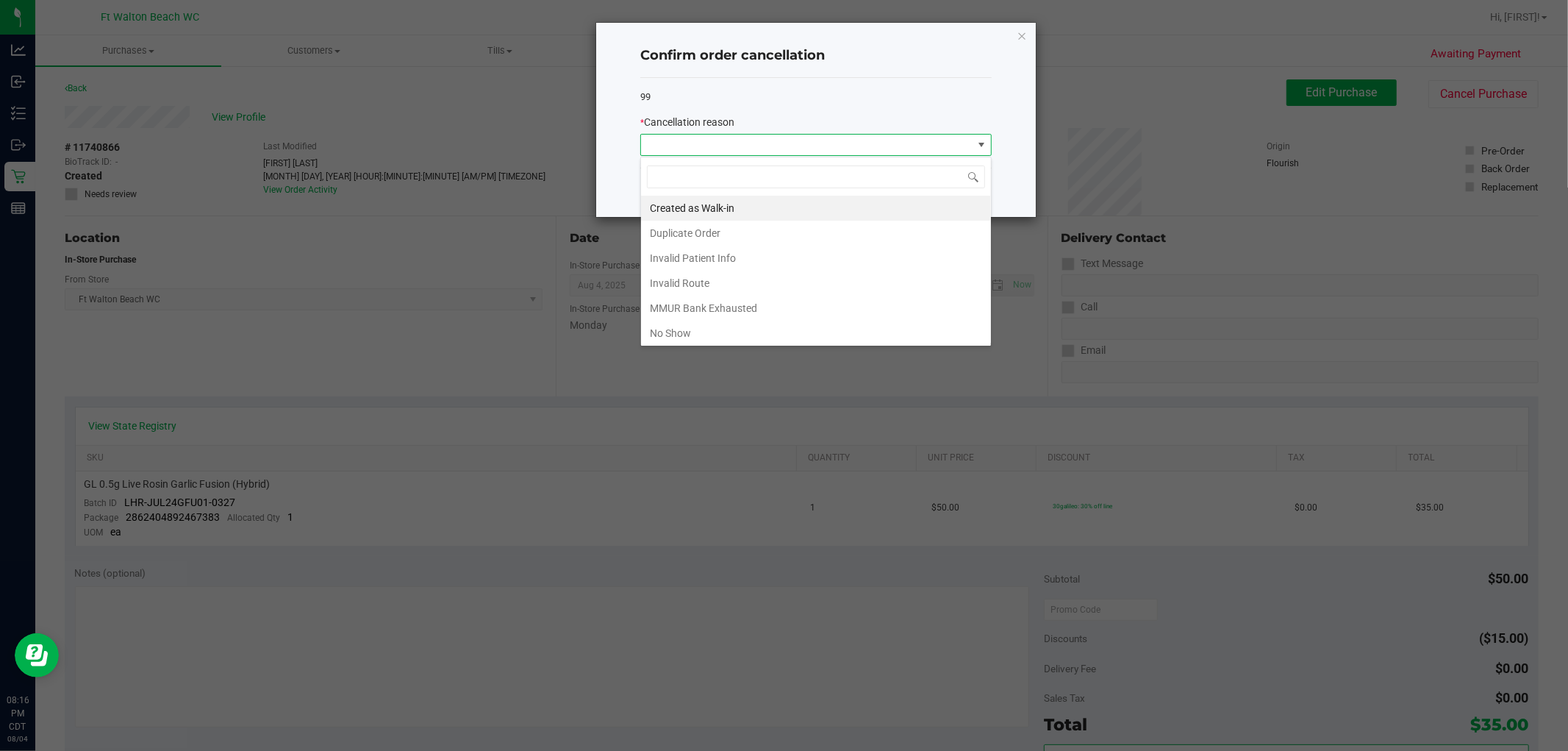 scroll, scrollTop: 73533, scrollLeft: 73160, axis: both 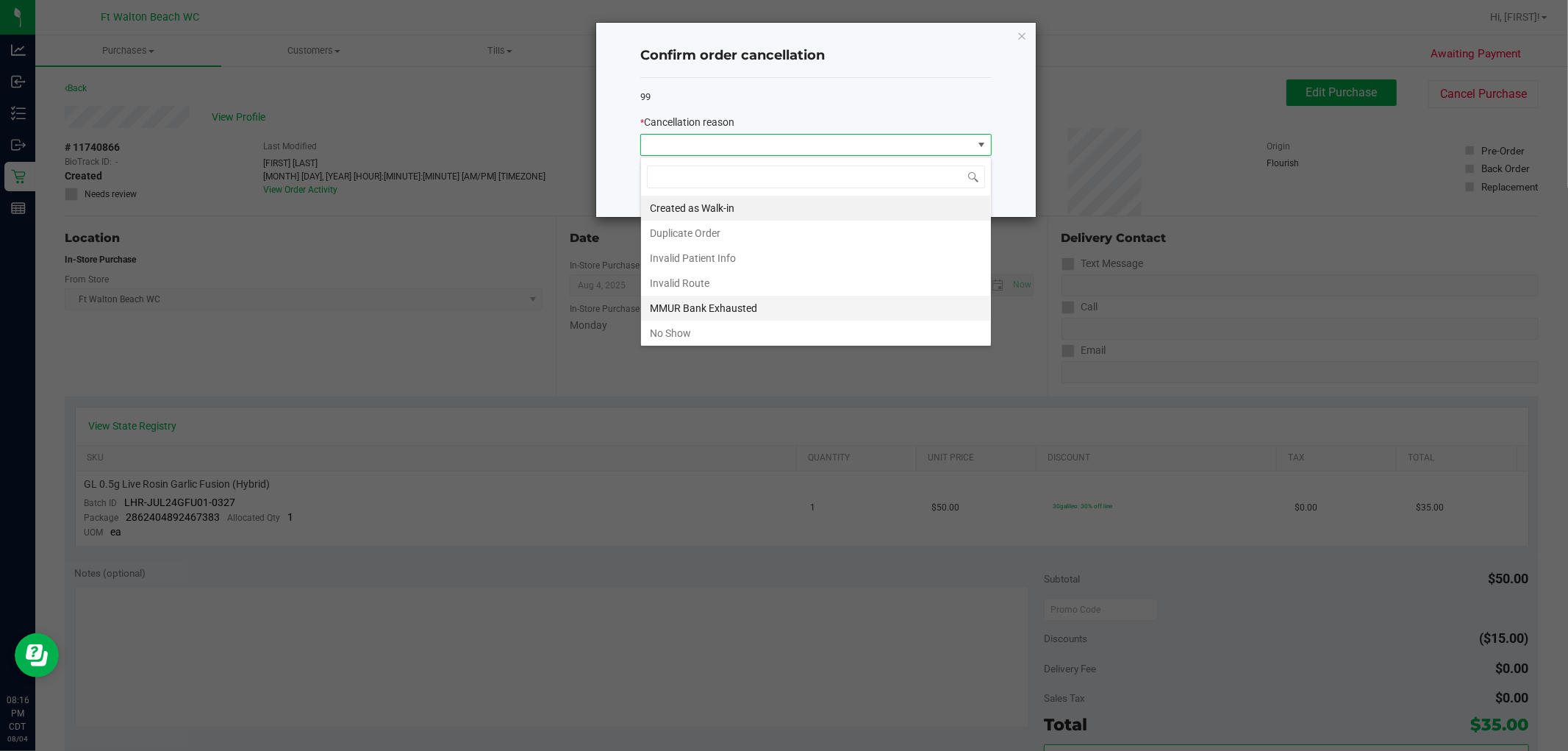 click on "MMUR Bank Exhausted" at bounding box center [816, 308] 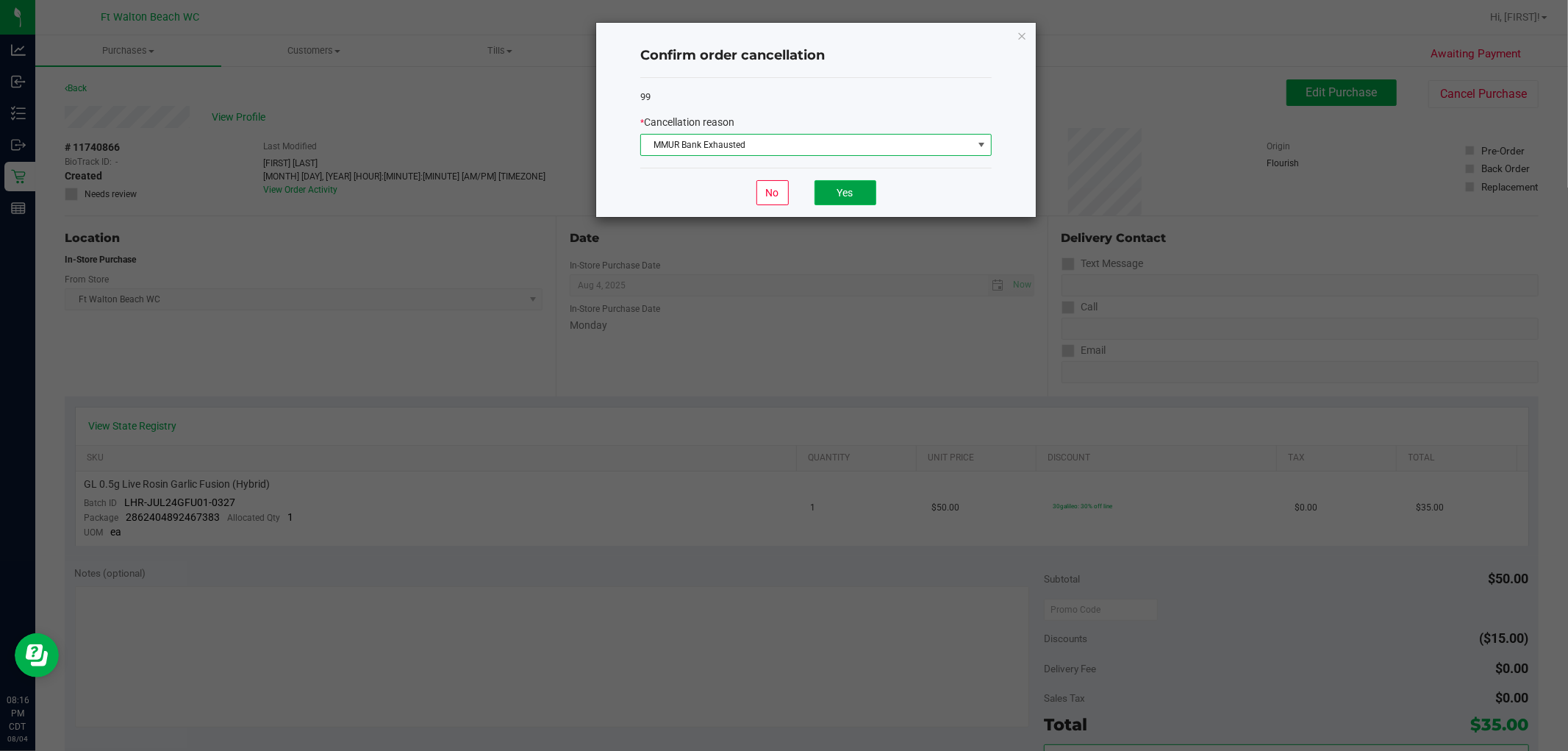 click on "Yes" 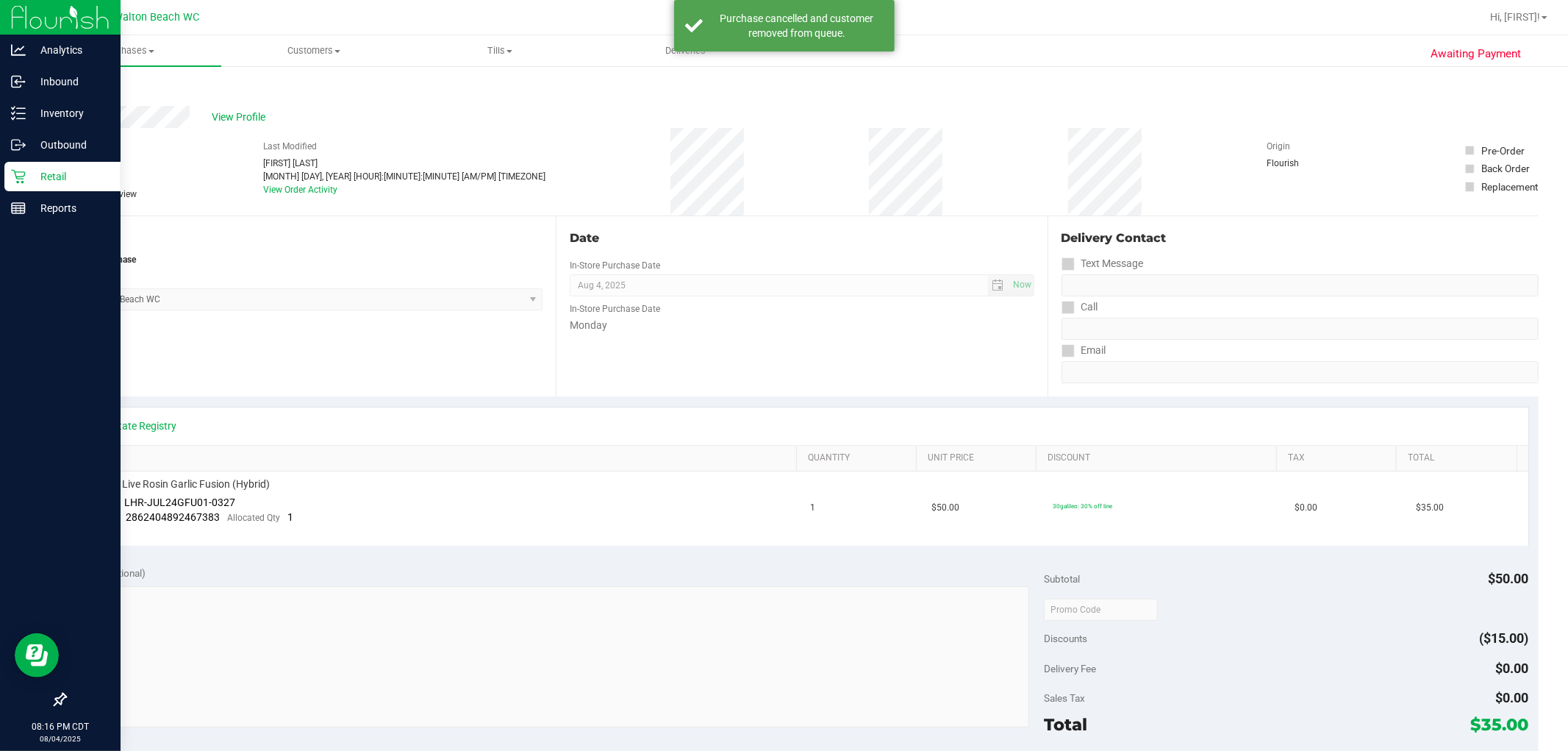 click 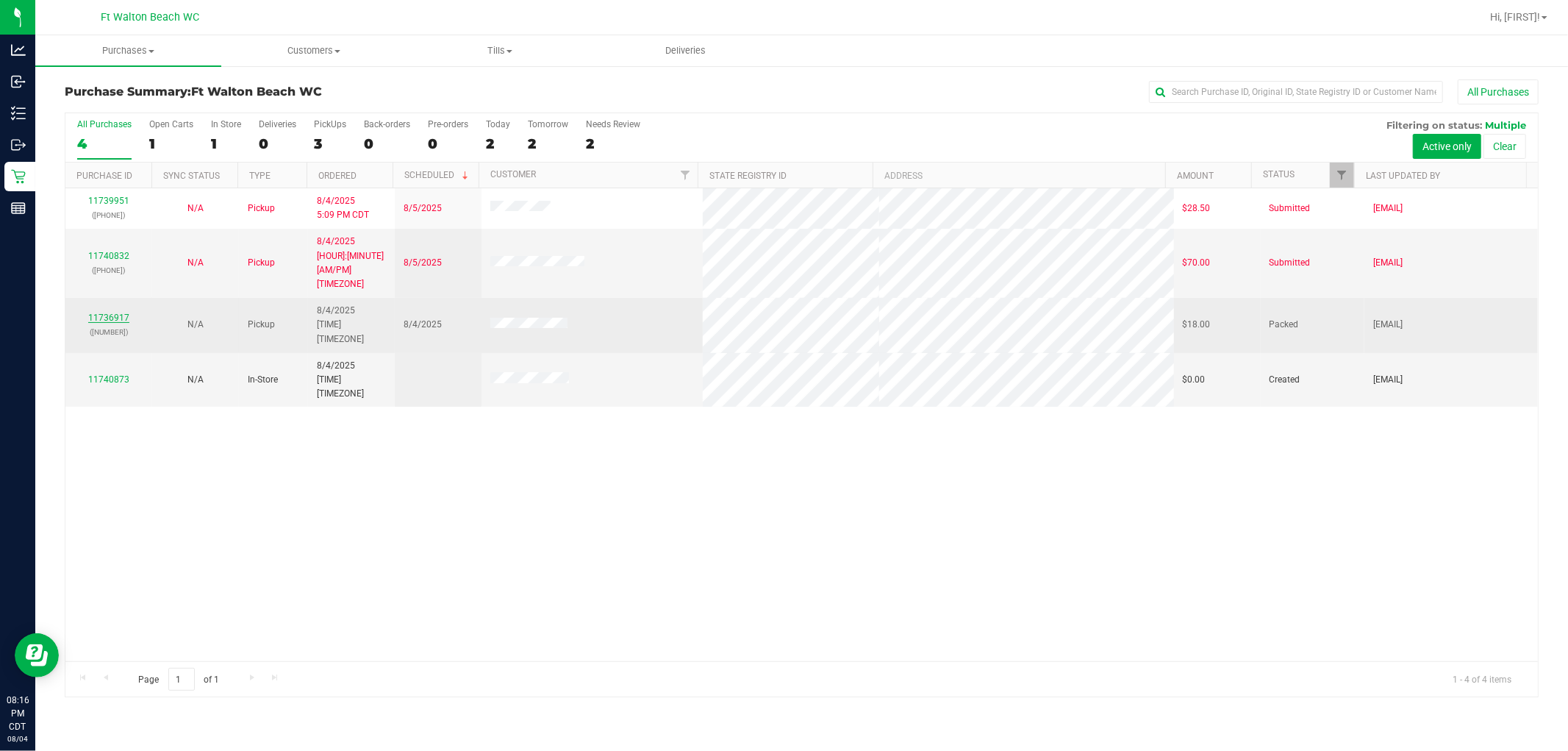 click on "11736917" at bounding box center (109, 318) 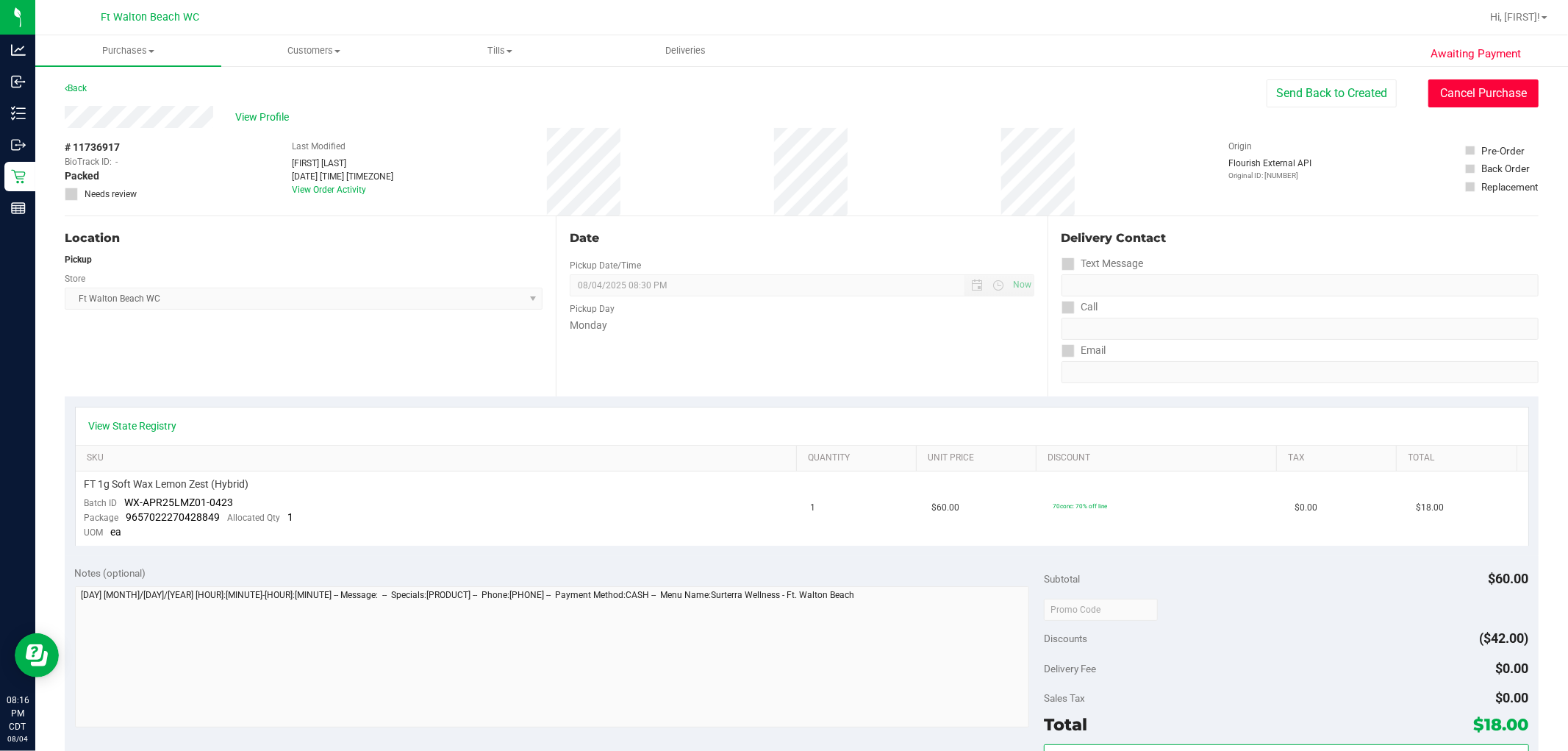 click on "Cancel Purchase" at bounding box center [1483, 93] 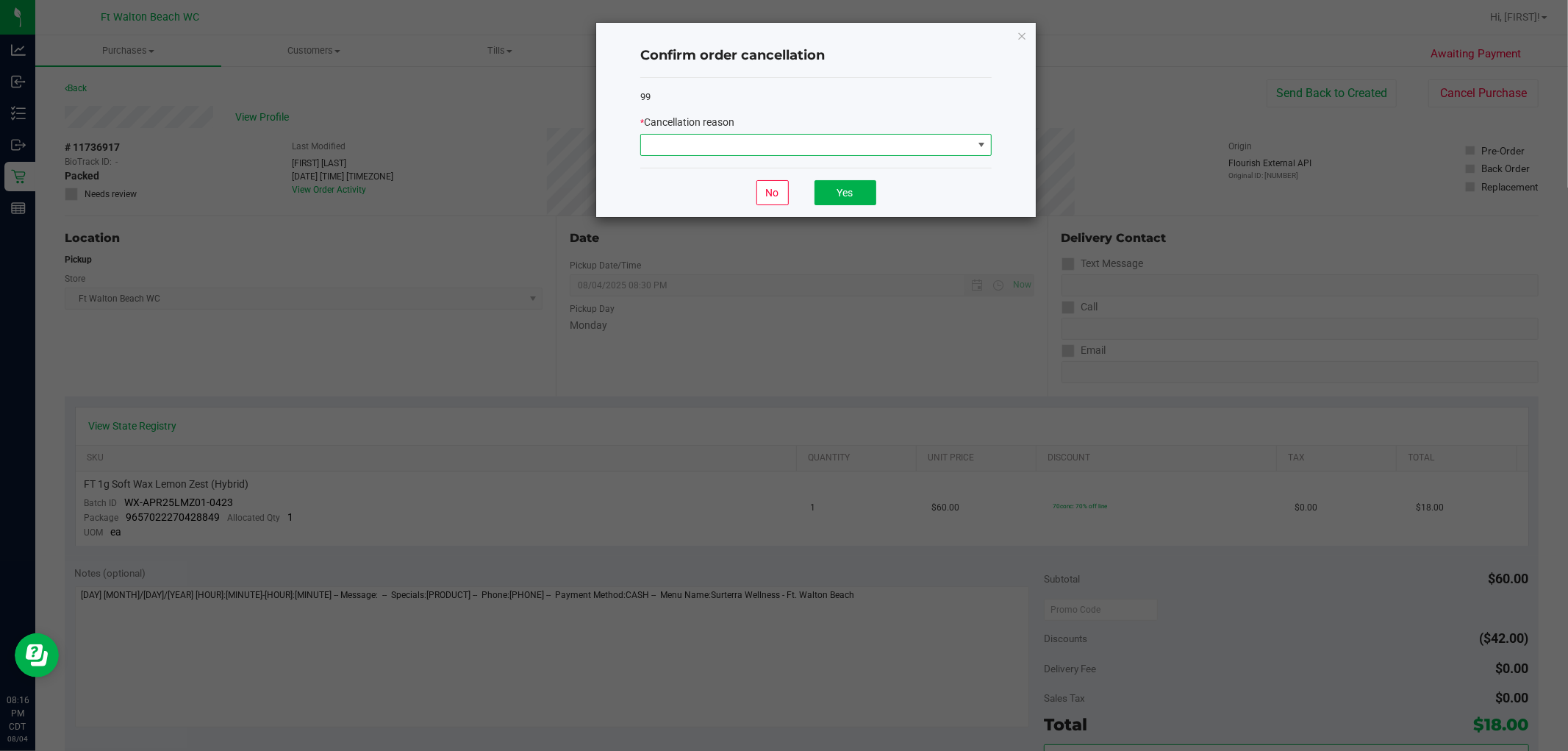 click at bounding box center [806, 145] 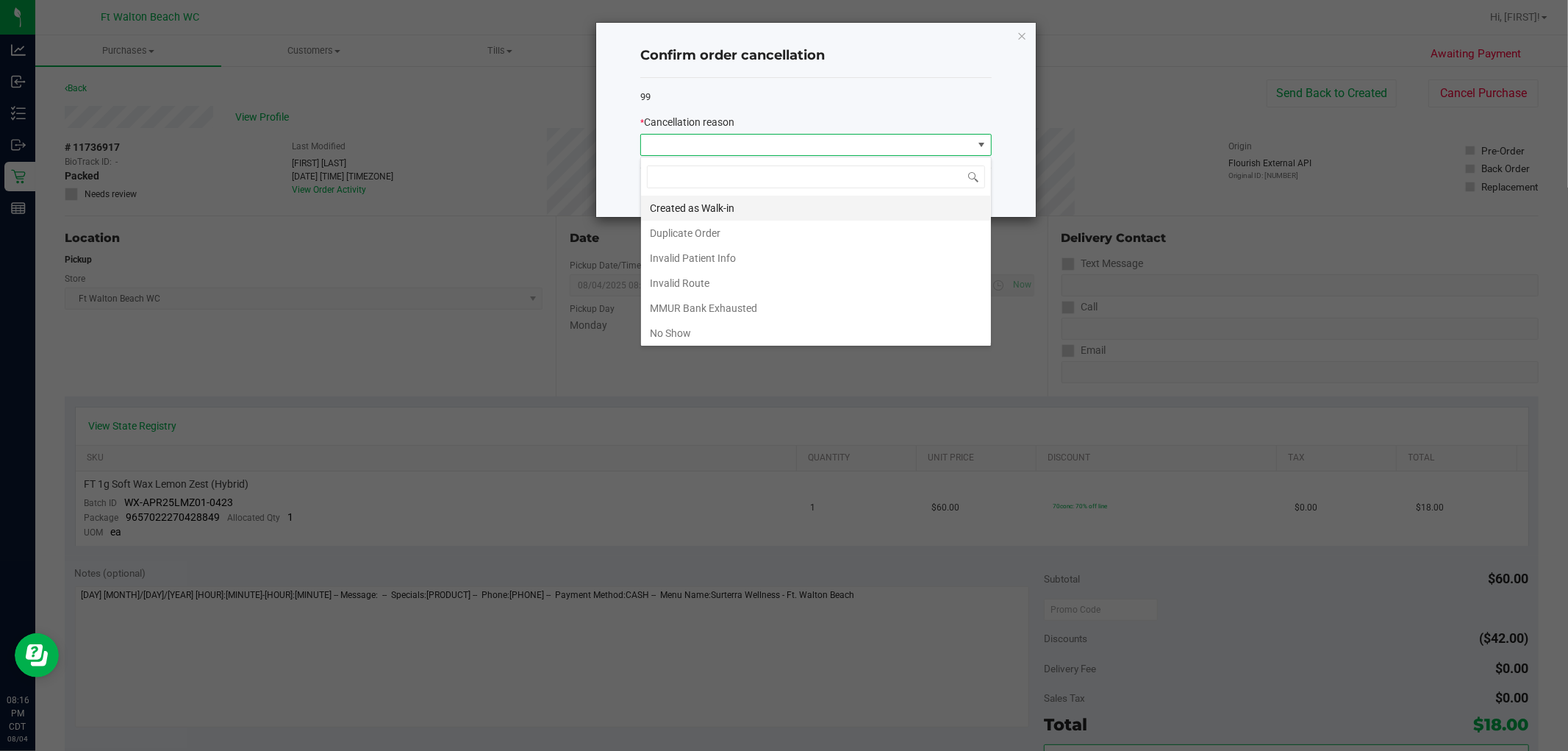 scroll, scrollTop: 73533, scrollLeft: 73160, axis: both 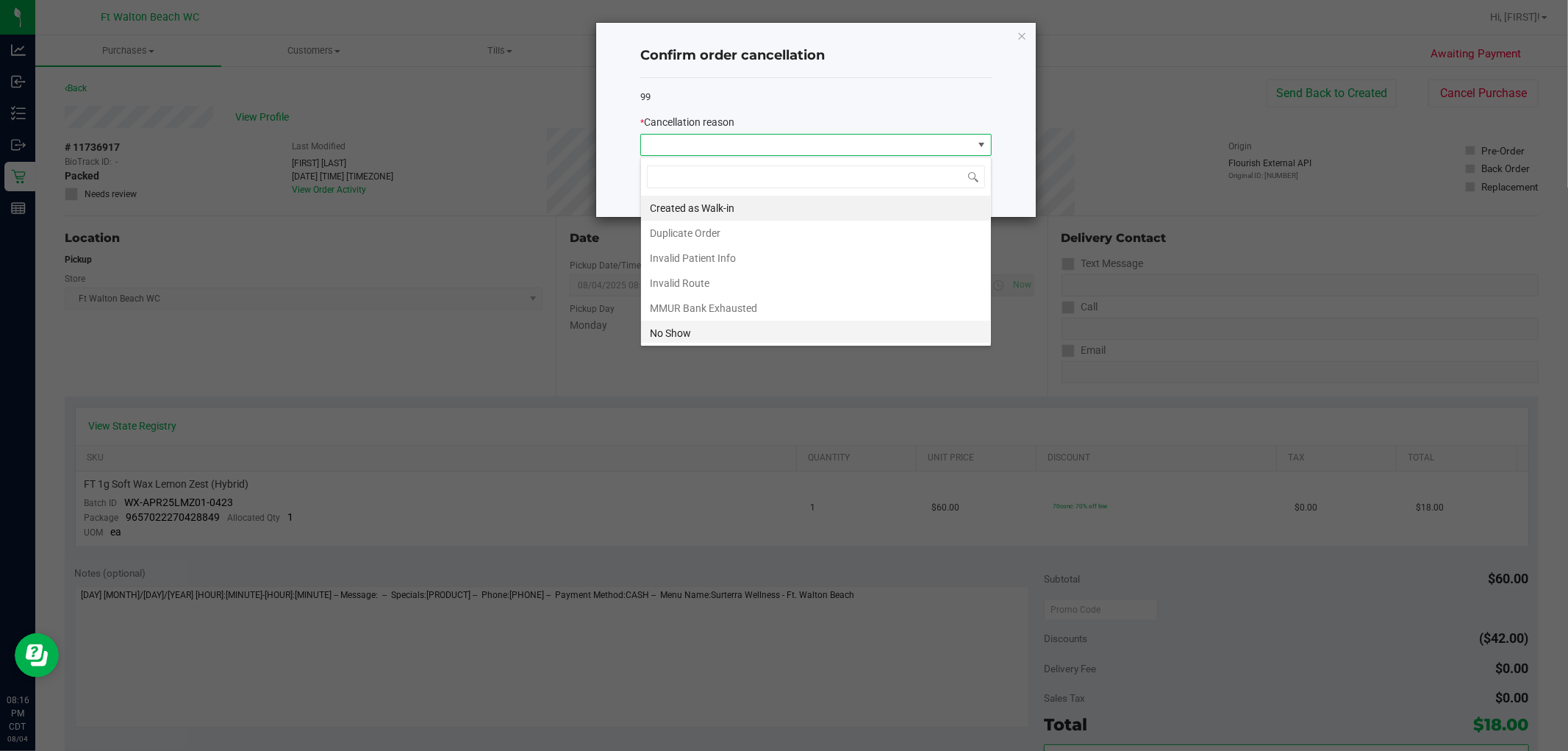 click on "No Show" at bounding box center [816, 333] 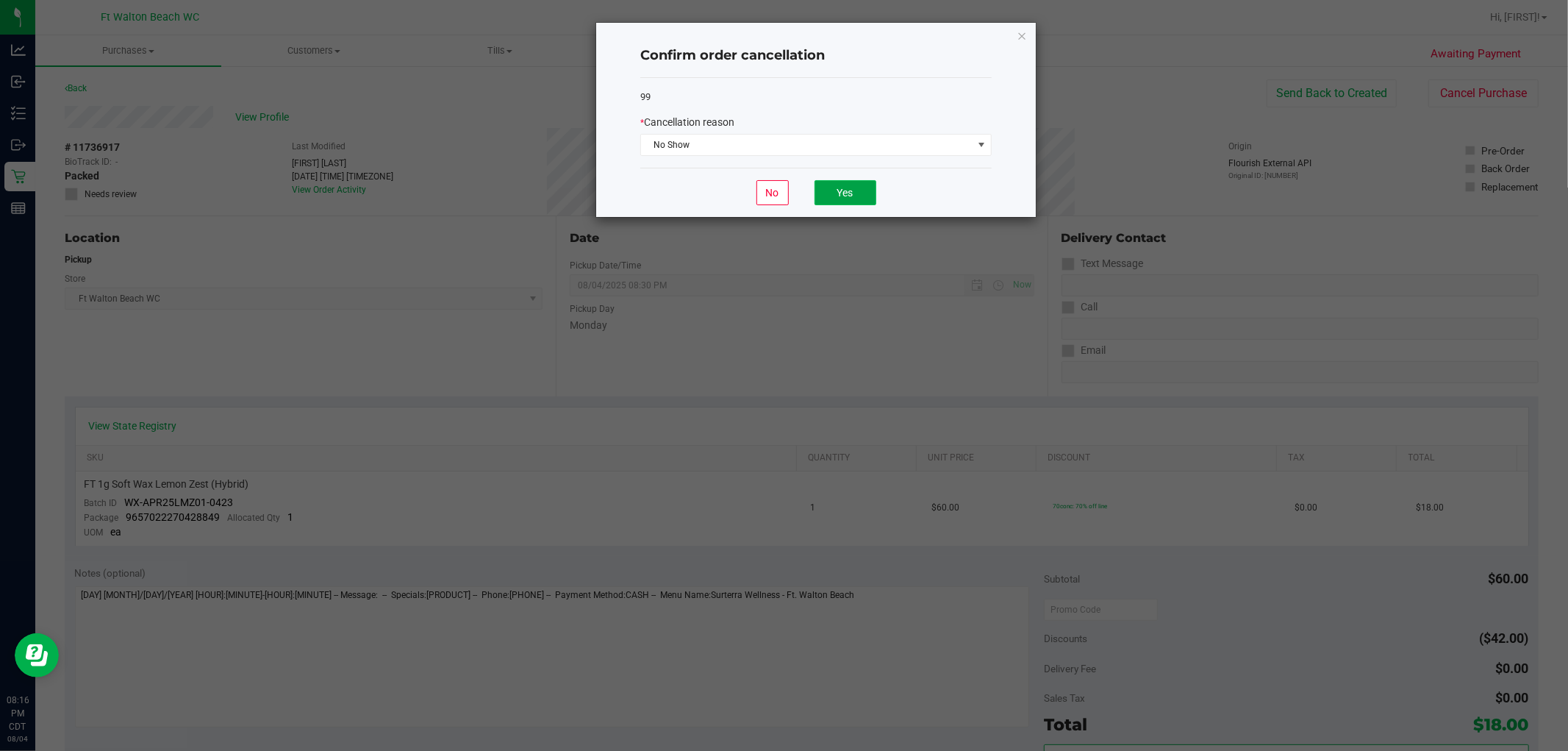 click on "Yes" 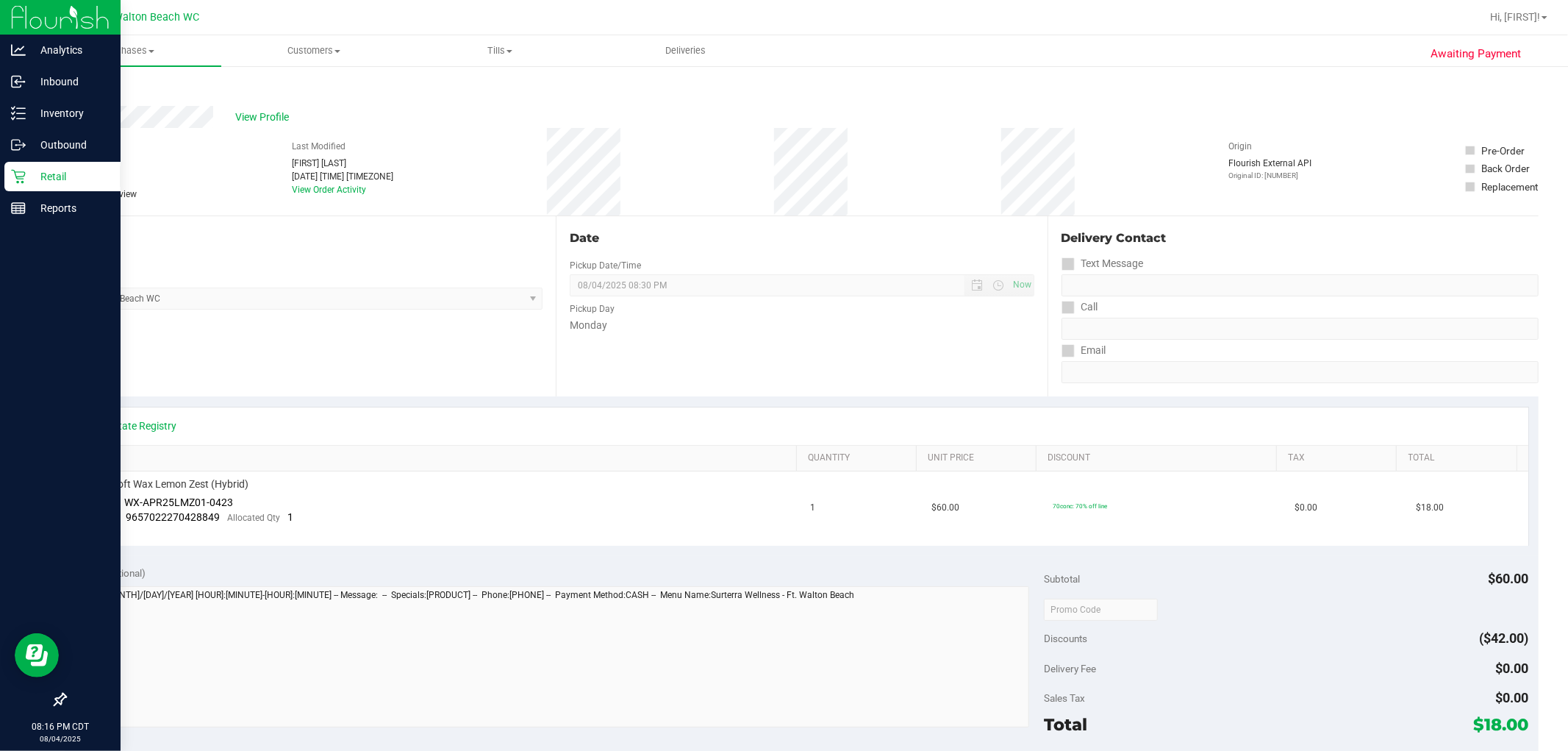 click 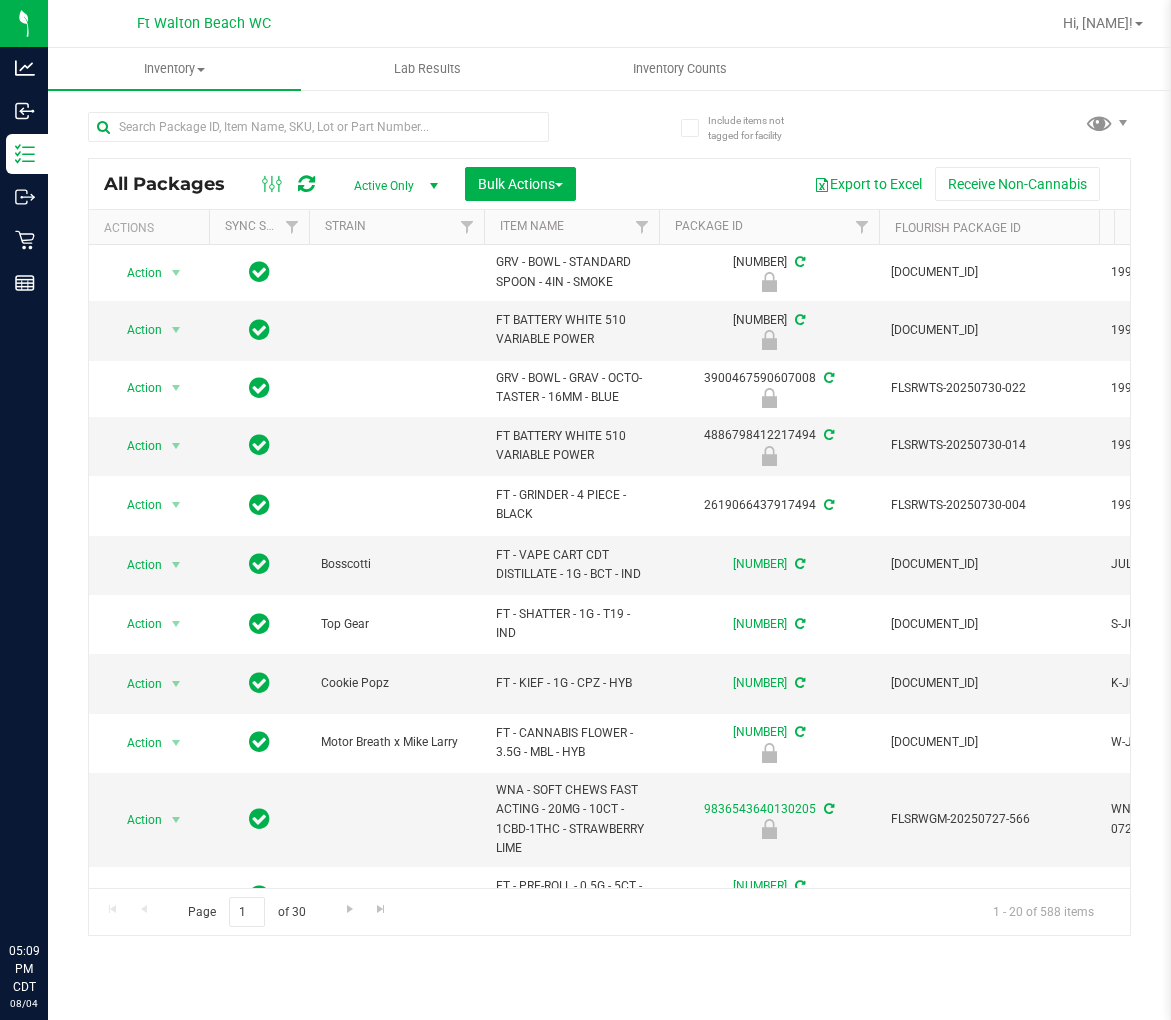 scroll, scrollTop: 0, scrollLeft: 0, axis: both 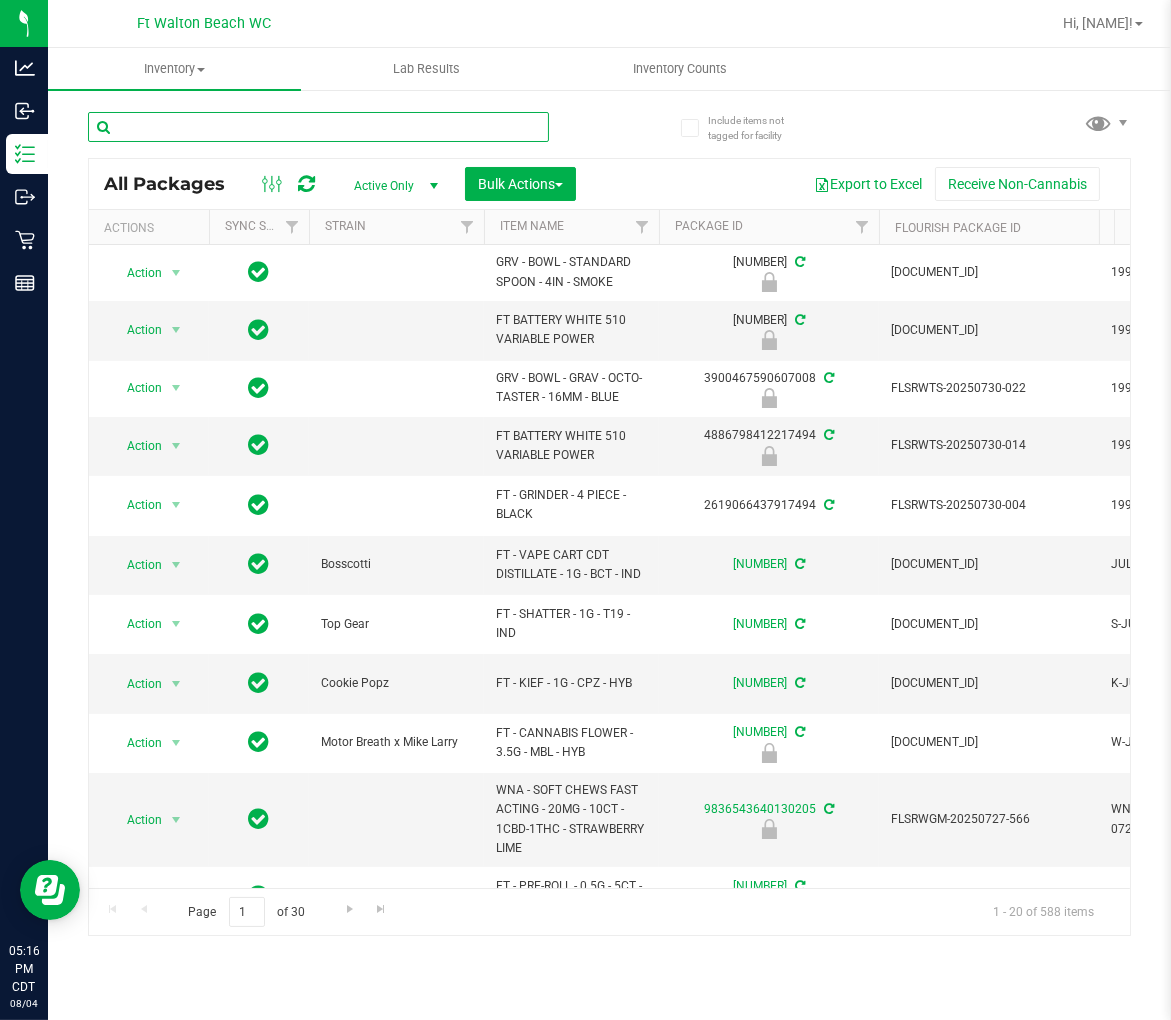 click at bounding box center [318, 127] 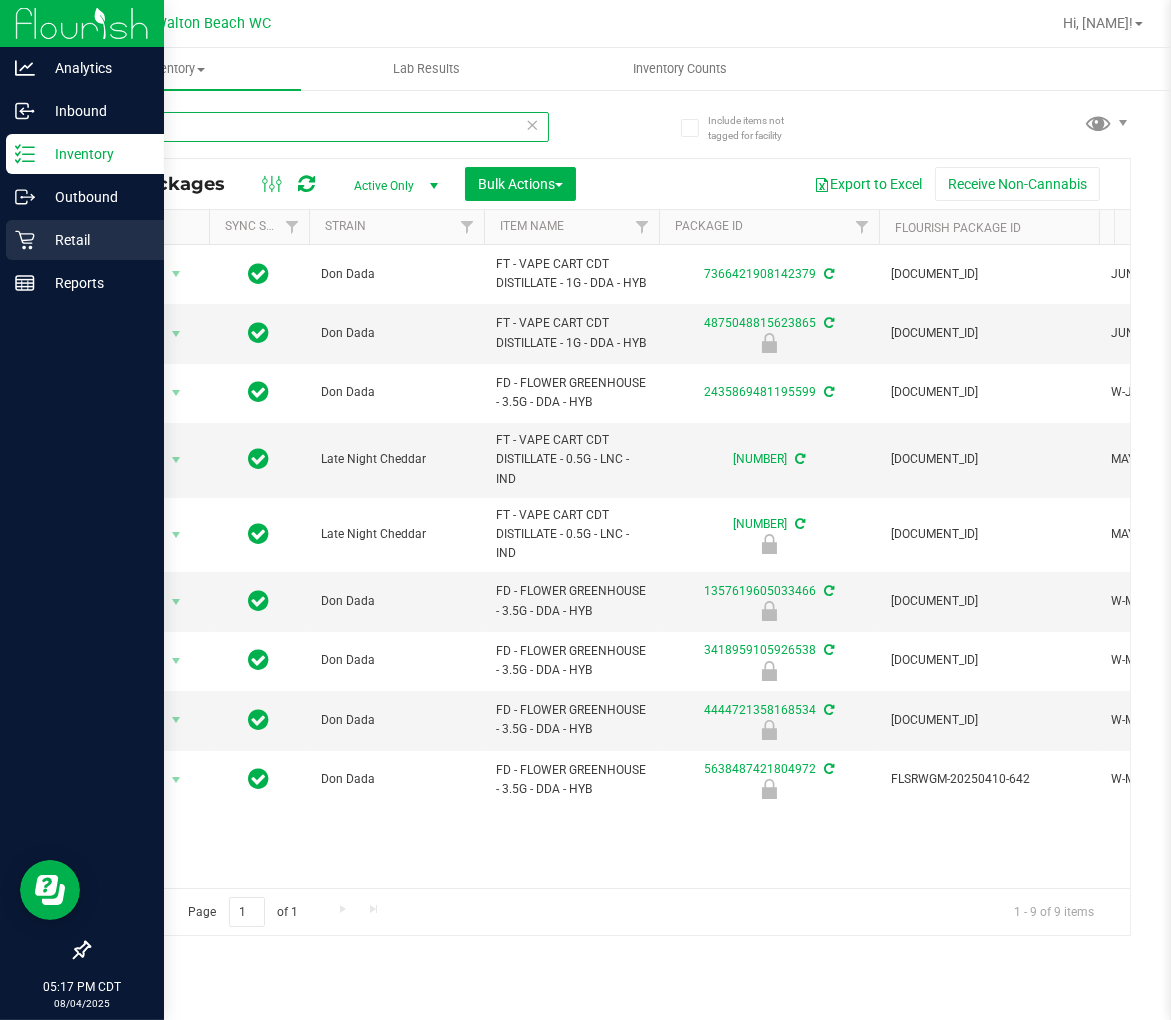 type on "dda" 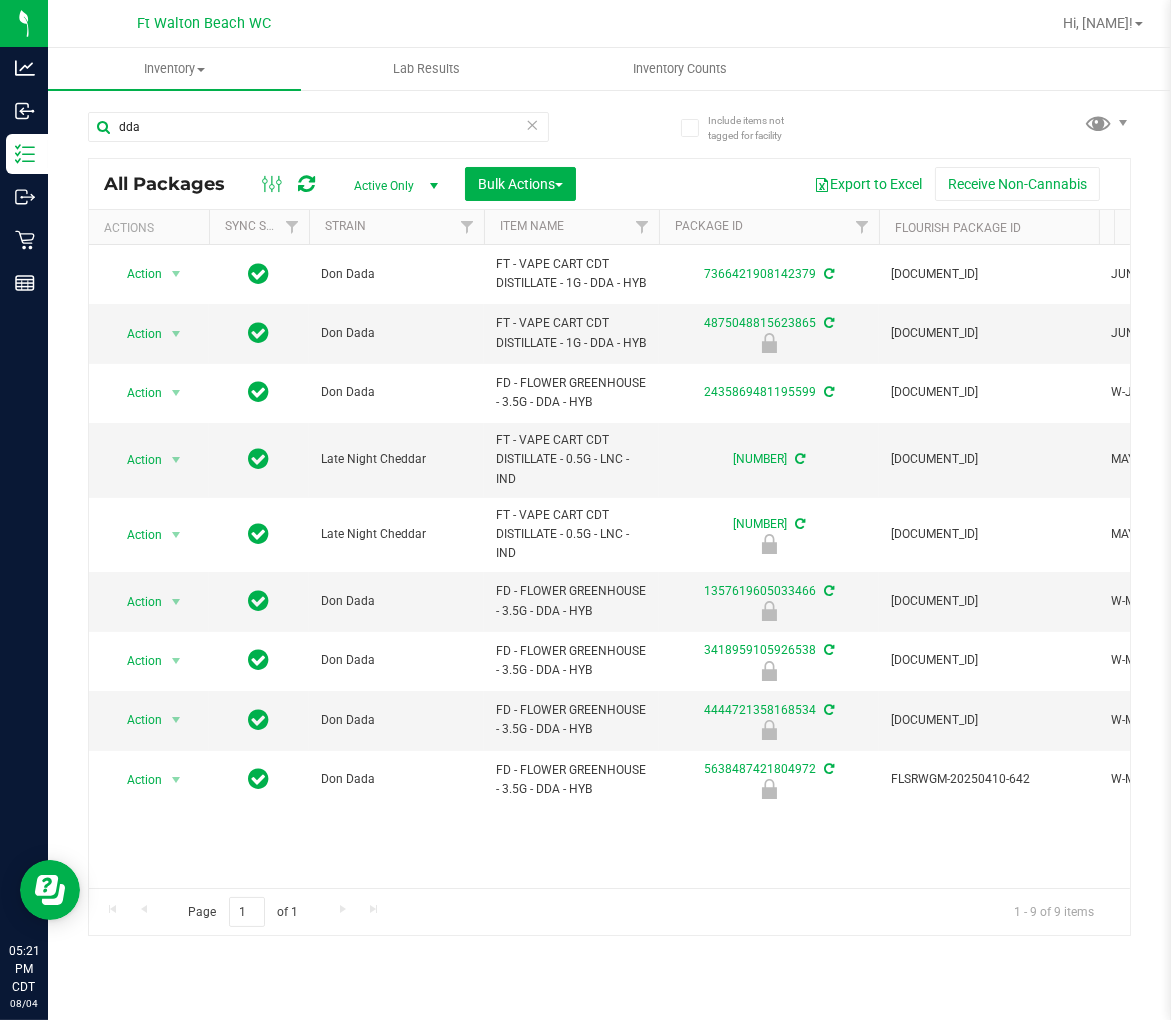 click at bounding box center (533, 124) 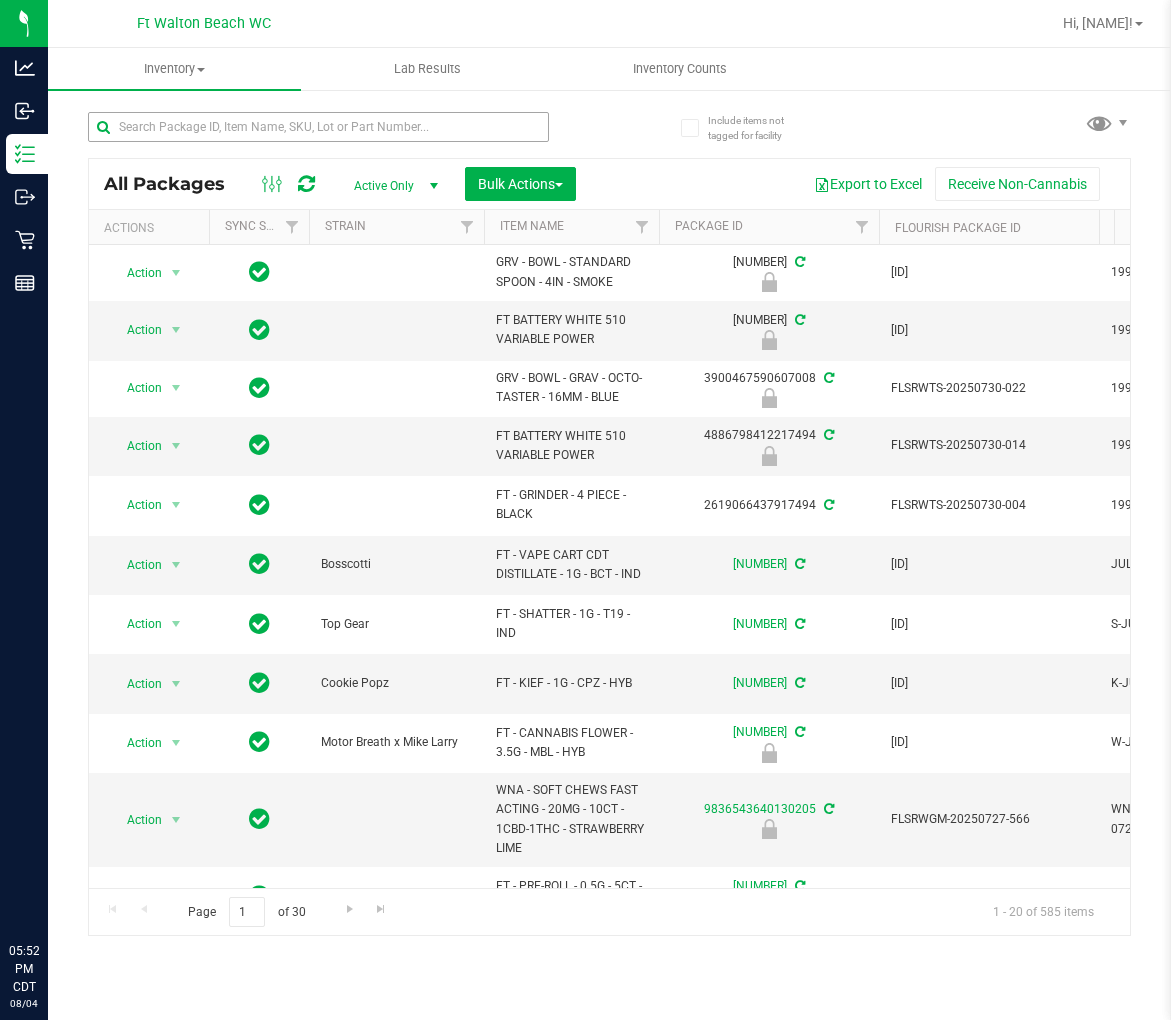 scroll, scrollTop: 0, scrollLeft: 0, axis: both 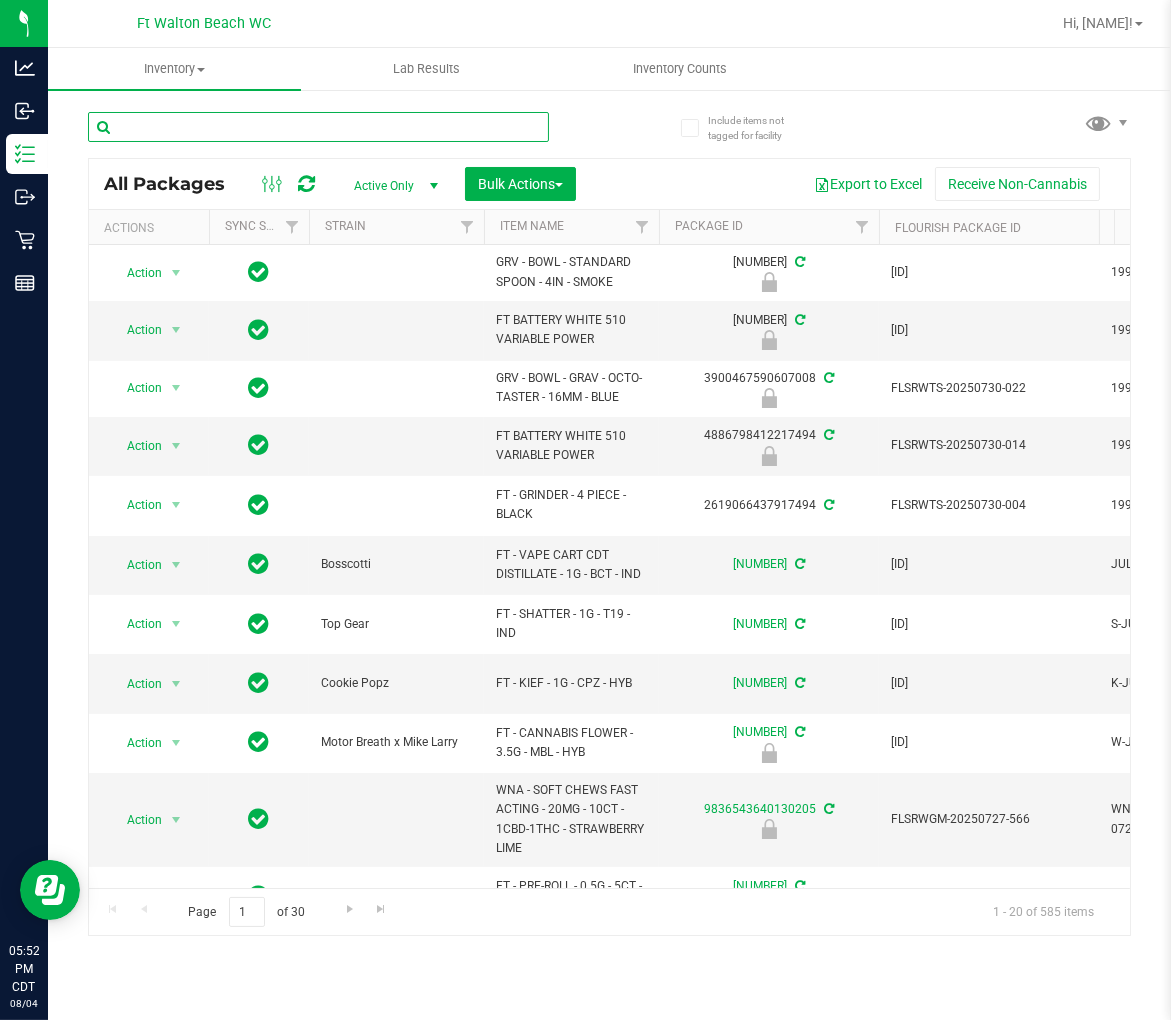 click at bounding box center [318, 127] 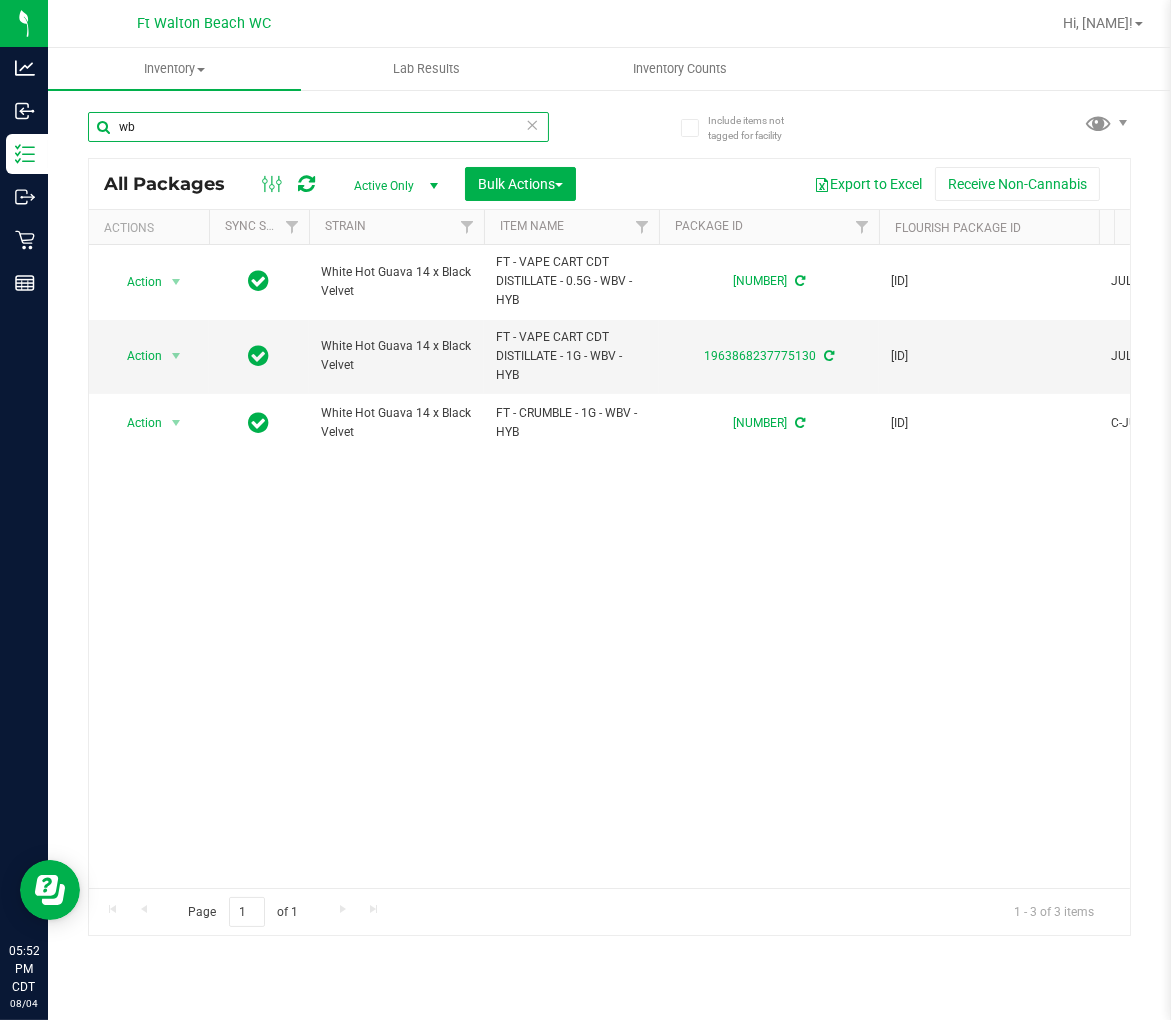 type on "w" 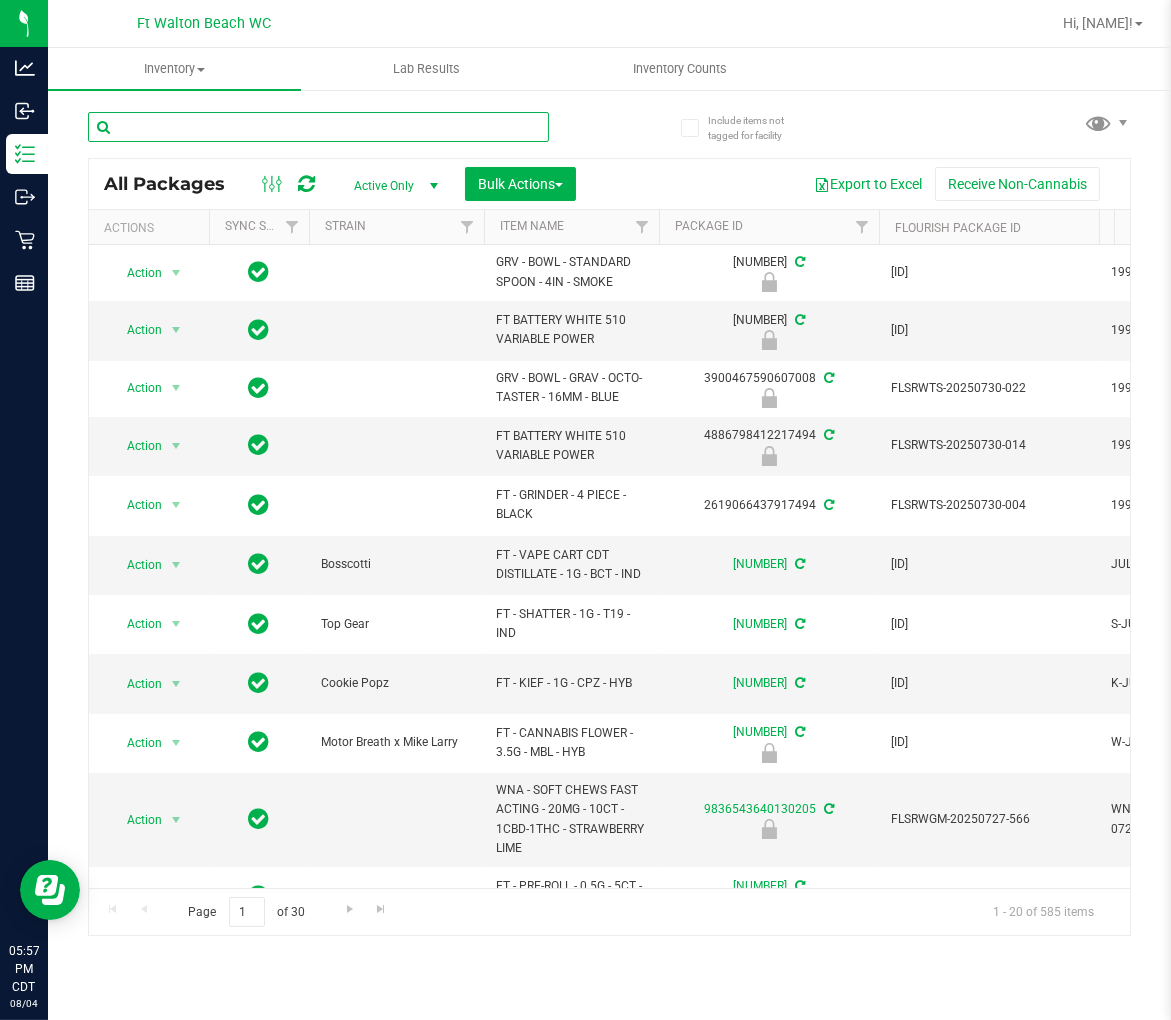 click at bounding box center [318, 127] 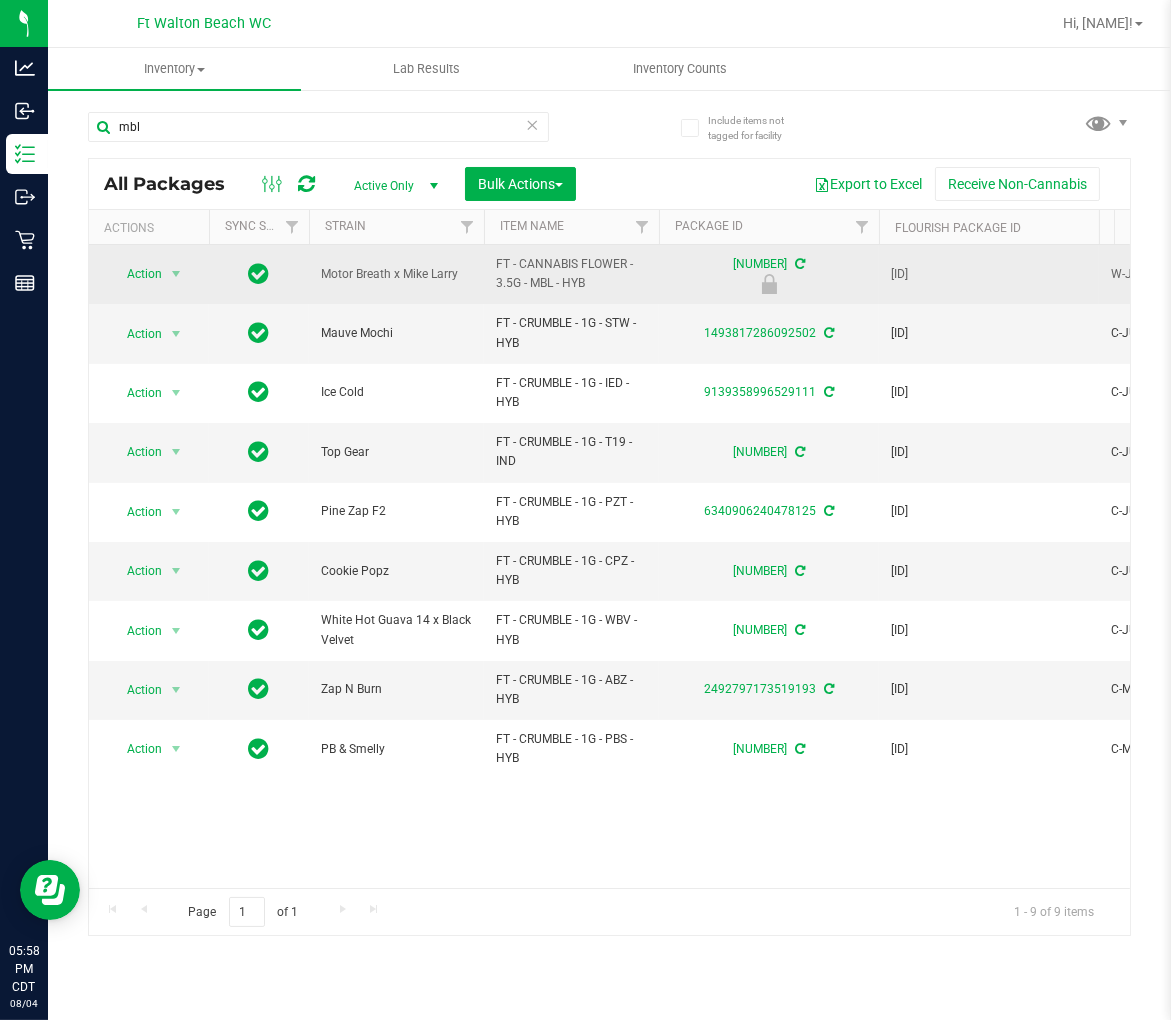 drag, startPoint x: 503, startPoint y: 266, endPoint x: 590, endPoint y: 287, distance: 89.498604 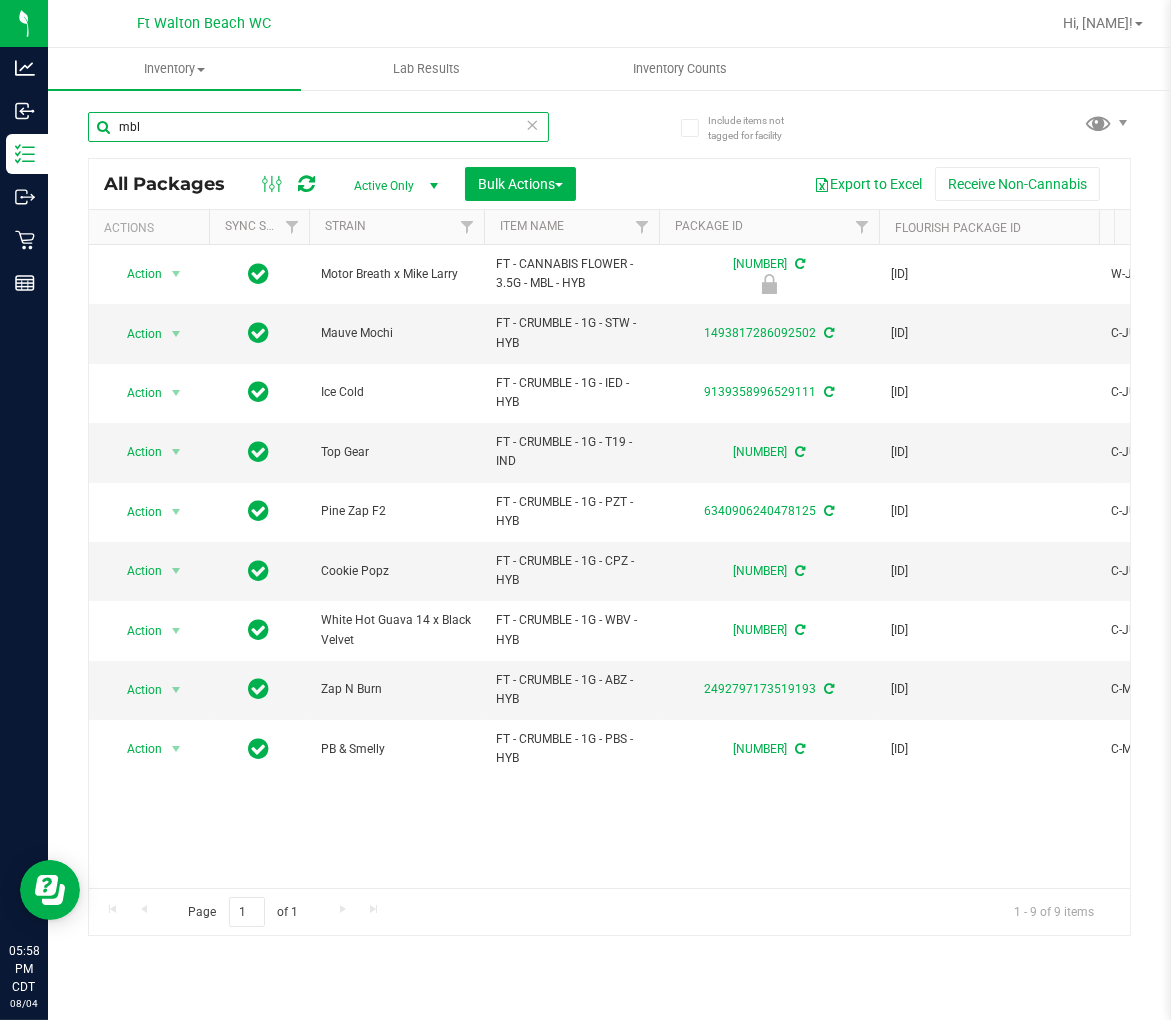 click on "mbl" at bounding box center [318, 127] 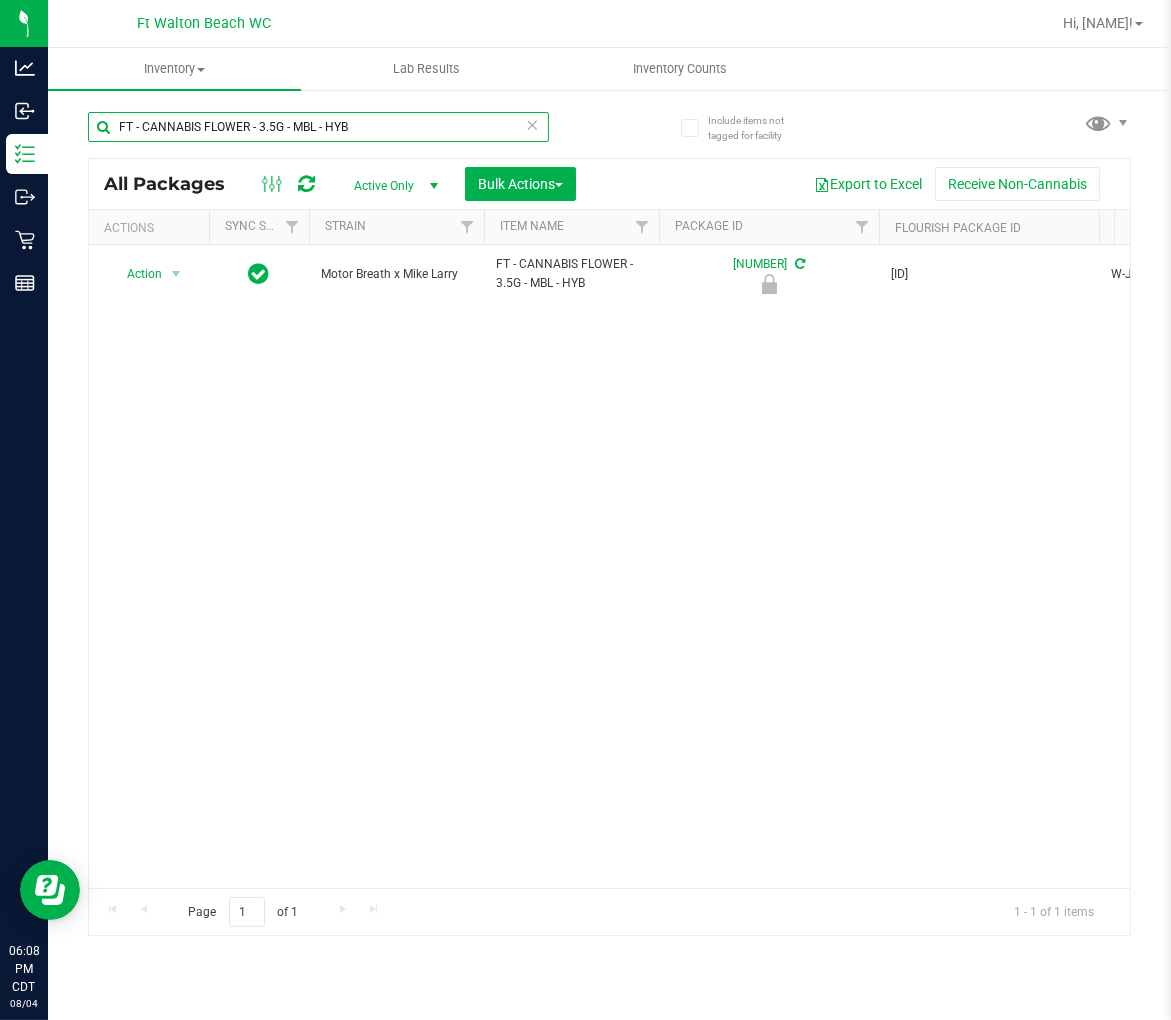 click on "FT - CANNABIS FLOWER - 3.5G - MBL - HYB" at bounding box center (318, 127) 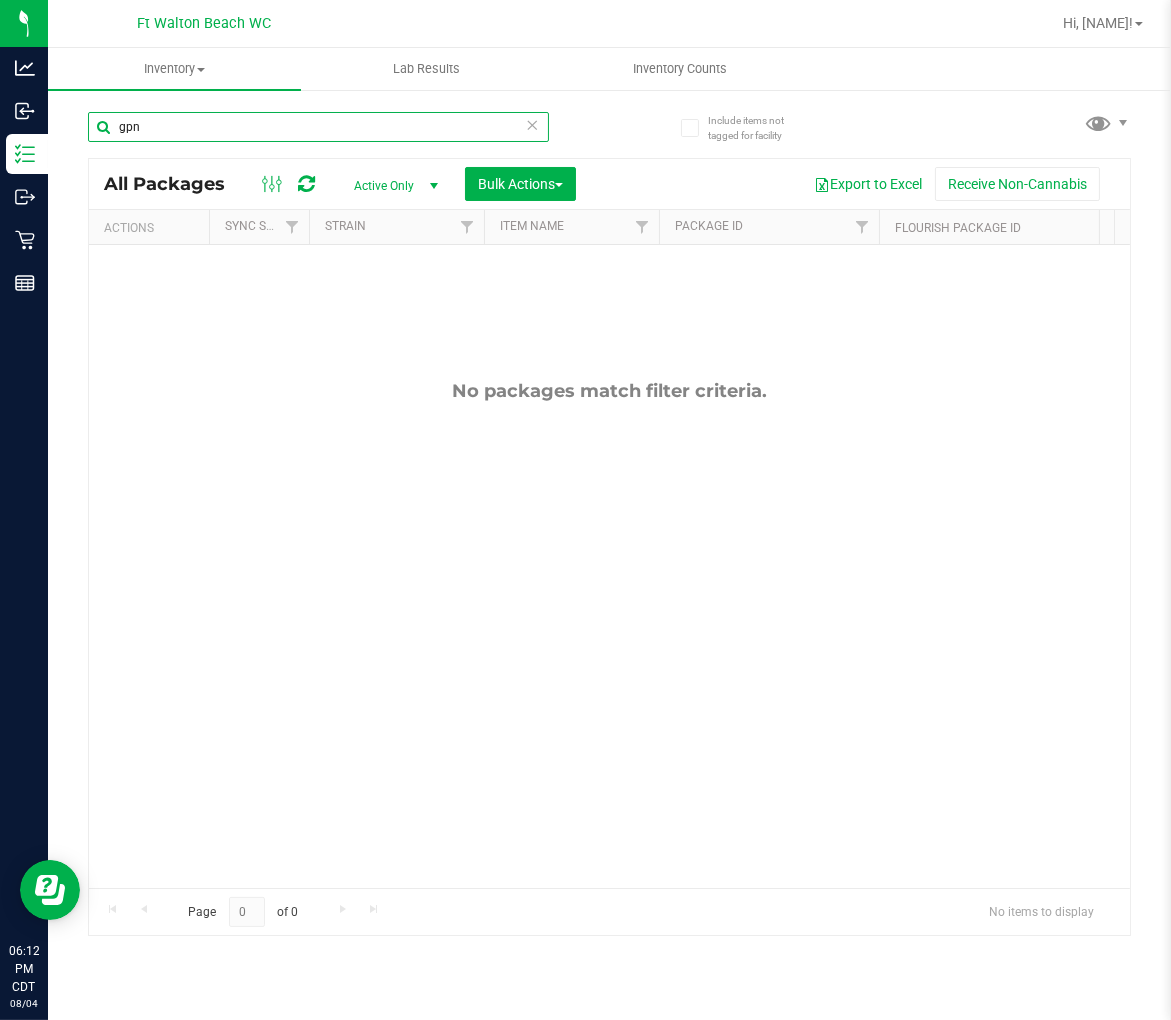 click on "gpn" at bounding box center (318, 127) 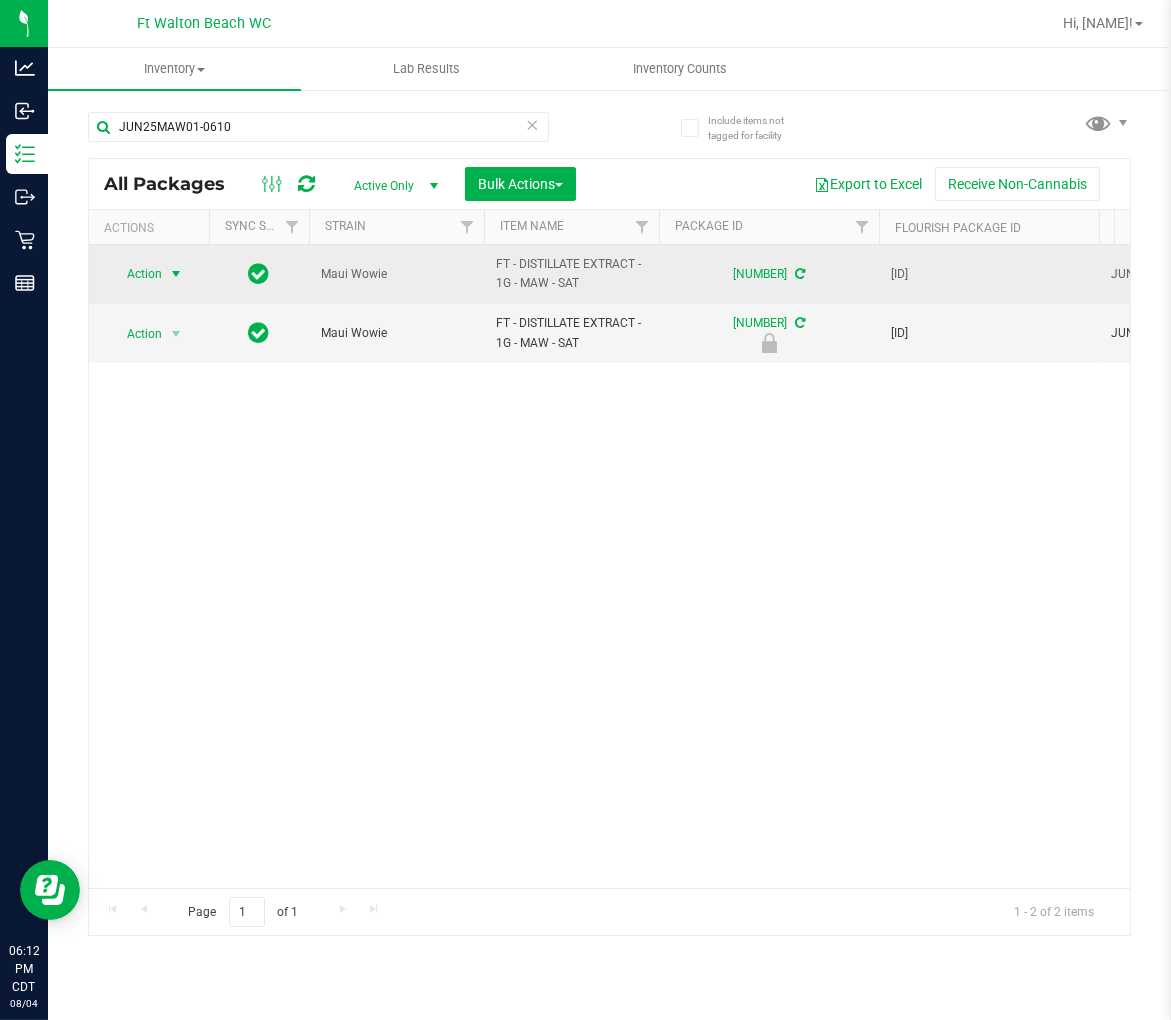click on "Action" at bounding box center [136, 274] 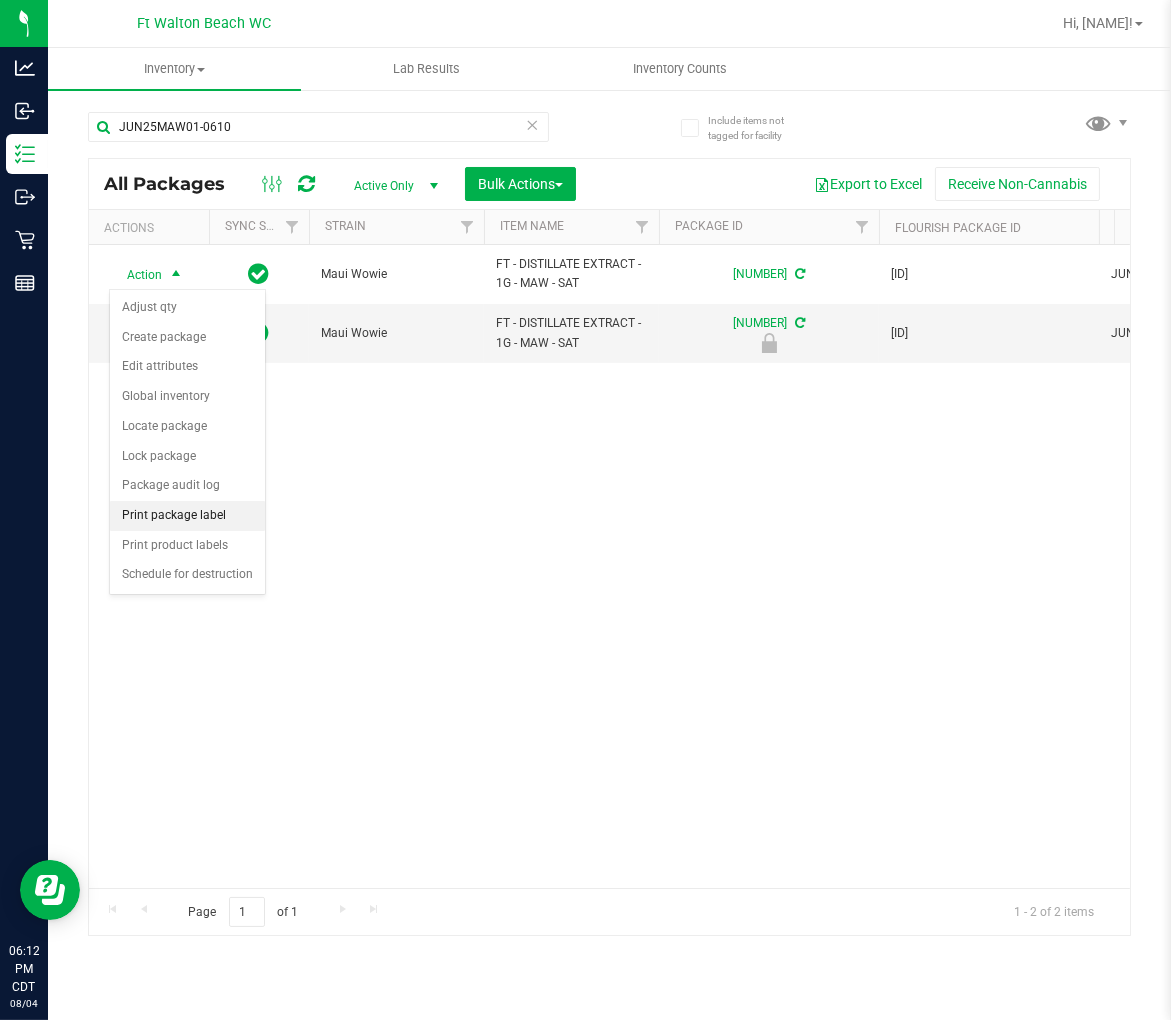 click on "Print package label" at bounding box center (187, 516) 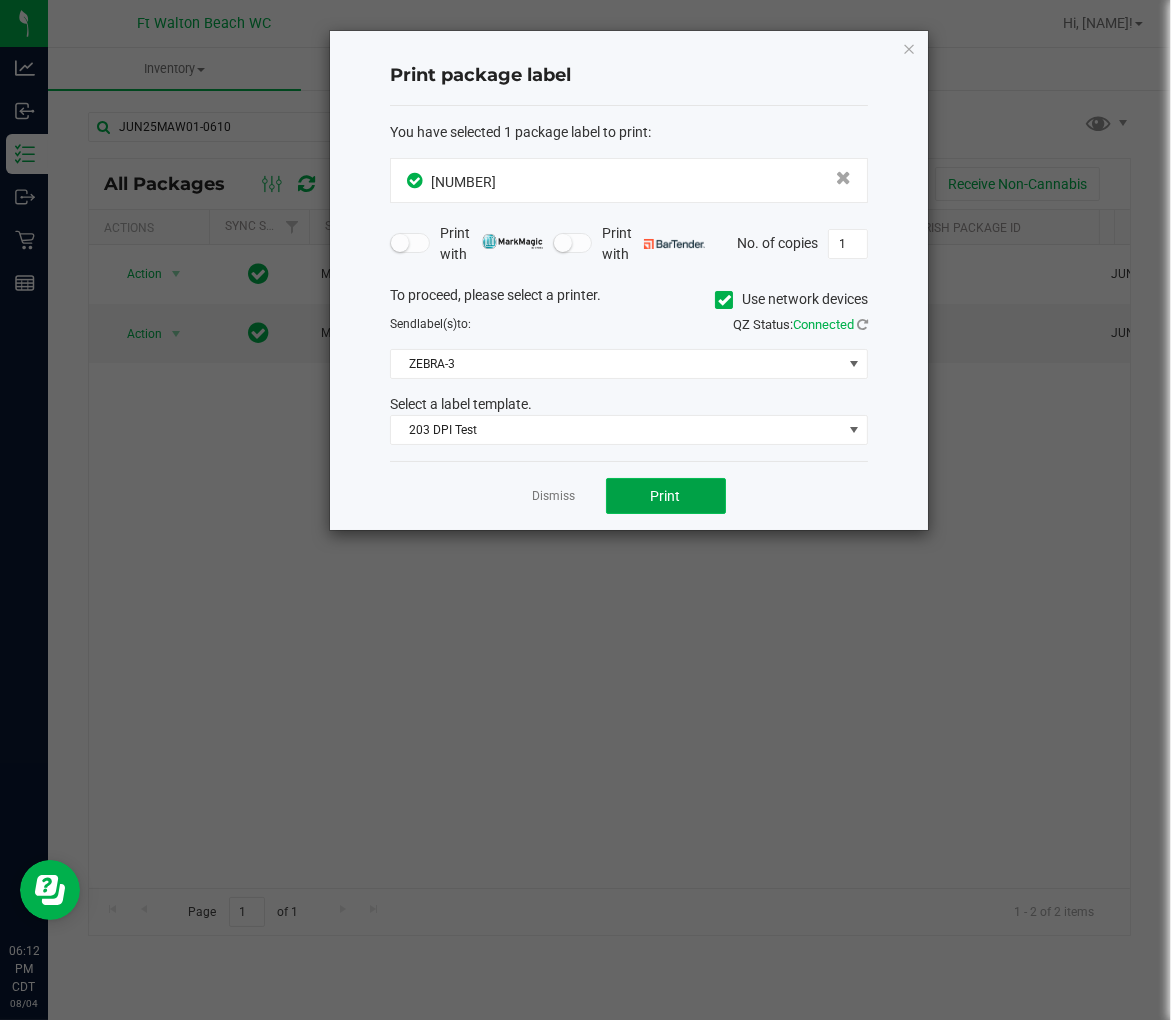 click on "Print" 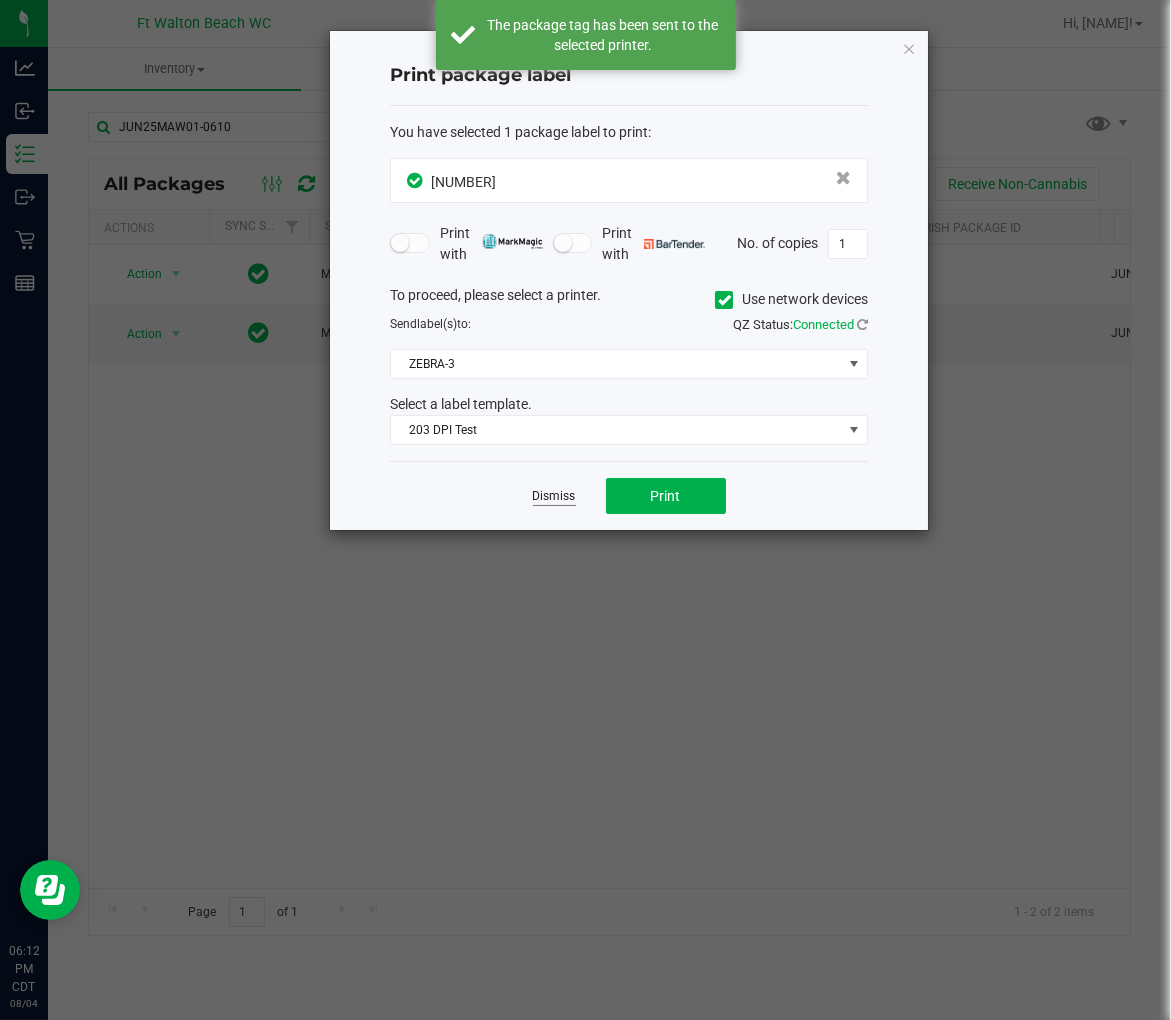 click on "Dismiss" 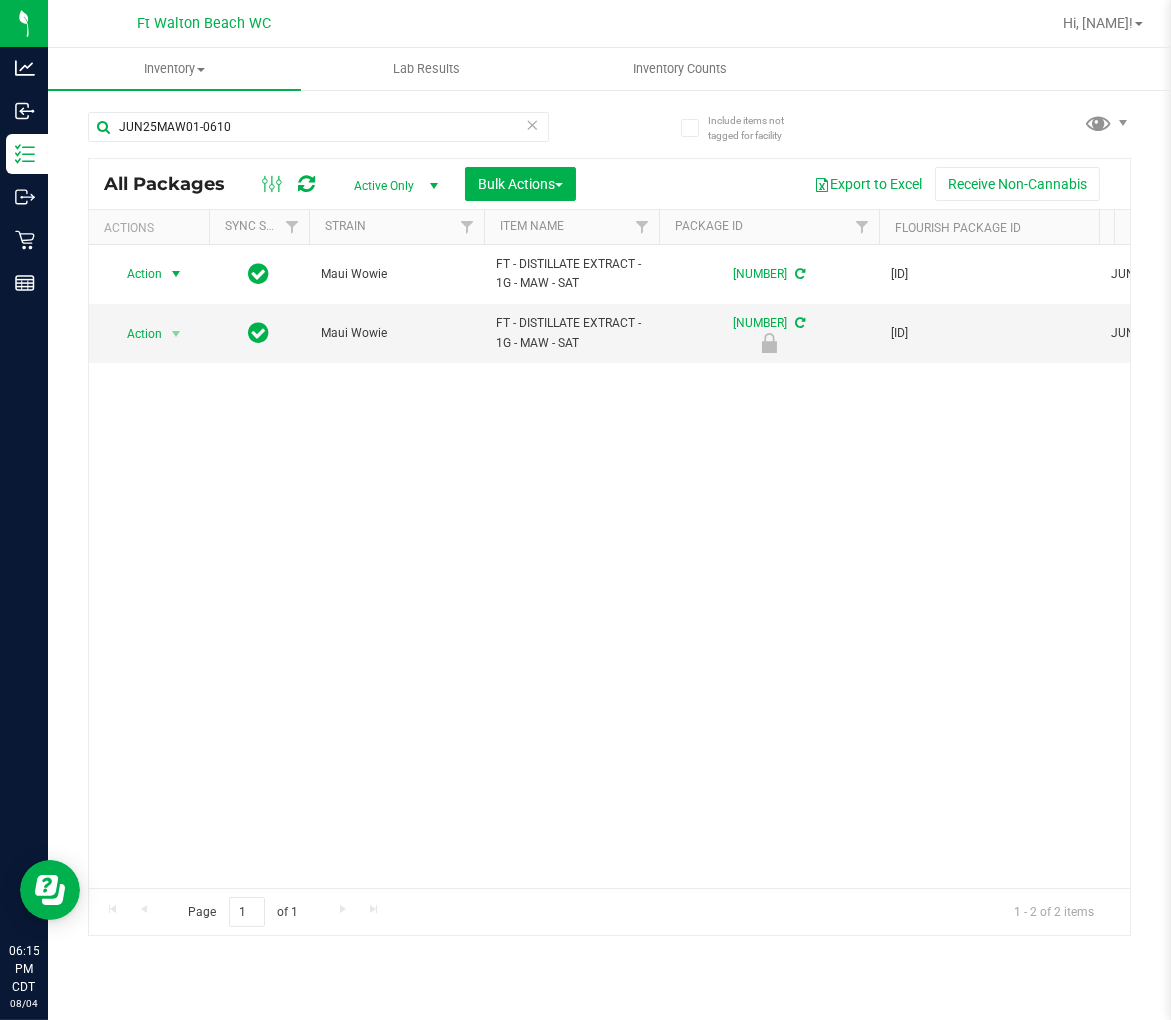 scroll, scrollTop: 0, scrollLeft: 135, axis: horizontal 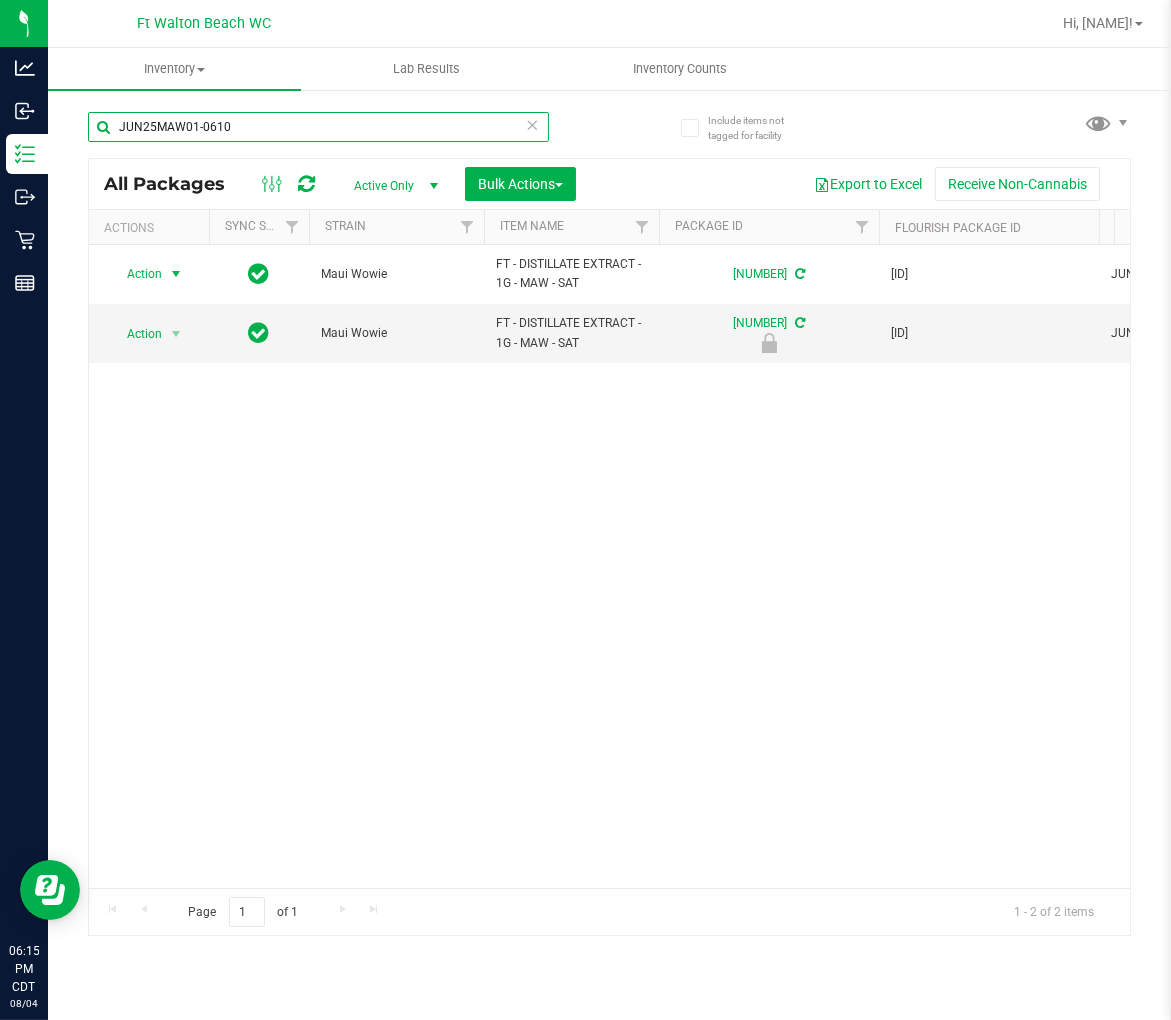 click on "JUN25MAW01-0610" at bounding box center (318, 127) 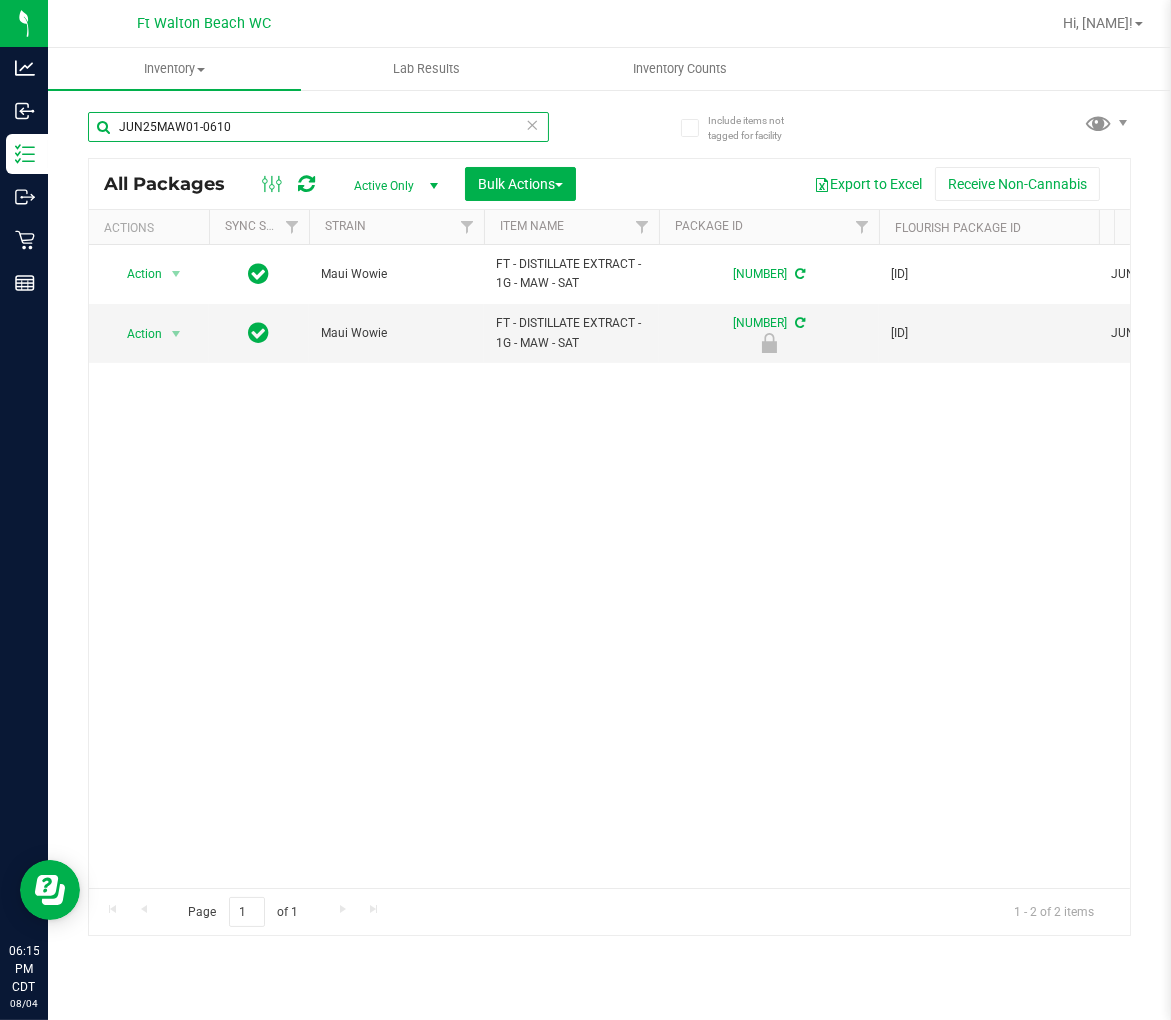 click on "JUN25MAW01-0610" at bounding box center (318, 127) 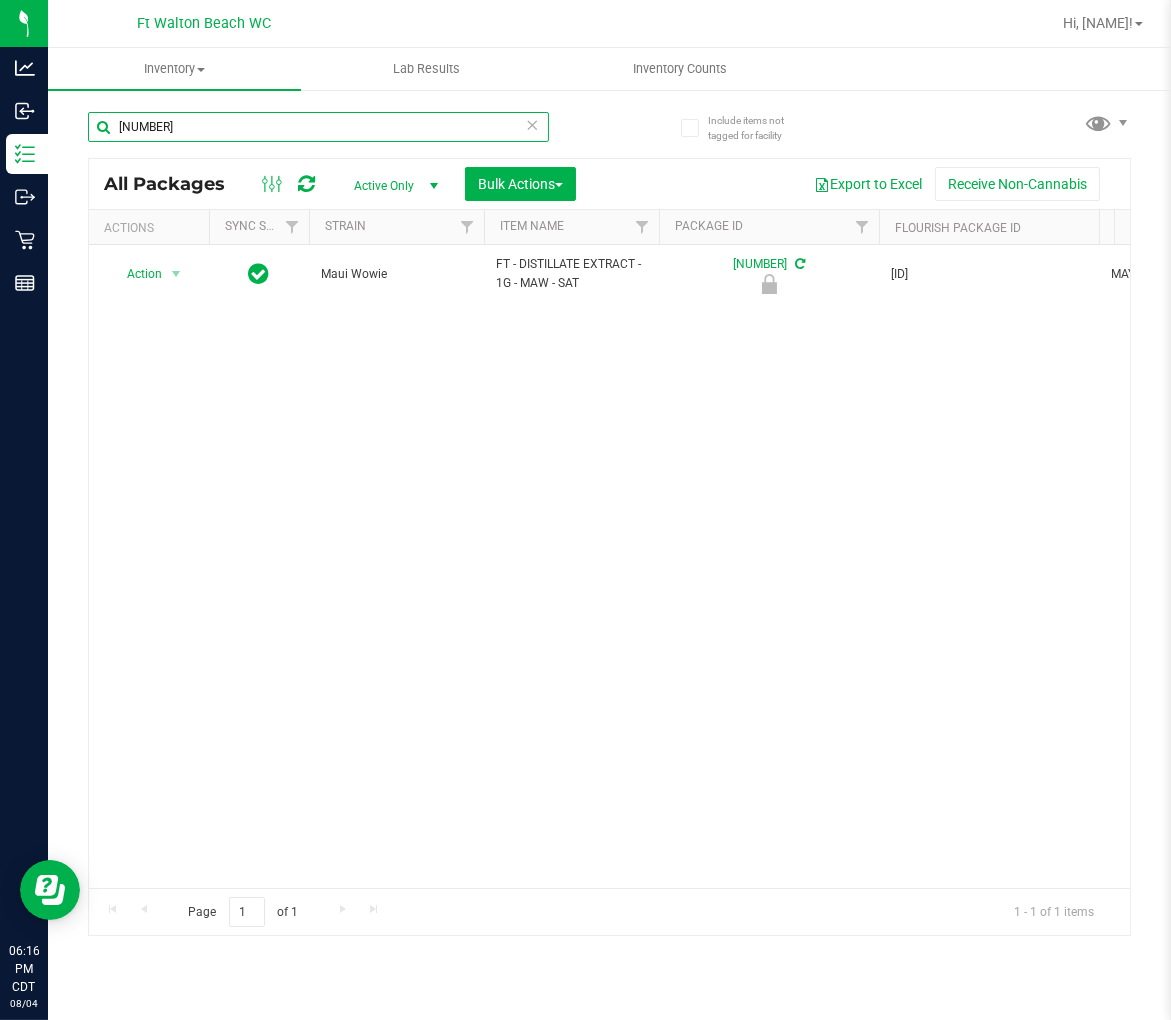 scroll, scrollTop: 0, scrollLeft: 240, axis: horizontal 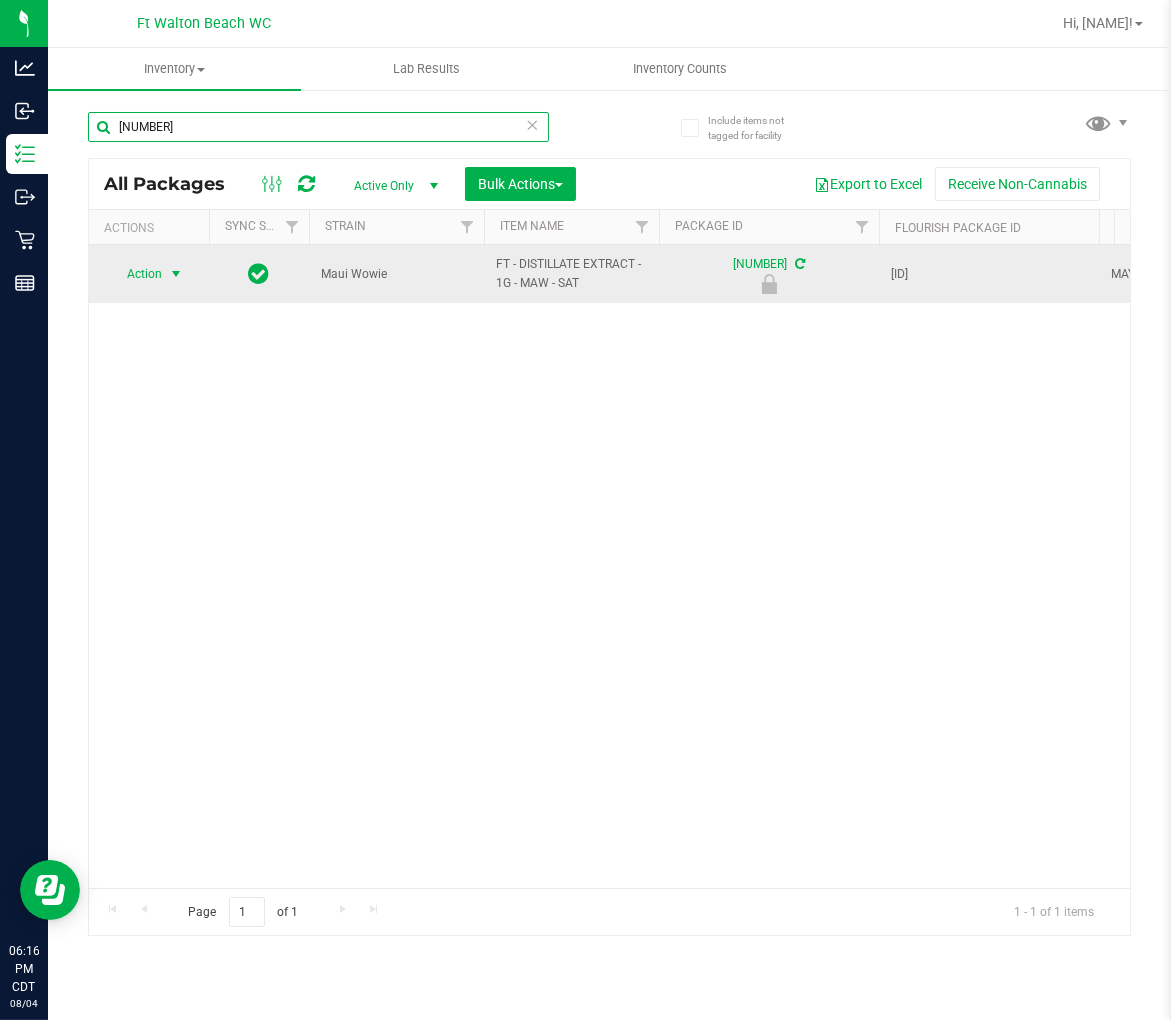type on "2663617299729380" 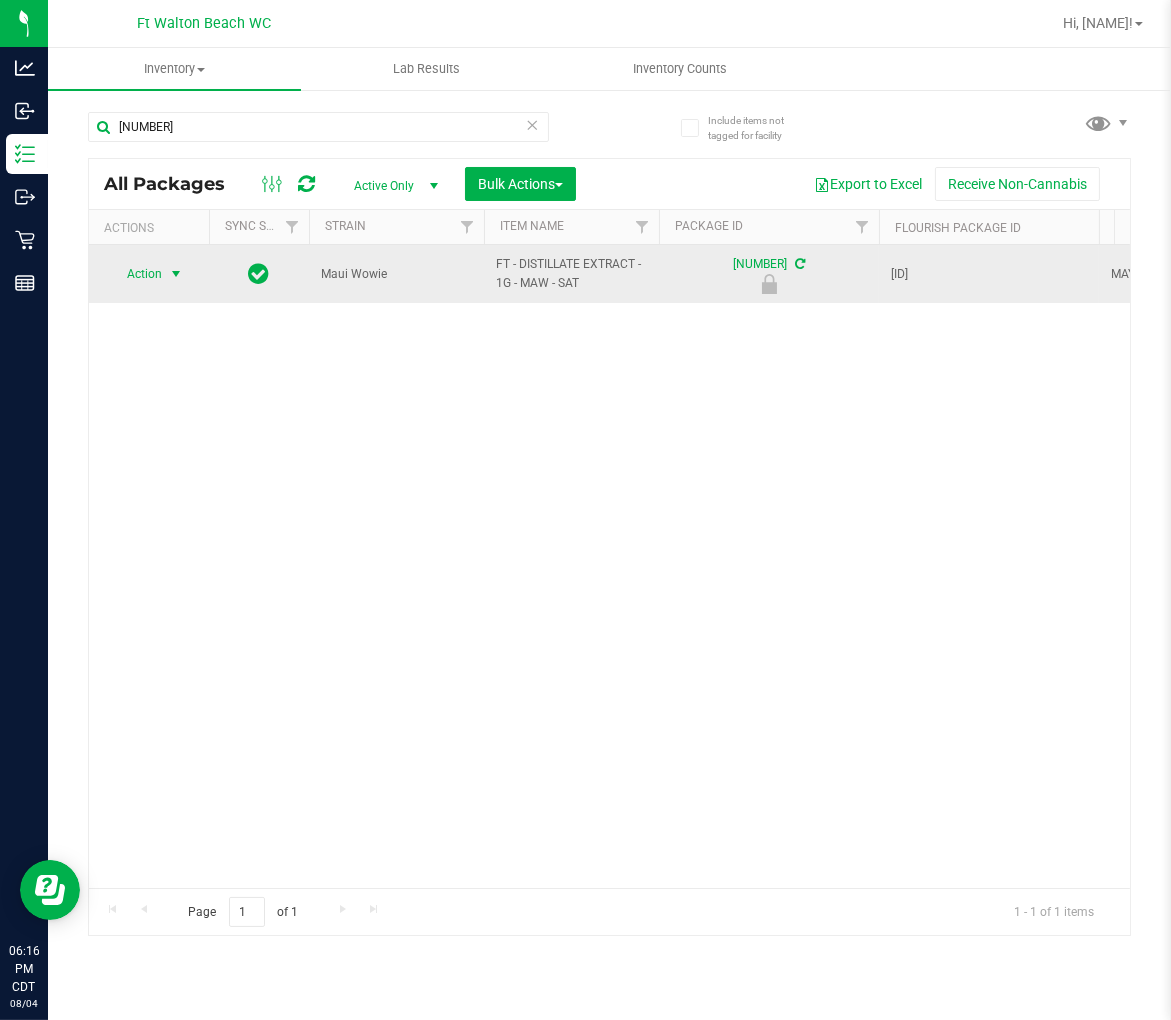 click on "Action" at bounding box center [136, 274] 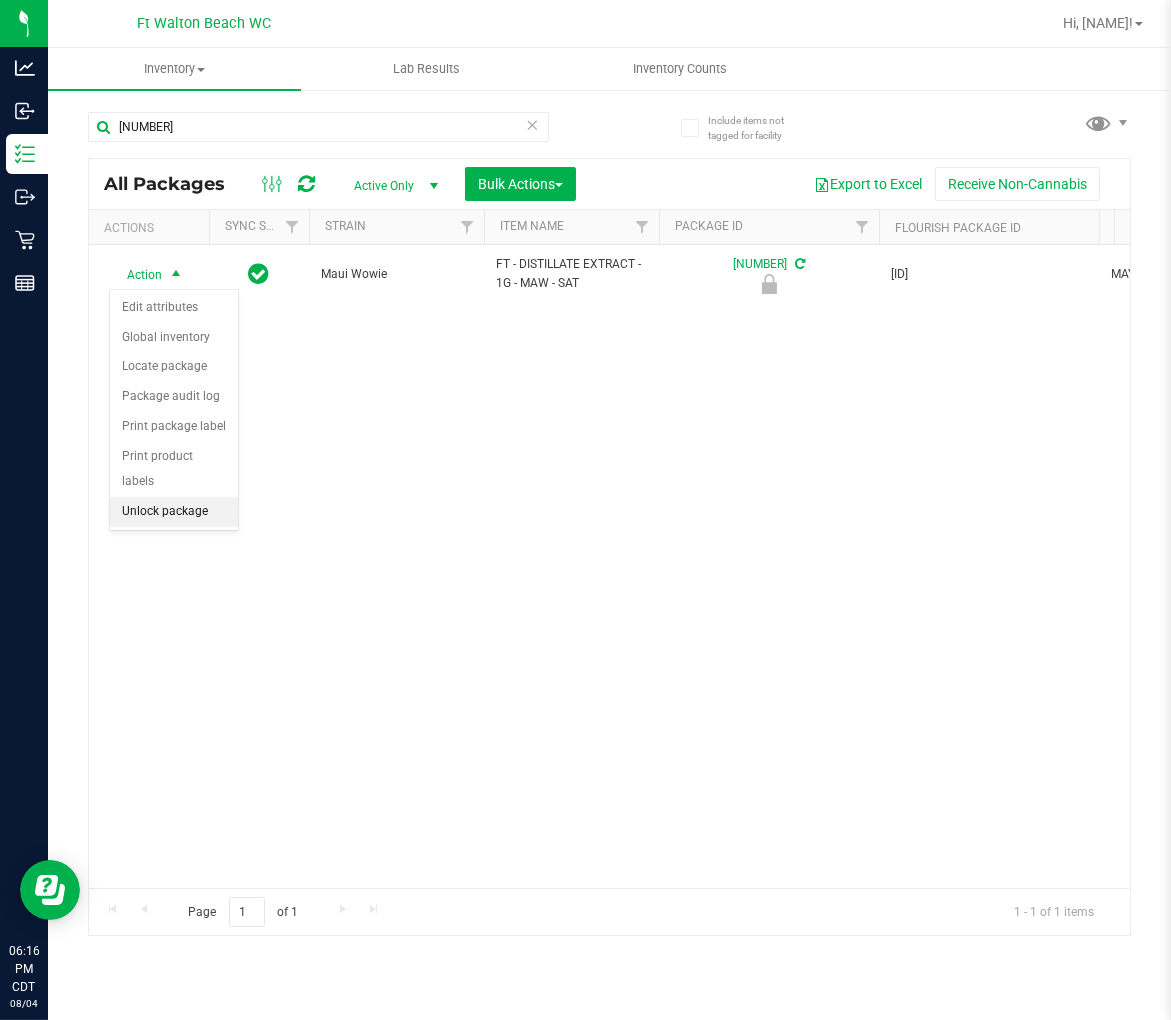 click on "Unlock package" at bounding box center [174, 512] 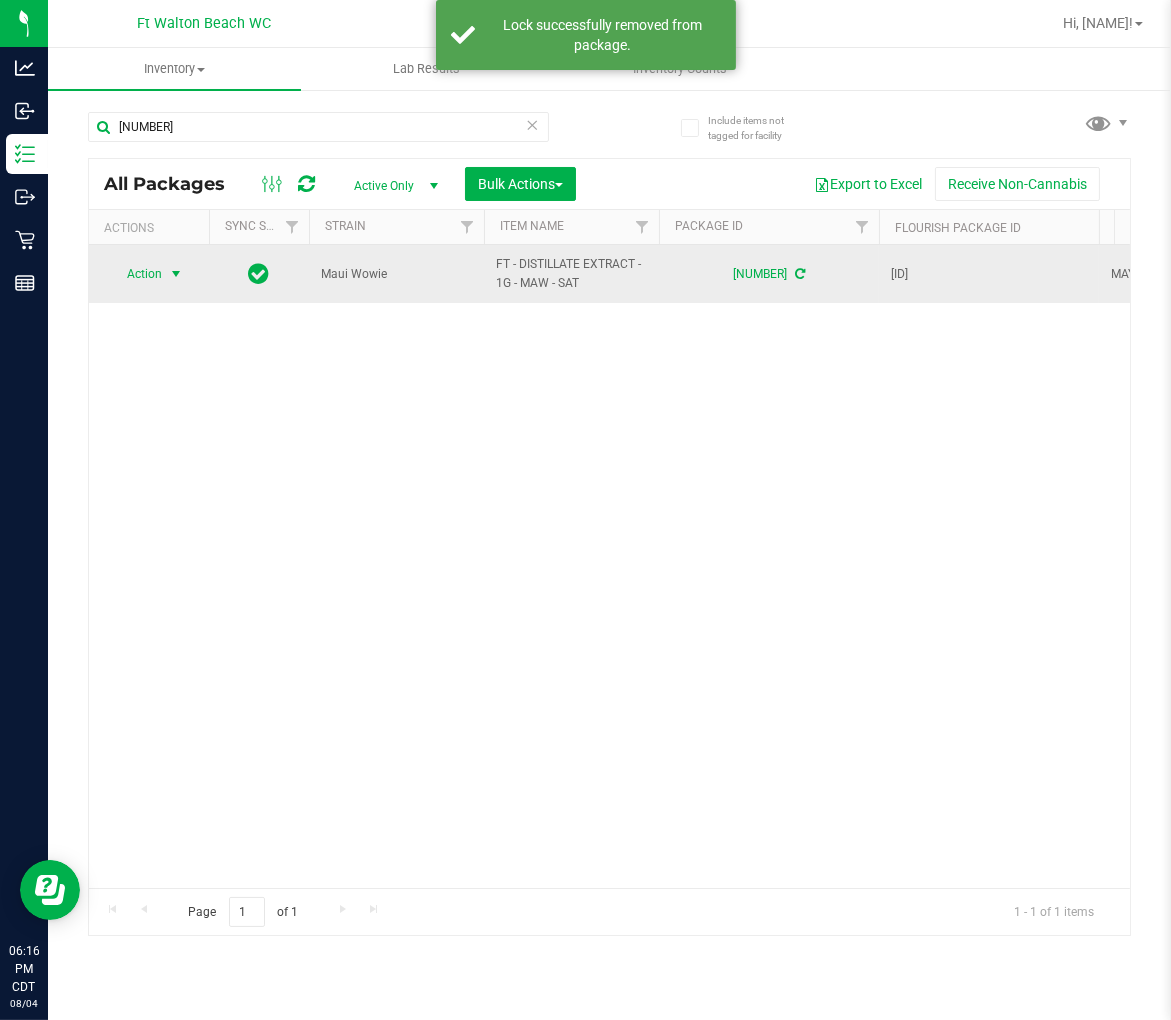 click at bounding box center (176, 274) 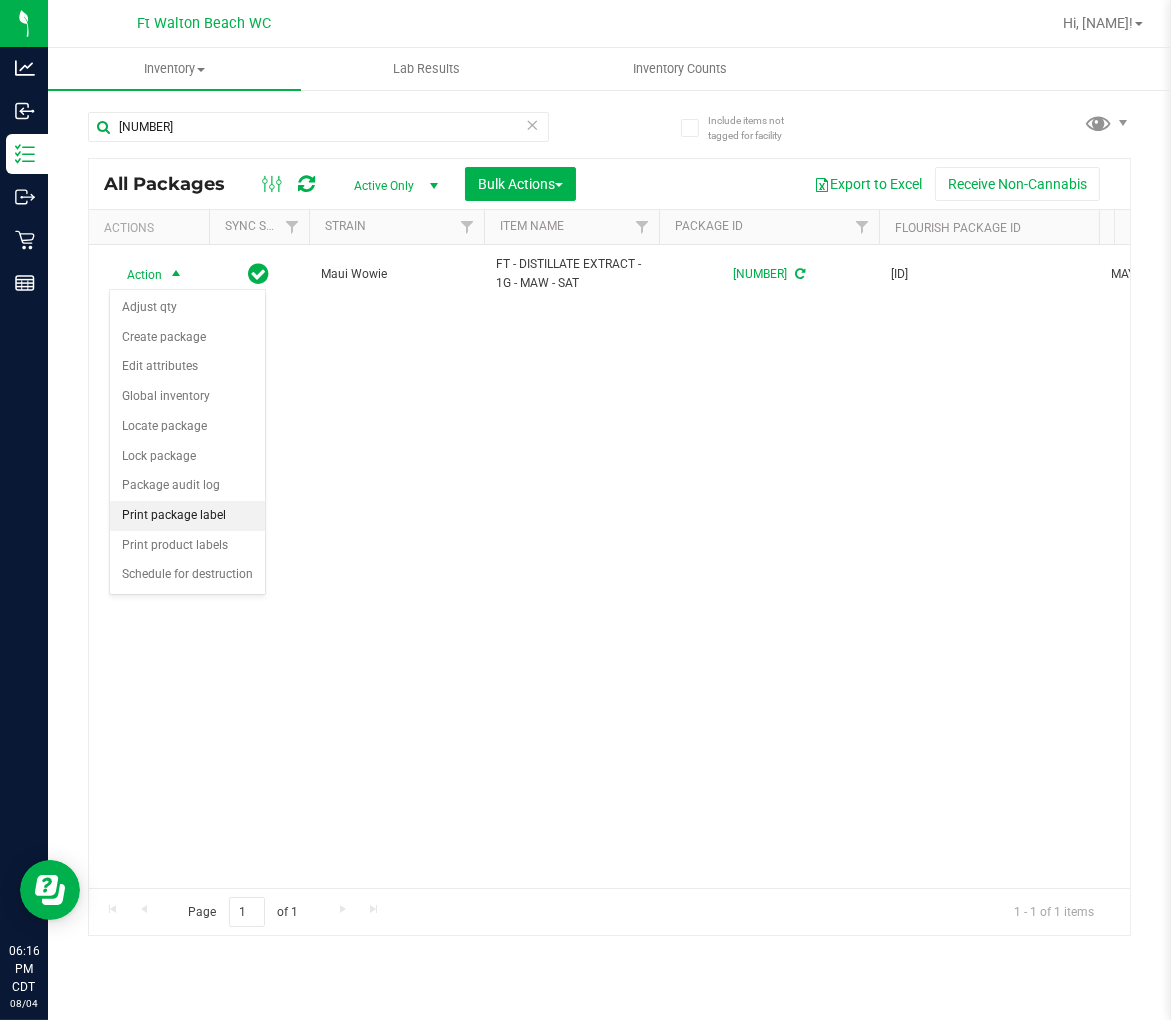 click on "Print package label" at bounding box center (187, 516) 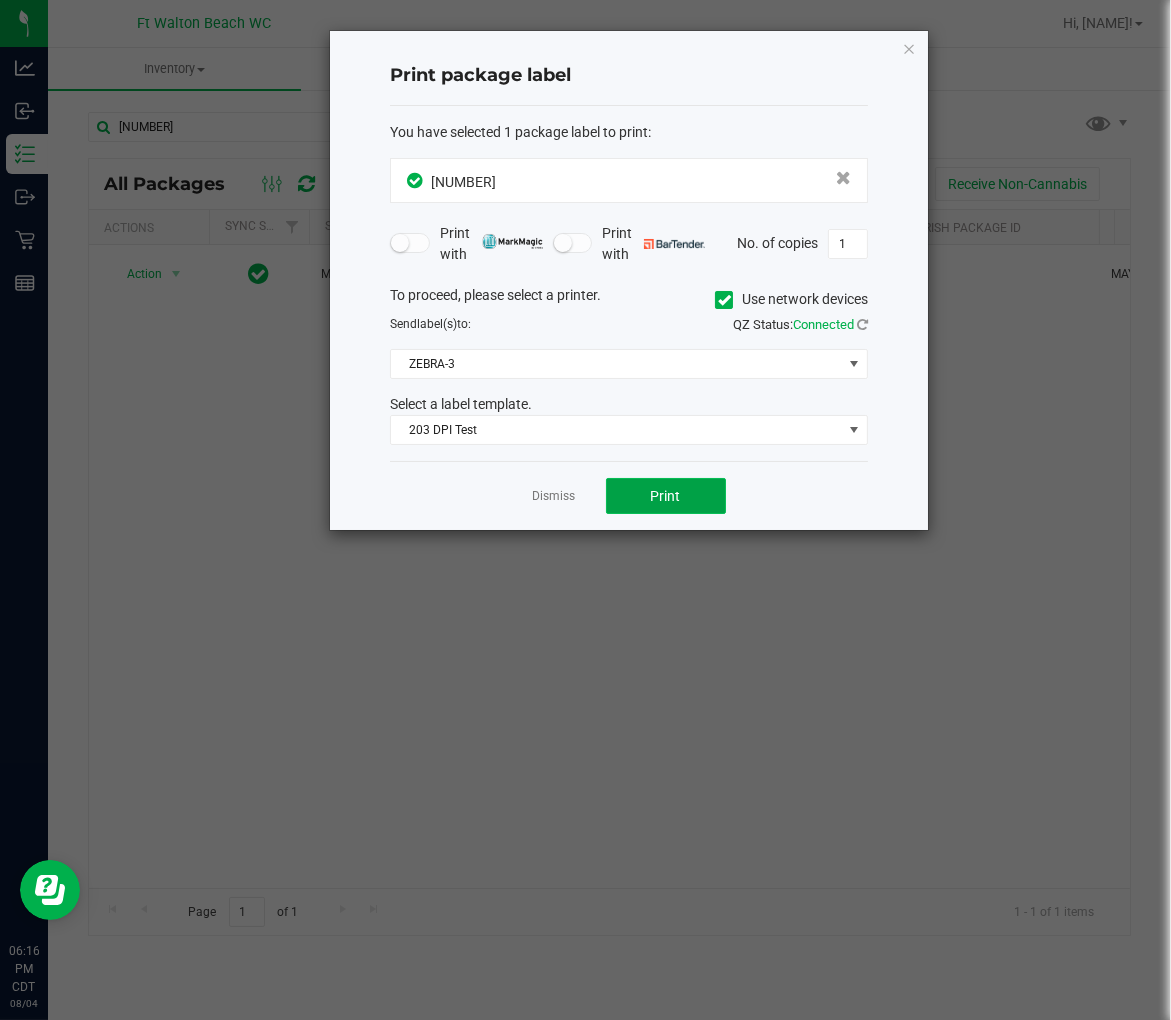 click on "Print" 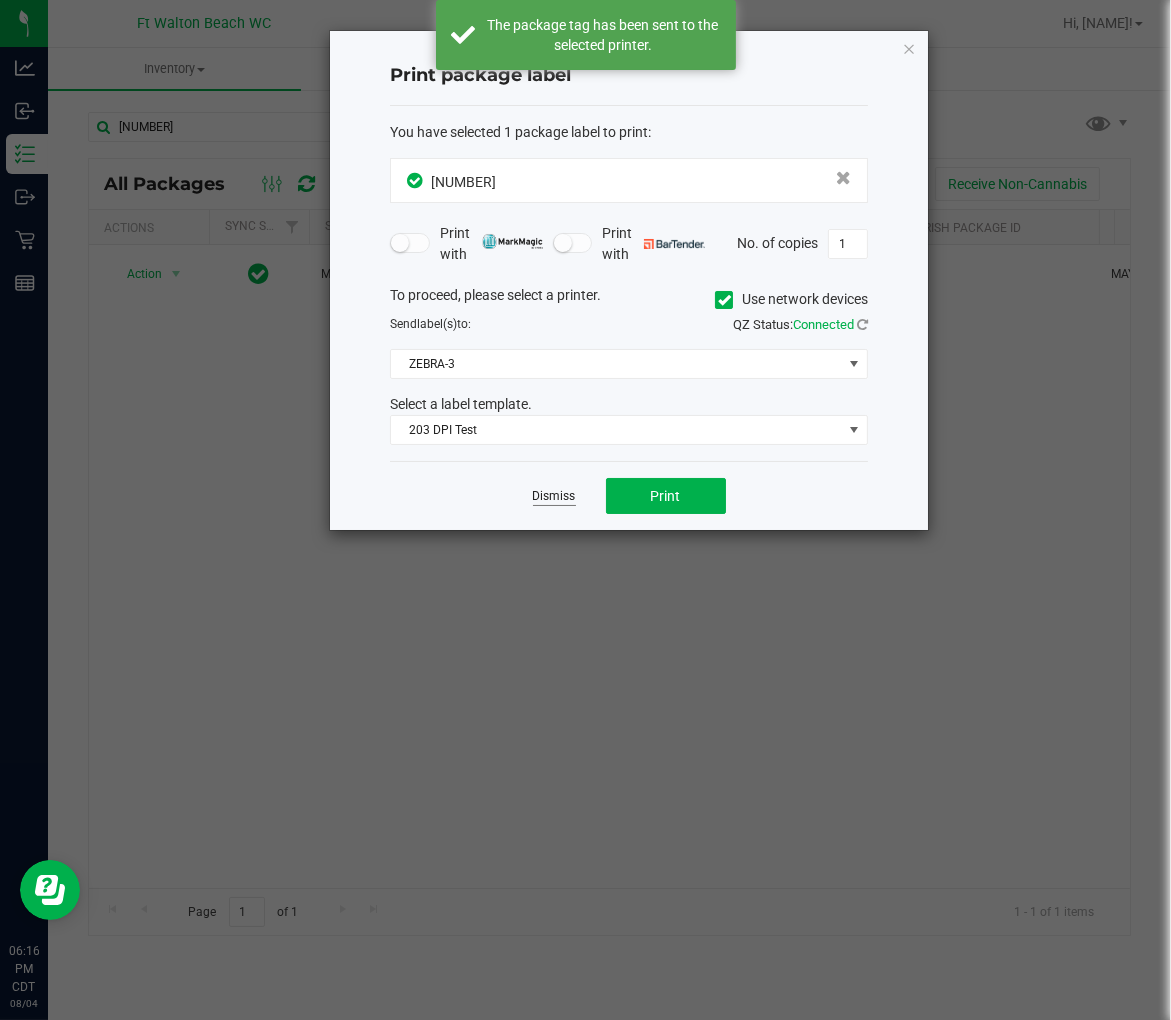 click on "Dismiss" 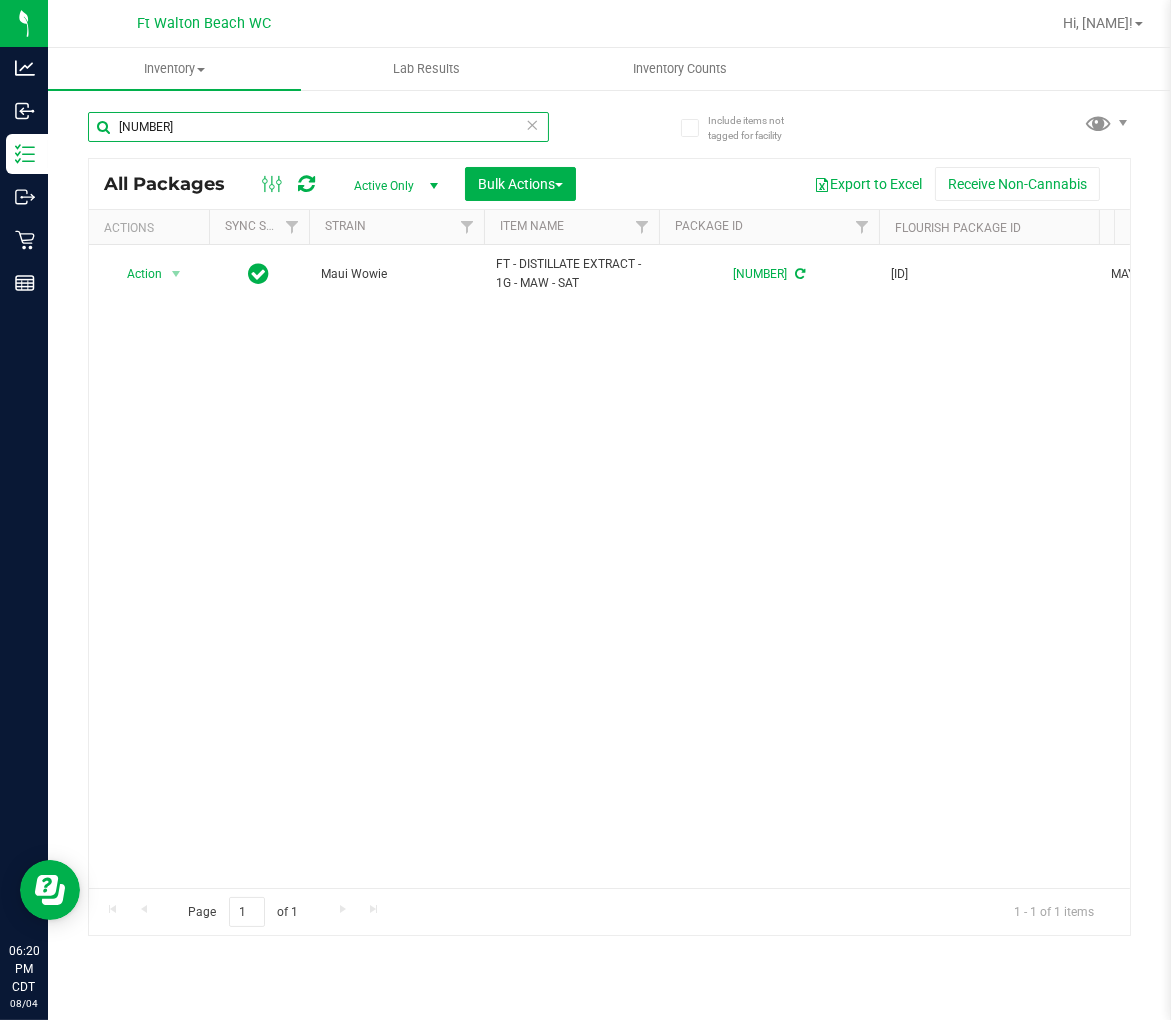 click on "2663617299729380" at bounding box center [318, 127] 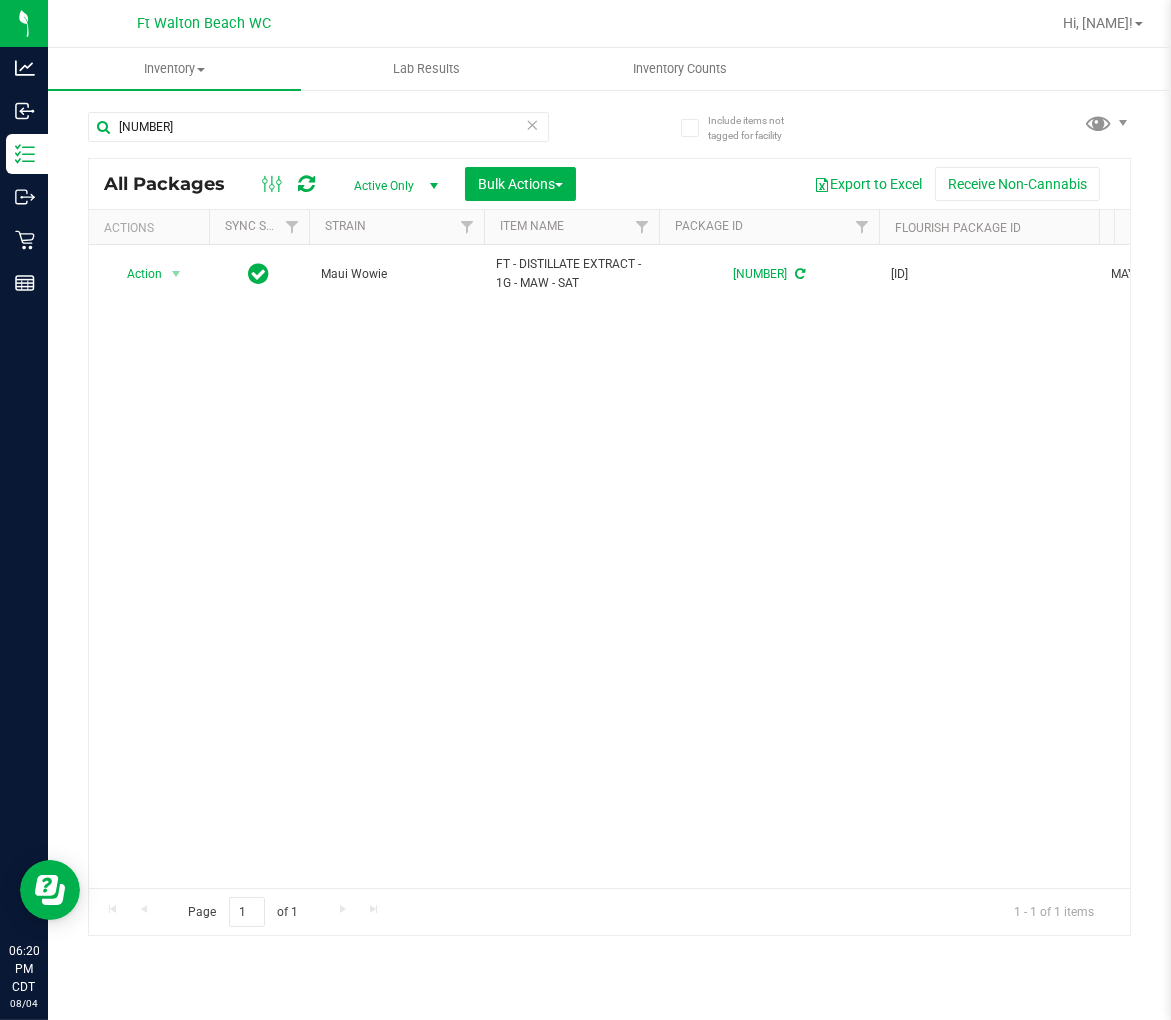 click at bounding box center (533, 124) 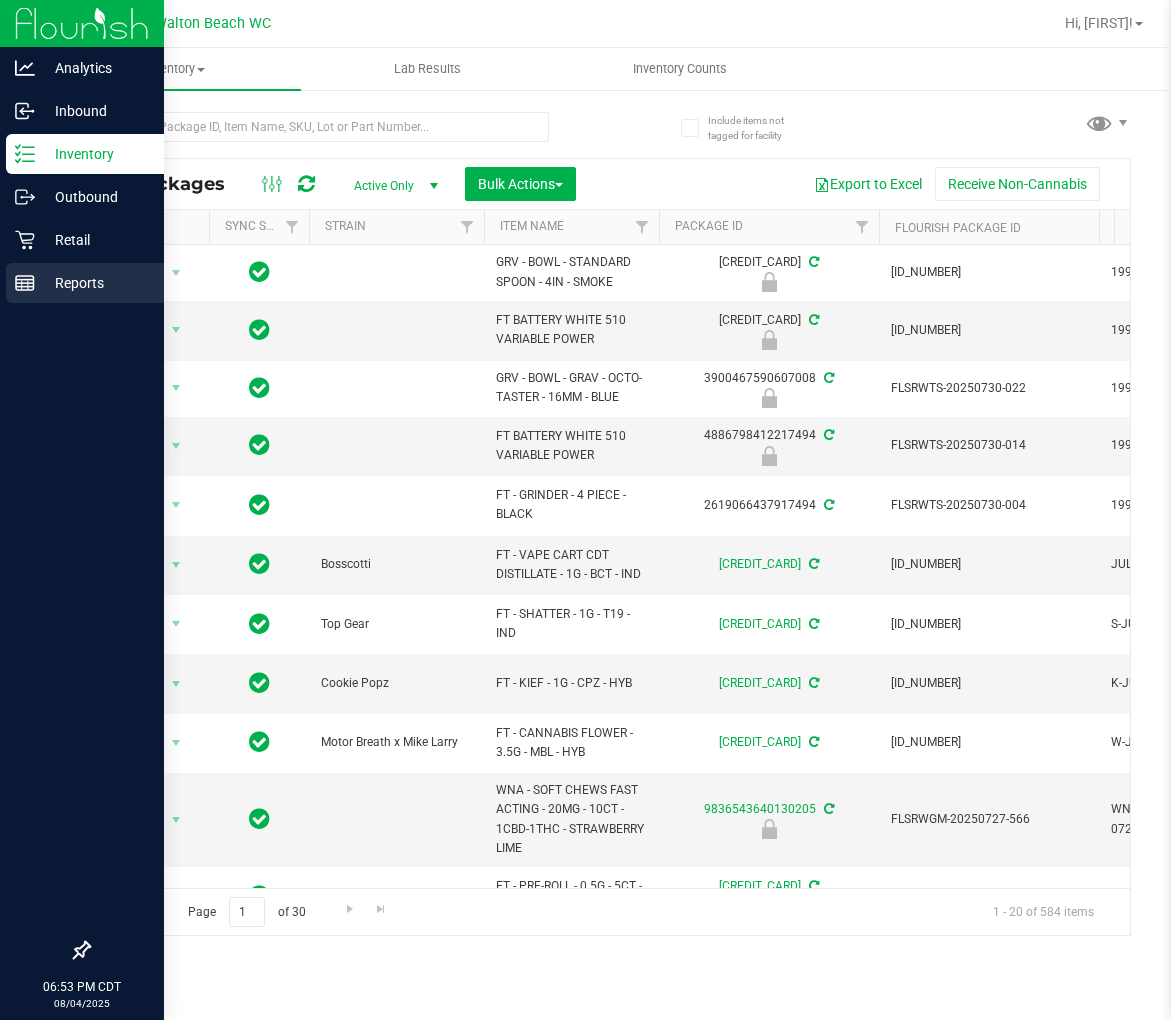 scroll, scrollTop: 0, scrollLeft: 0, axis: both 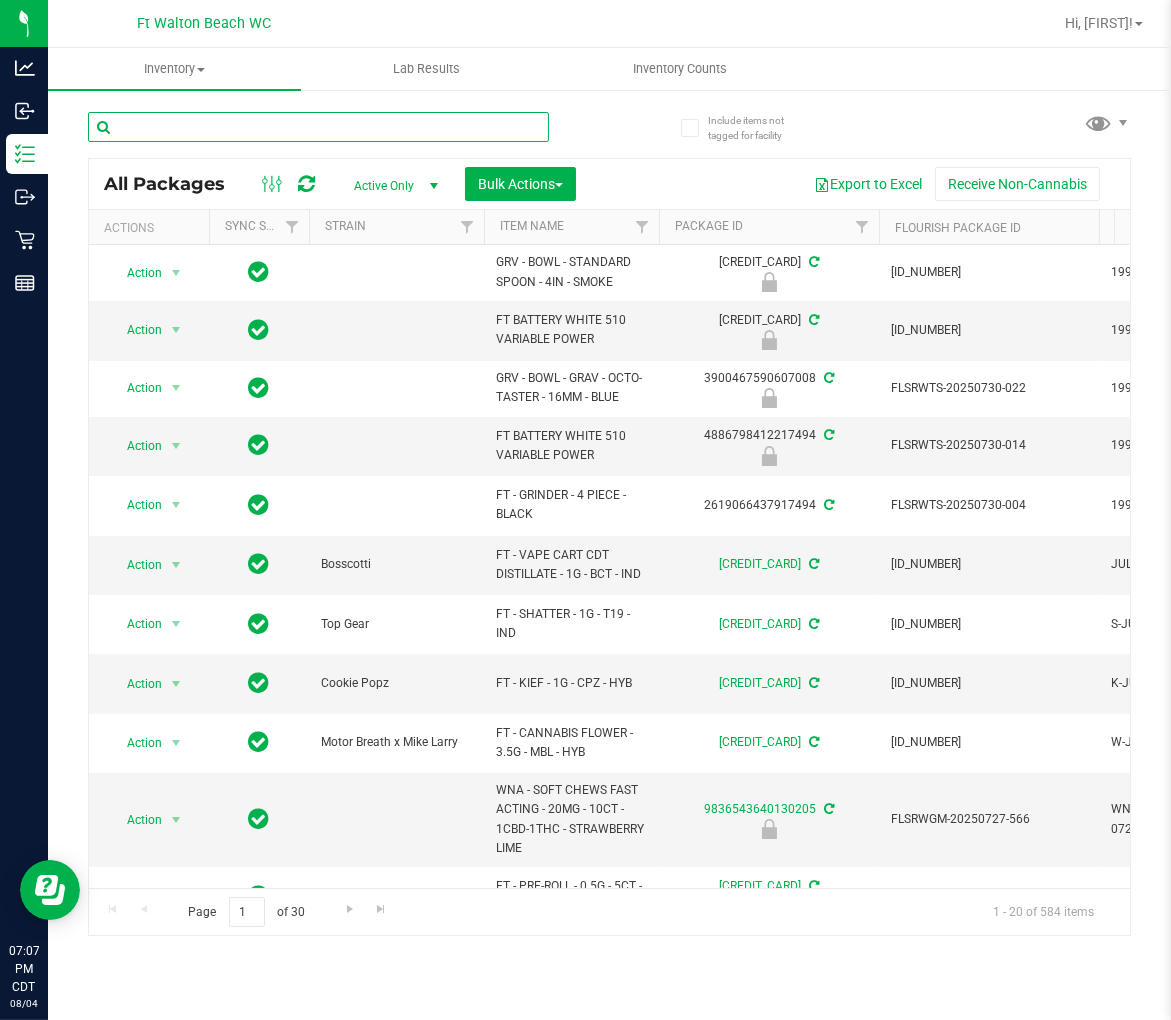 click at bounding box center (318, 127) 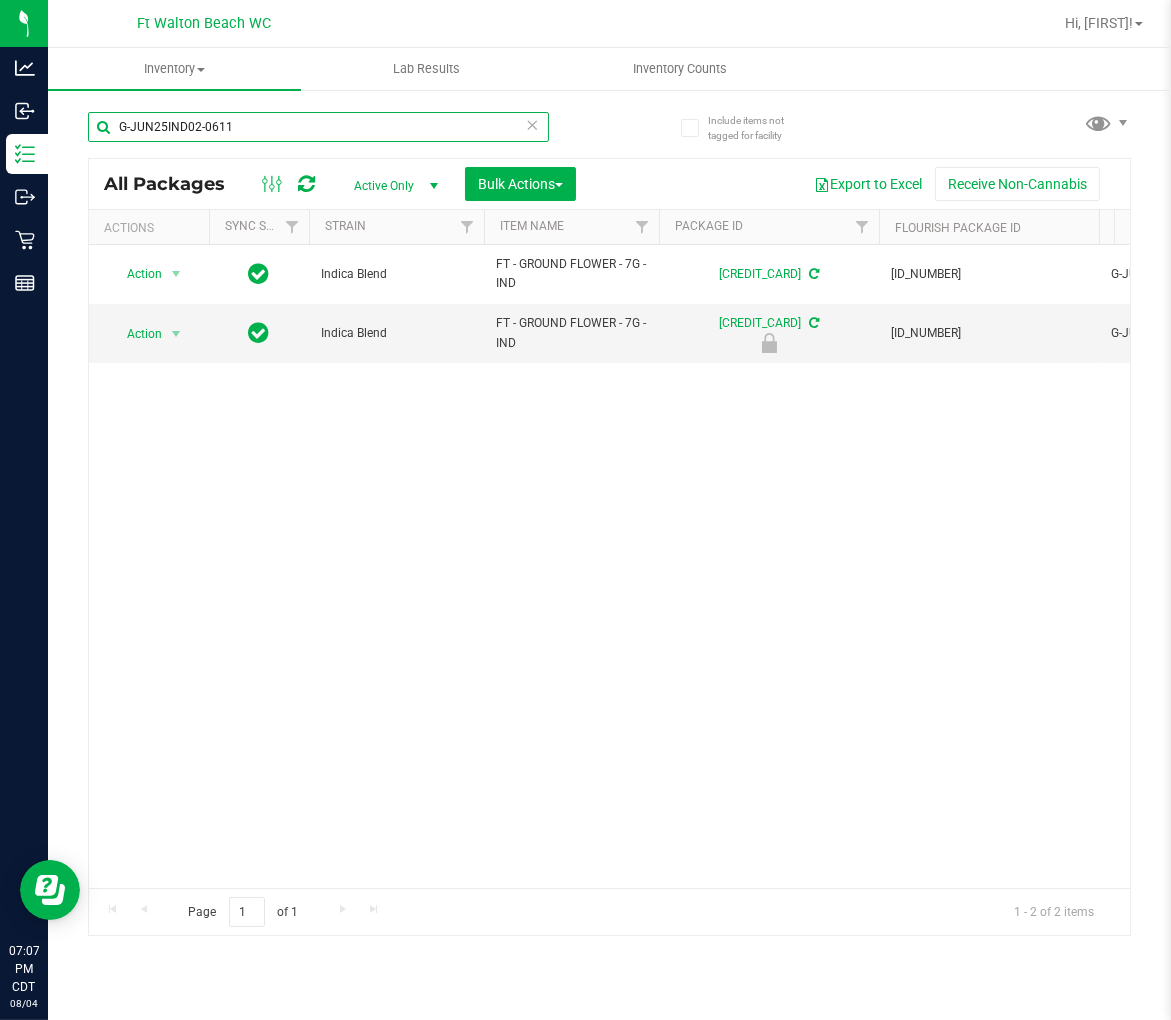 scroll, scrollTop: 0, scrollLeft: 195, axis: horizontal 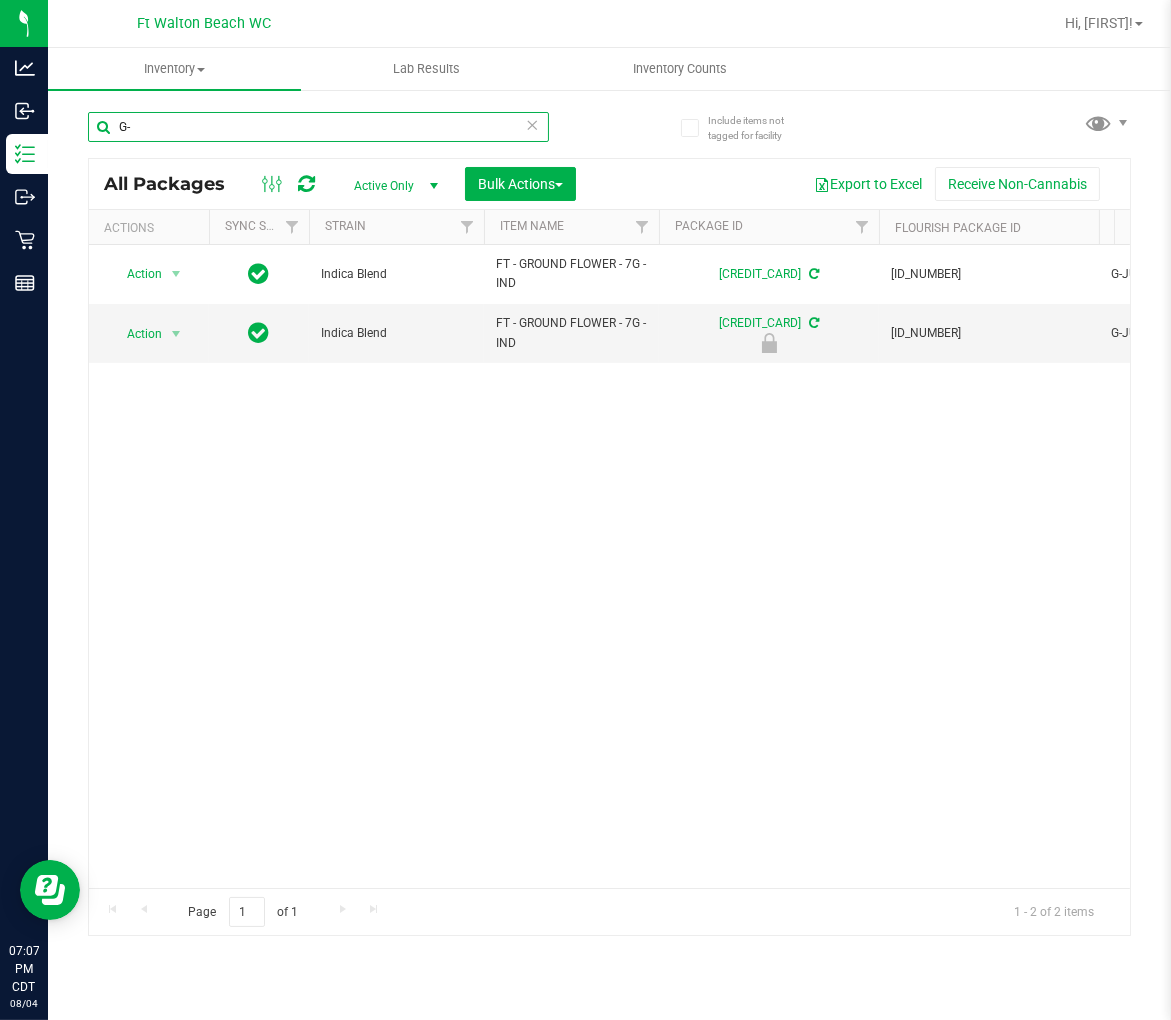 type on "G" 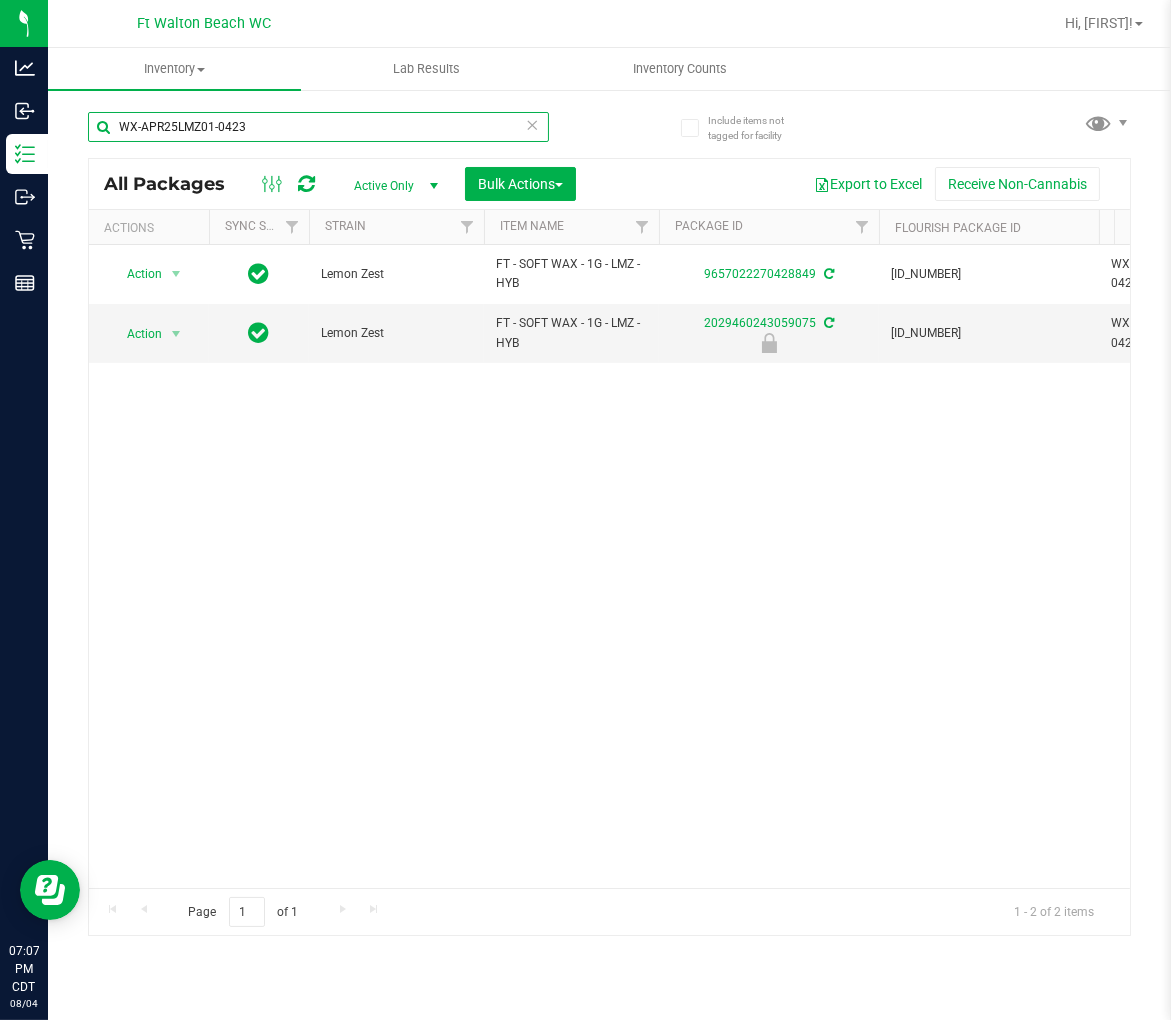 scroll, scrollTop: 0, scrollLeft: 158, axis: horizontal 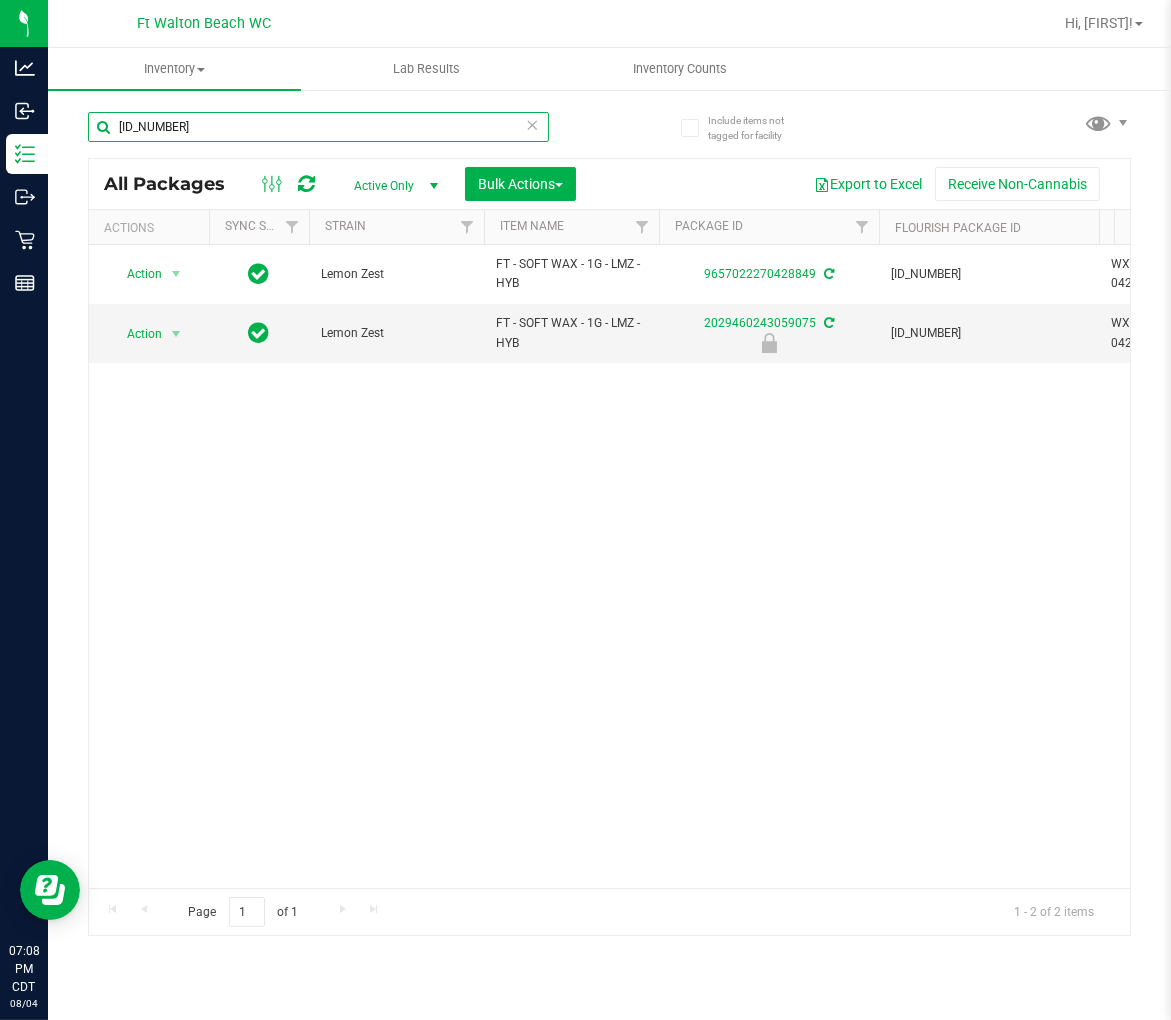 type on "W" 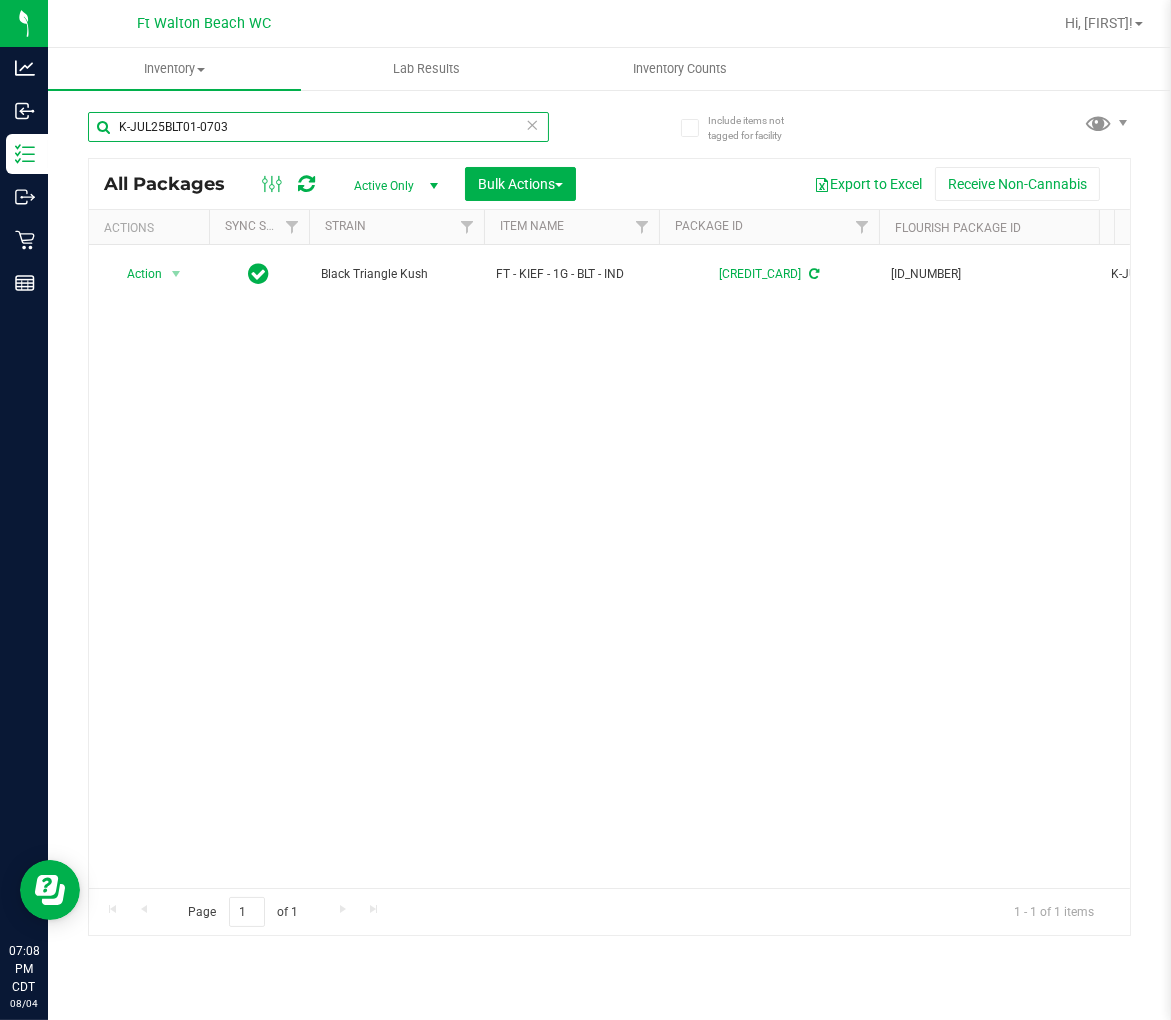 scroll, scrollTop: 0, scrollLeft: 121, axis: horizontal 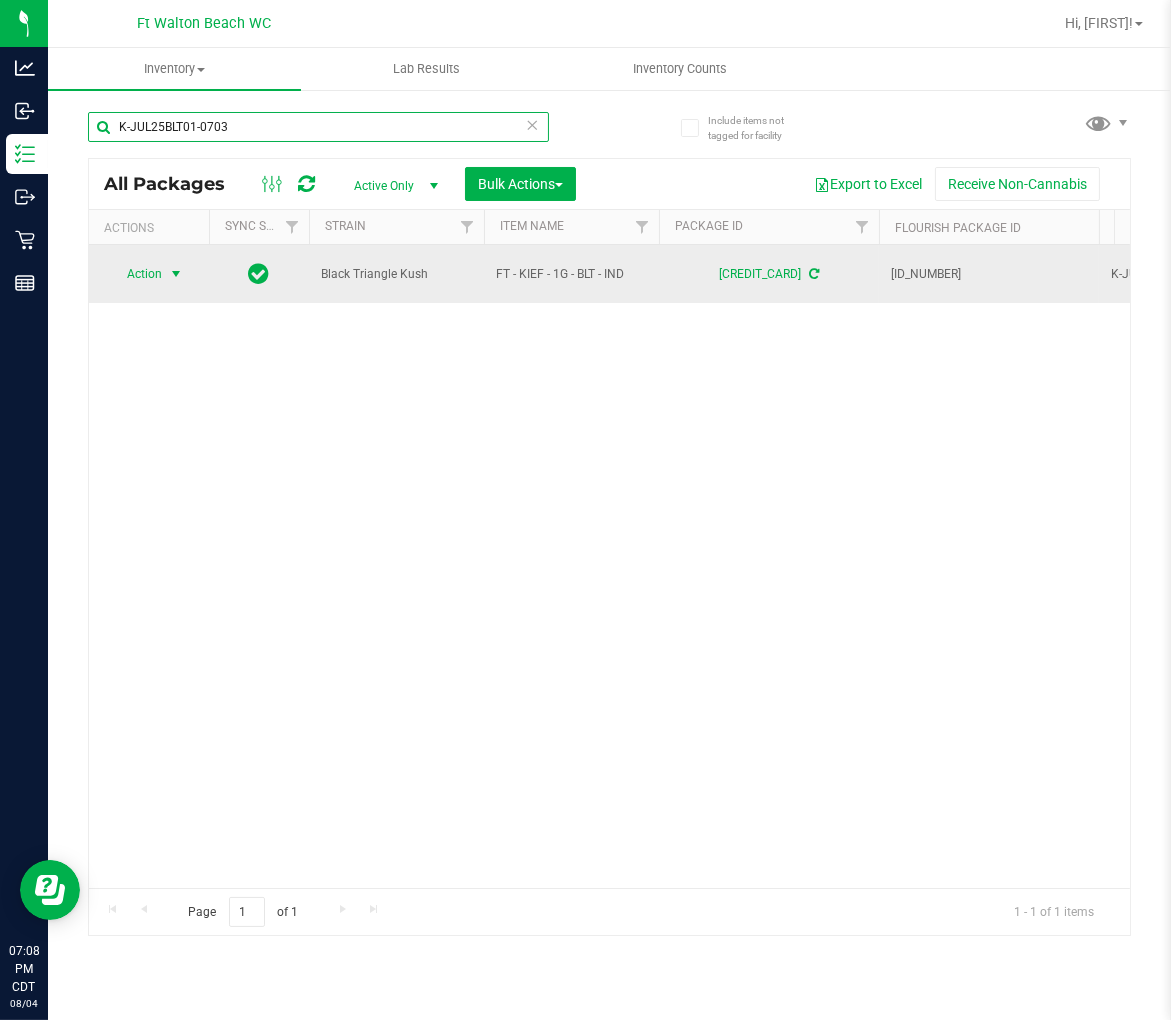 type on "K-JUL25BLT01-0703" 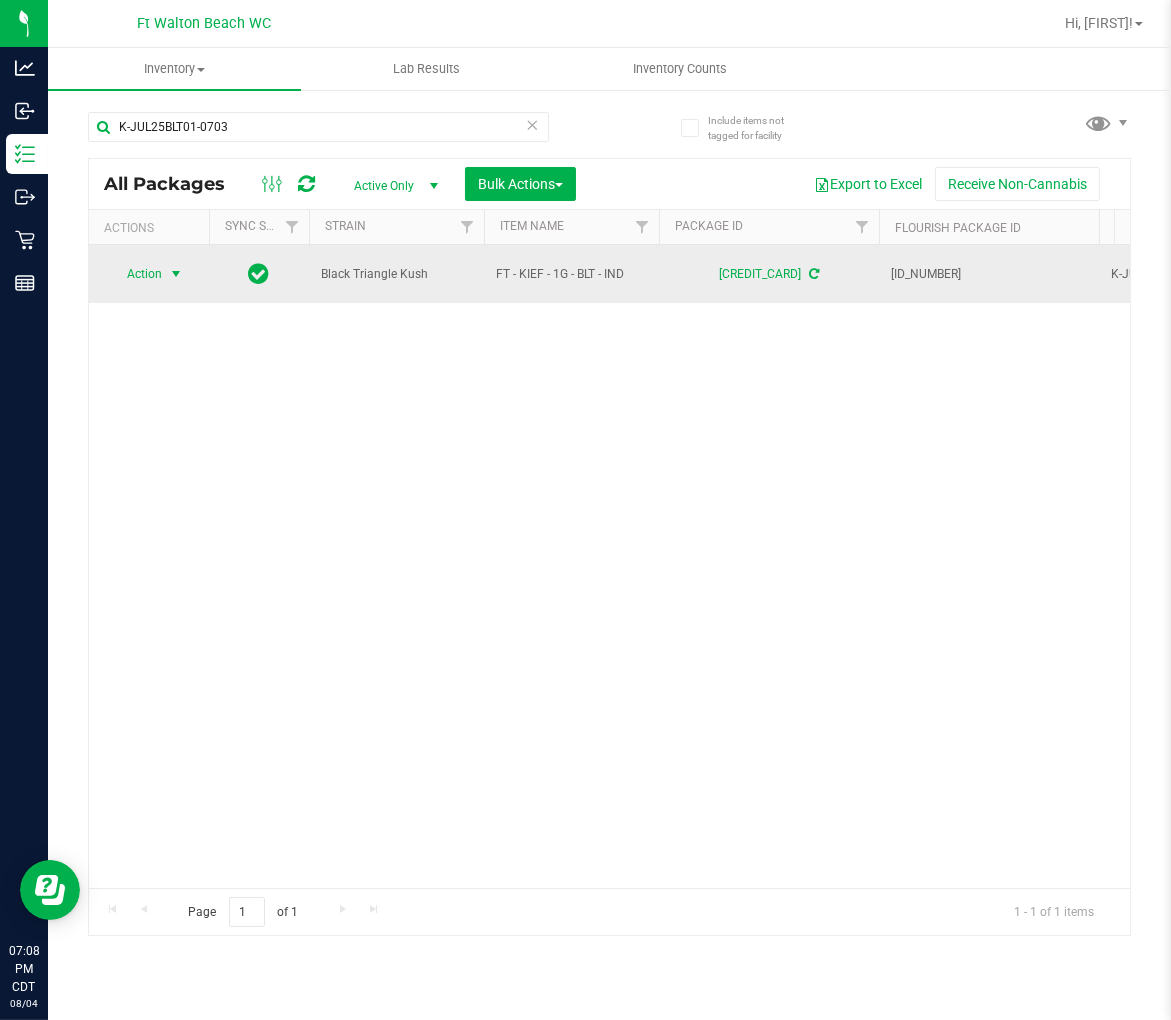 click on "Action" at bounding box center (136, 274) 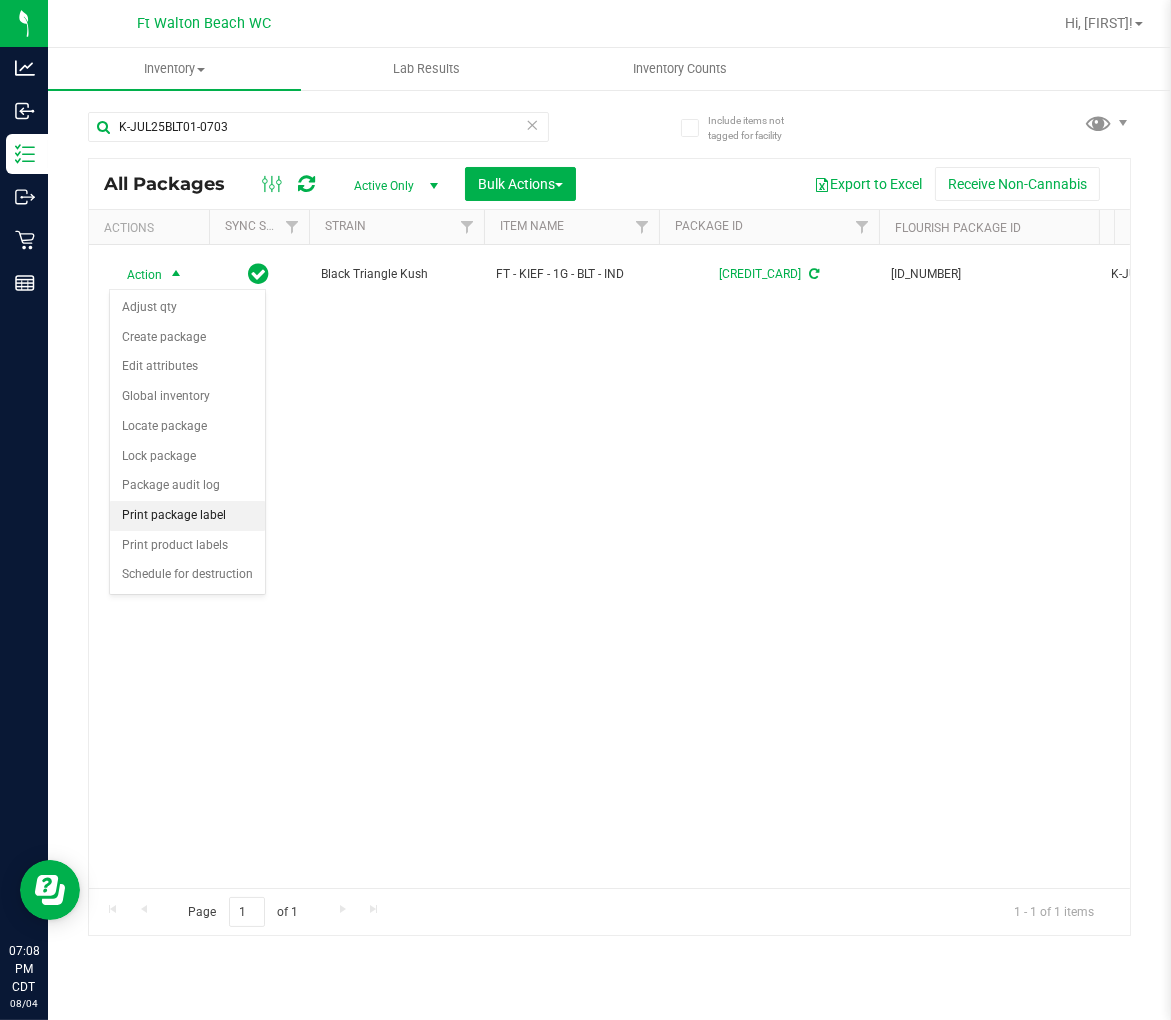 click on "Print package label" at bounding box center (187, 516) 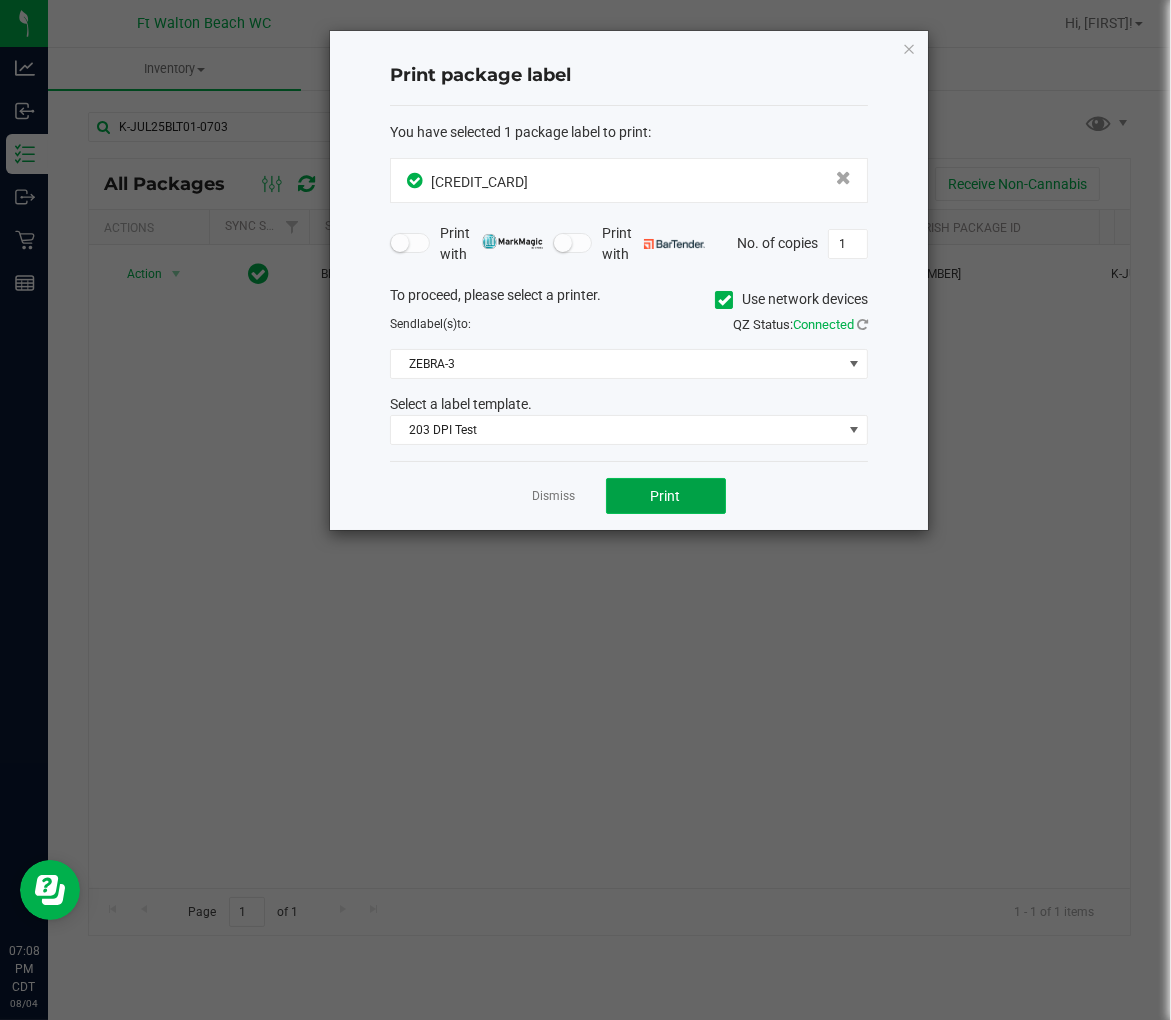 click on "Print" 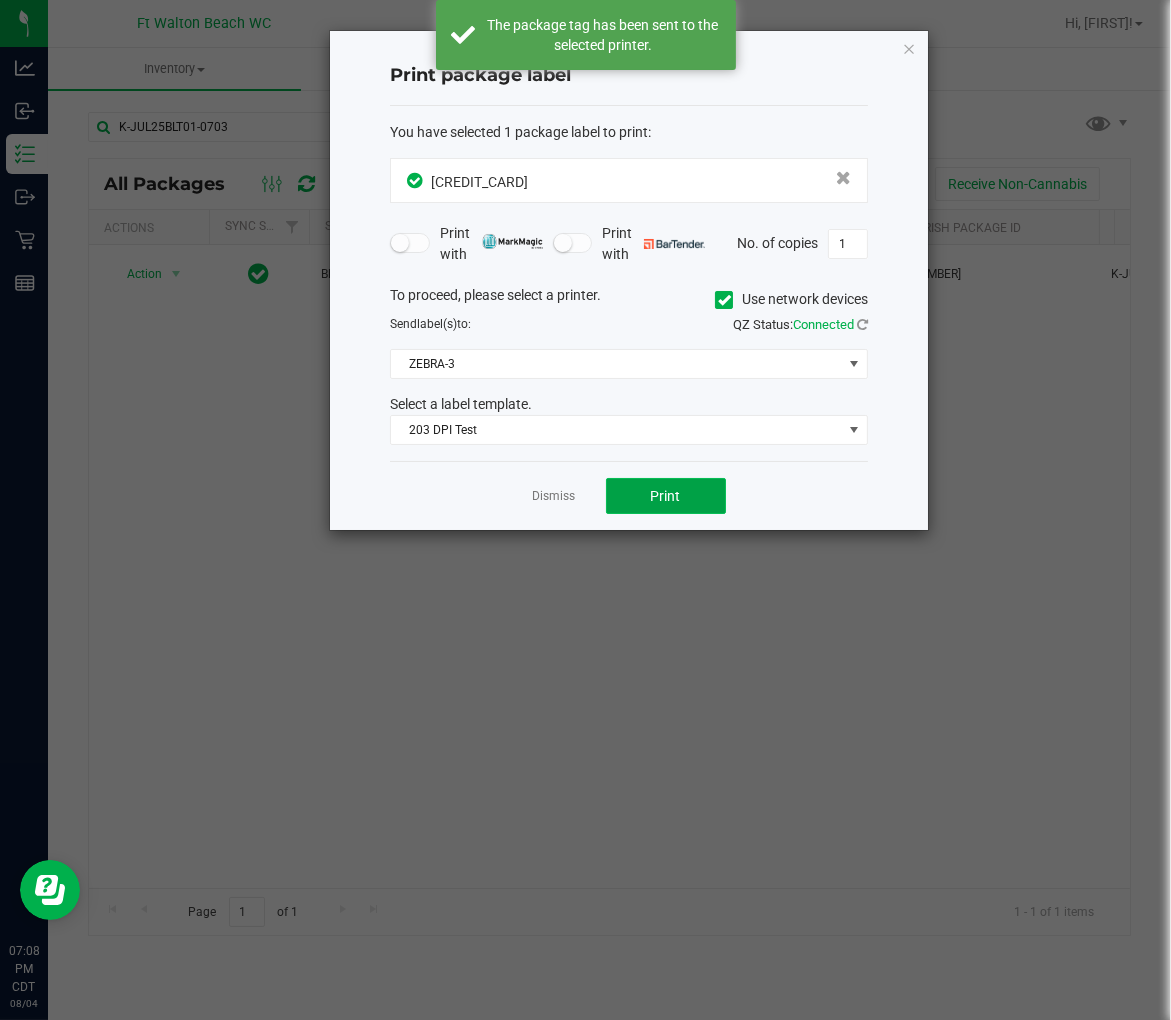 click on "Print" 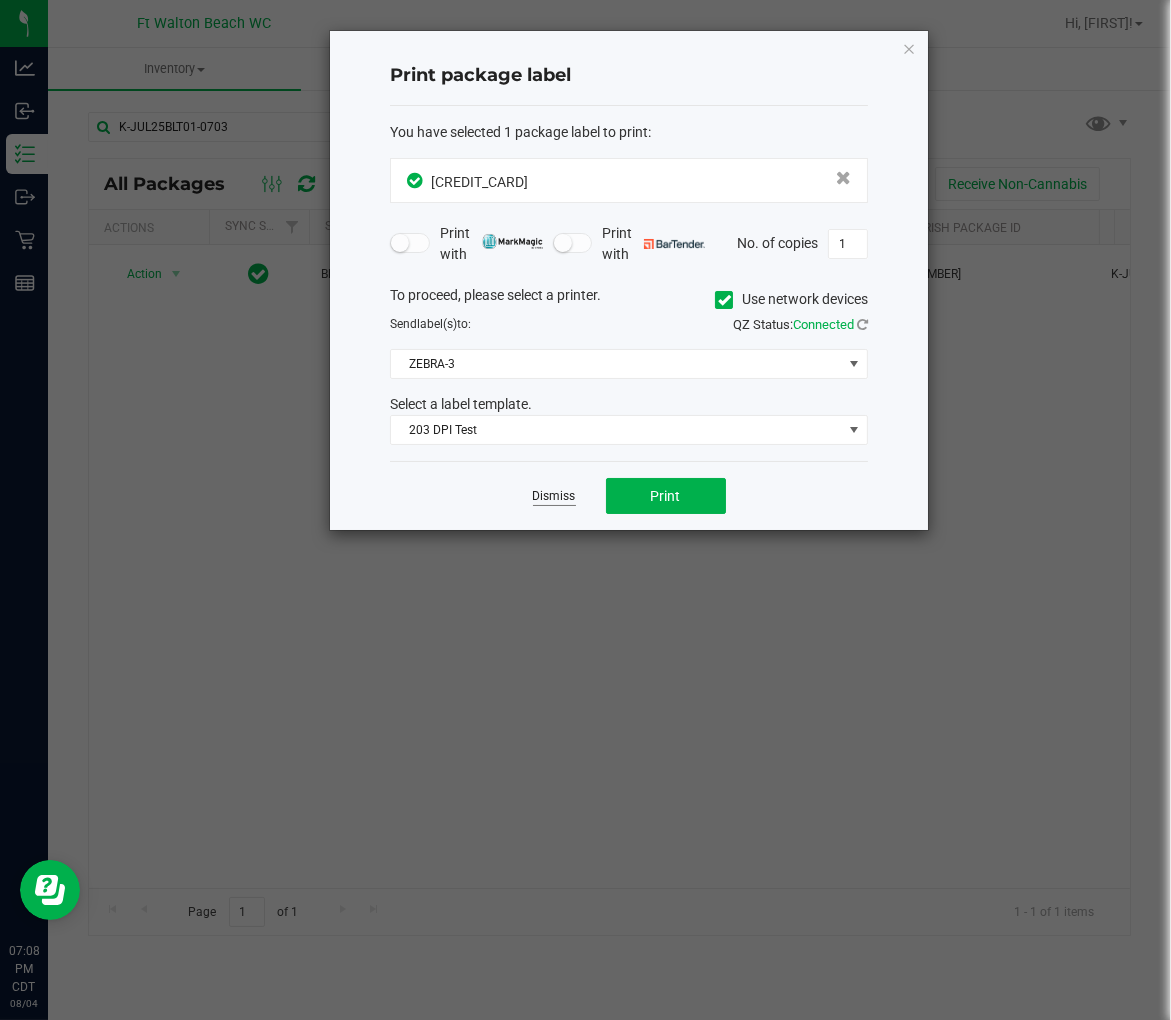 click on "Dismiss" 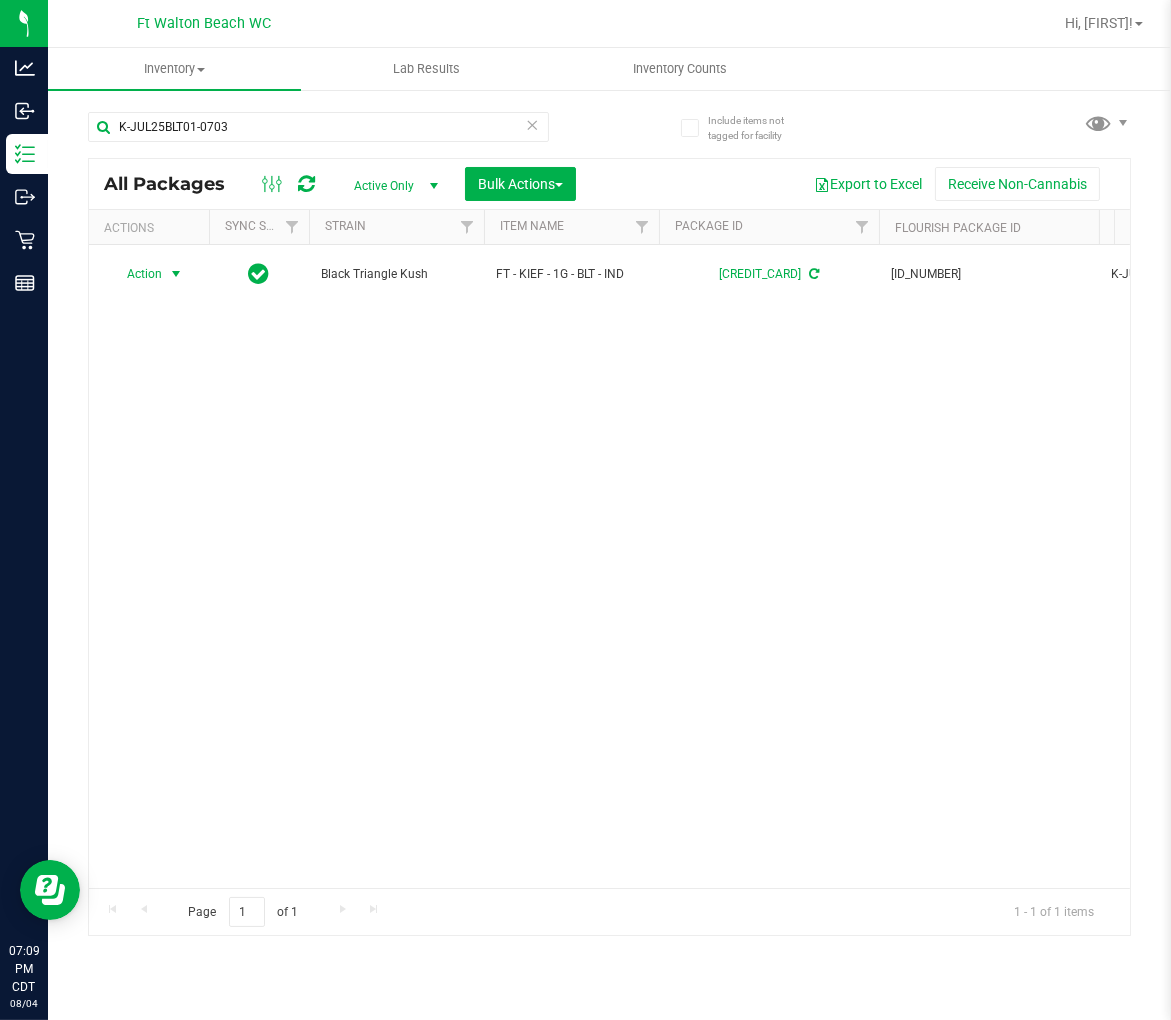 click at bounding box center [533, 124] 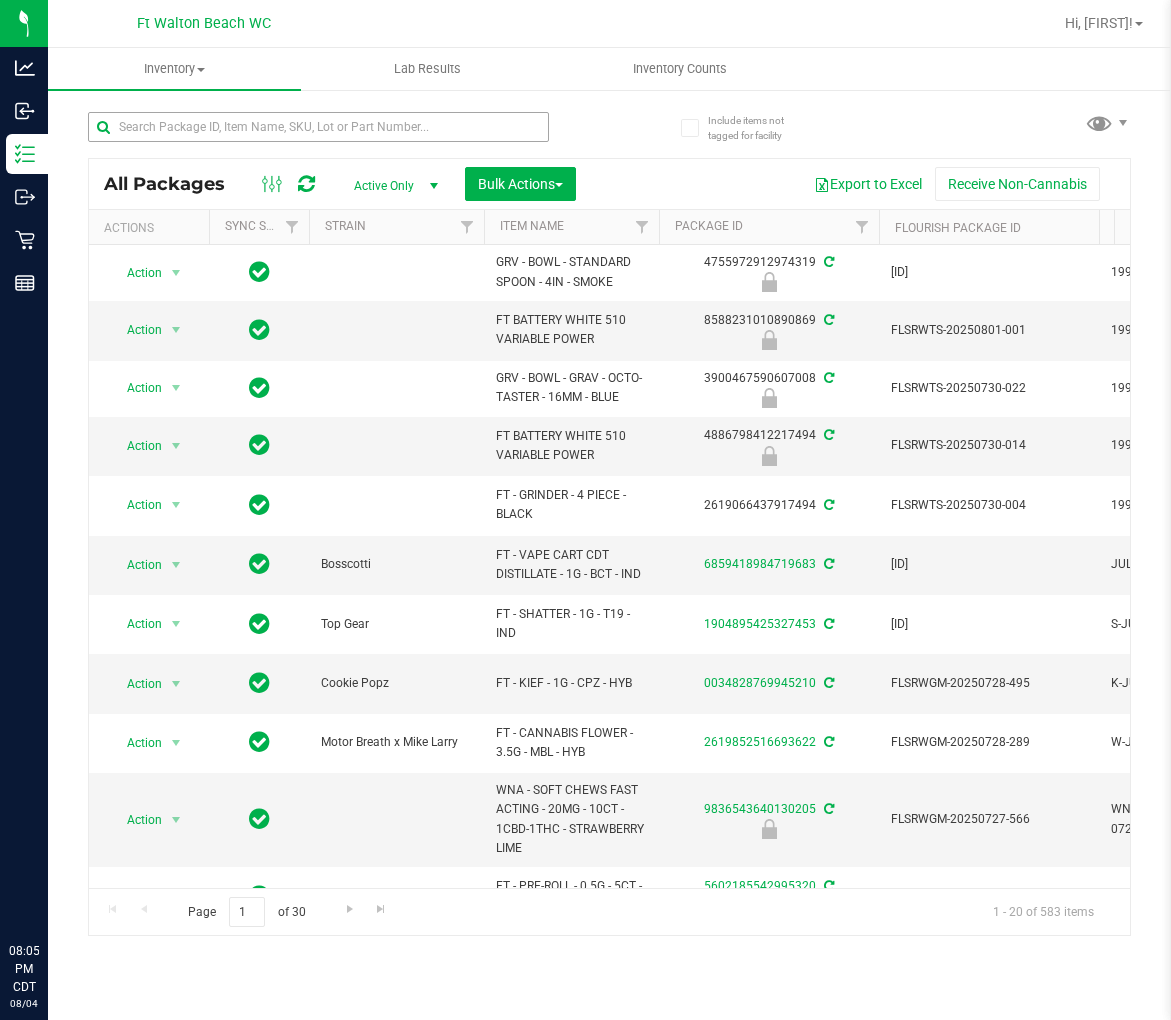 click at bounding box center (318, 127) 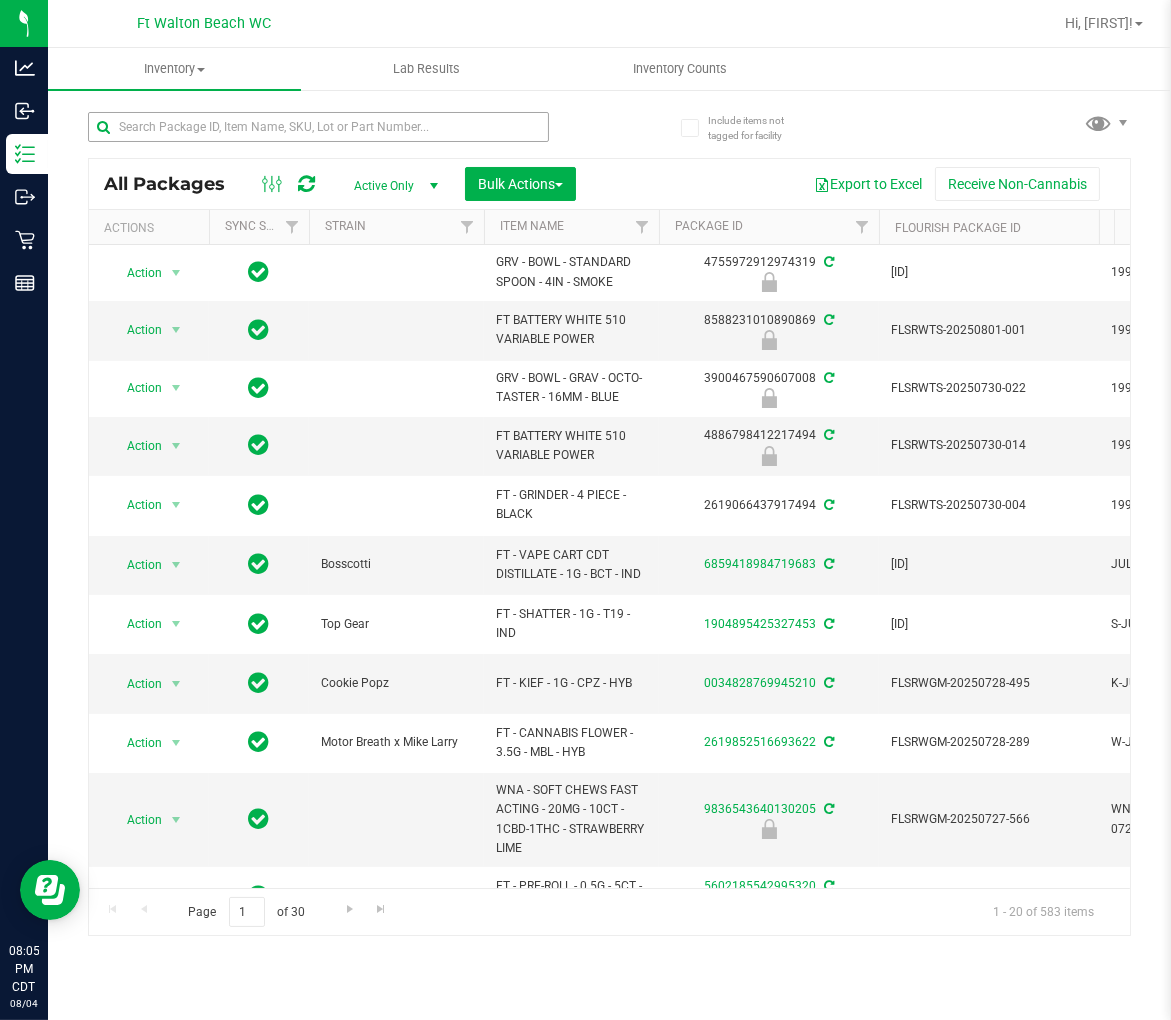 scroll, scrollTop: 0, scrollLeft: 0, axis: both 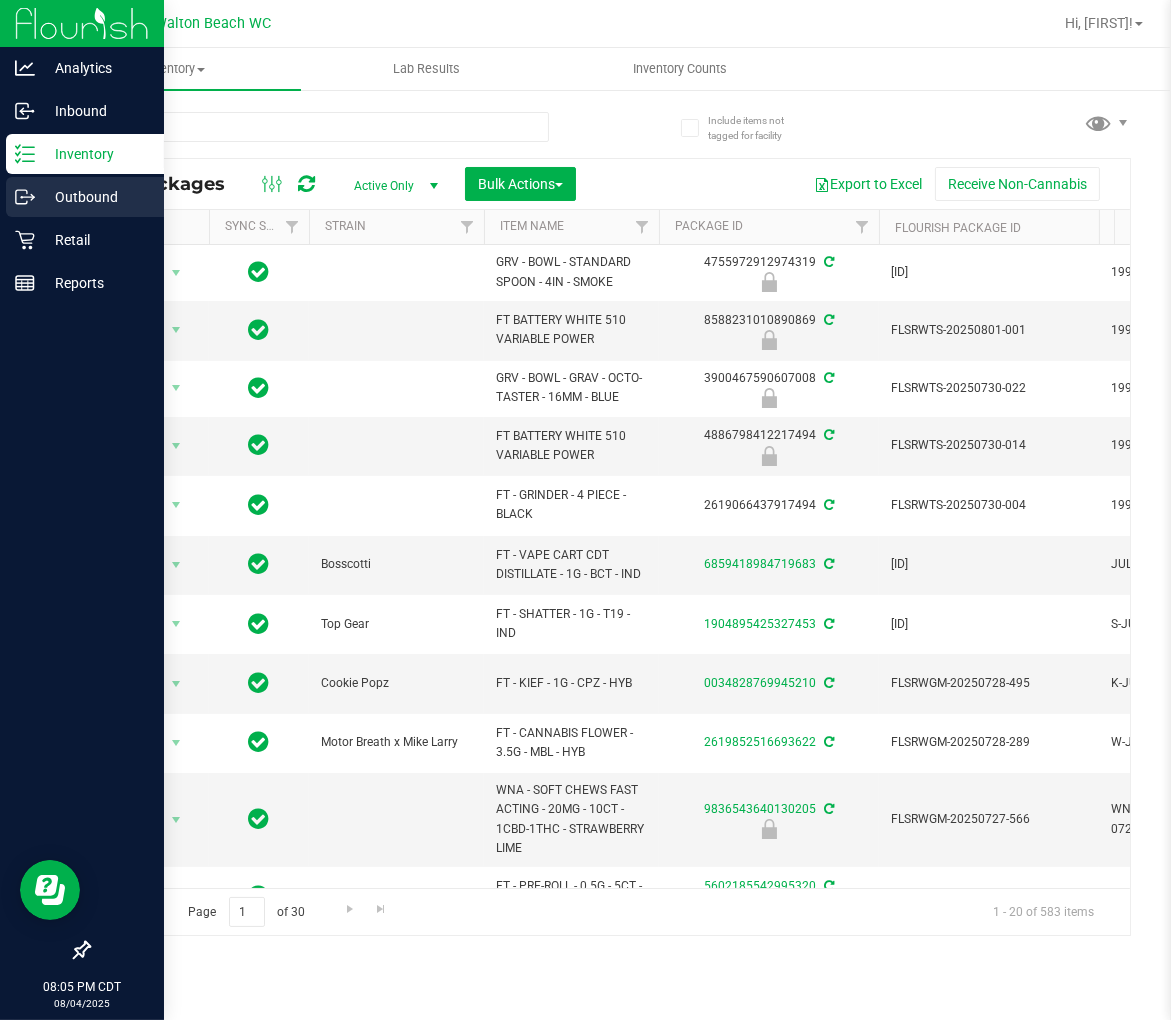 type on "bdl" 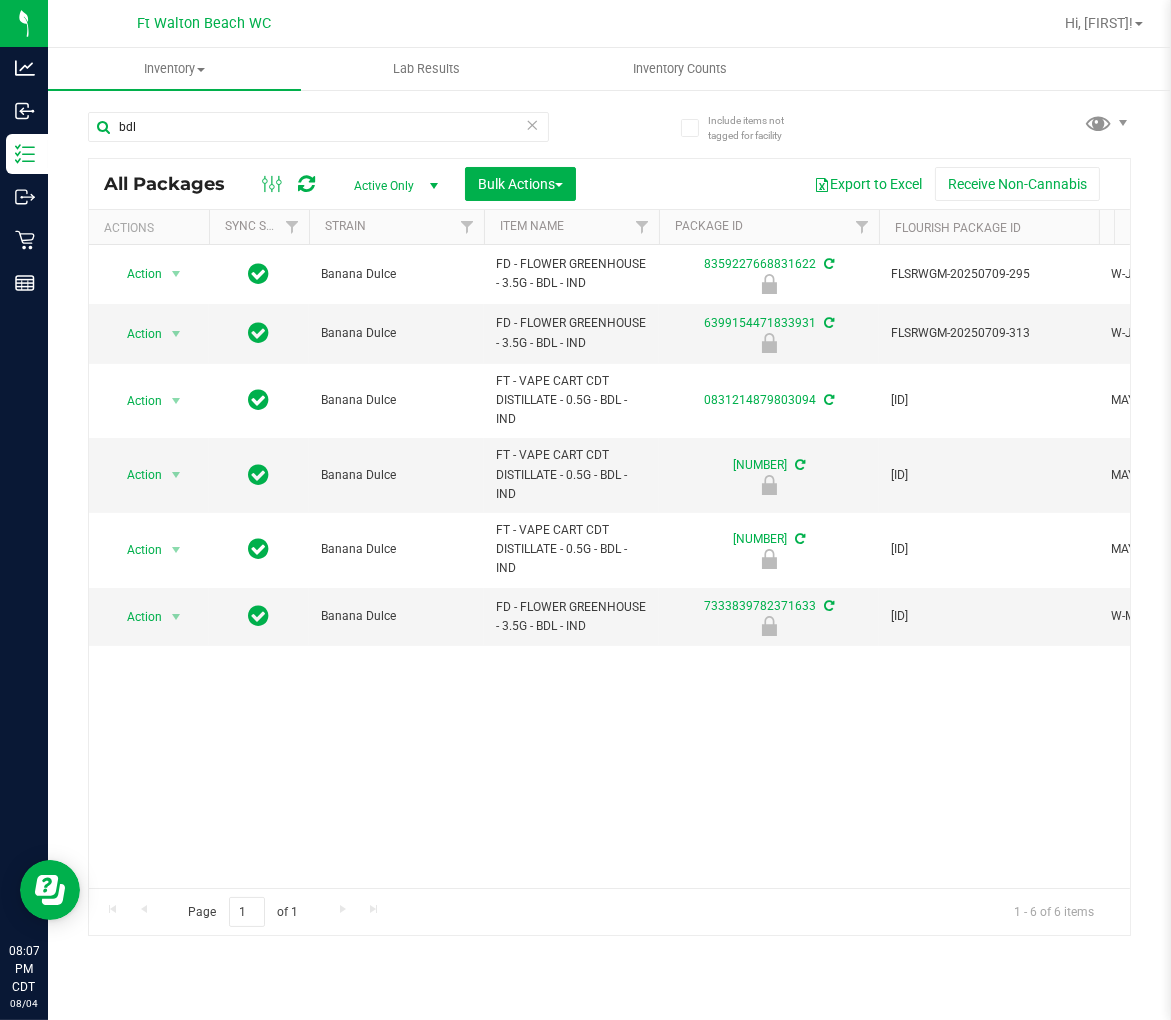 click at bounding box center (533, 124) 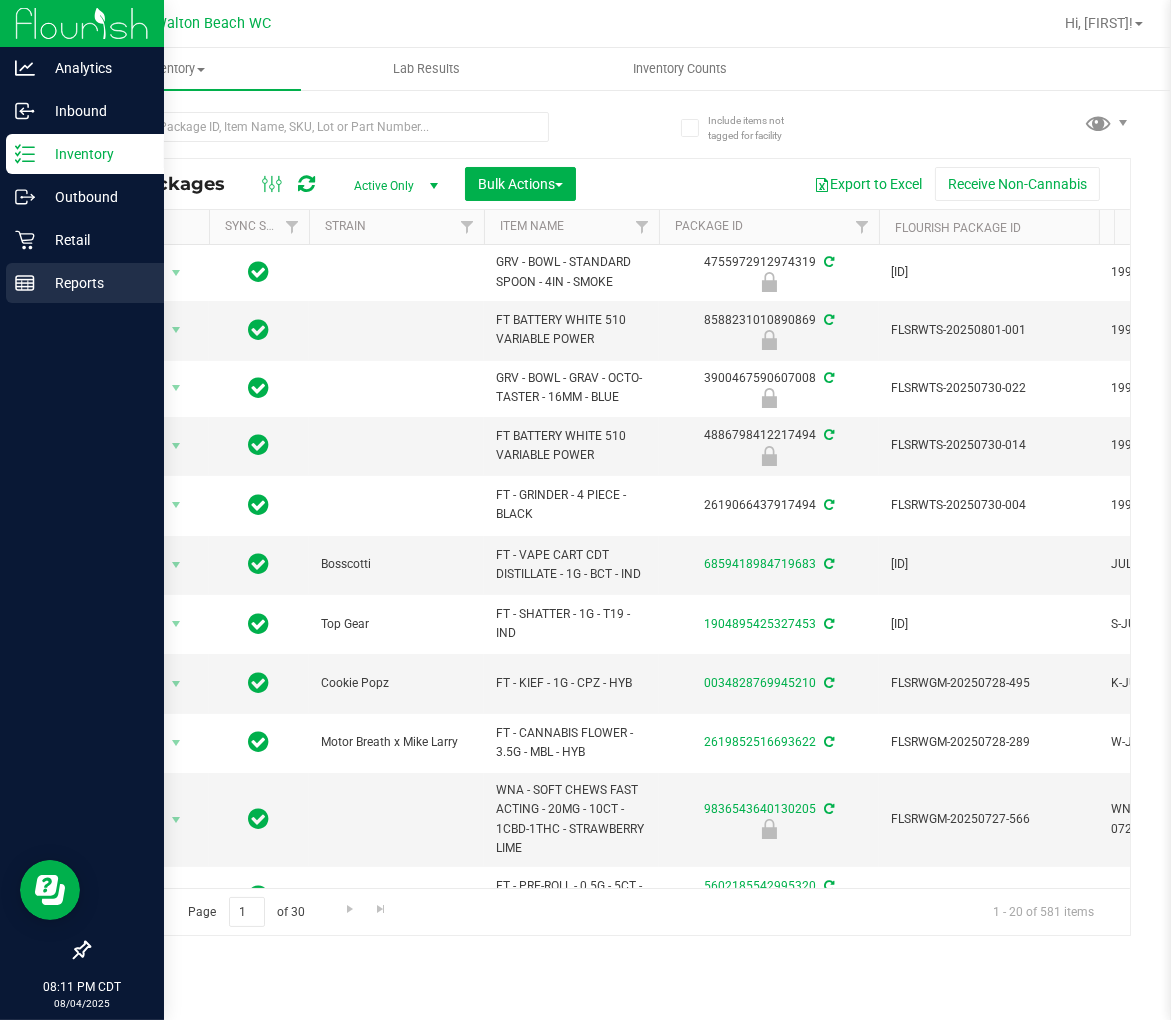 click on "Reports" at bounding box center (95, 283) 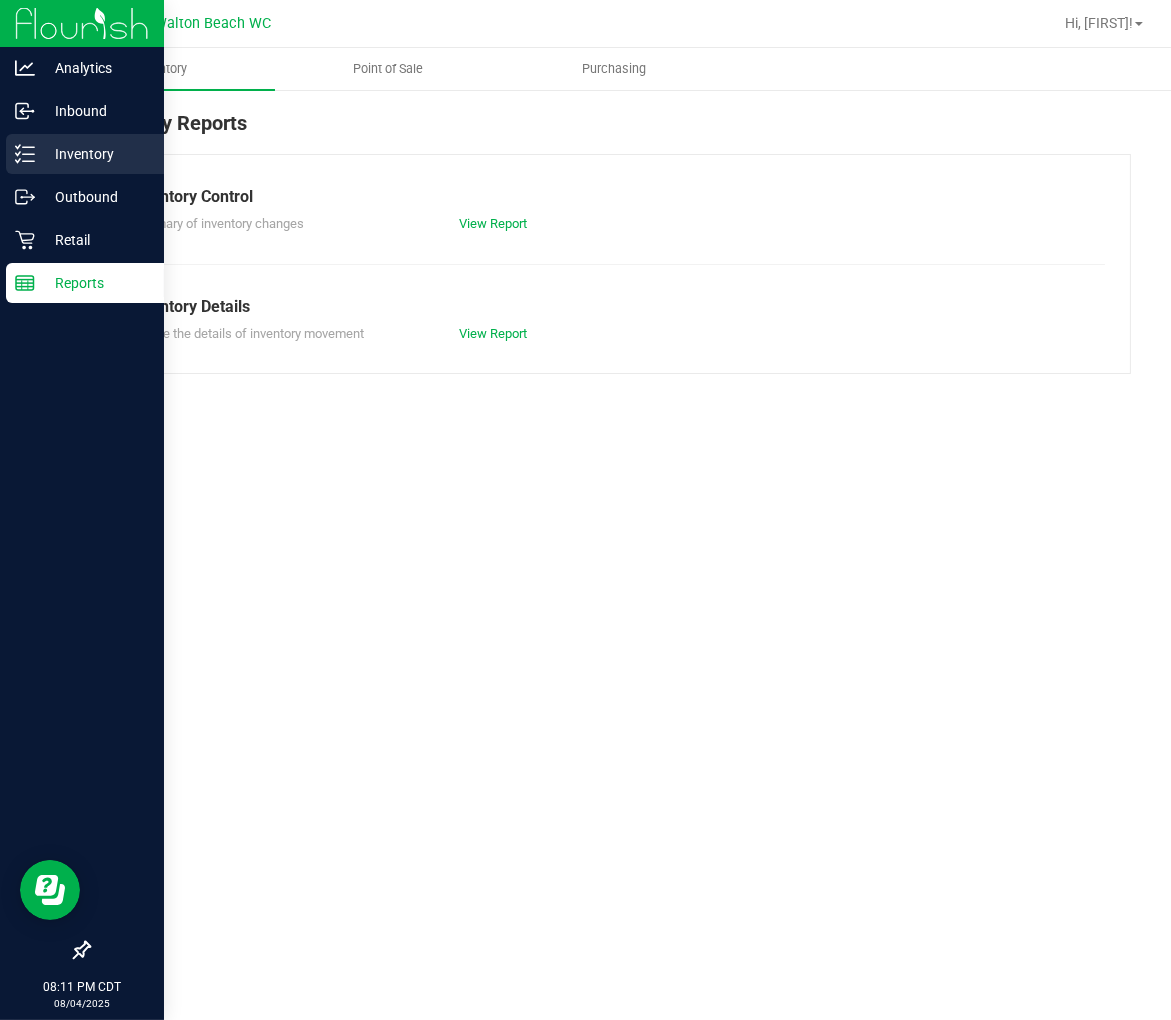 click on "Inventory" at bounding box center (95, 154) 